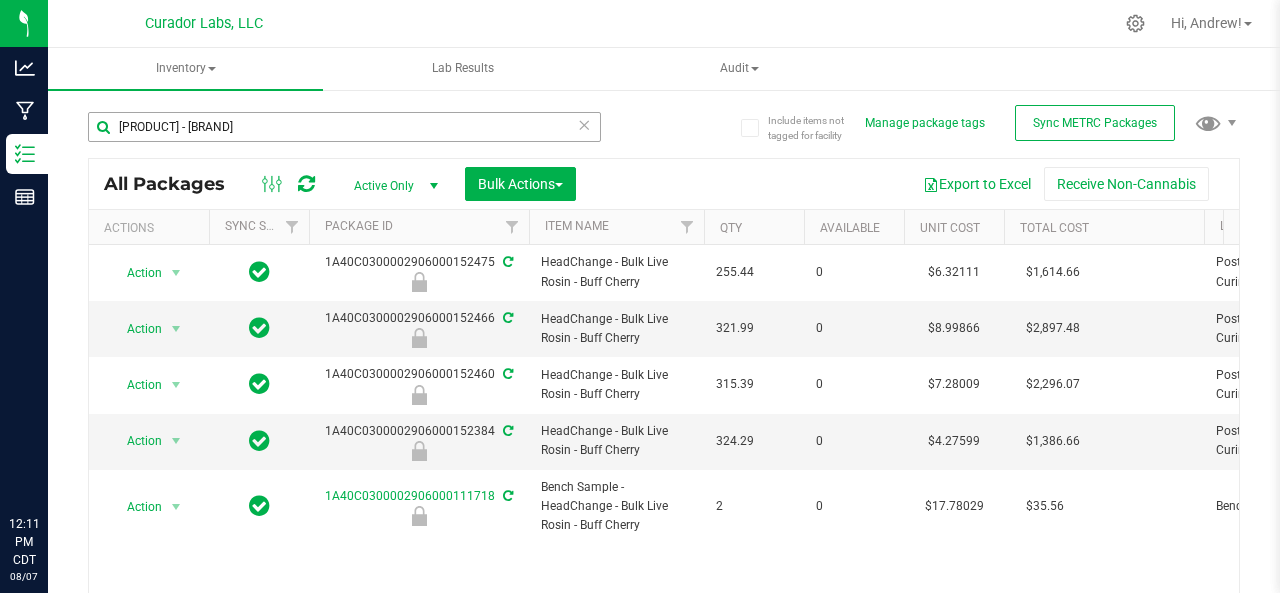 scroll, scrollTop: 0, scrollLeft: 0, axis: both 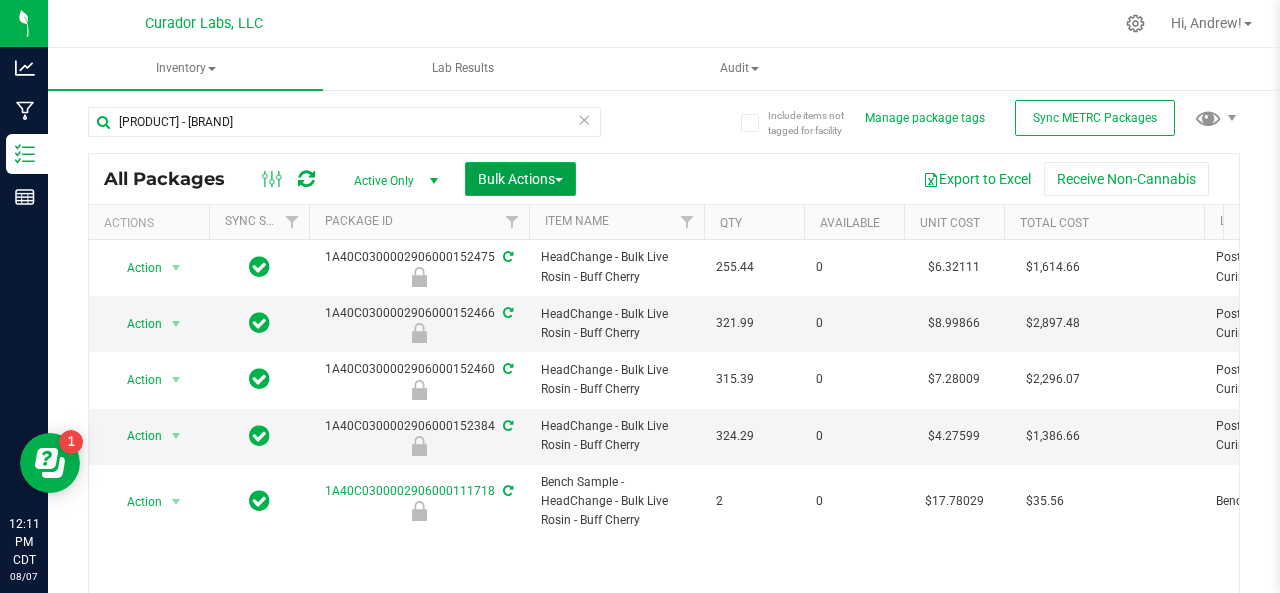 click on "Bulk Actions" at bounding box center (520, 179) 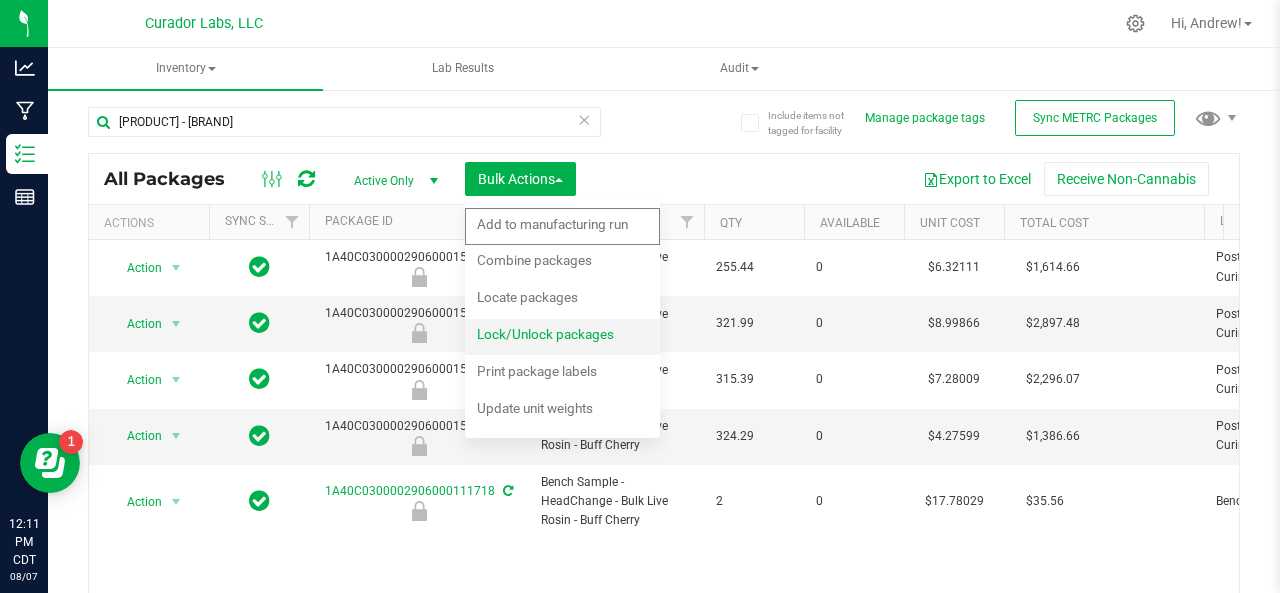 click on "Lock/Unlock packages" at bounding box center [545, 334] 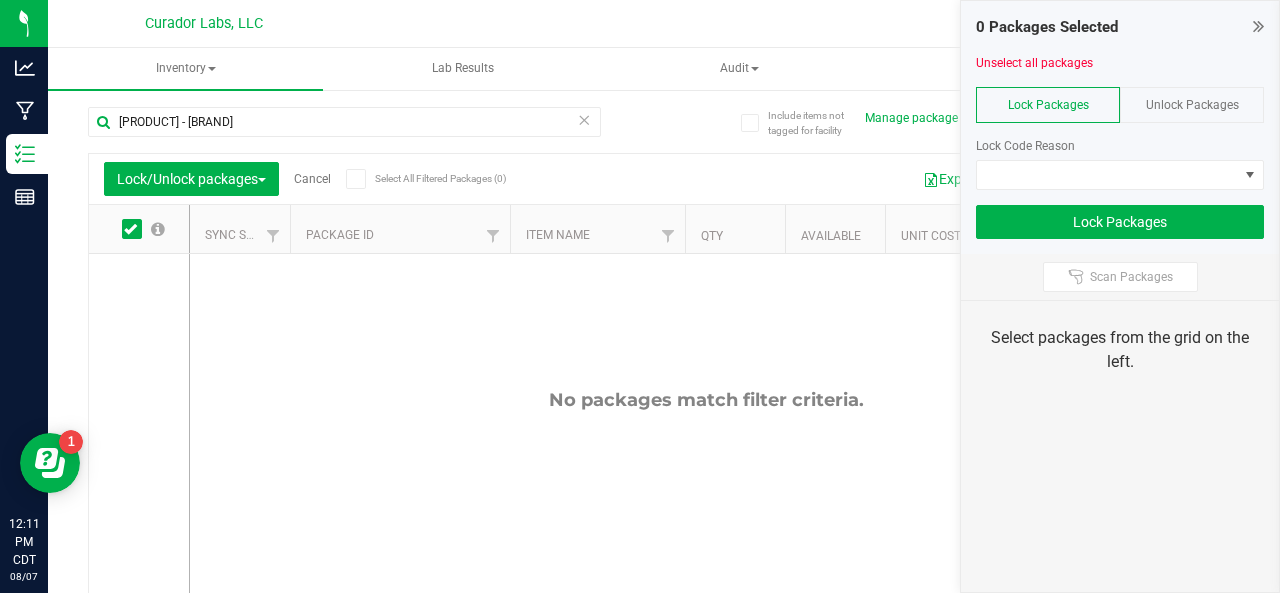 click on "Unlock Packages" at bounding box center [1192, 105] 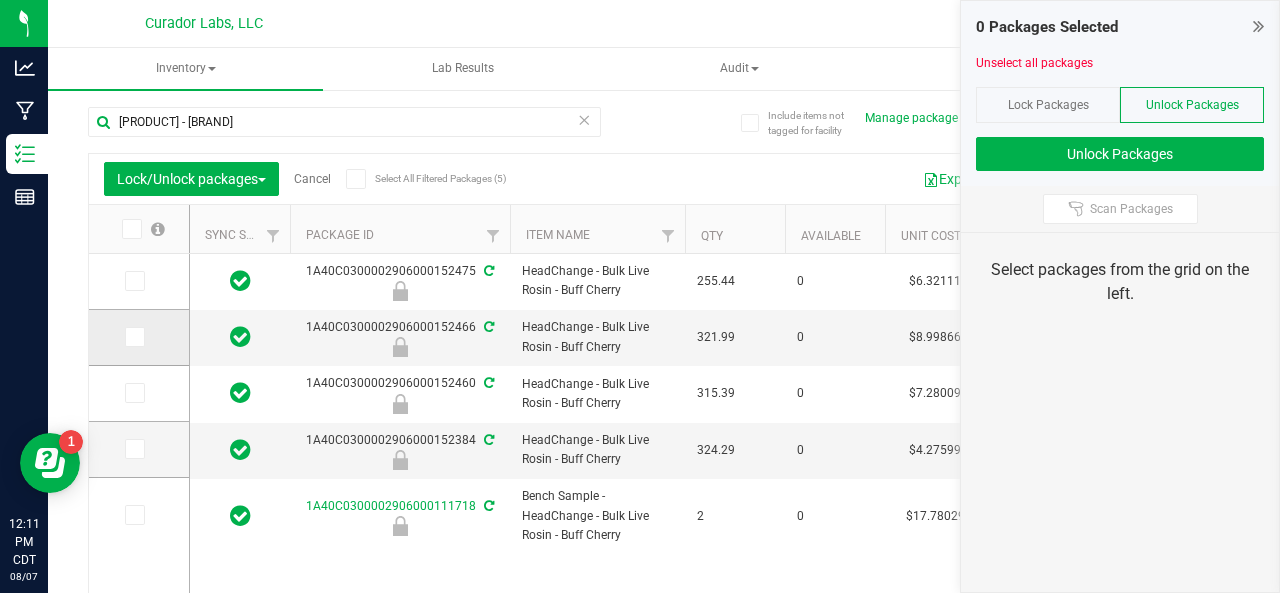 click at bounding box center (133, 337) 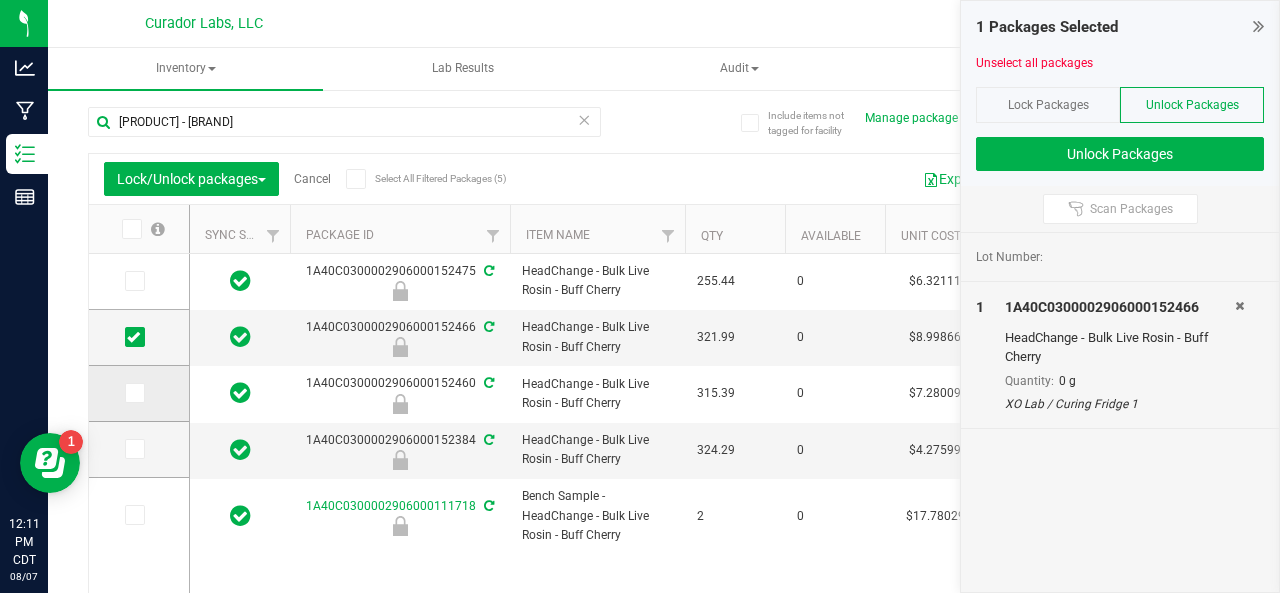 click at bounding box center (135, 393) 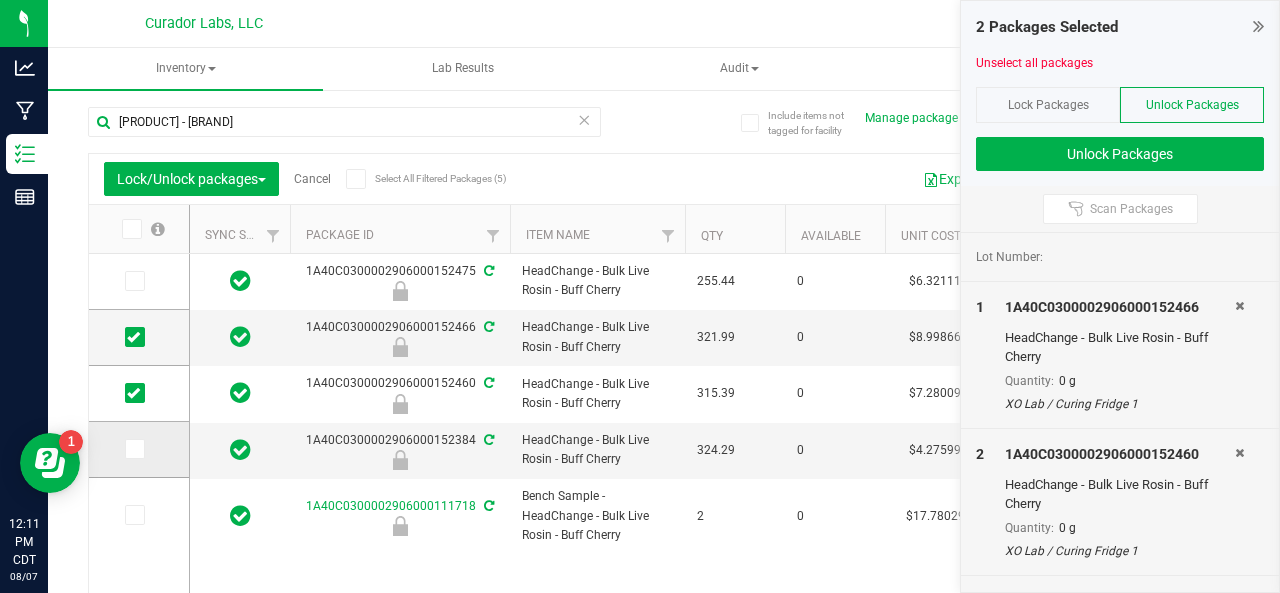 click at bounding box center [133, 449] 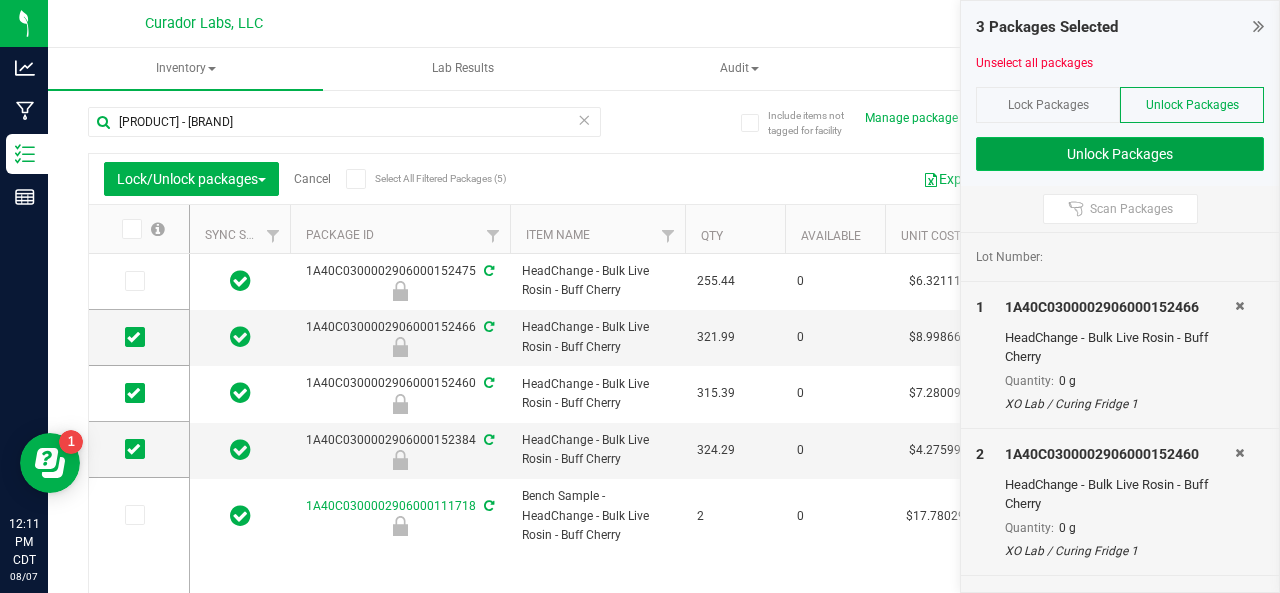 click on "Unlock Packages" at bounding box center [1120, 154] 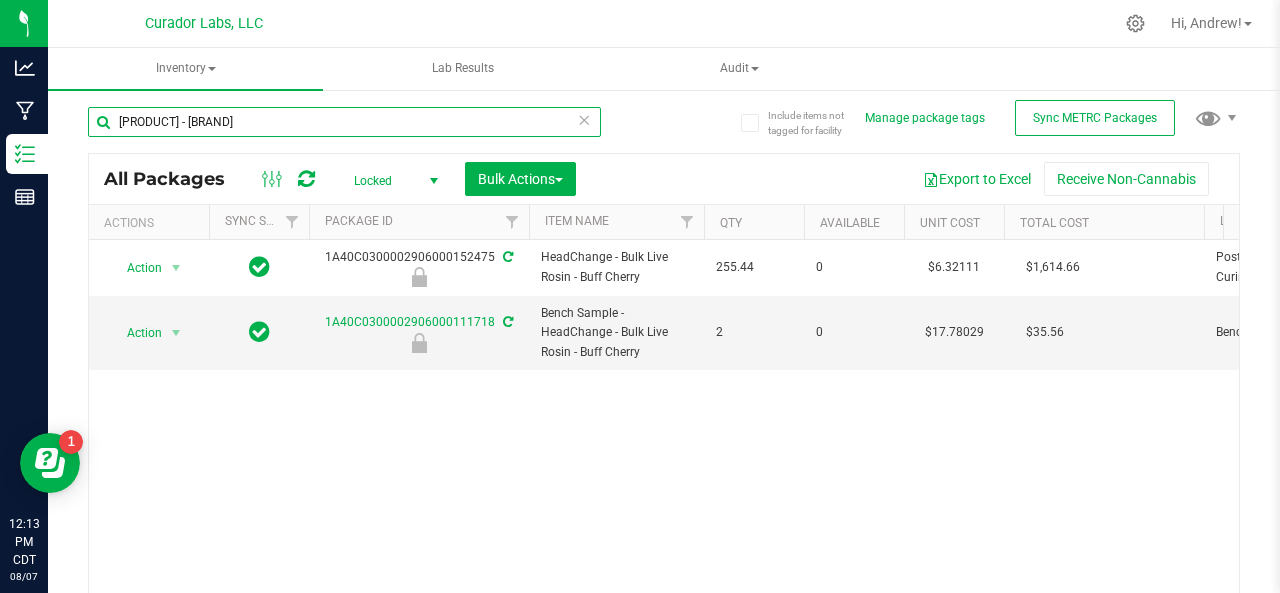 click on "[PRODUCT] - [BRAND]" at bounding box center (344, 122) 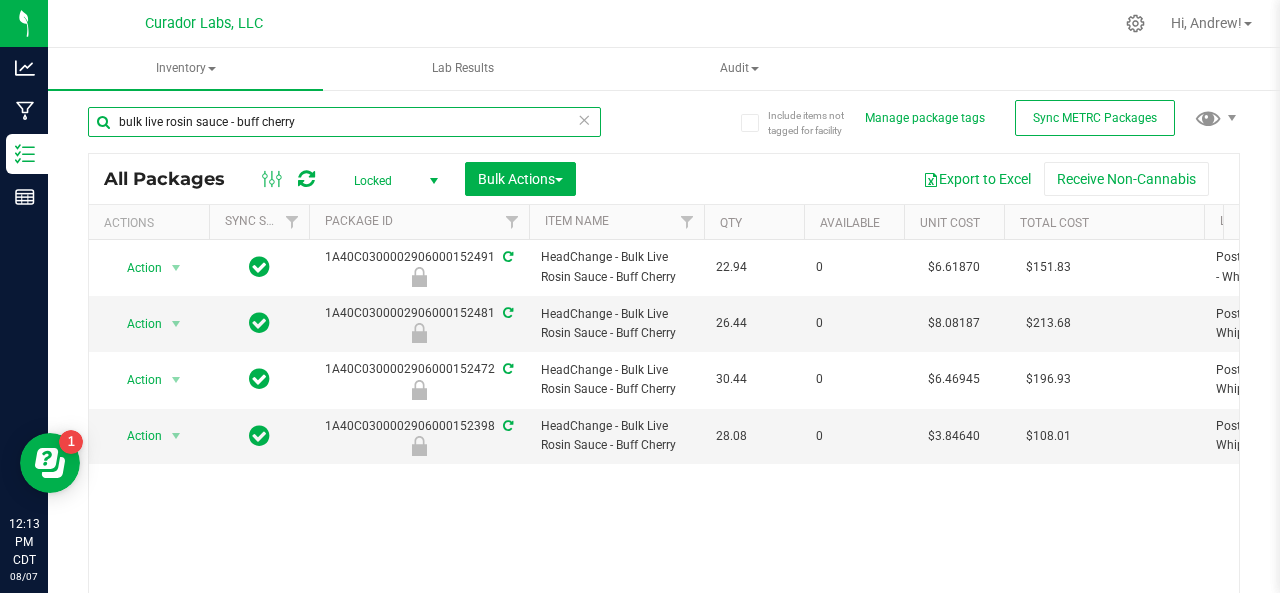 type on "bulk live rosin sauce - buff cherry" 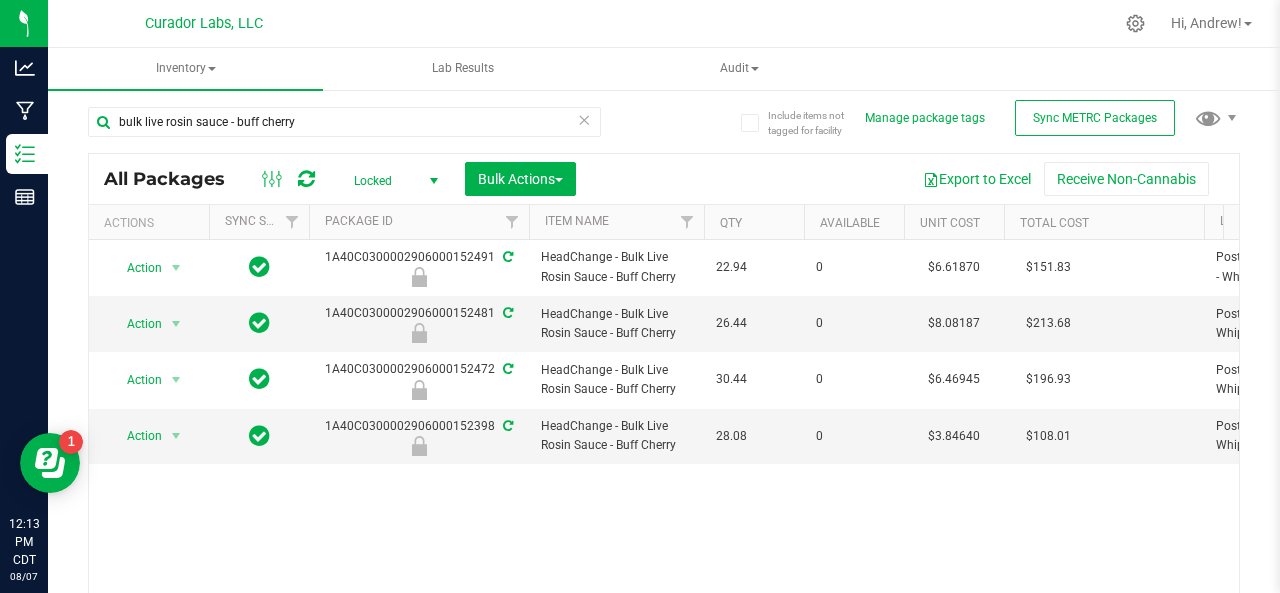 click on "Package ID" at bounding box center [419, 222] 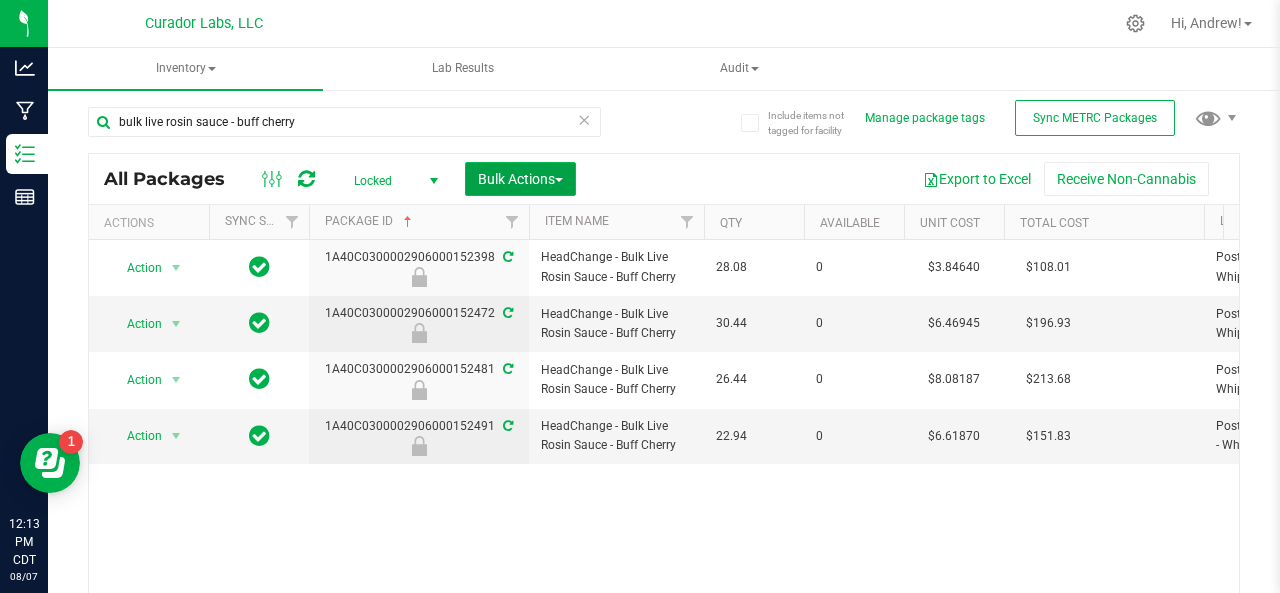 click on "Bulk Actions" at bounding box center [520, 179] 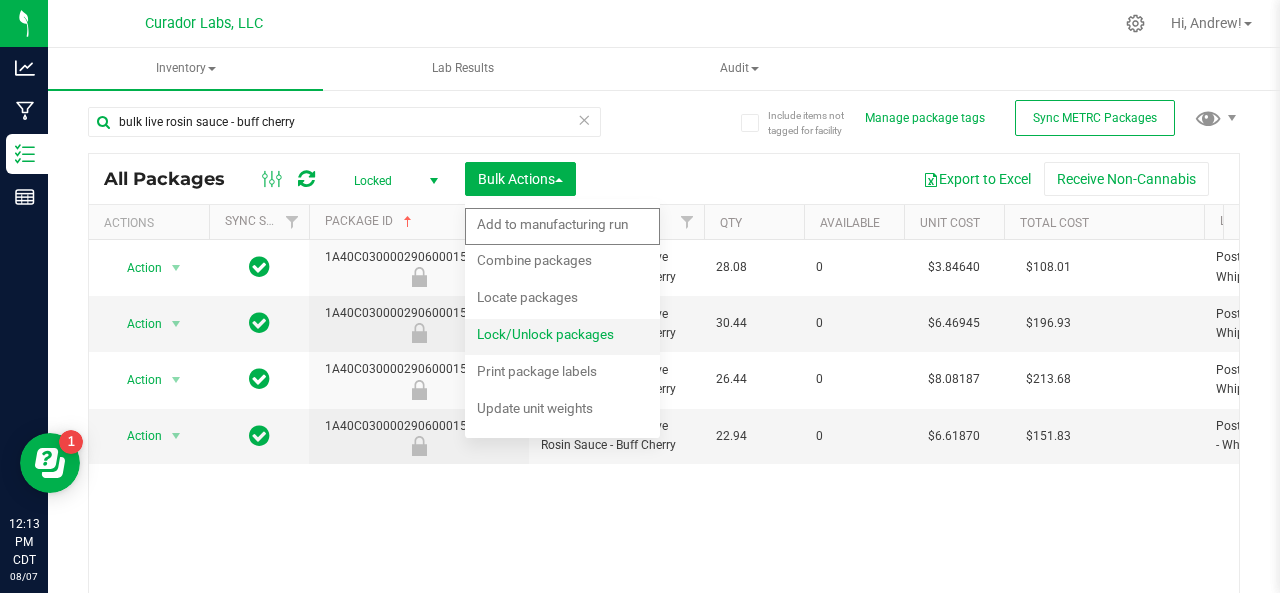 click on "Lock/Unlock packages" at bounding box center [545, 334] 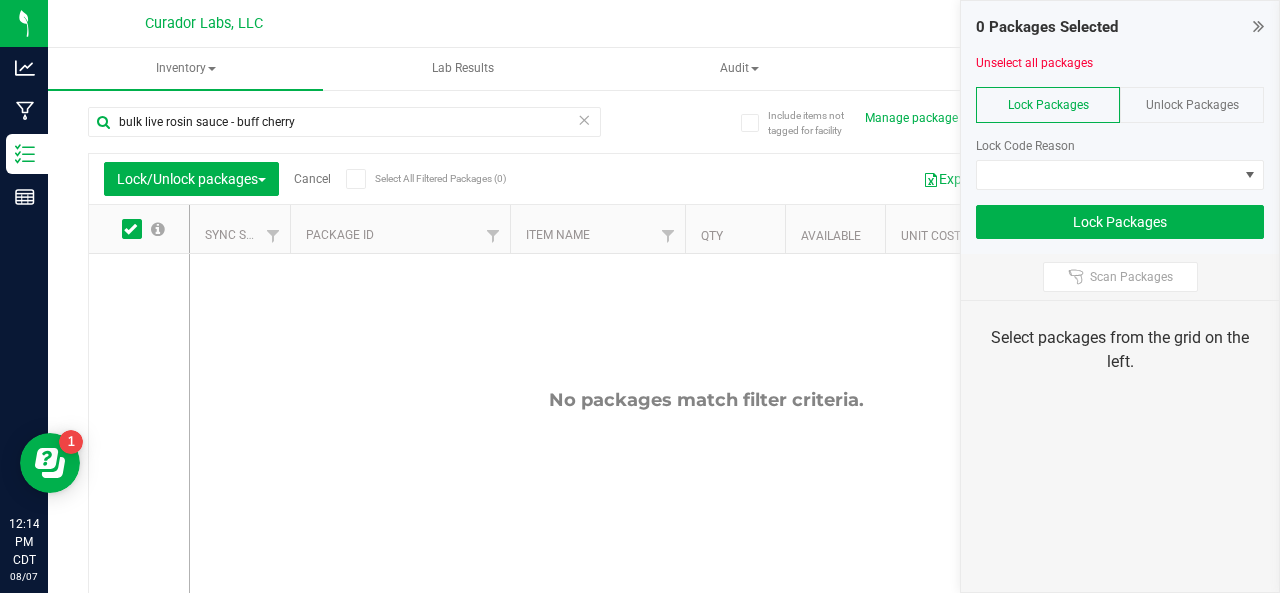 click on "Unlock Packages" at bounding box center (1192, 105) 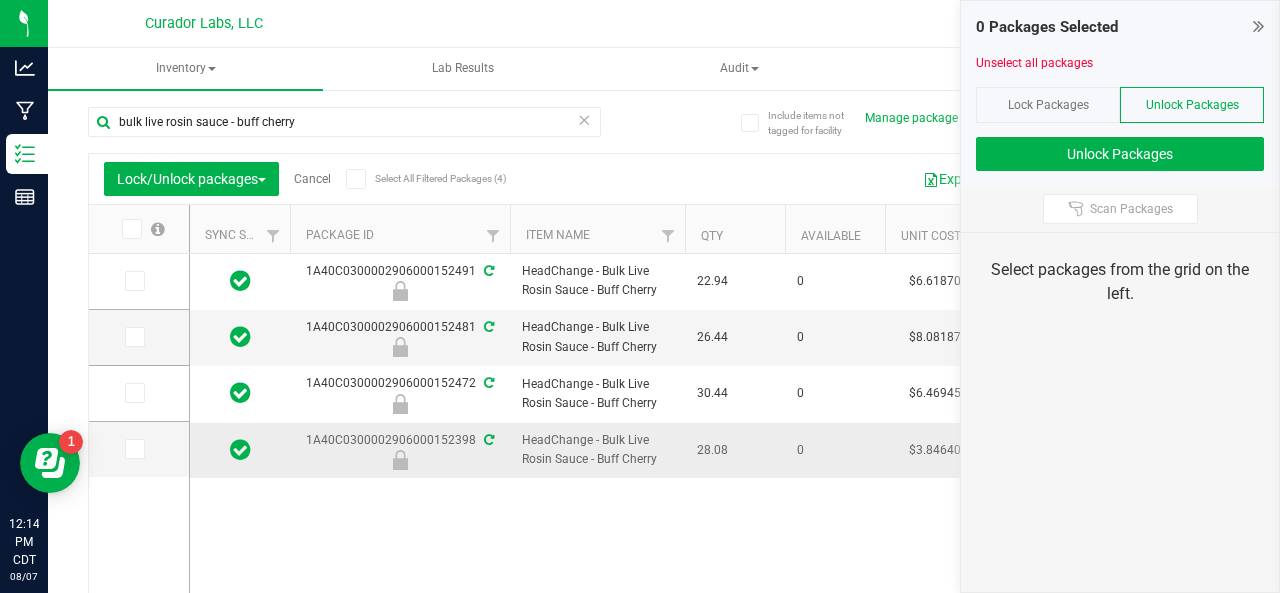 click at bounding box center [240, 450] 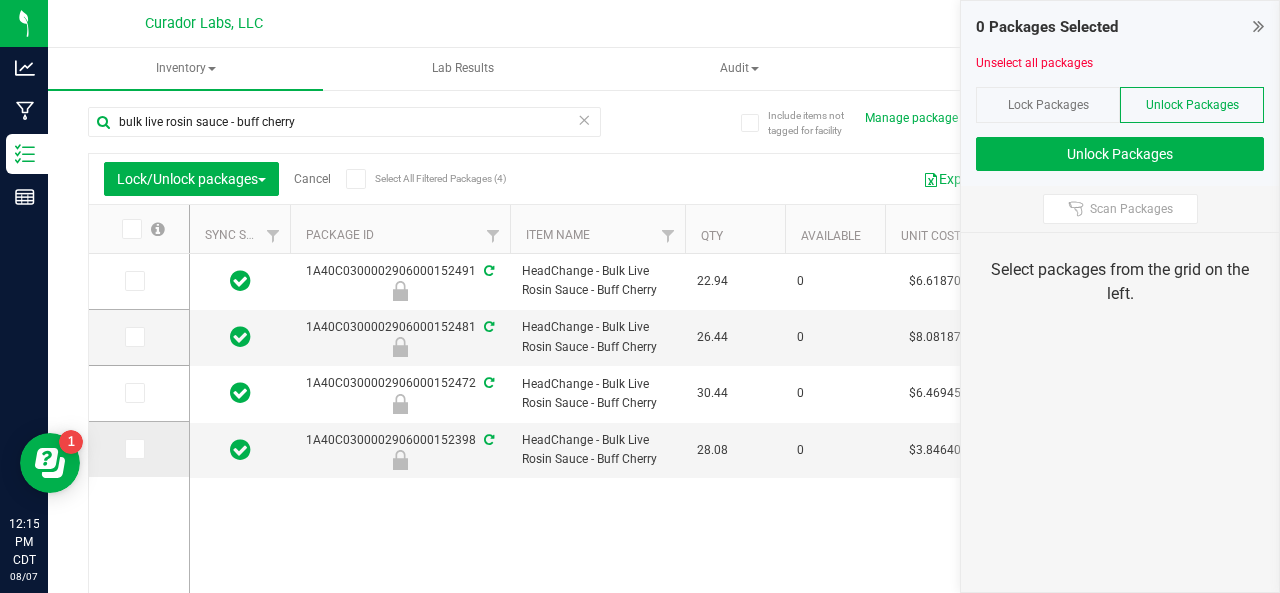 click at bounding box center (133, 449) 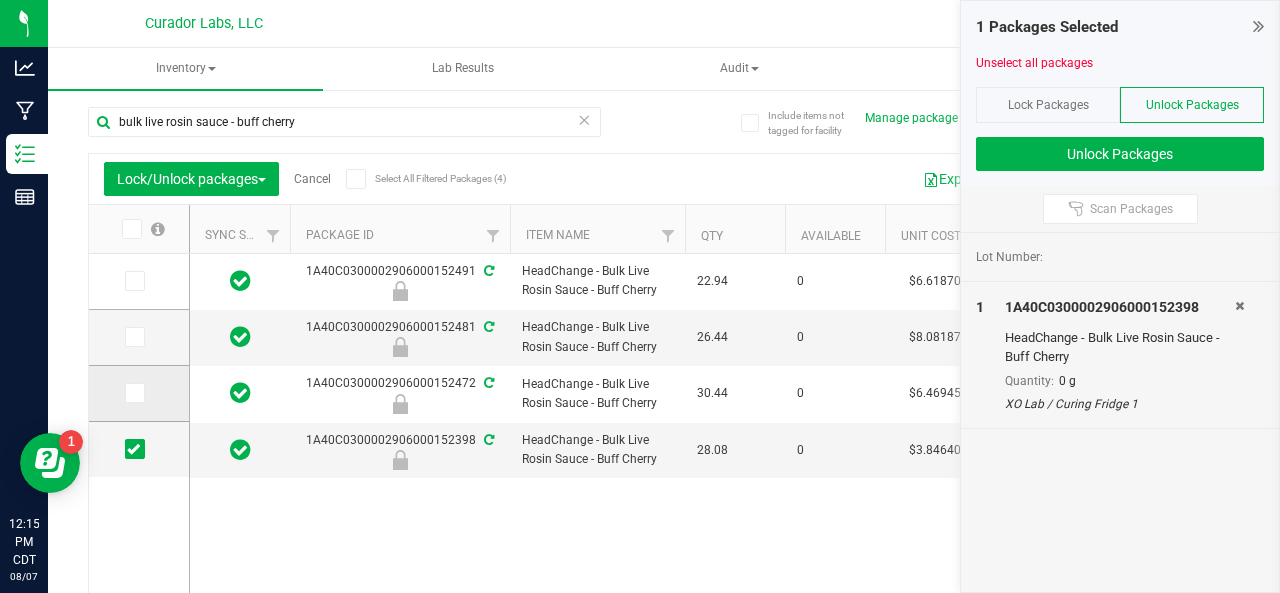 click at bounding box center [135, 393] 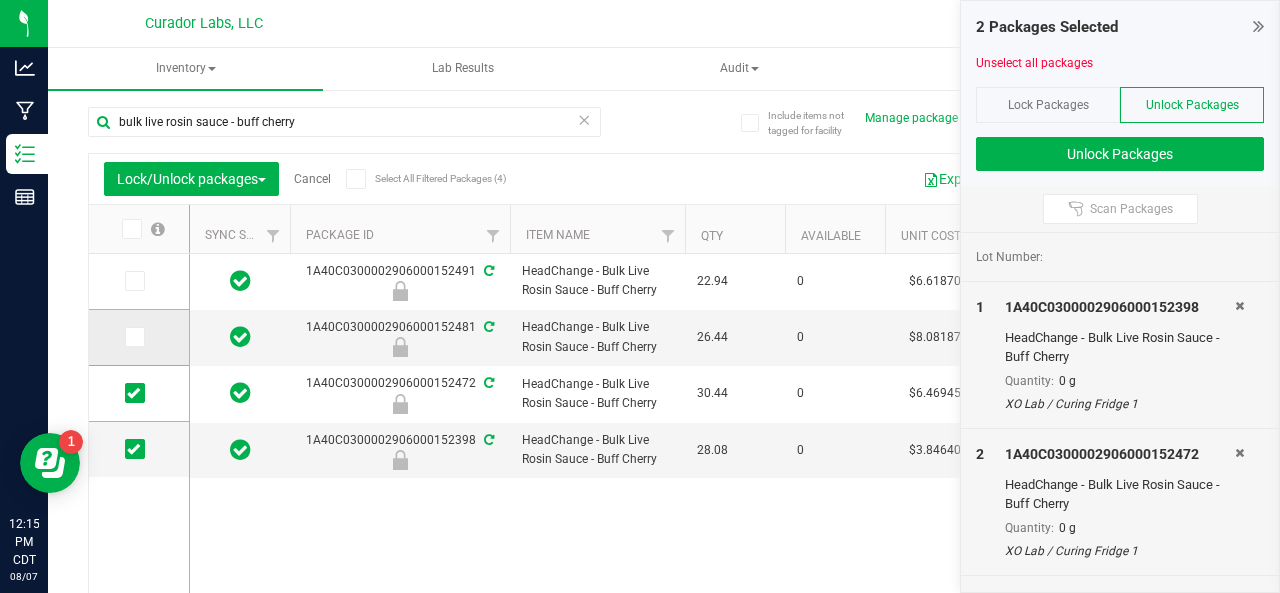 click at bounding box center [133, 337] 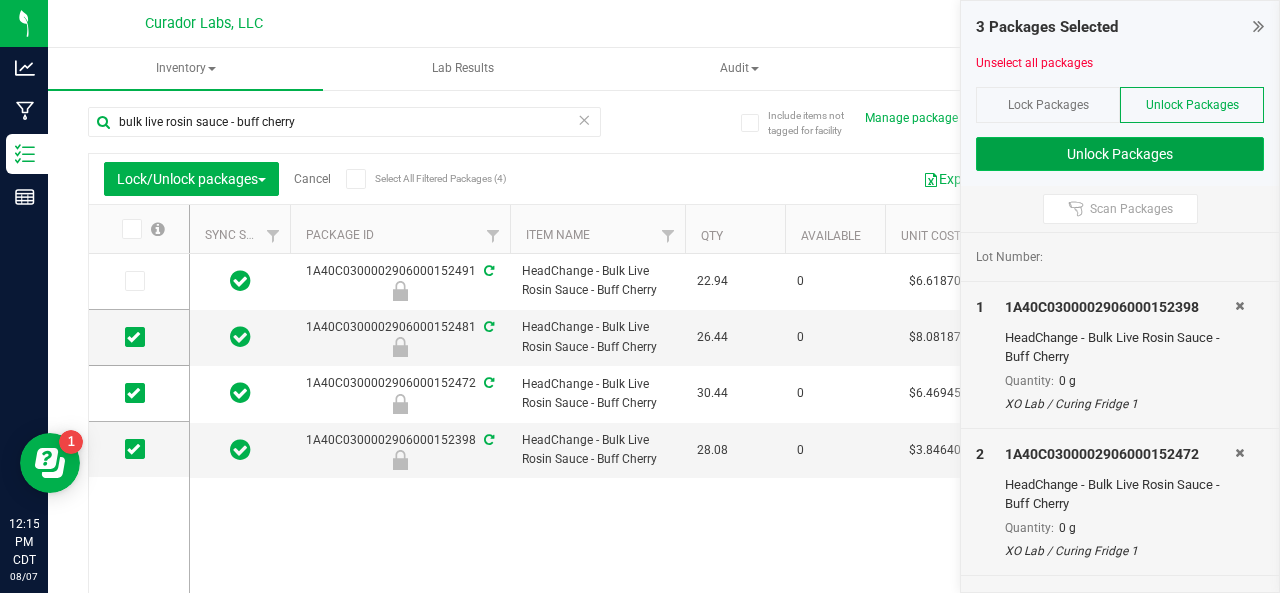 click on "Unlock Packages" at bounding box center (1120, 154) 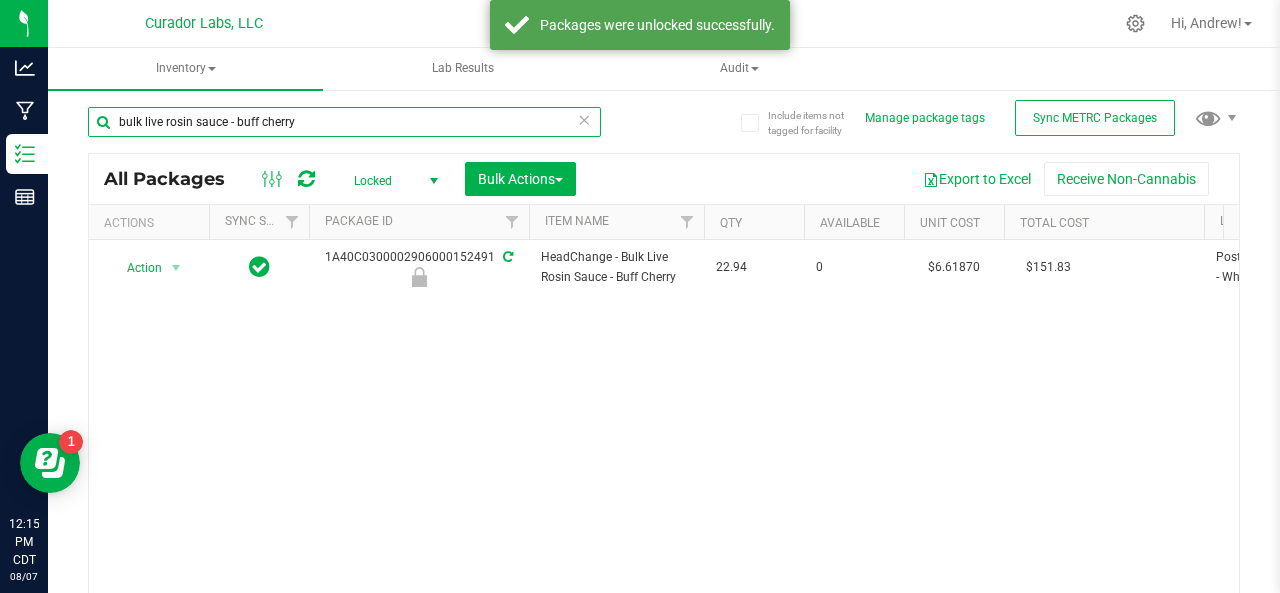 click on "bulk live rosin sauce - buff cherry" at bounding box center (344, 122) 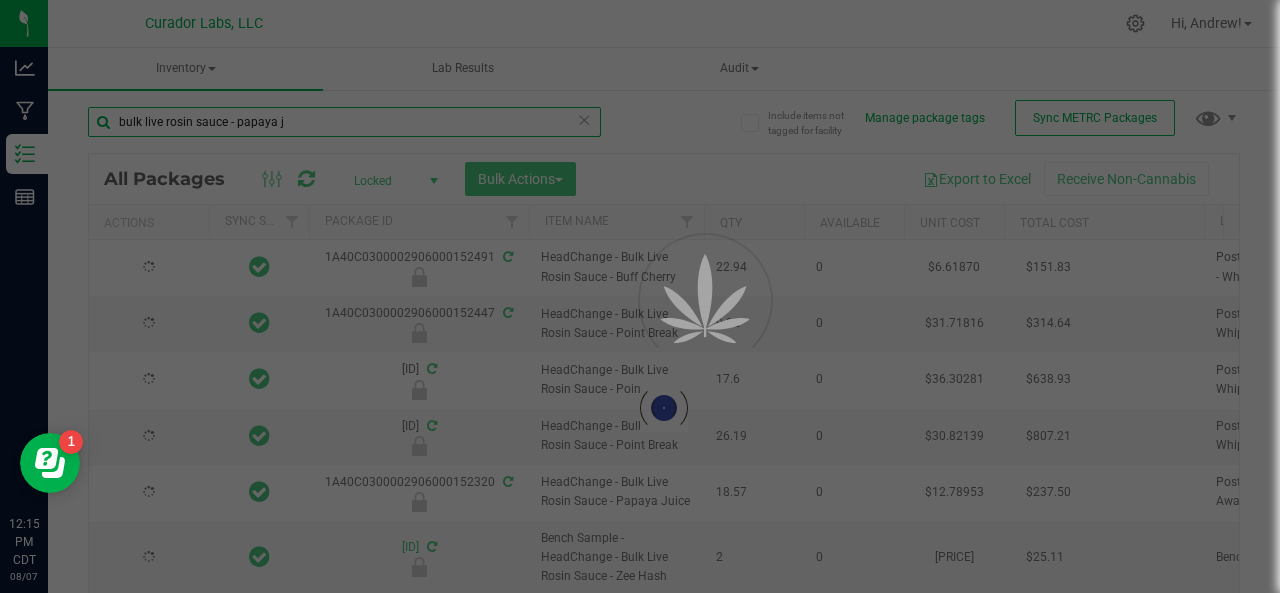 type on "[PRODUCT] - [BRAND]" 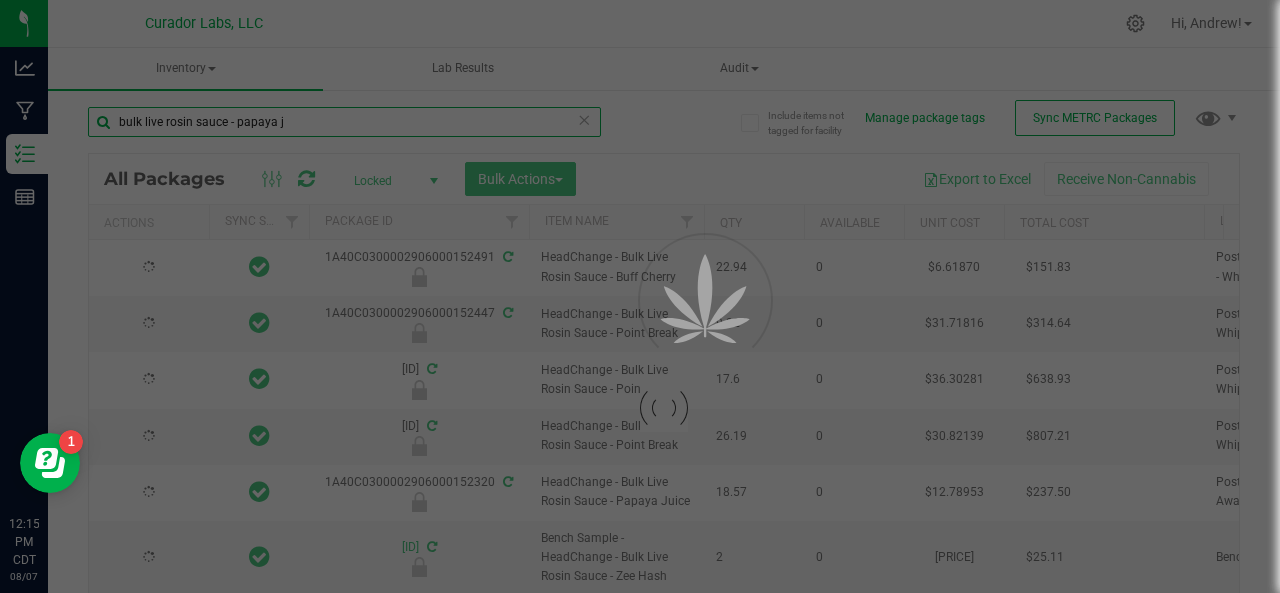 type on "2026-08-06" 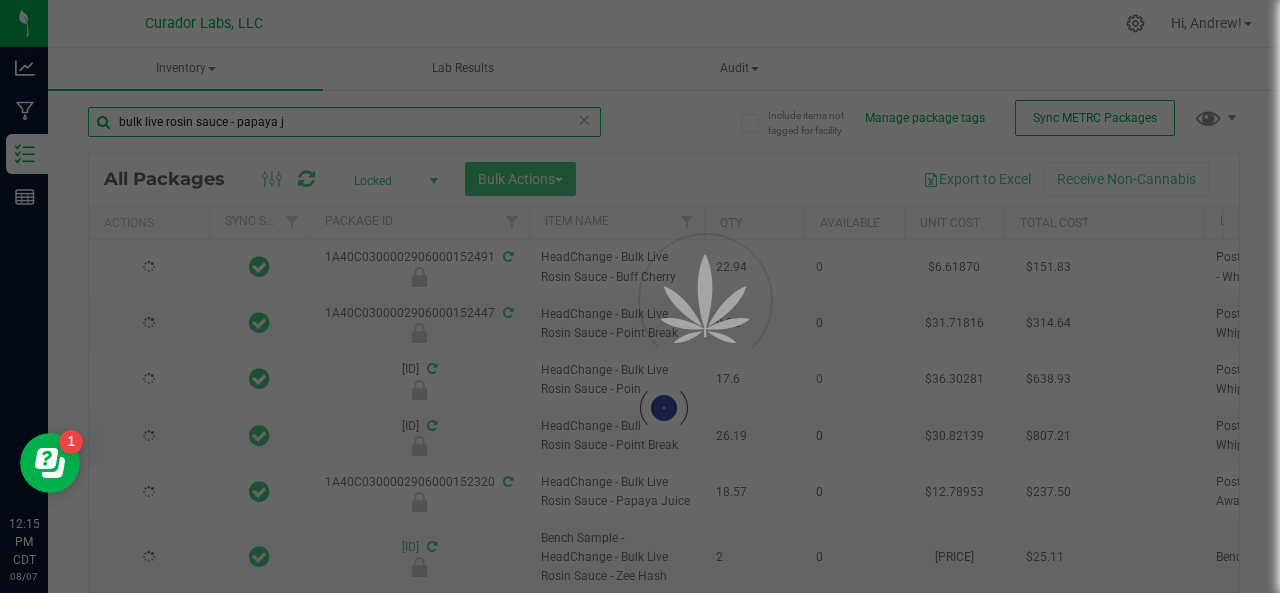 type on "2026-07-30" 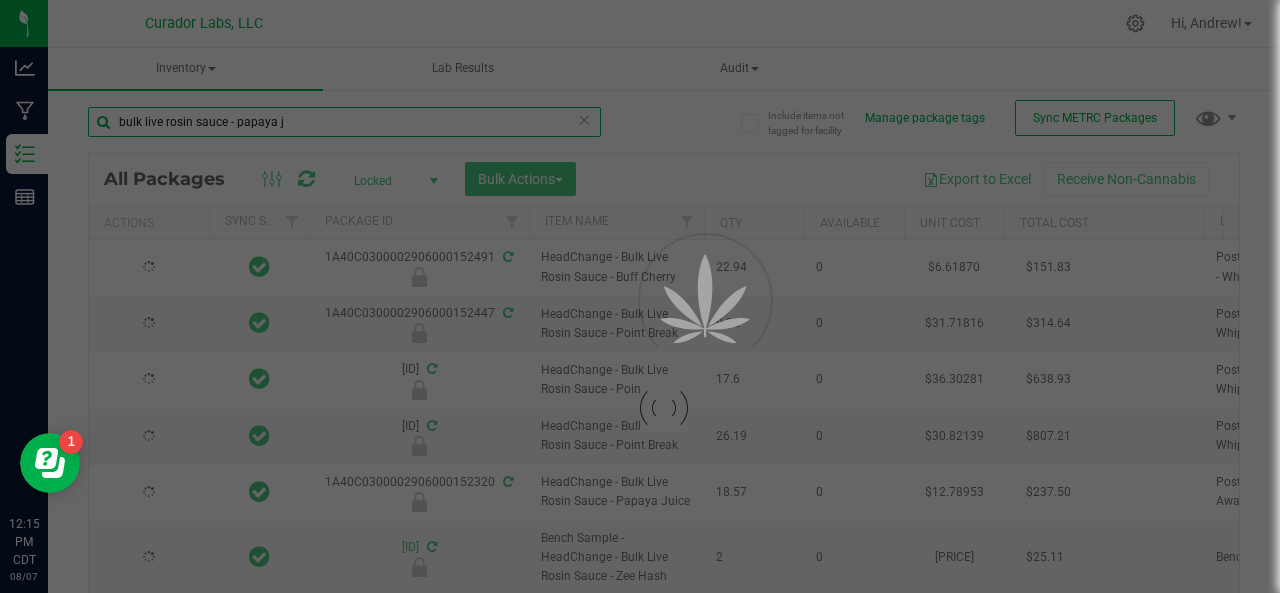 type on "2026-07-29" 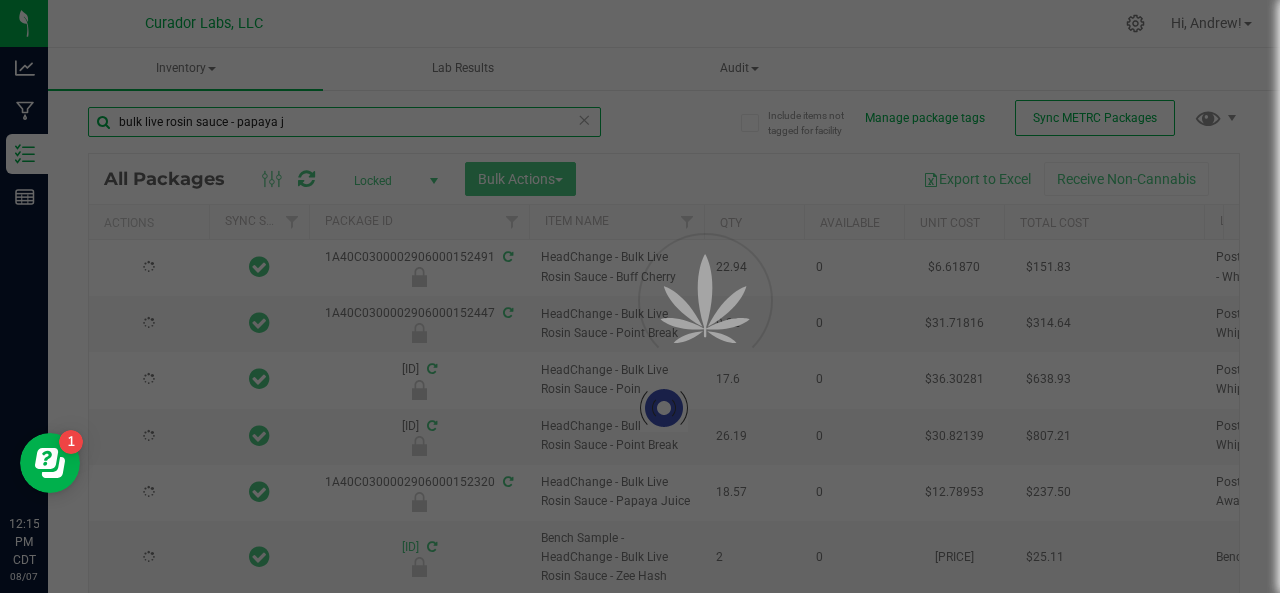 type on "2026-07-29" 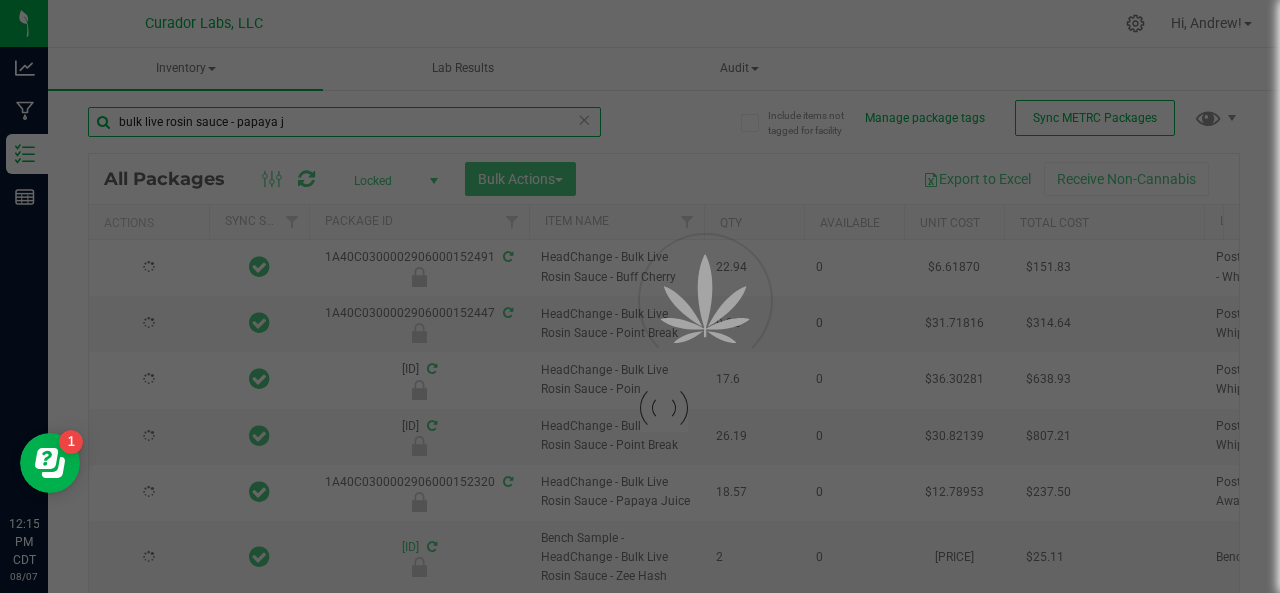 type on "2026-07-02" 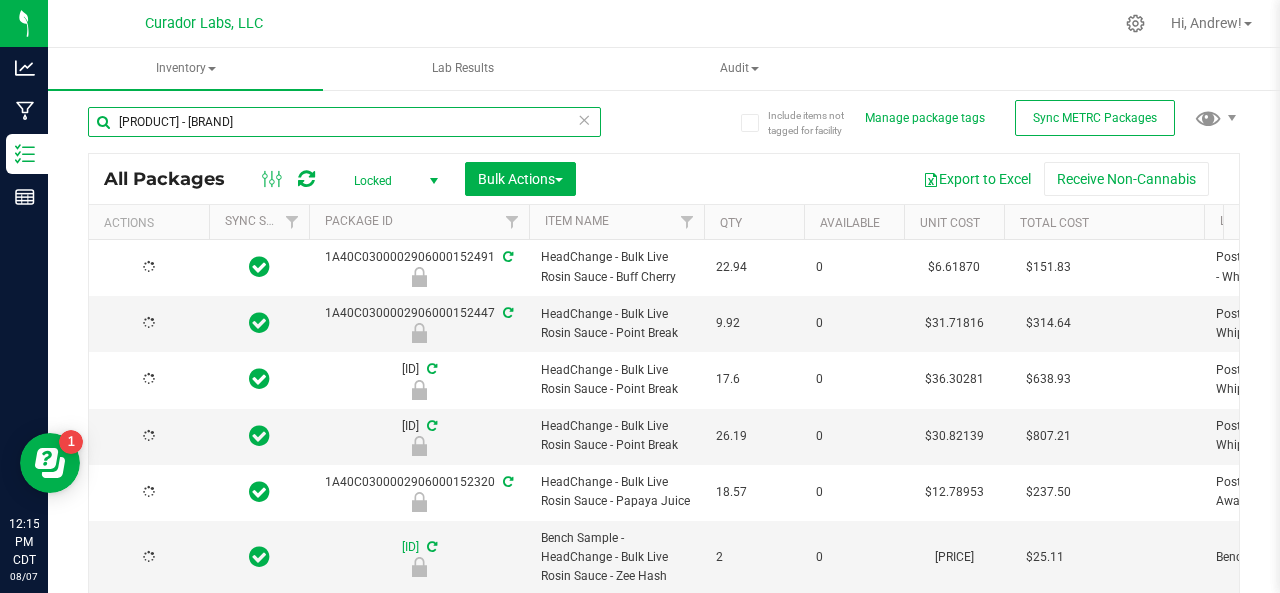 type on "2026-08-06" 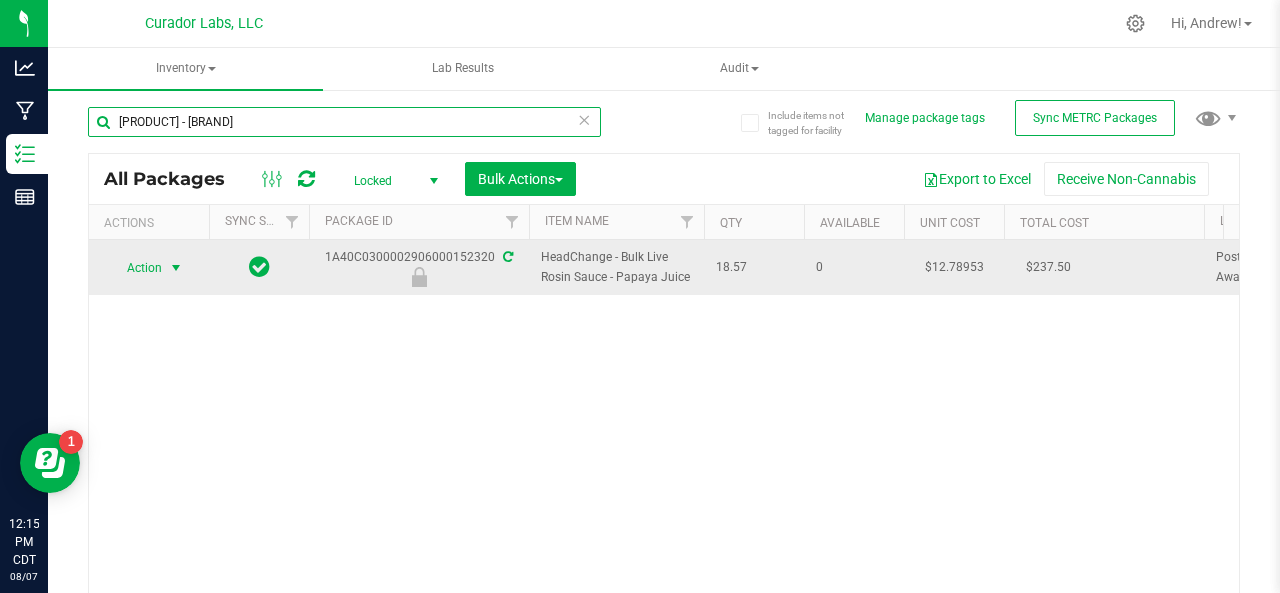 type on "[PRODUCT] - [BRAND]" 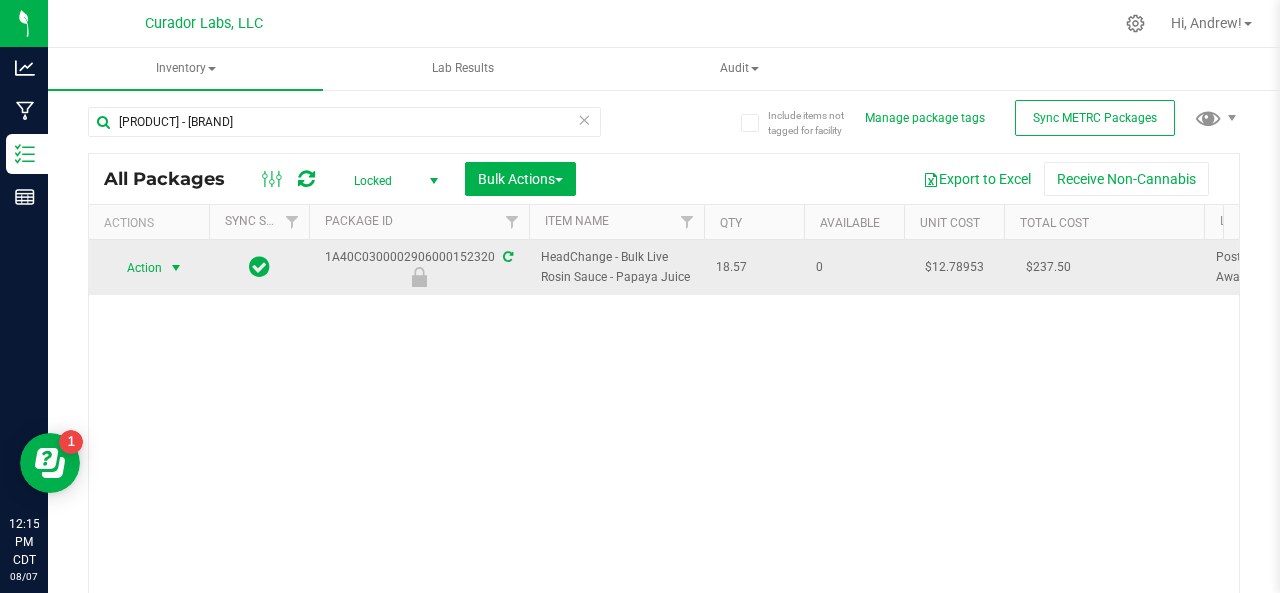 click on "Action" at bounding box center (136, 268) 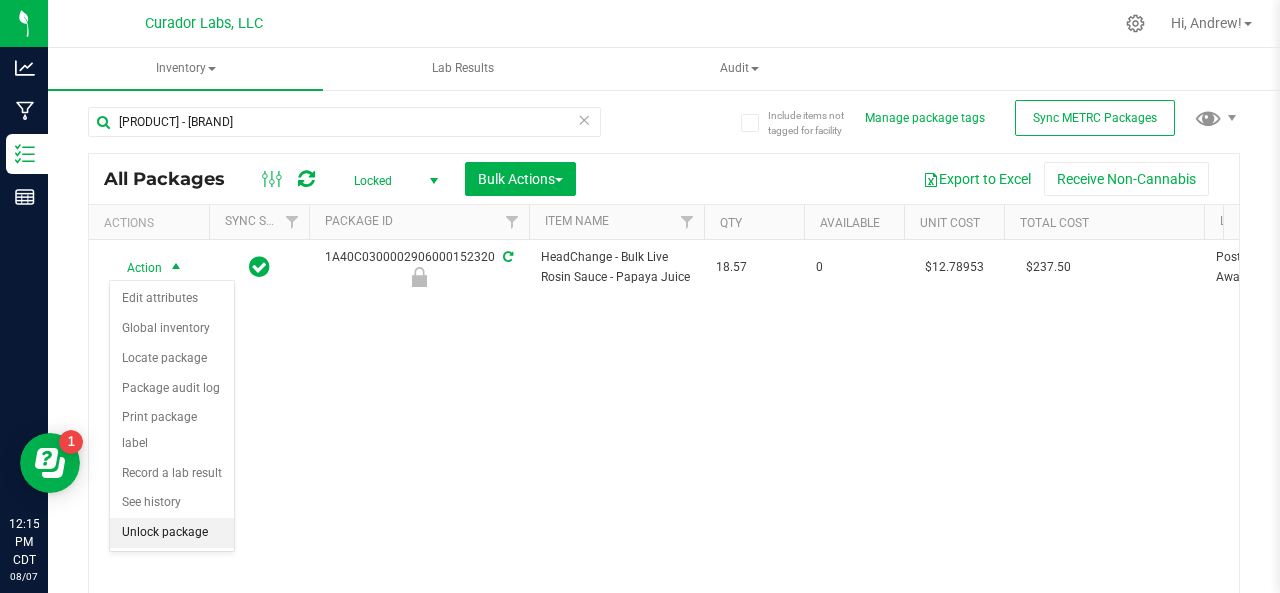 click on "Unlock package" at bounding box center [172, 533] 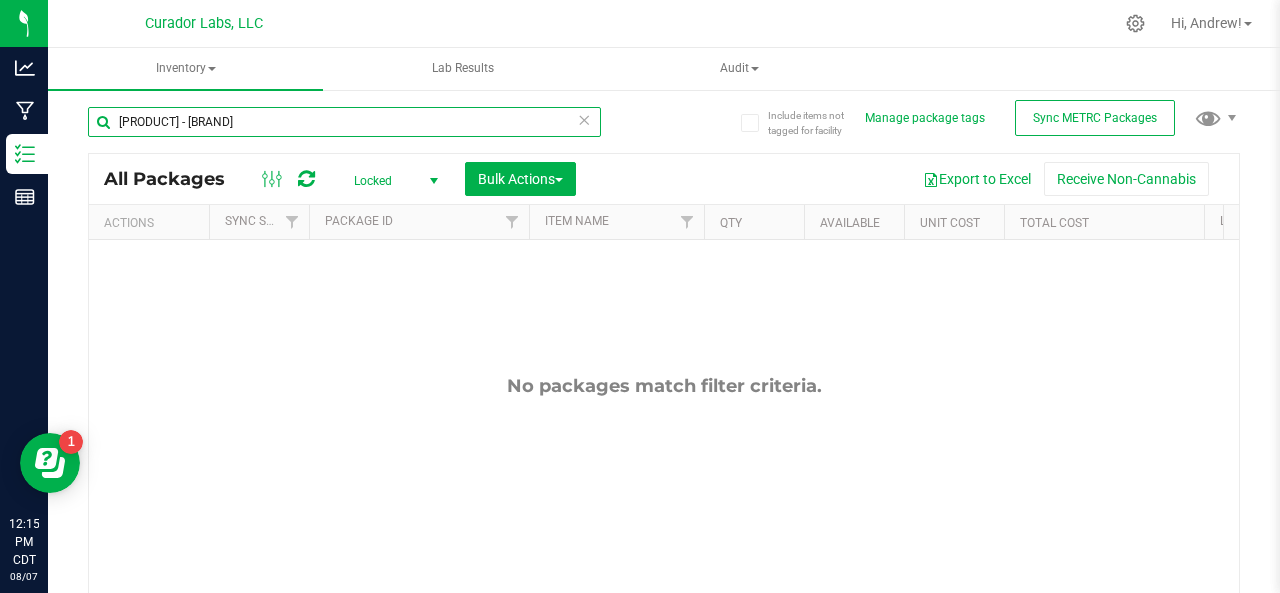 click on "[PRODUCT] - [BRAND]" at bounding box center [344, 122] 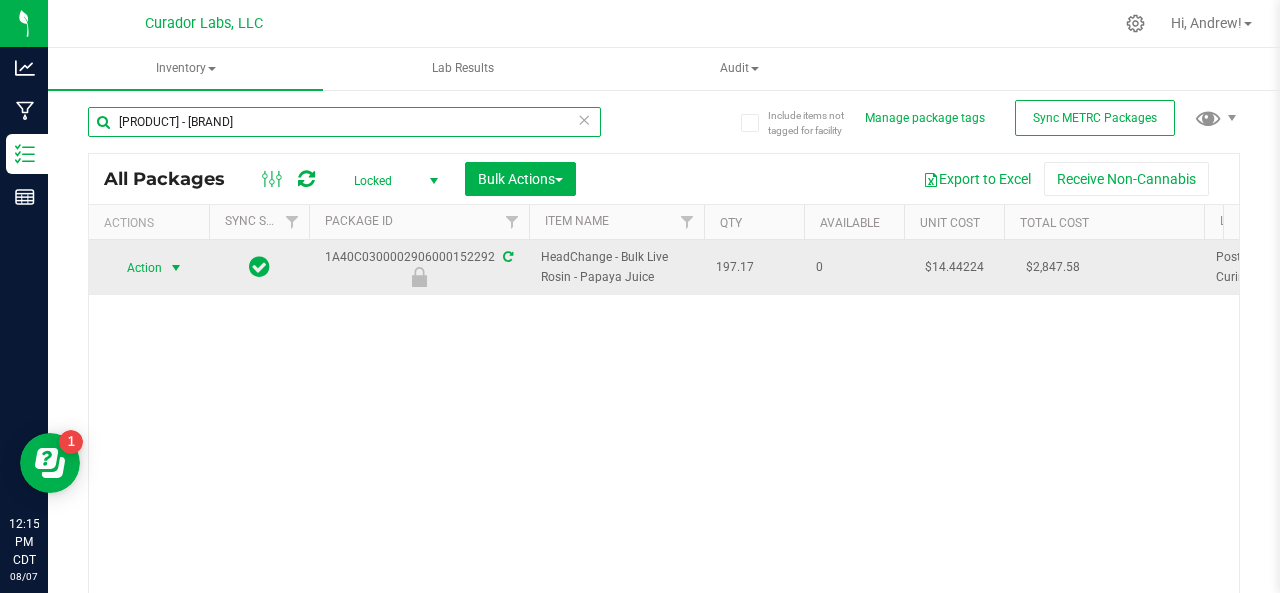 type on "[PRODUCT] - [BRAND]" 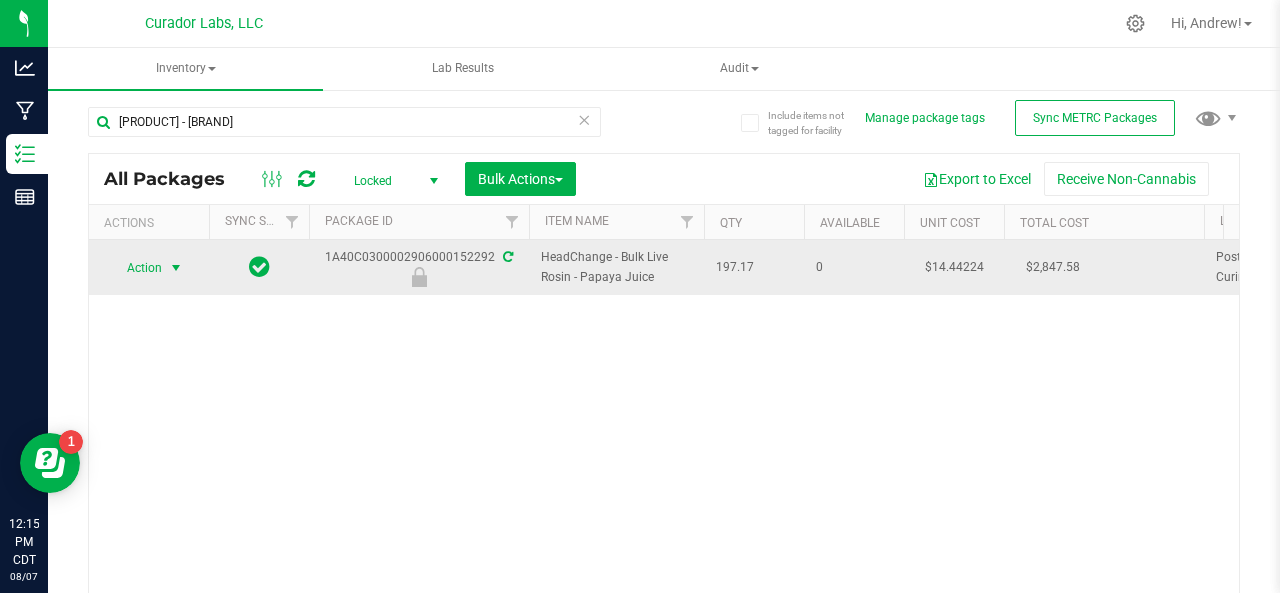 click on "Action" at bounding box center (136, 268) 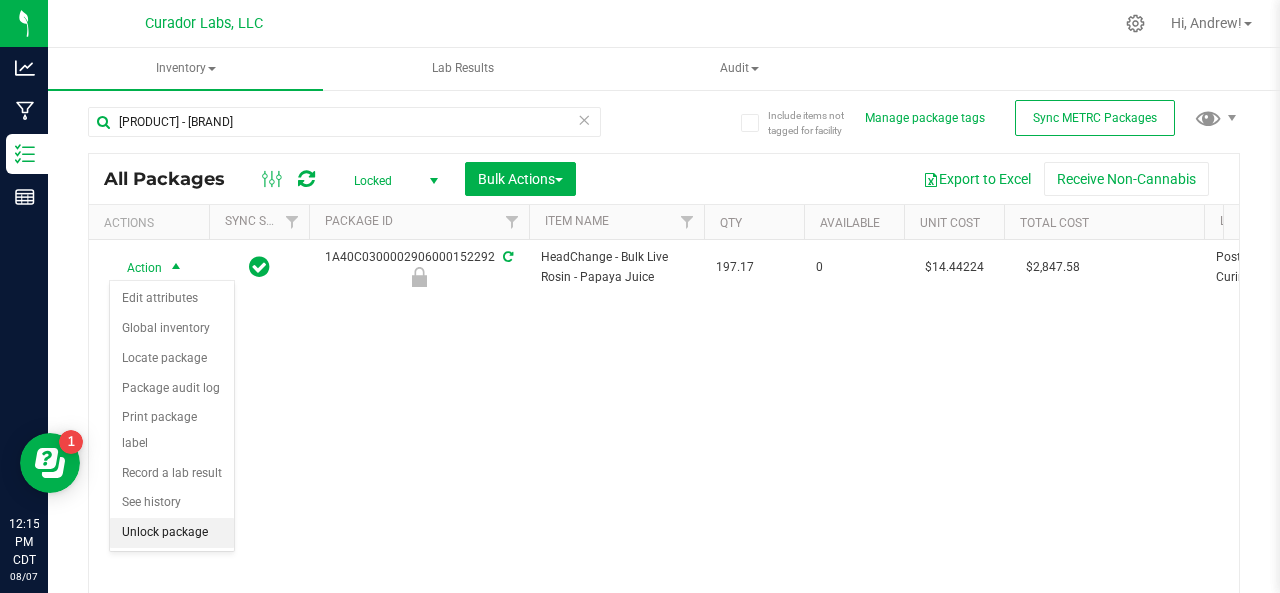 click on "Unlock package" at bounding box center (172, 533) 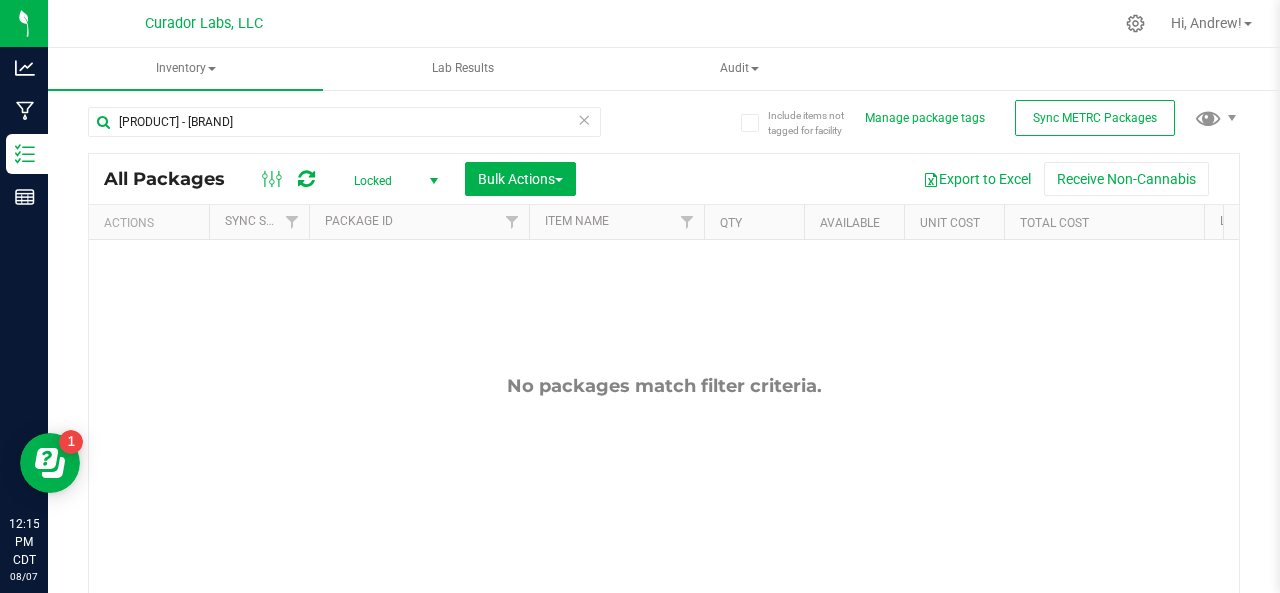 click on "Locked" at bounding box center (392, 181) 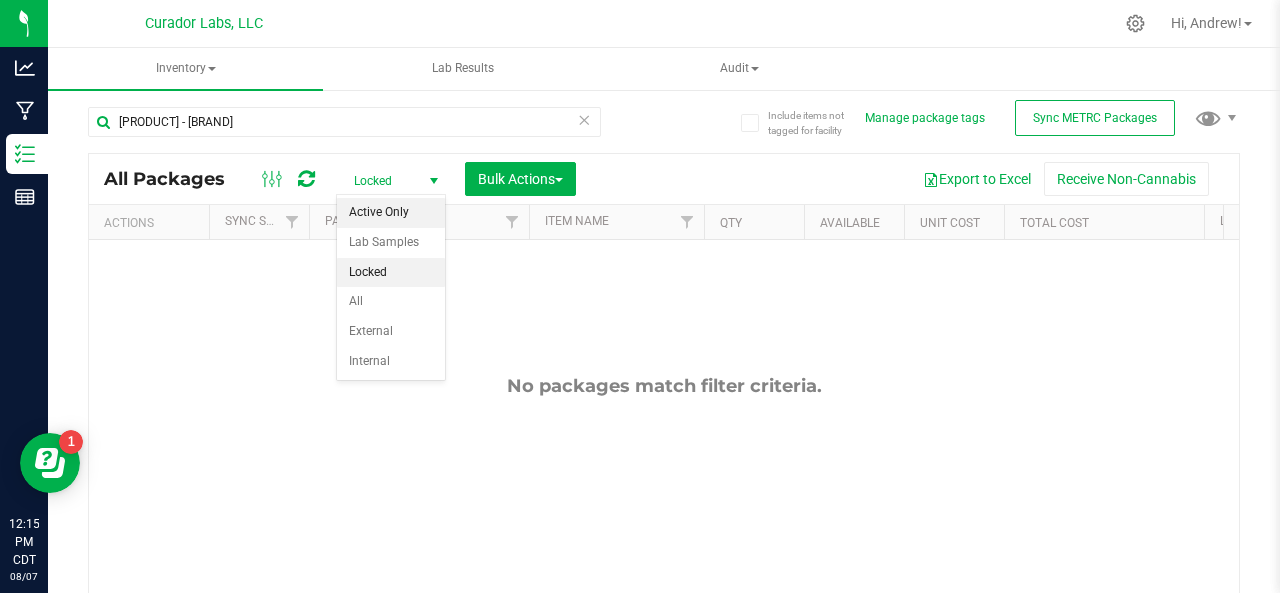 click on "Active Only" at bounding box center [391, 213] 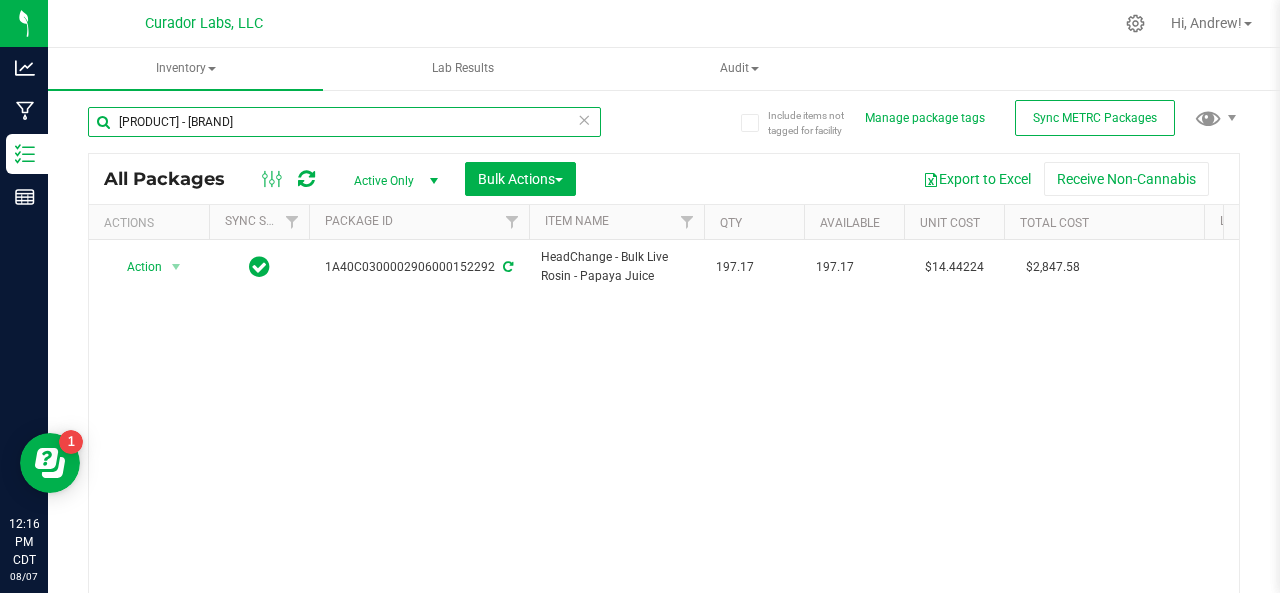 click on "[PRODUCT] - [BRAND]" at bounding box center (344, 122) 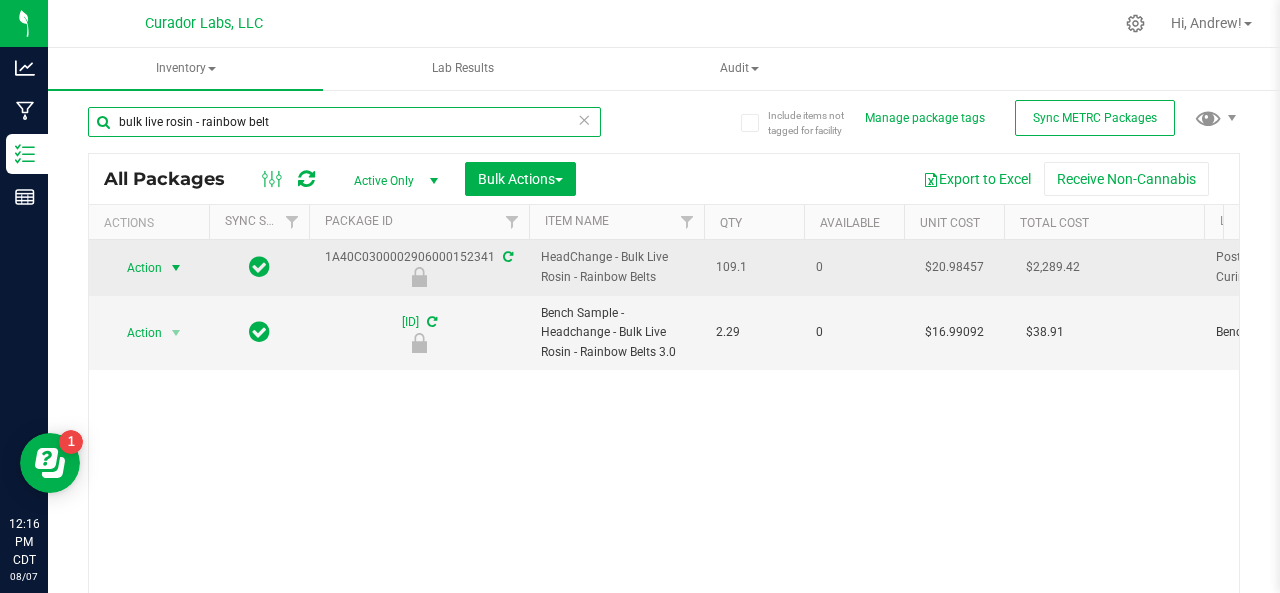type on "bulk live rosin - rainbow belt" 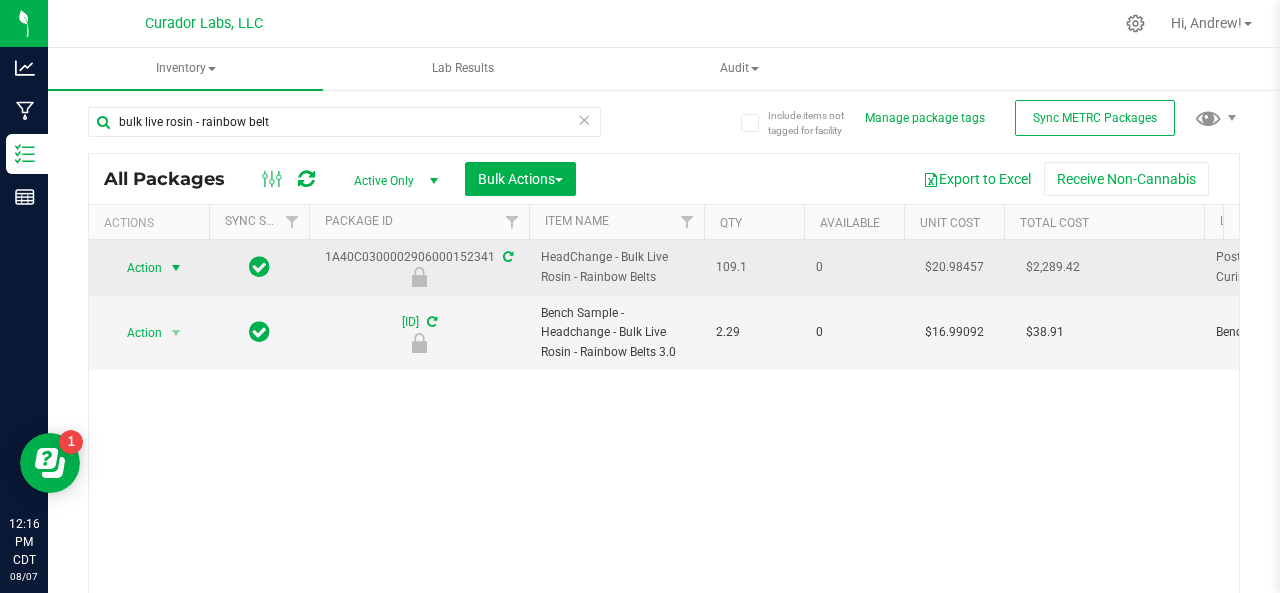 click on "Action" at bounding box center (136, 268) 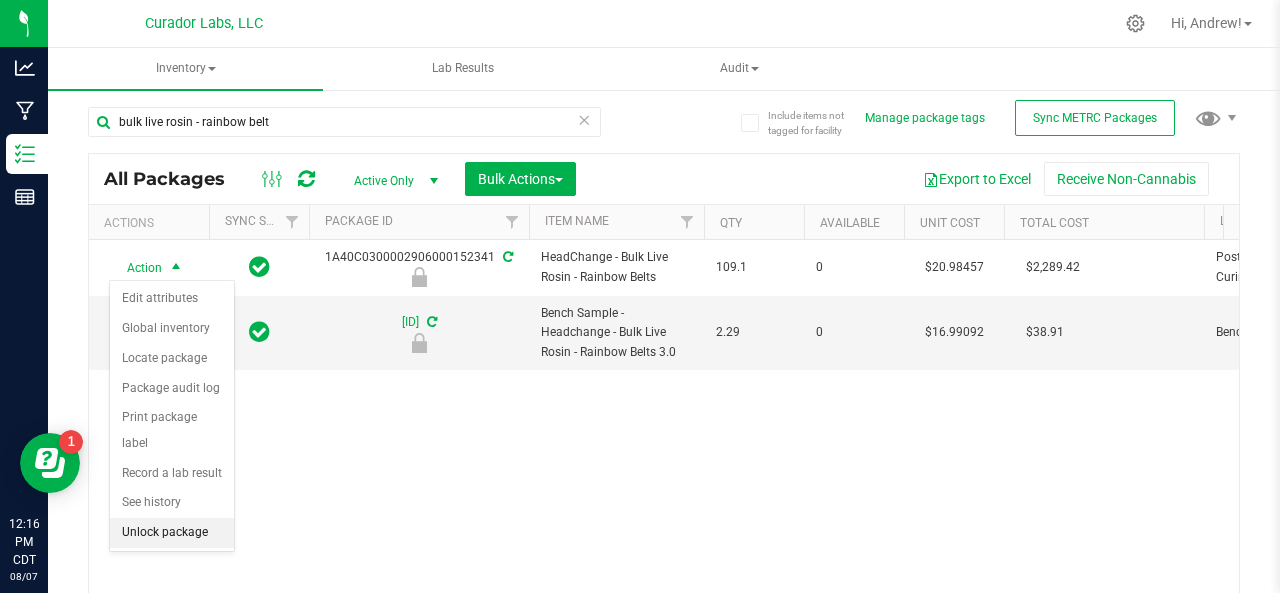 click on "Unlock package" at bounding box center [172, 533] 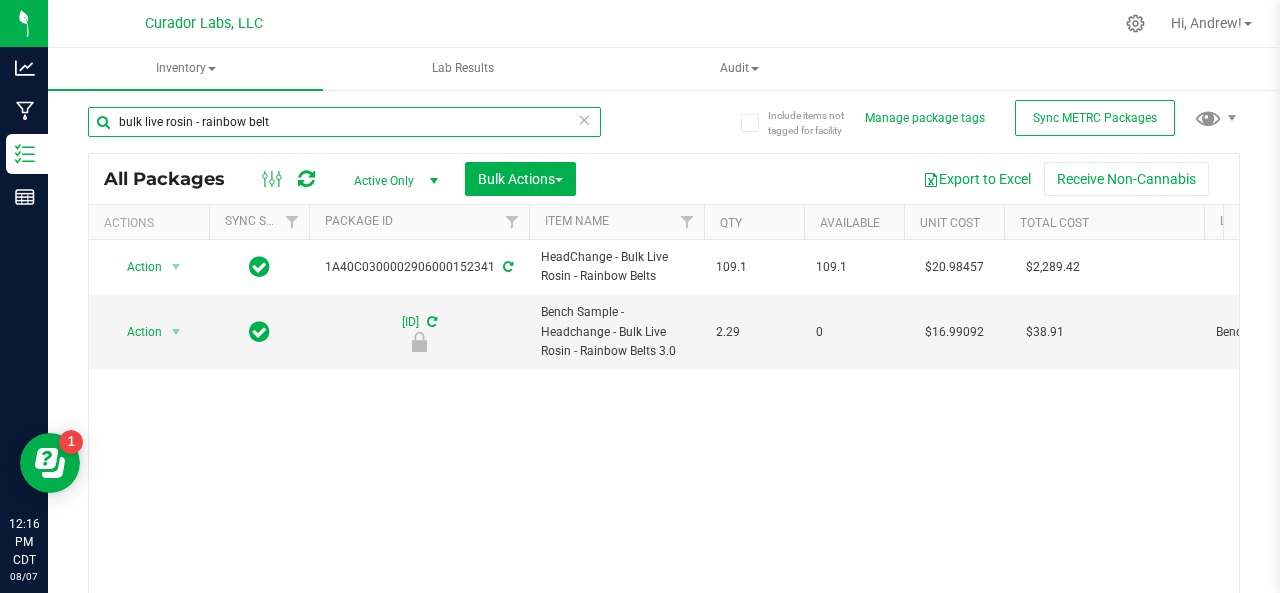 click on "bulk live rosin - rainbow belt" at bounding box center (344, 122) 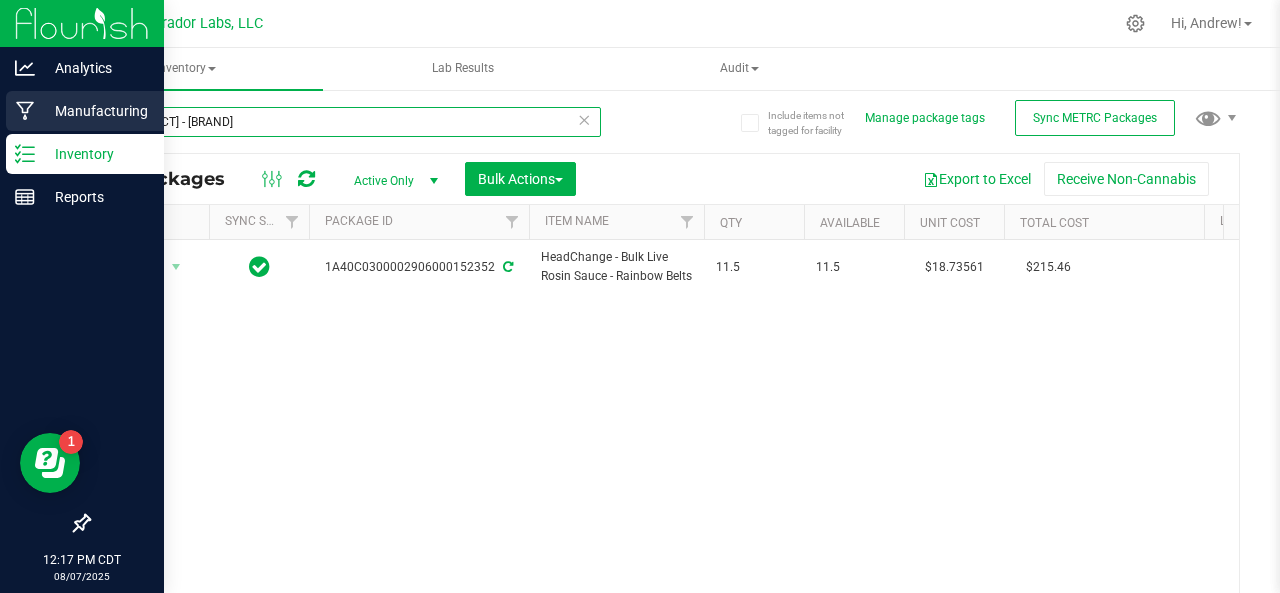 type on "[PRODUCT] - [BRAND]" 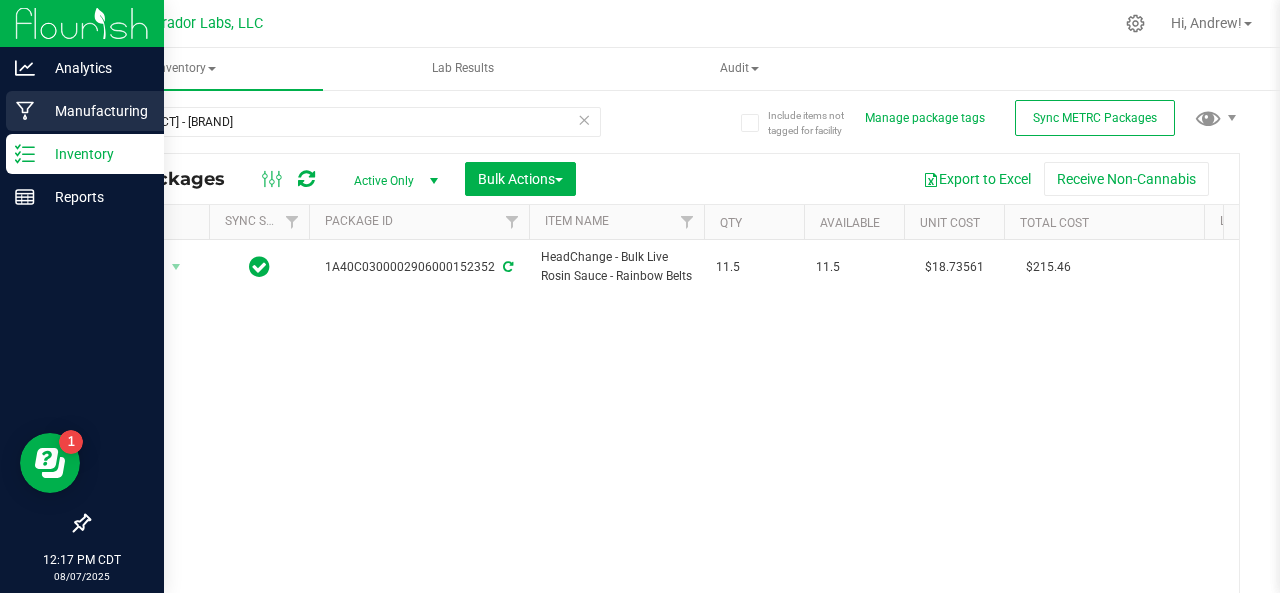 click on "Manufacturing" at bounding box center [85, 111] 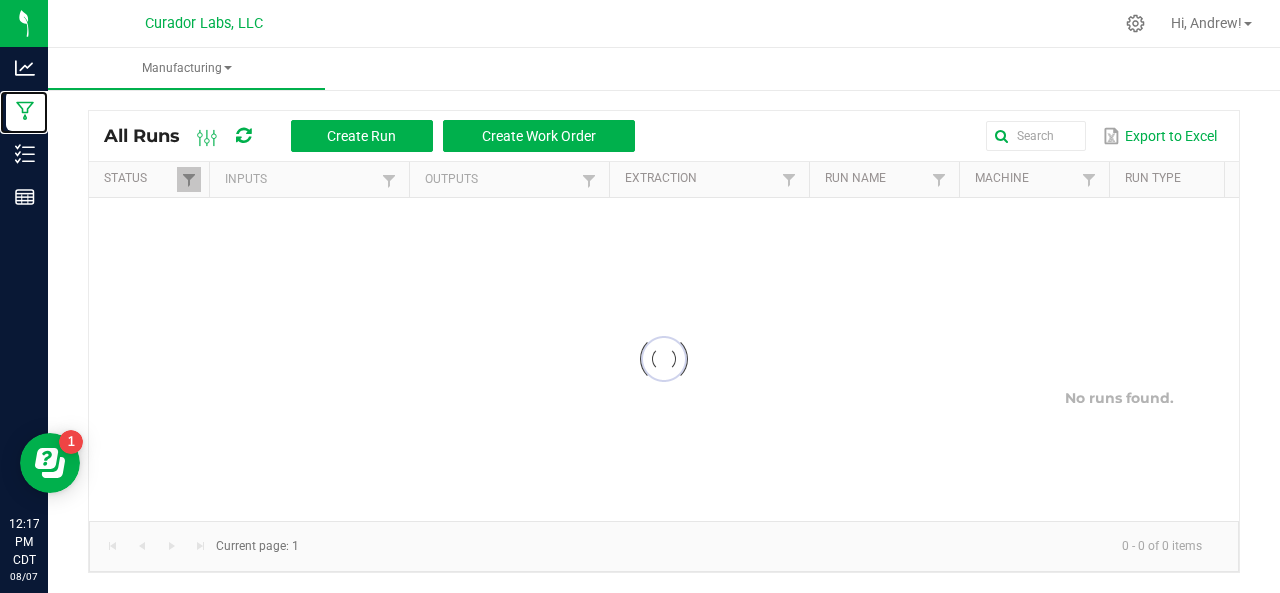 scroll, scrollTop: 0, scrollLeft: 0, axis: both 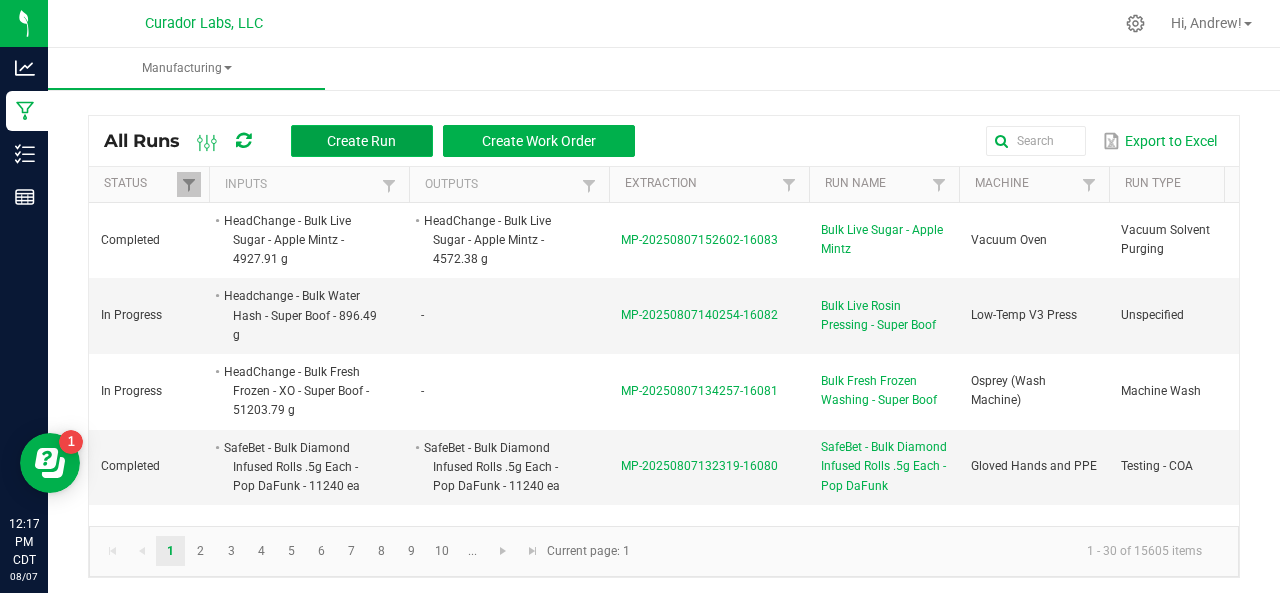 click on "Create Run" at bounding box center [361, 141] 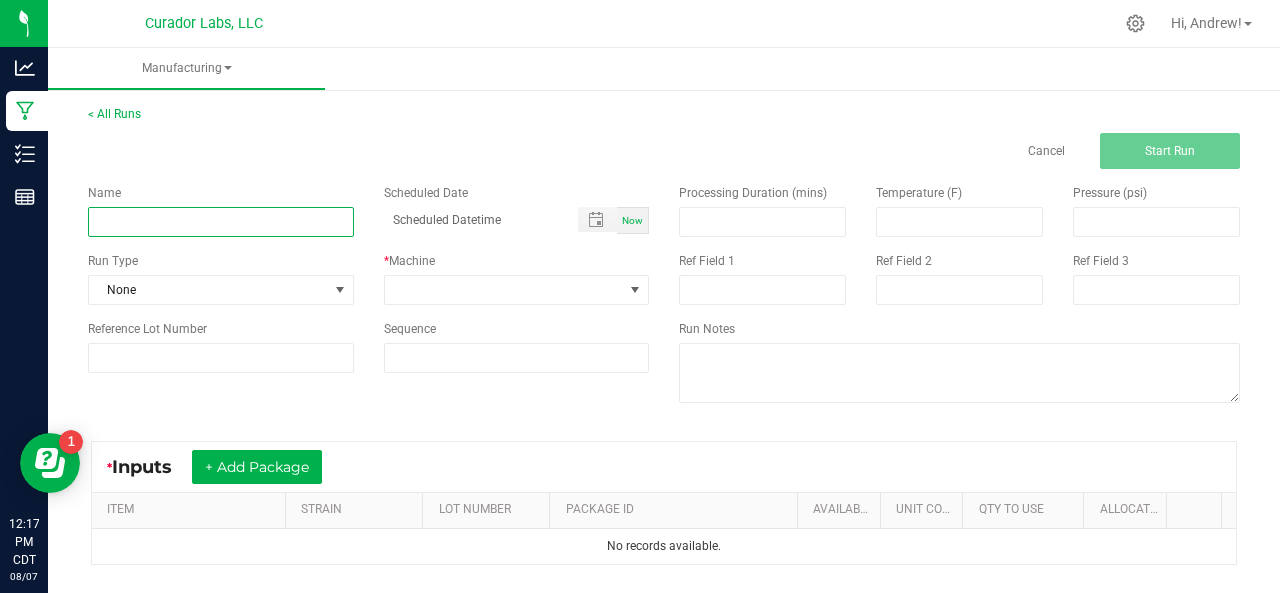 click at bounding box center [221, 222] 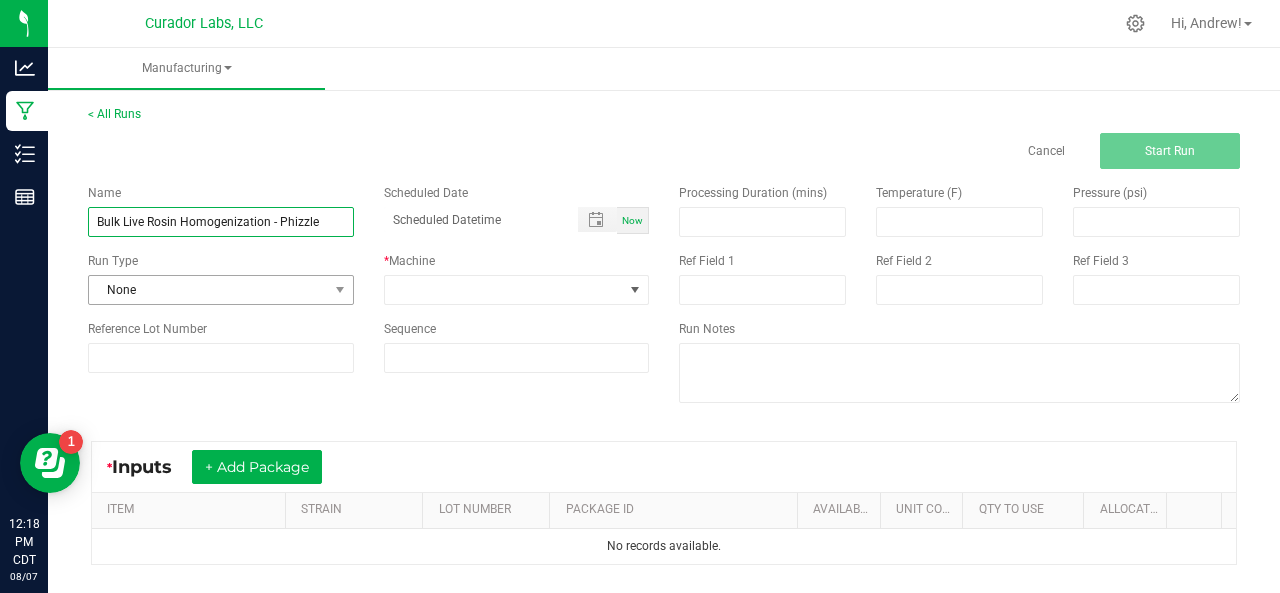 type on "Bulk Live Rosin Homogenization - Phizzle" 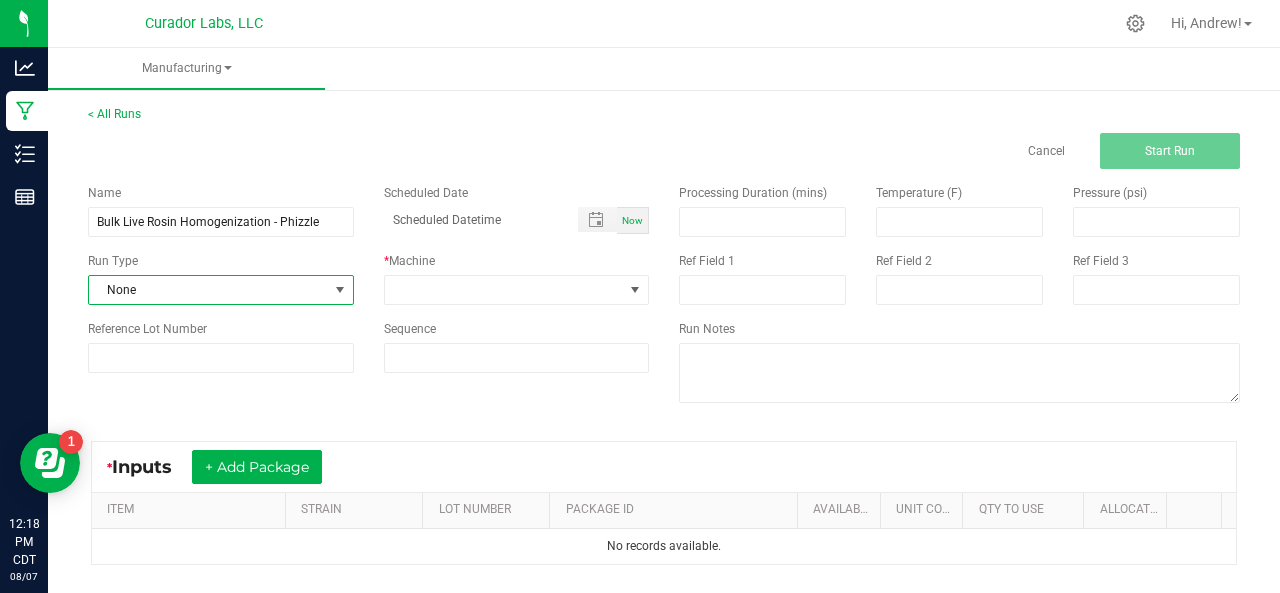 click on "None" at bounding box center (208, 290) 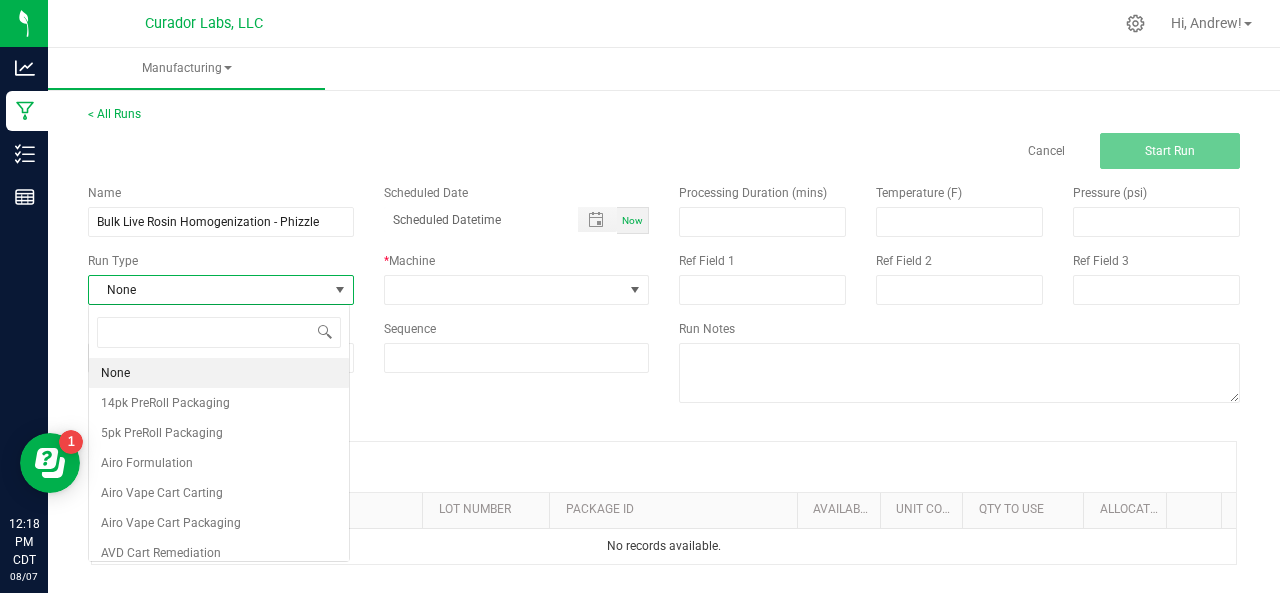 scroll, scrollTop: 99970, scrollLeft: 99738, axis: both 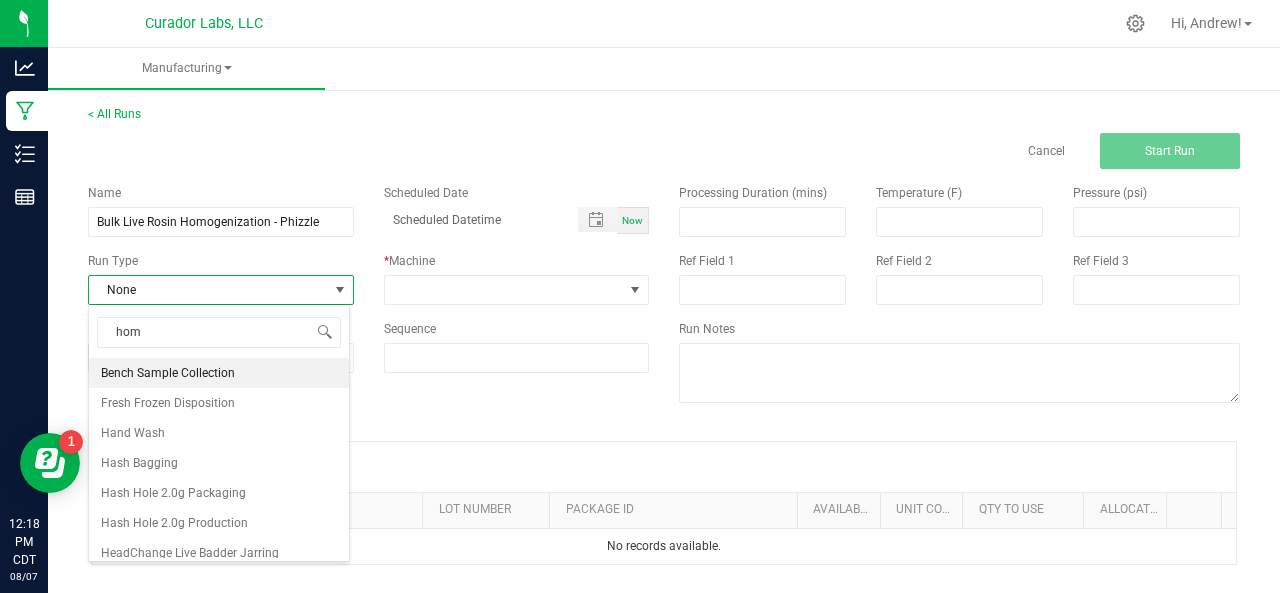 type on "homo" 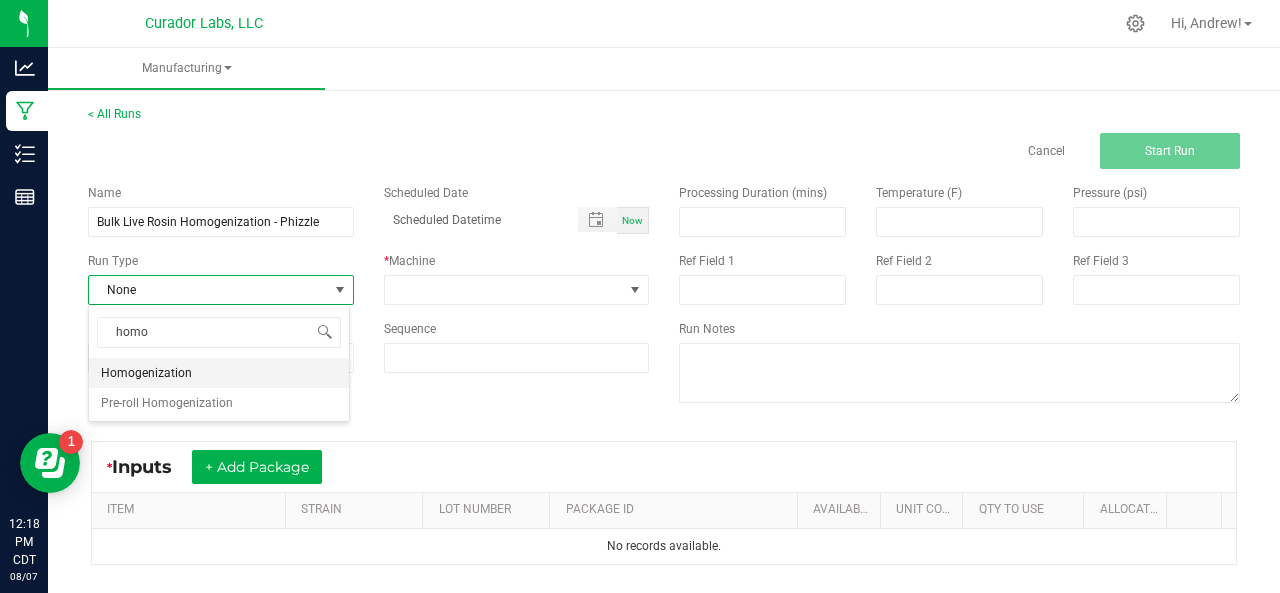click on "Homogenization" at bounding box center [146, 373] 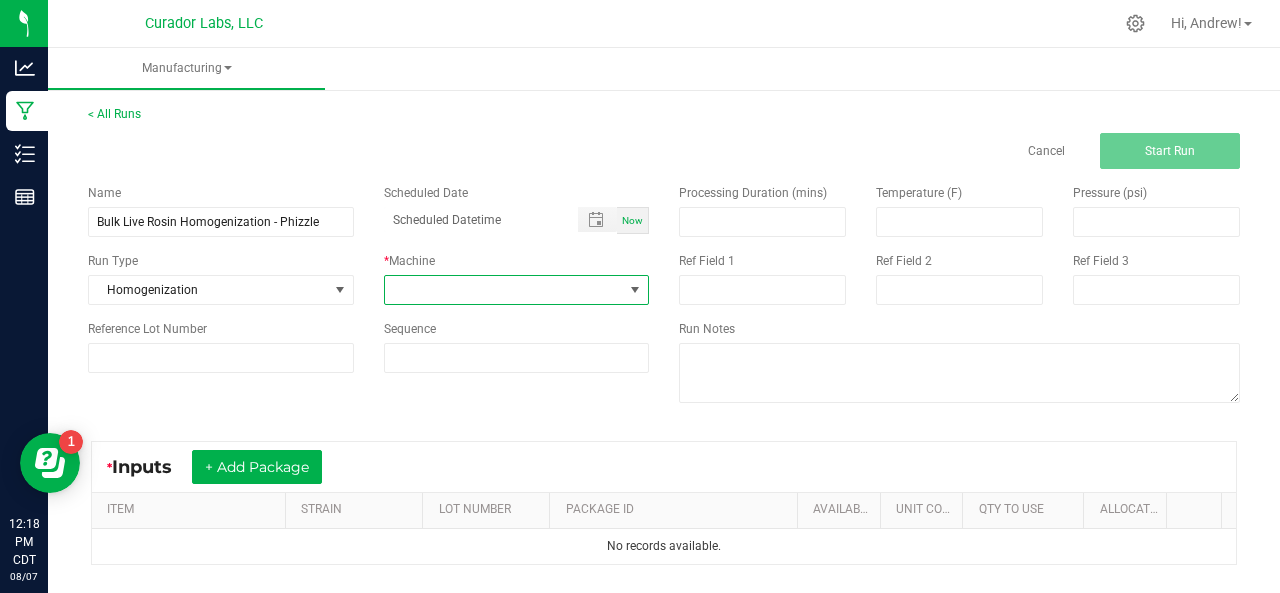 click at bounding box center (504, 290) 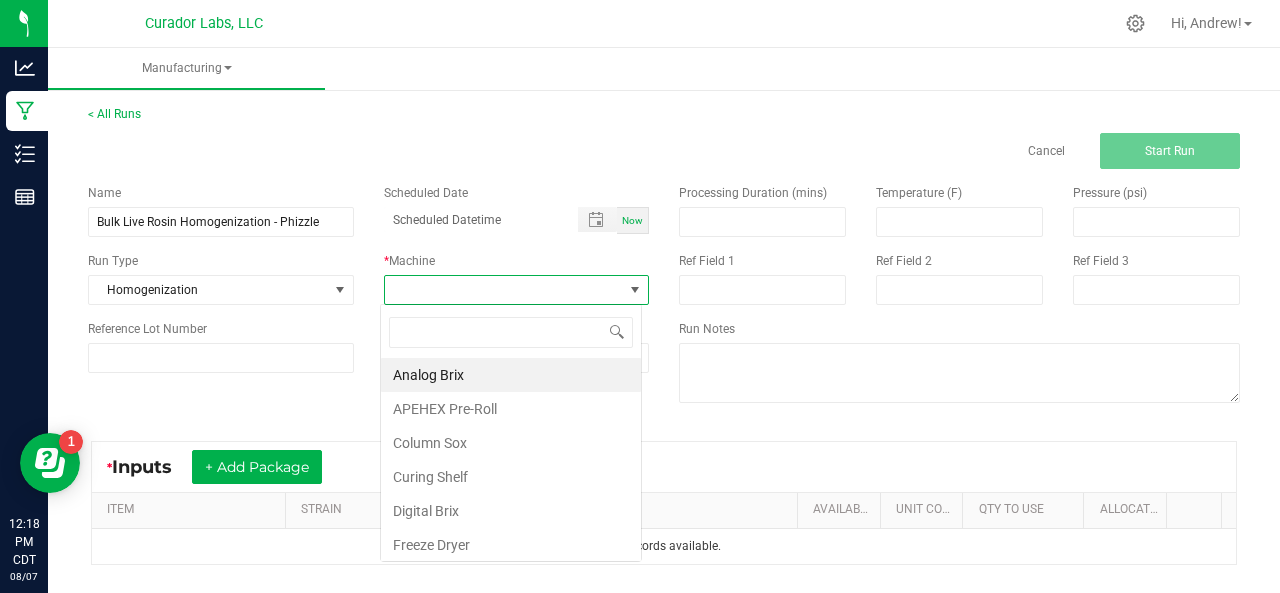 scroll, scrollTop: 99970, scrollLeft: 99738, axis: both 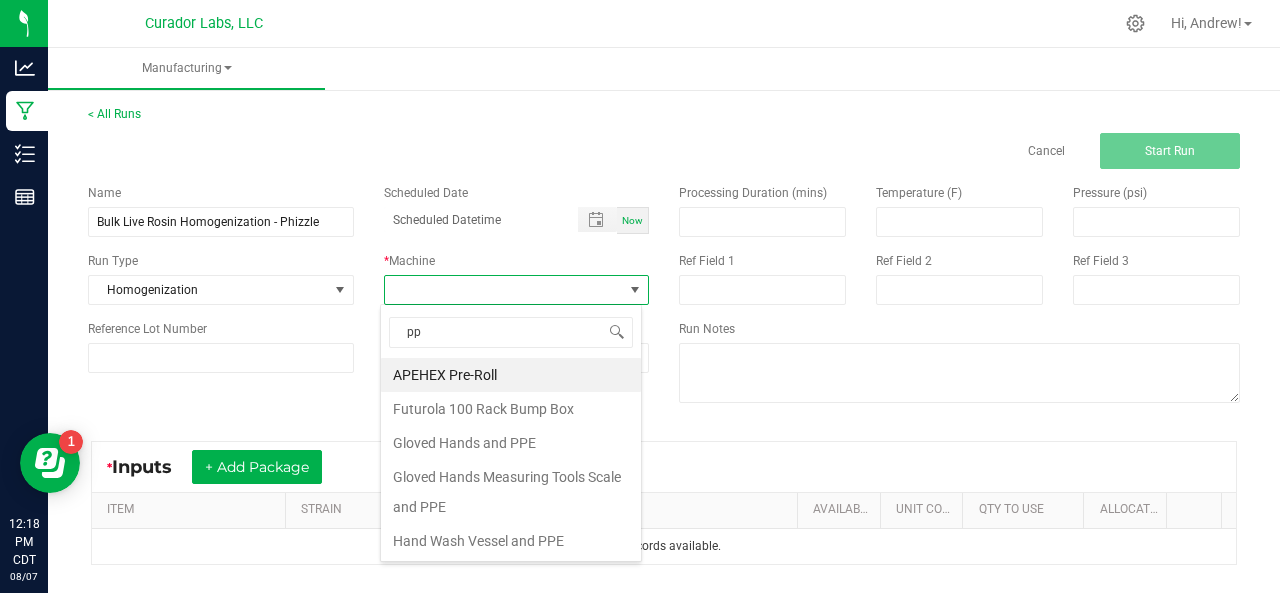type on "ppe" 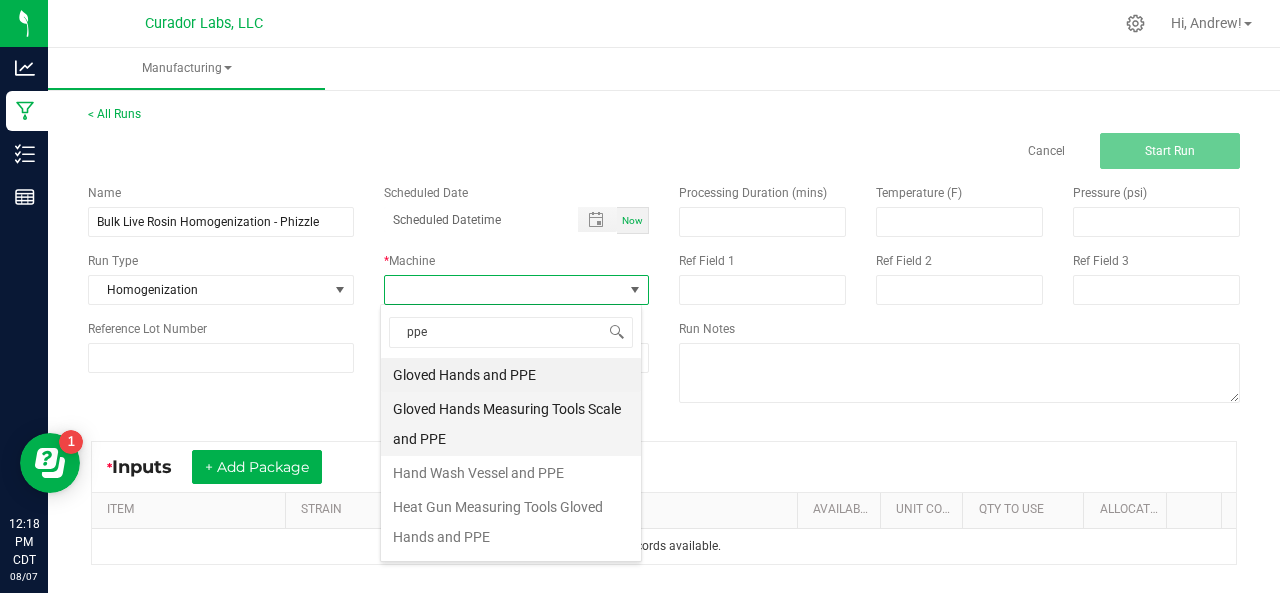 click on "Gloved Hands Measuring Tools Scale and PPE" at bounding box center [511, 424] 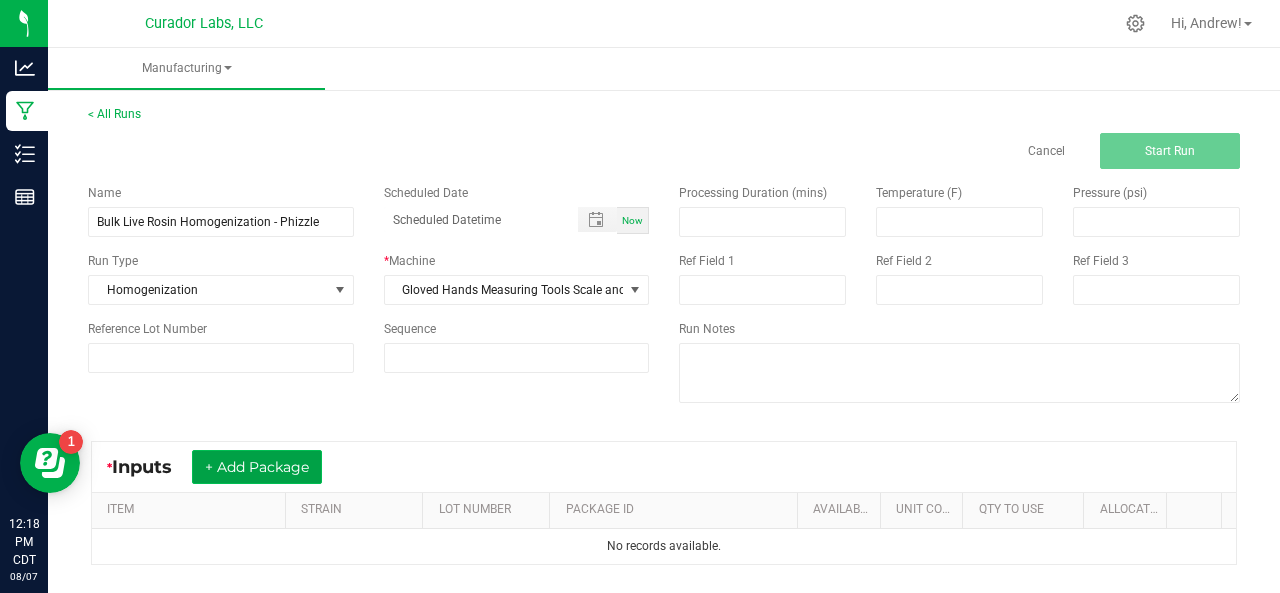 click on "+ Add Package" at bounding box center (257, 467) 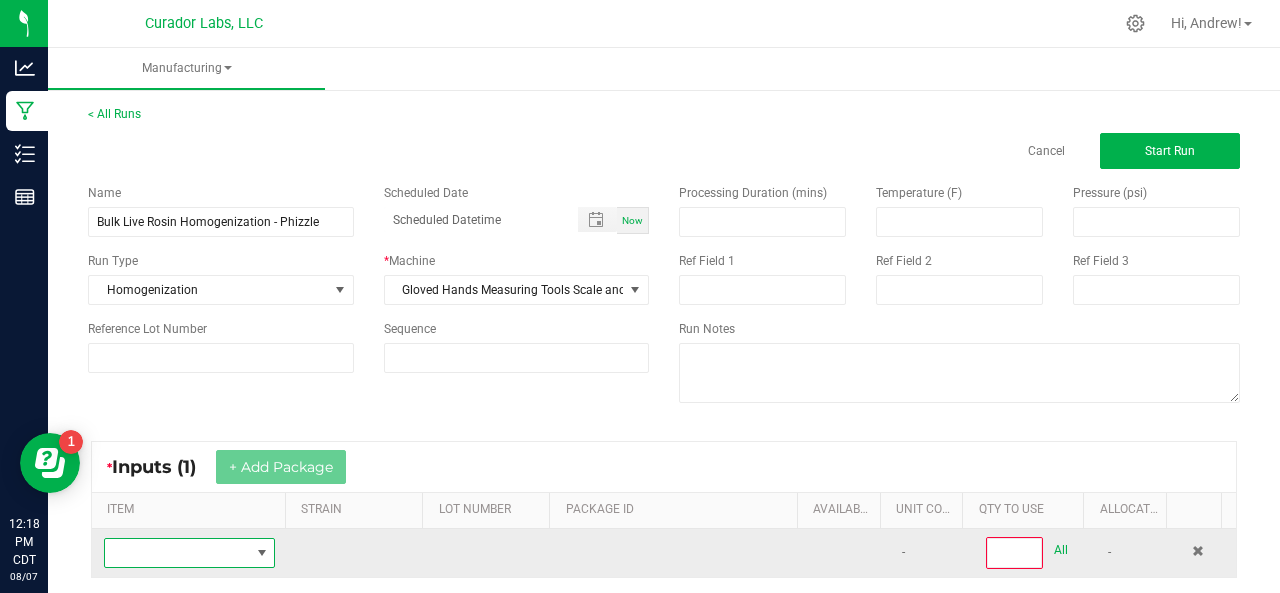 click at bounding box center [177, 553] 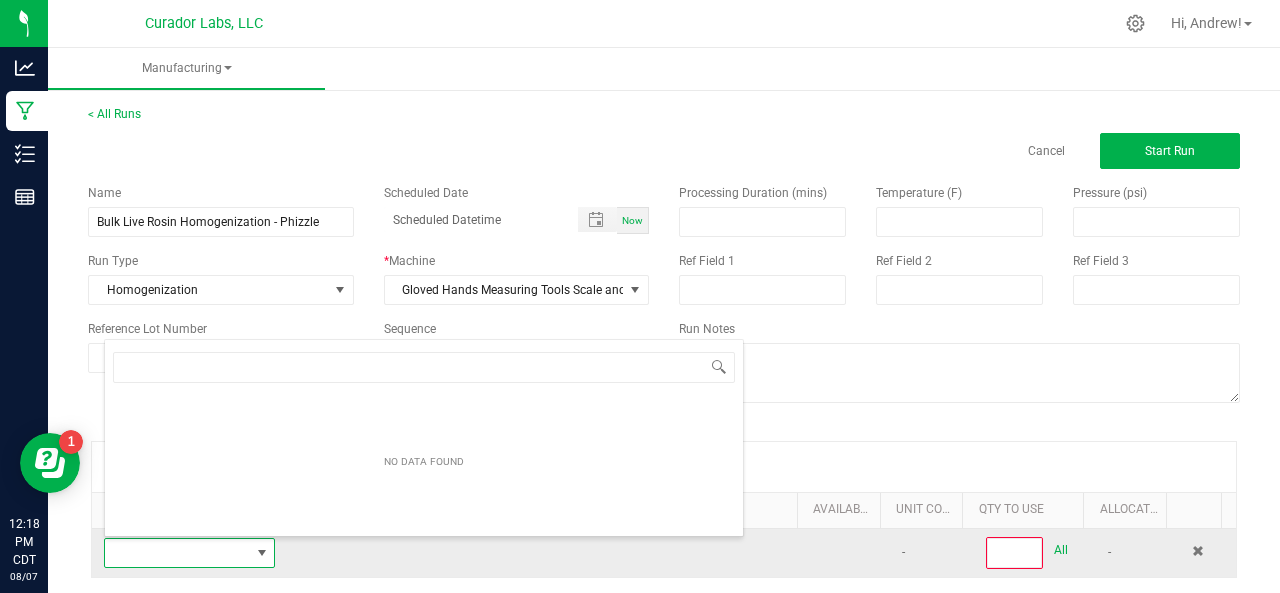 scroll, scrollTop: 0, scrollLeft: 0, axis: both 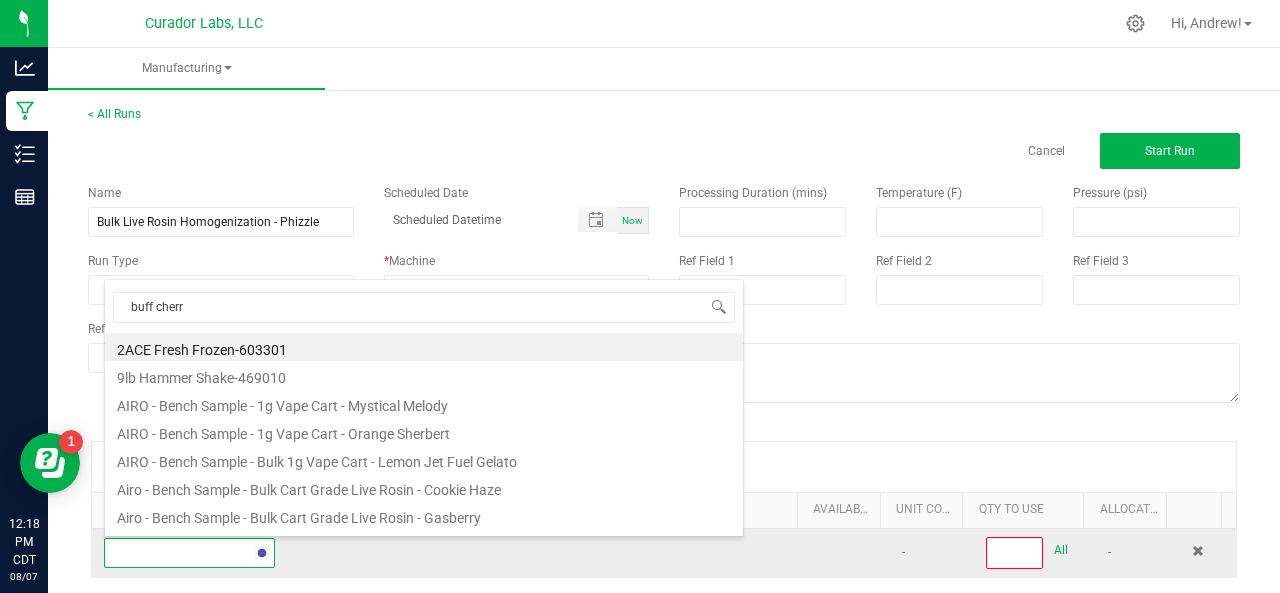 type on "buff cherry" 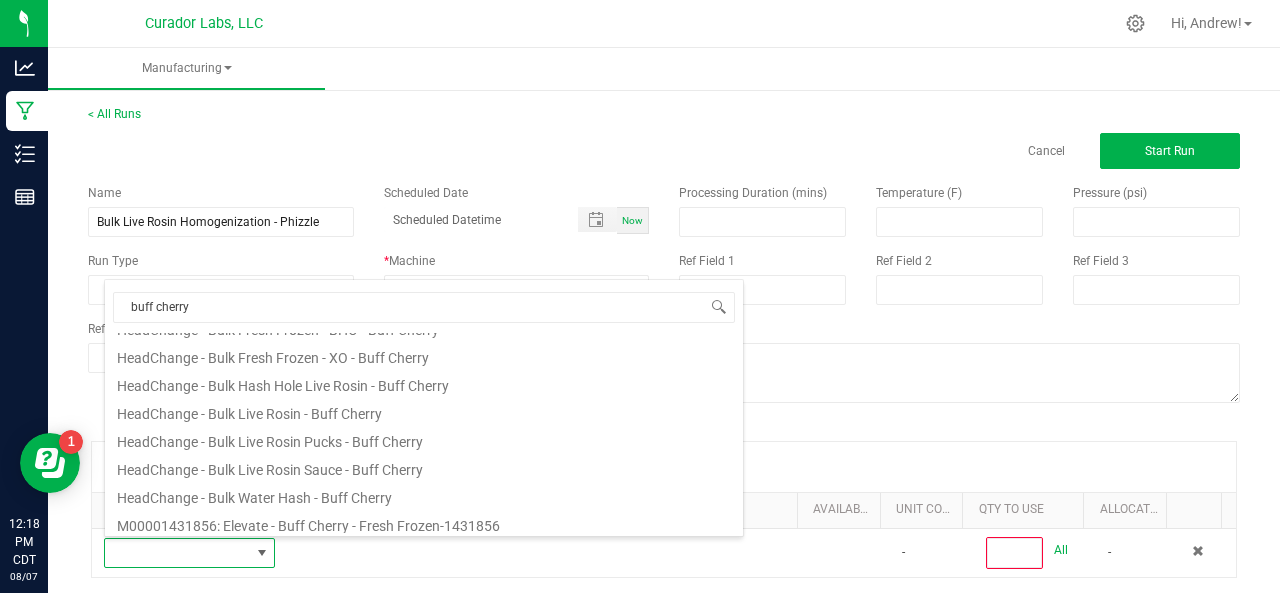 scroll, scrollTop: 282, scrollLeft: 0, axis: vertical 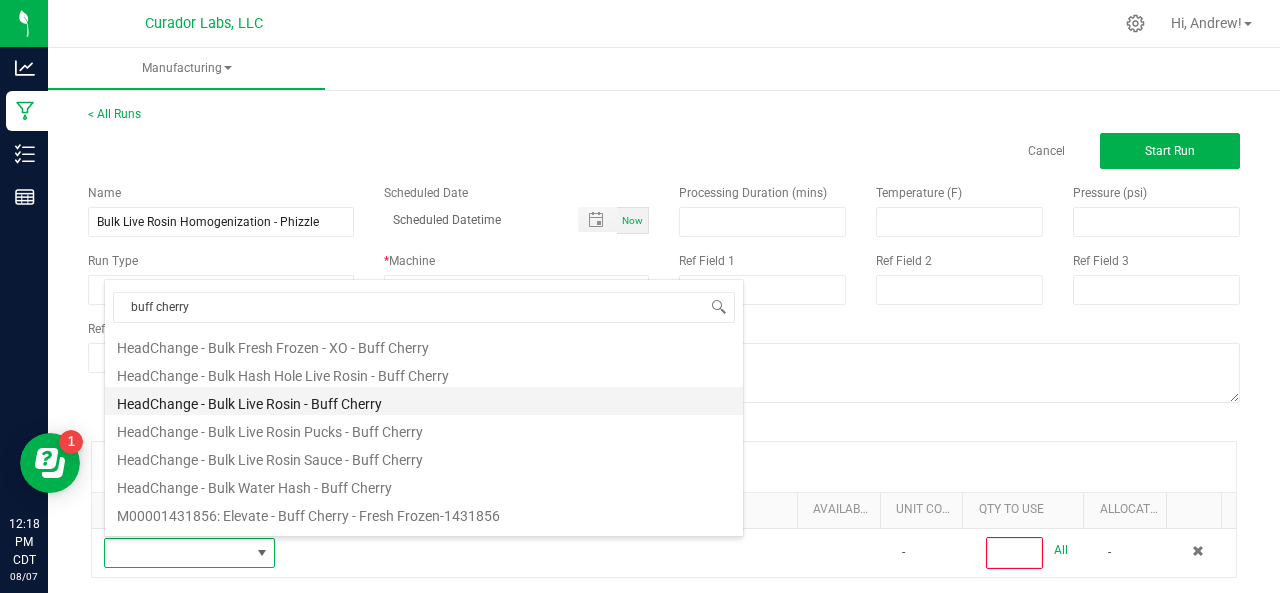 click on "HeadChange - Bulk Live Rosin - Buff Cherry" at bounding box center (424, 401) 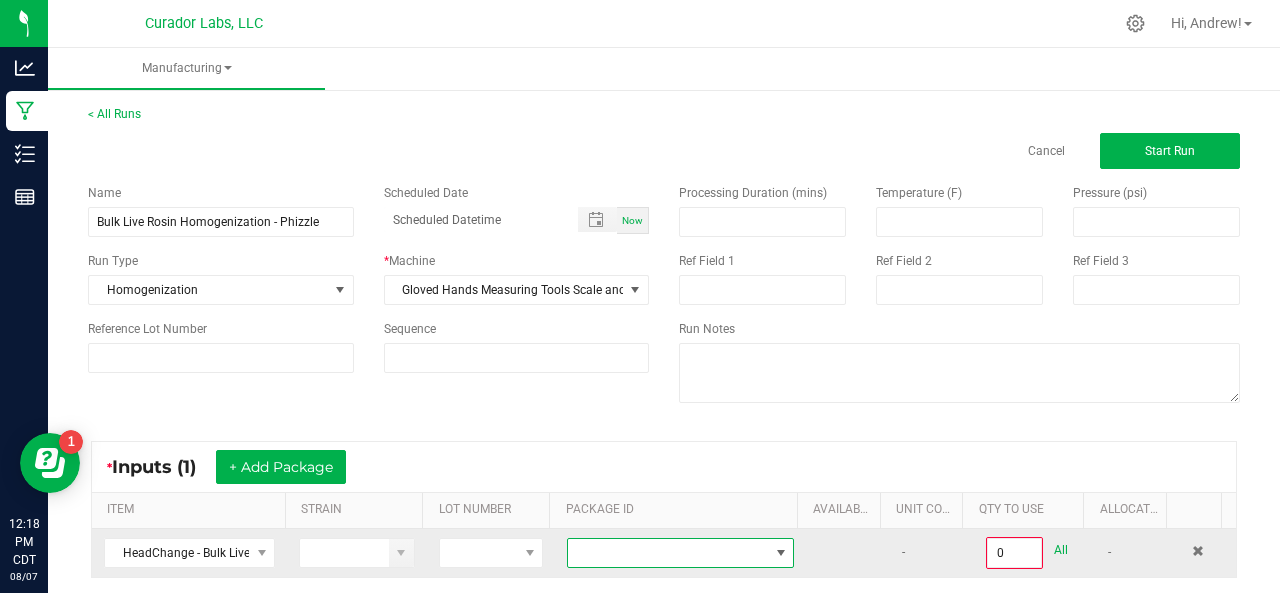 click at bounding box center (668, 553) 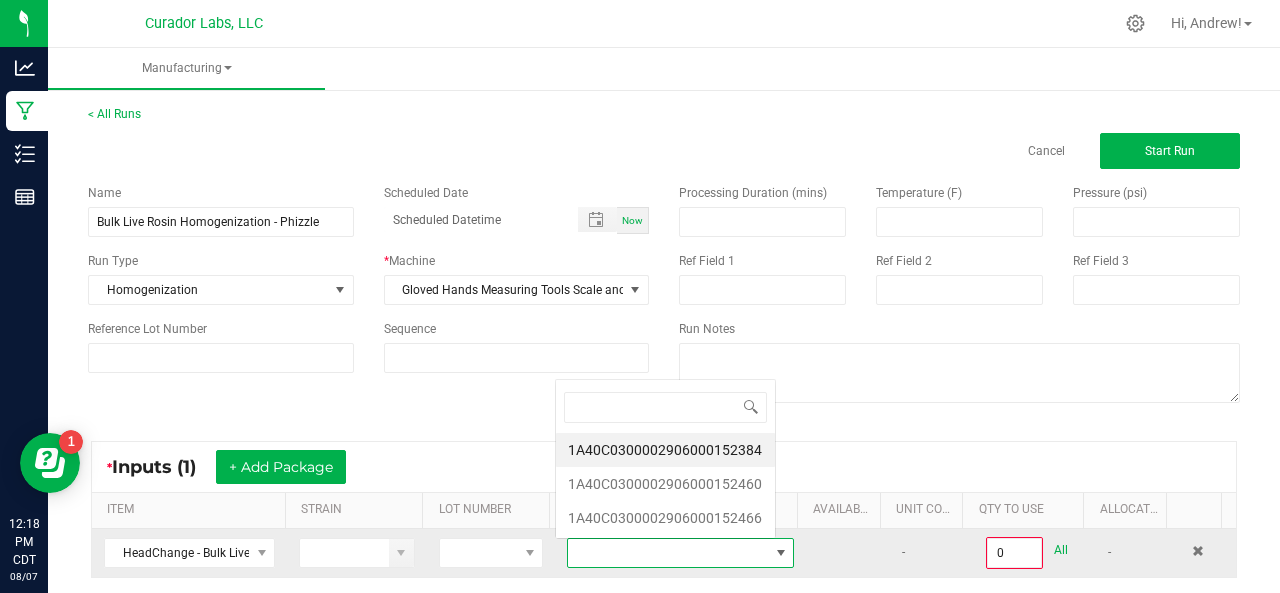 scroll, scrollTop: 0, scrollLeft: 0, axis: both 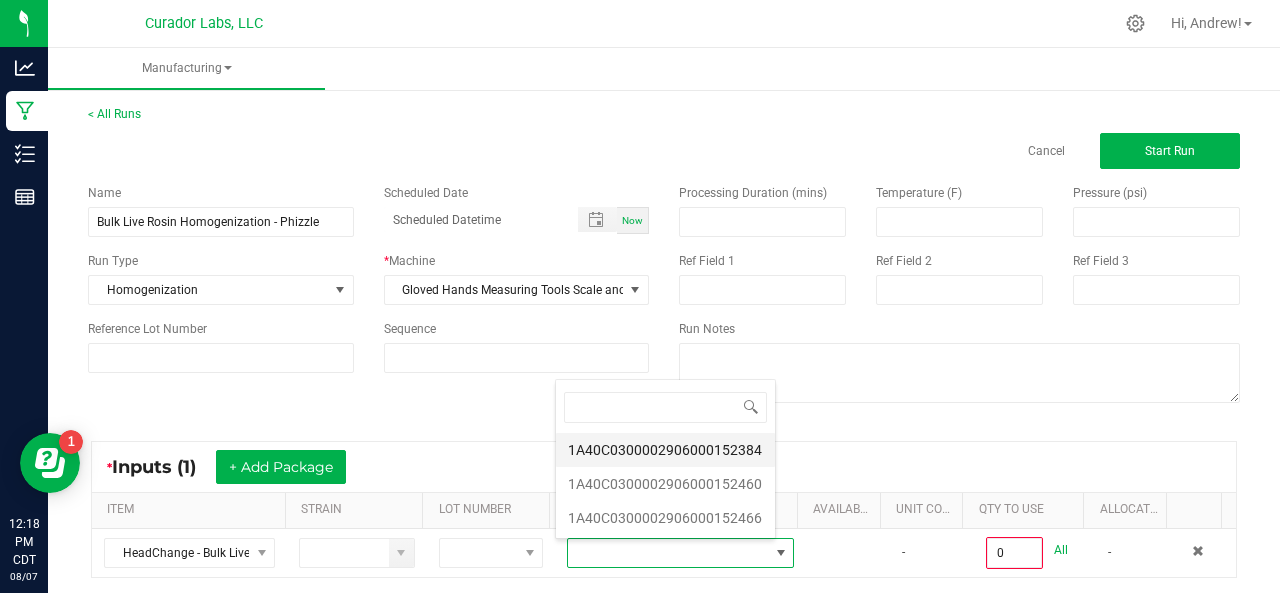 click on "1A40C0300002906000152384" at bounding box center (665, 450) 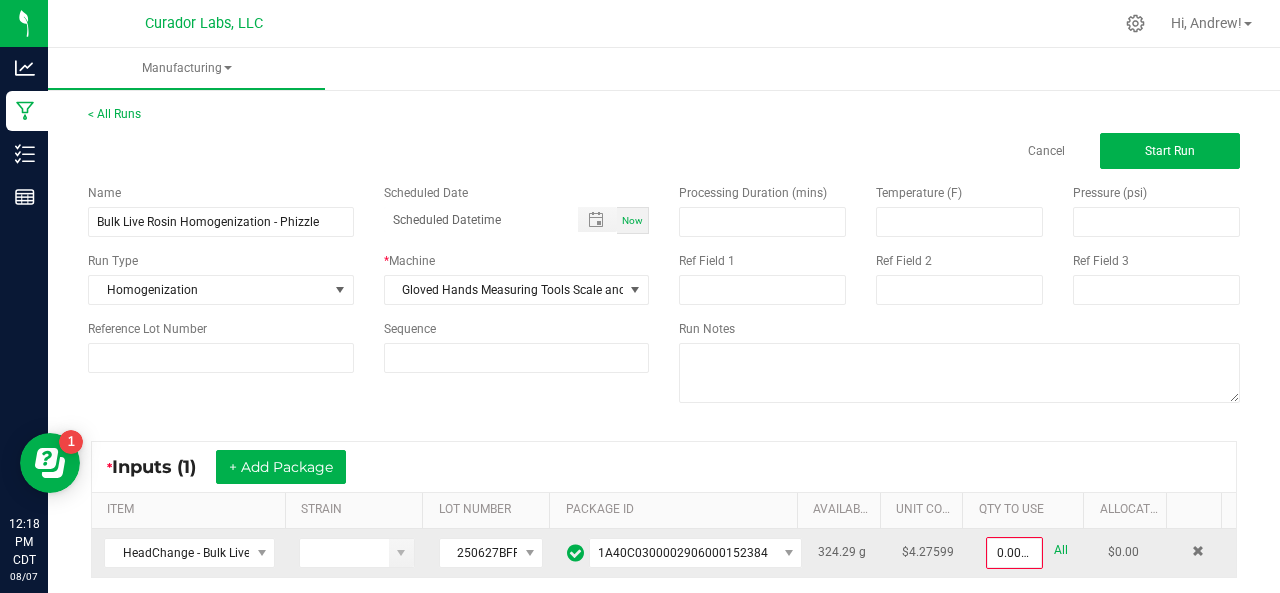 click on "All" at bounding box center (1061, 550) 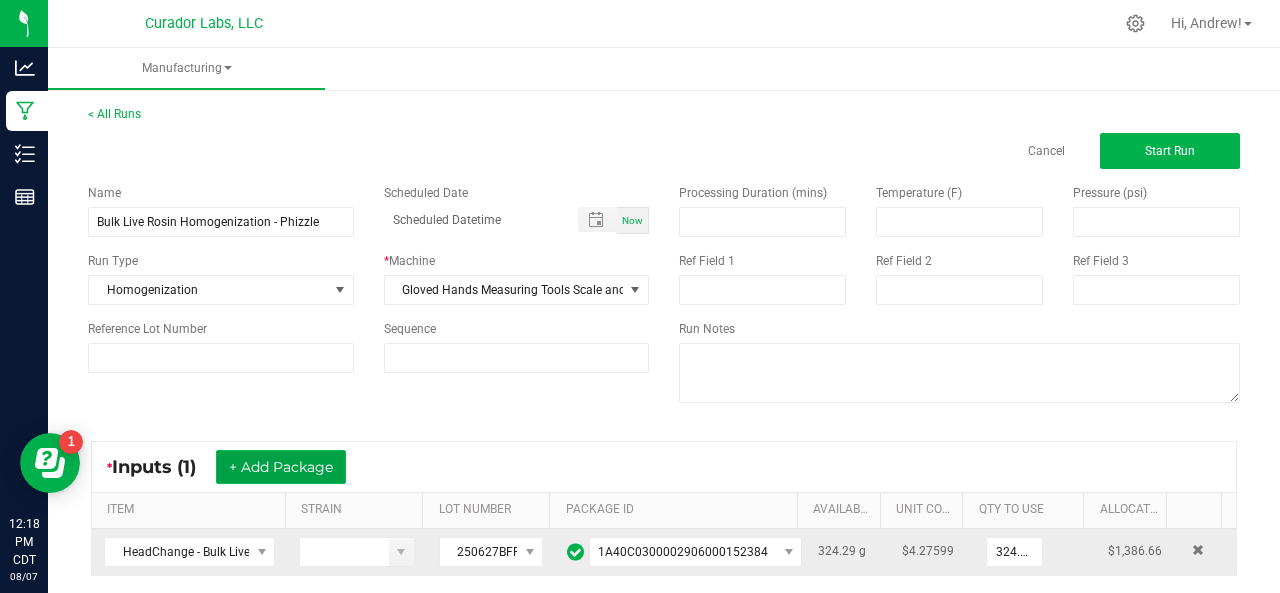 click on "+ Add Package" at bounding box center [281, 467] 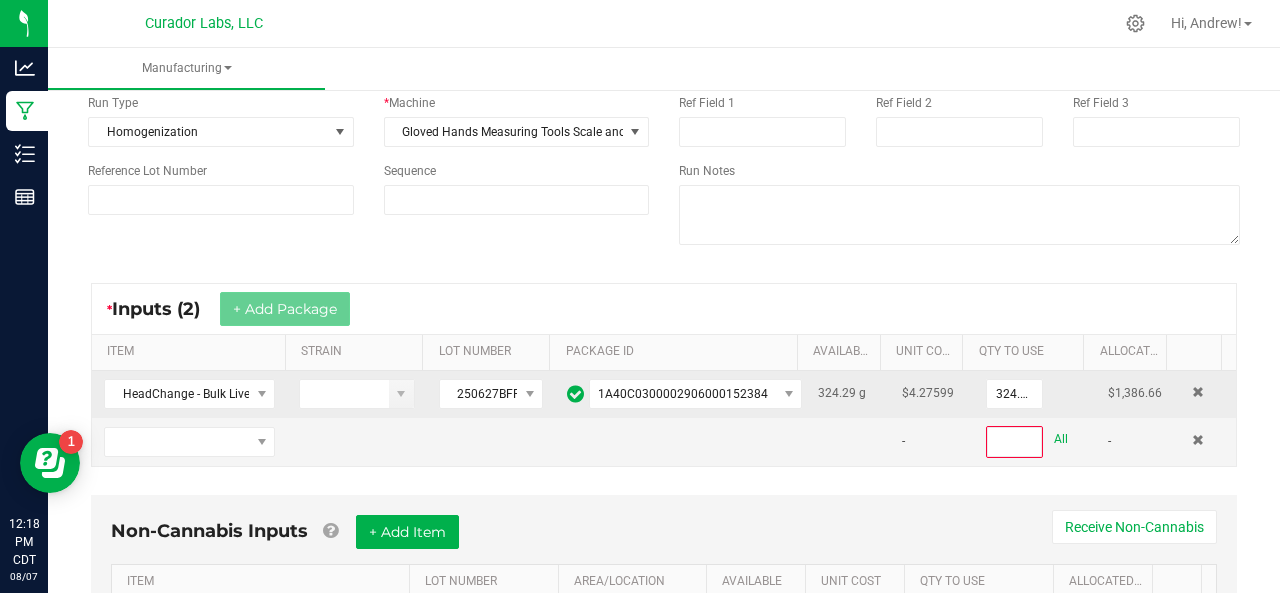 scroll, scrollTop: 166, scrollLeft: 0, axis: vertical 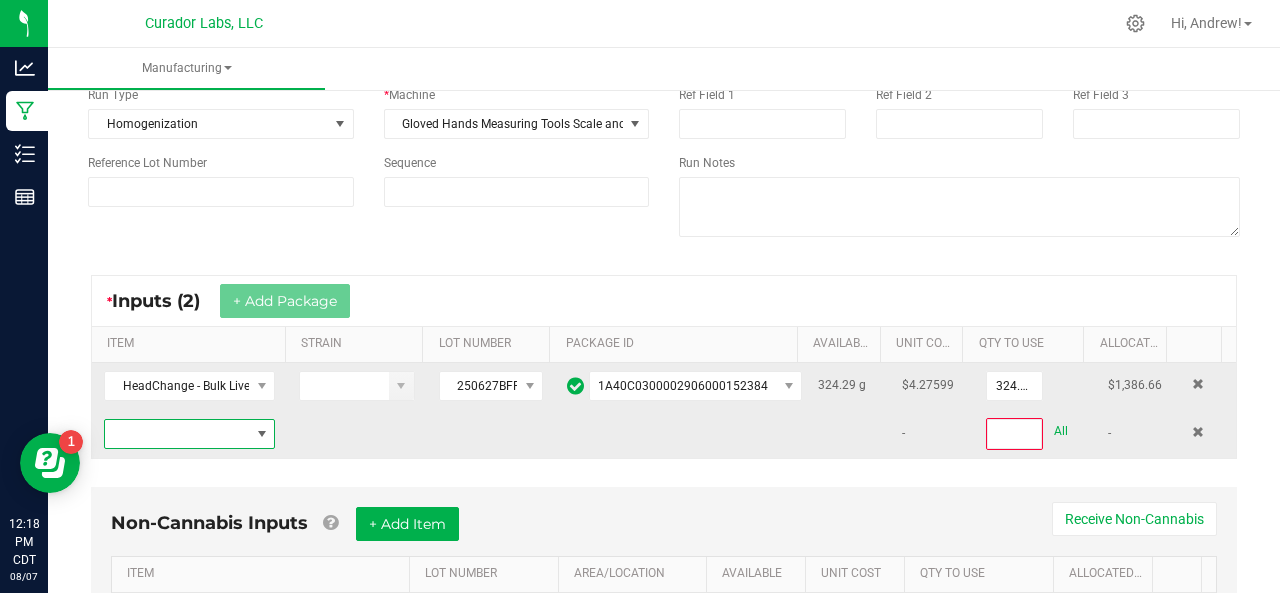 click at bounding box center (177, 434) 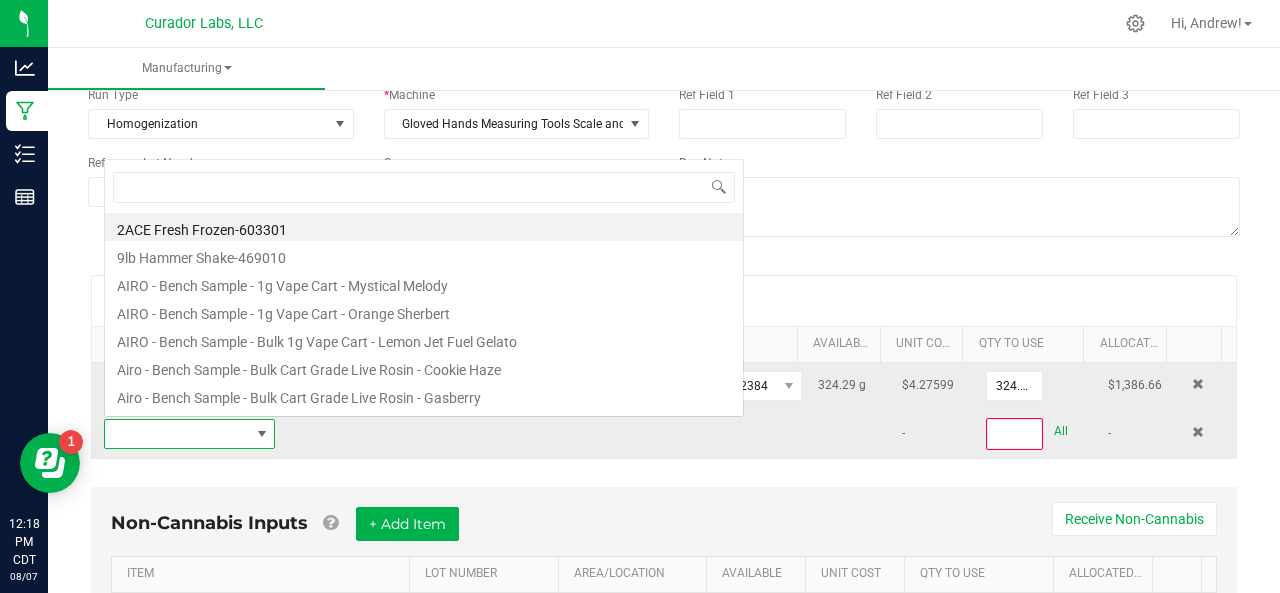 scroll, scrollTop: 0, scrollLeft: 0, axis: both 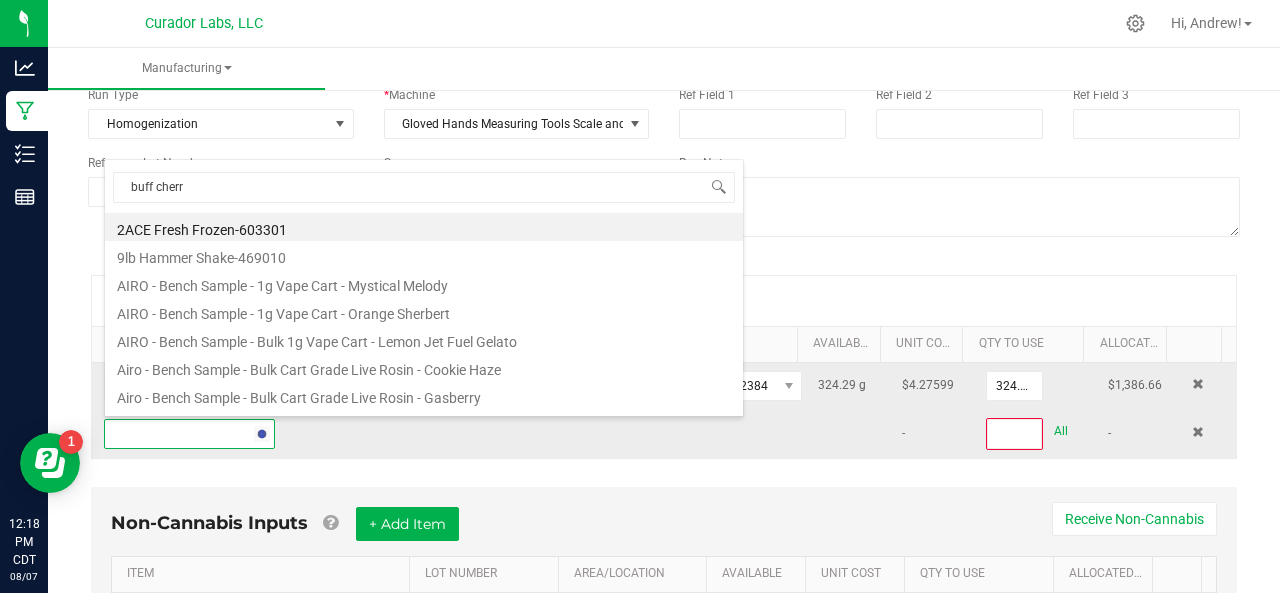 type on "buff cherry" 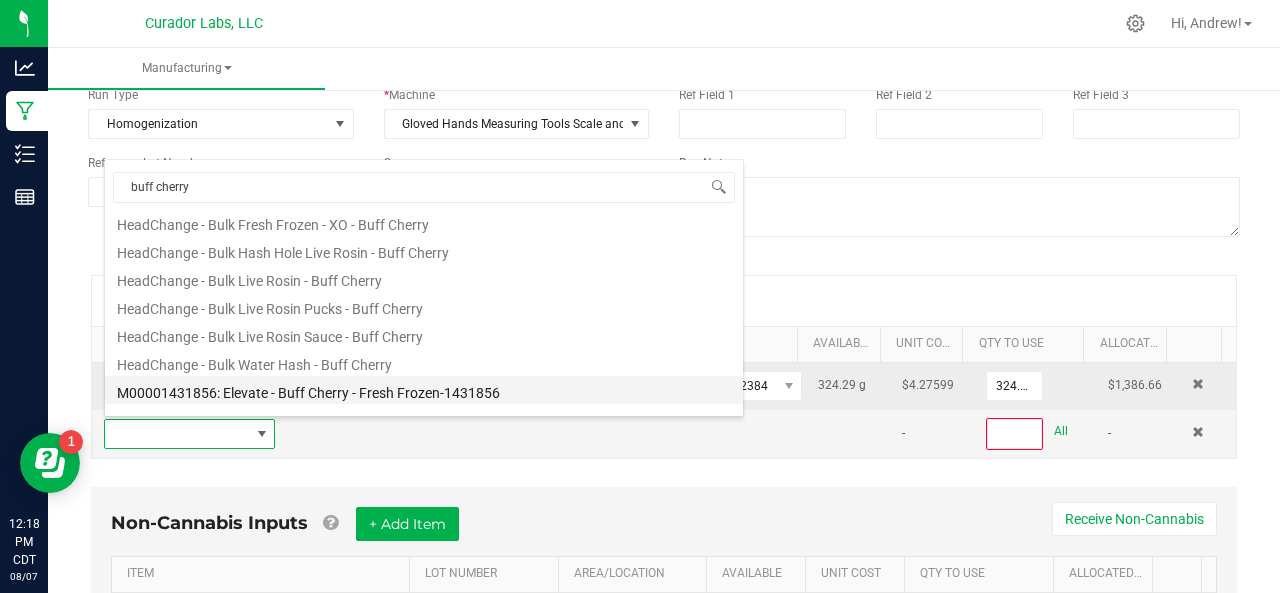 scroll, scrollTop: 284, scrollLeft: 0, axis: vertical 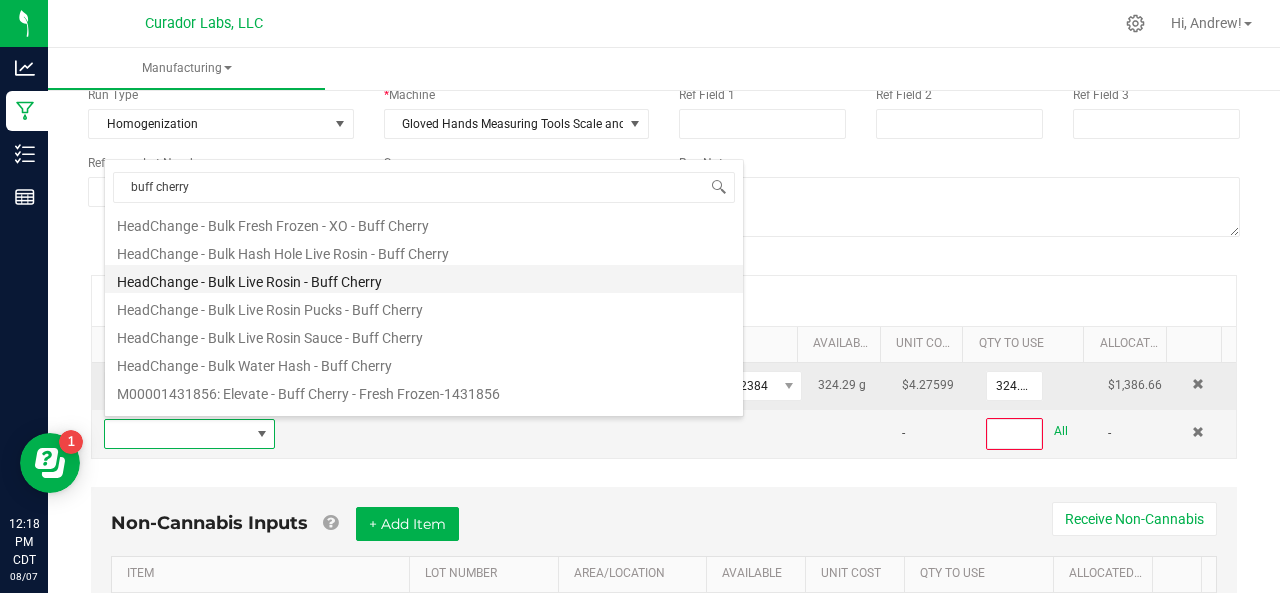 click on "HeadChange - Bulk Live Rosin - Buff Cherry" at bounding box center (424, 279) 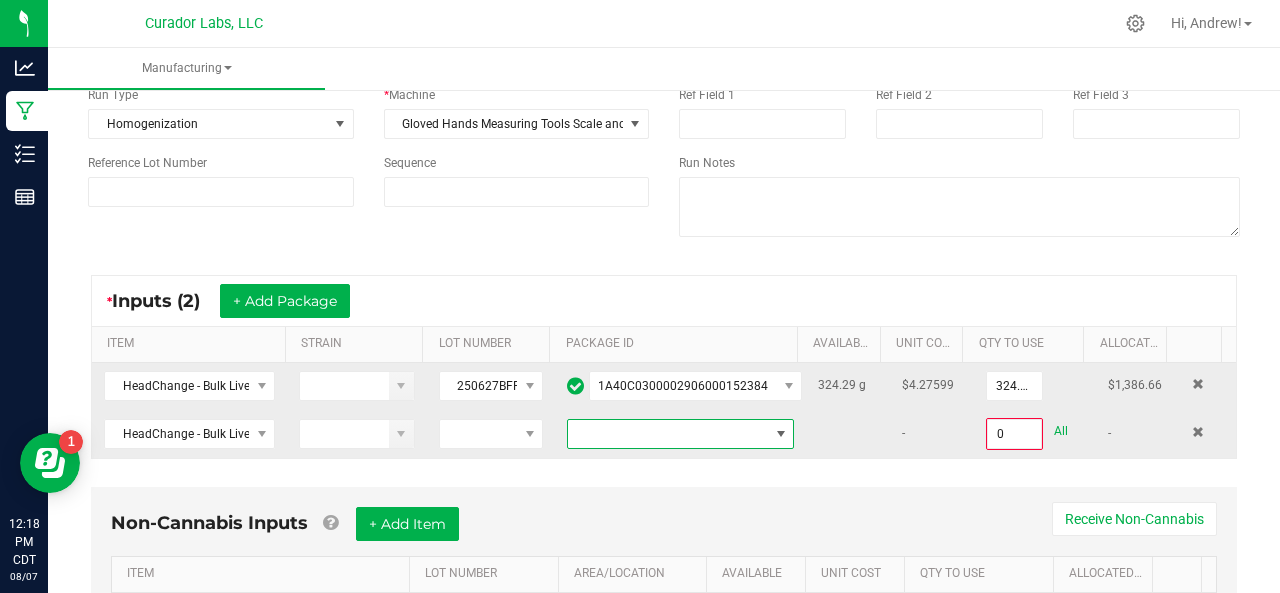 click at bounding box center [668, 434] 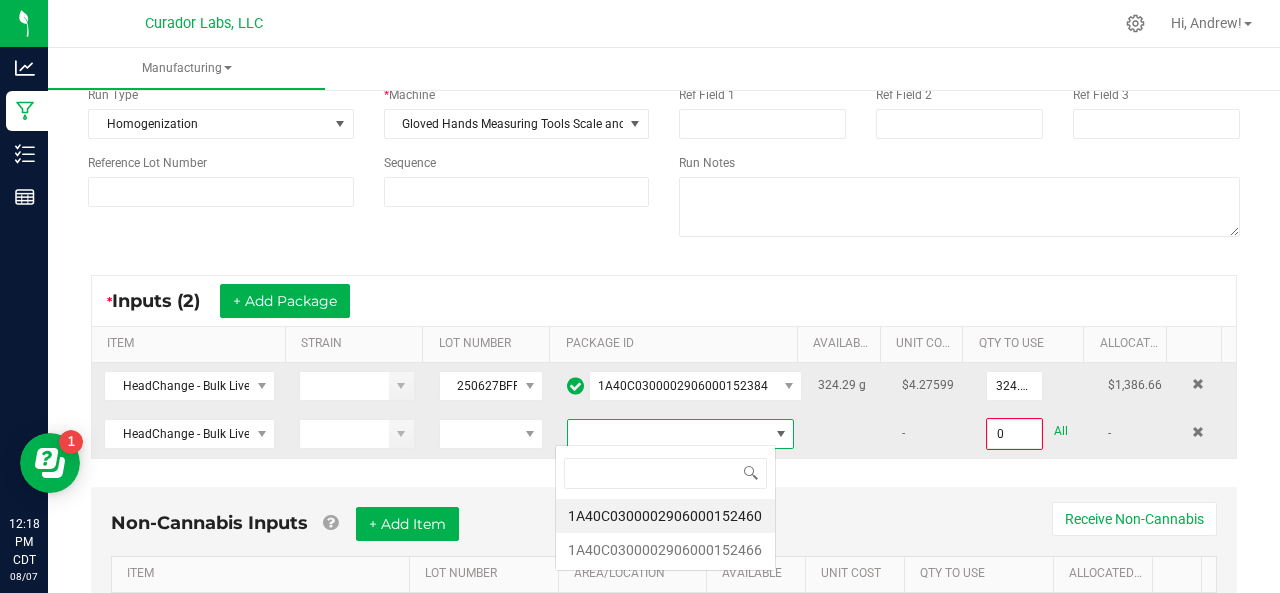 scroll, scrollTop: 99970, scrollLeft: 99779, axis: both 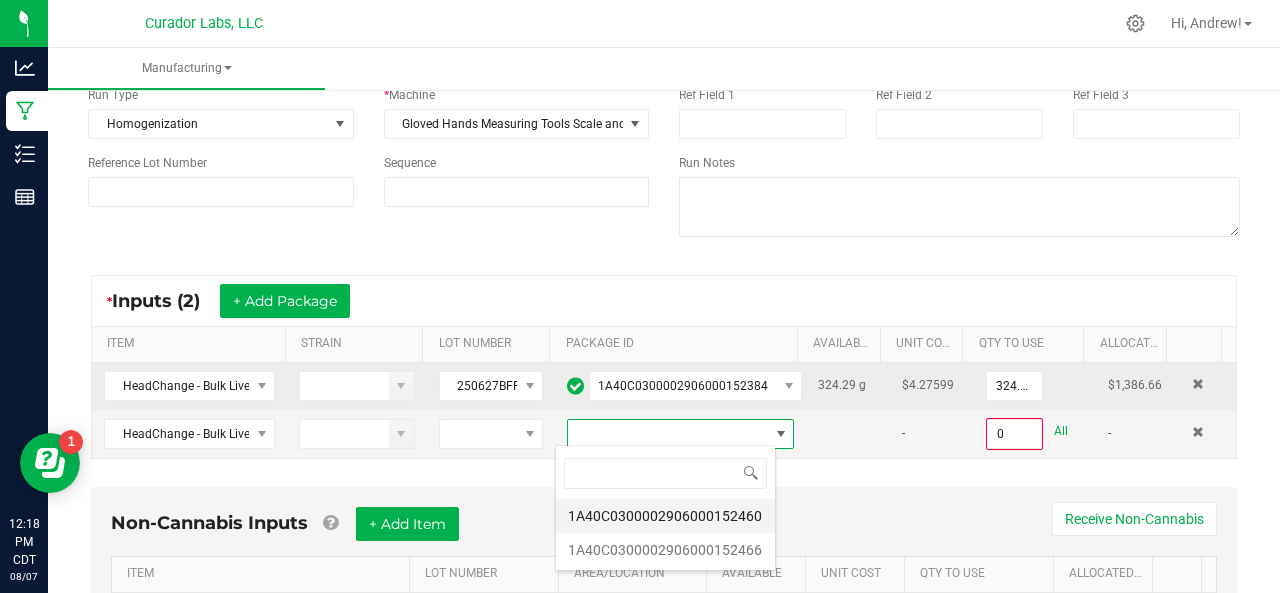 click on "1A40C0300002906000152460" at bounding box center [665, 516] 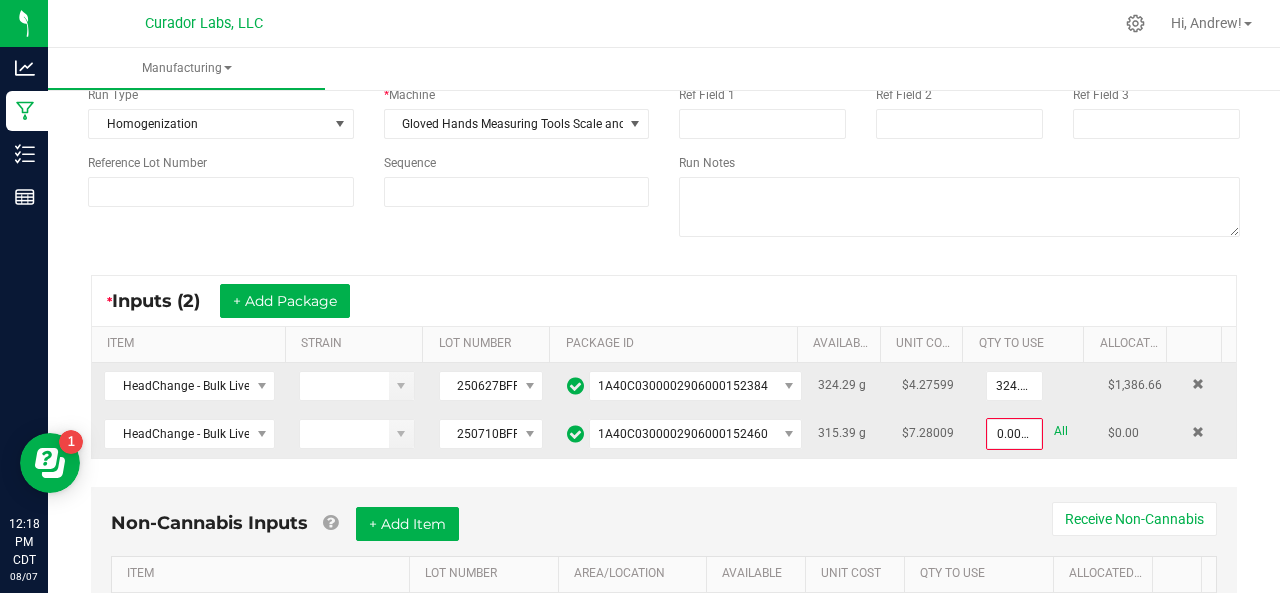 click on "All" at bounding box center (1061, 431) 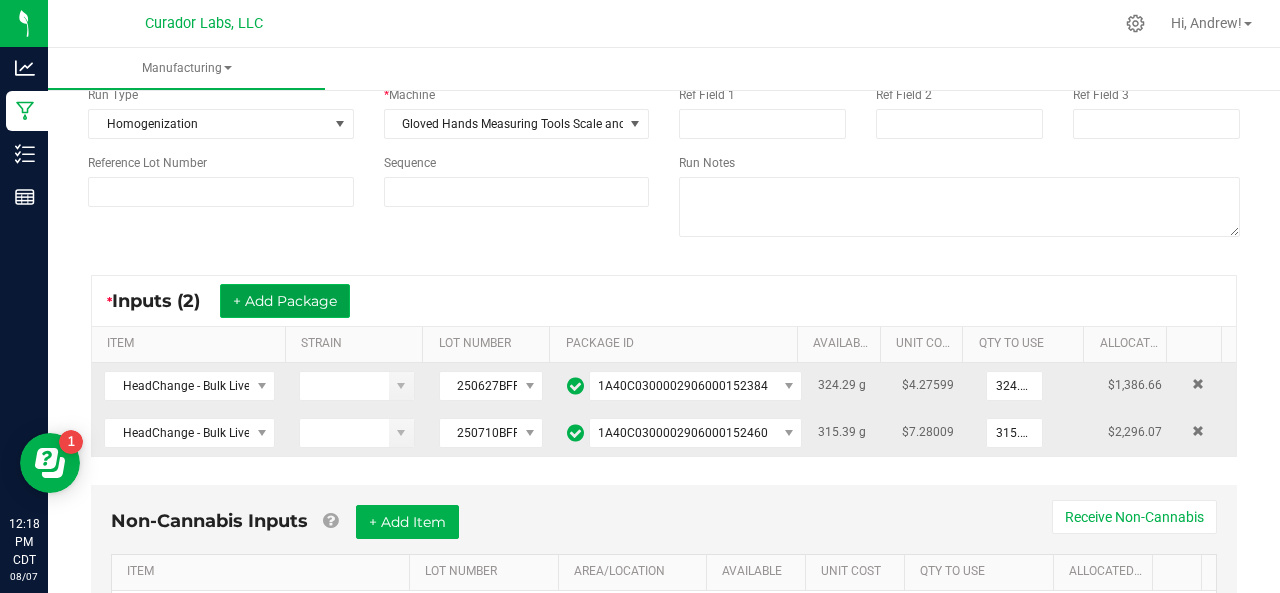 click on "+ Add Package" at bounding box center [285, 301] 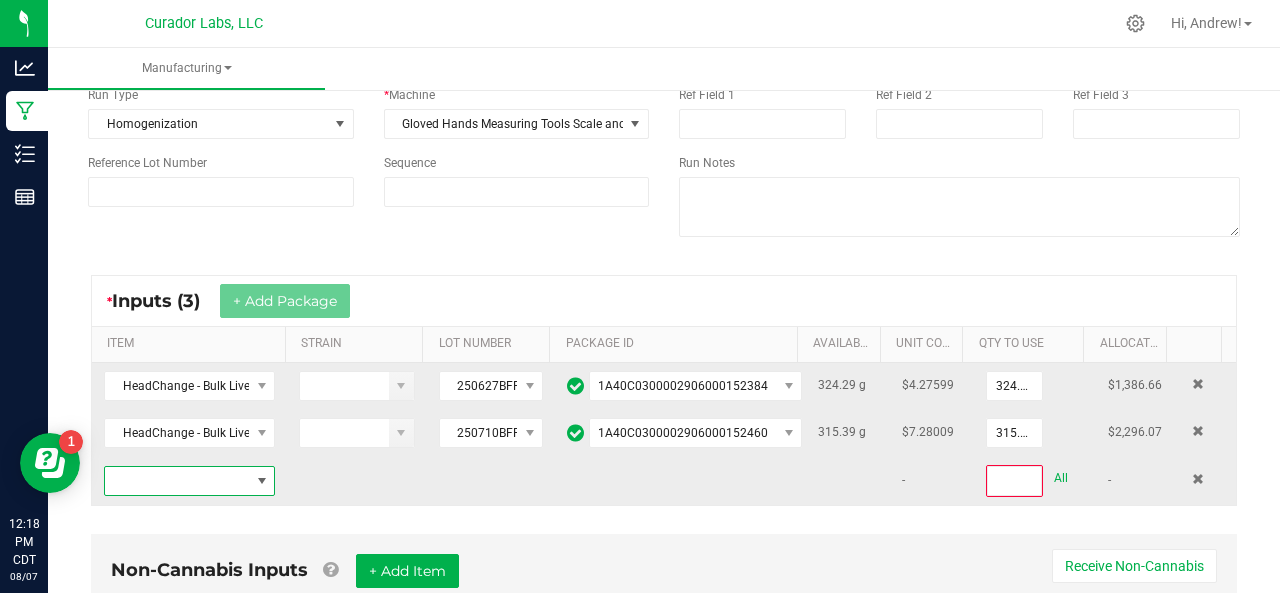 click at bounding box center (177, 481) 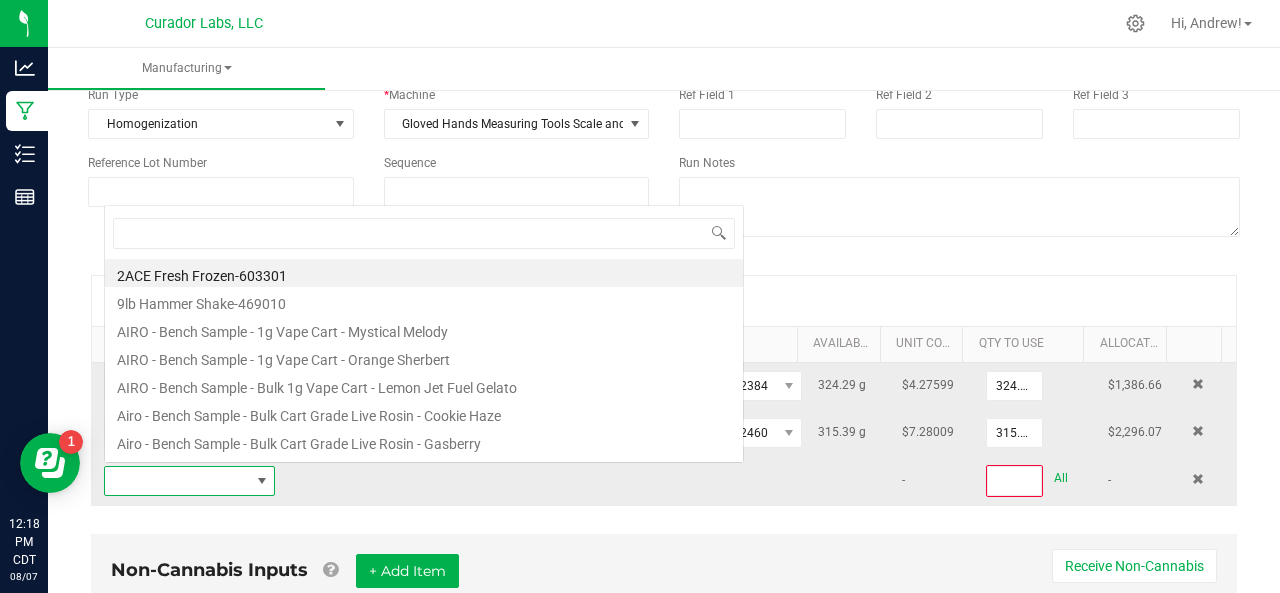 scroll, scrollTop: 0, scrollLeft: 0, axis: both 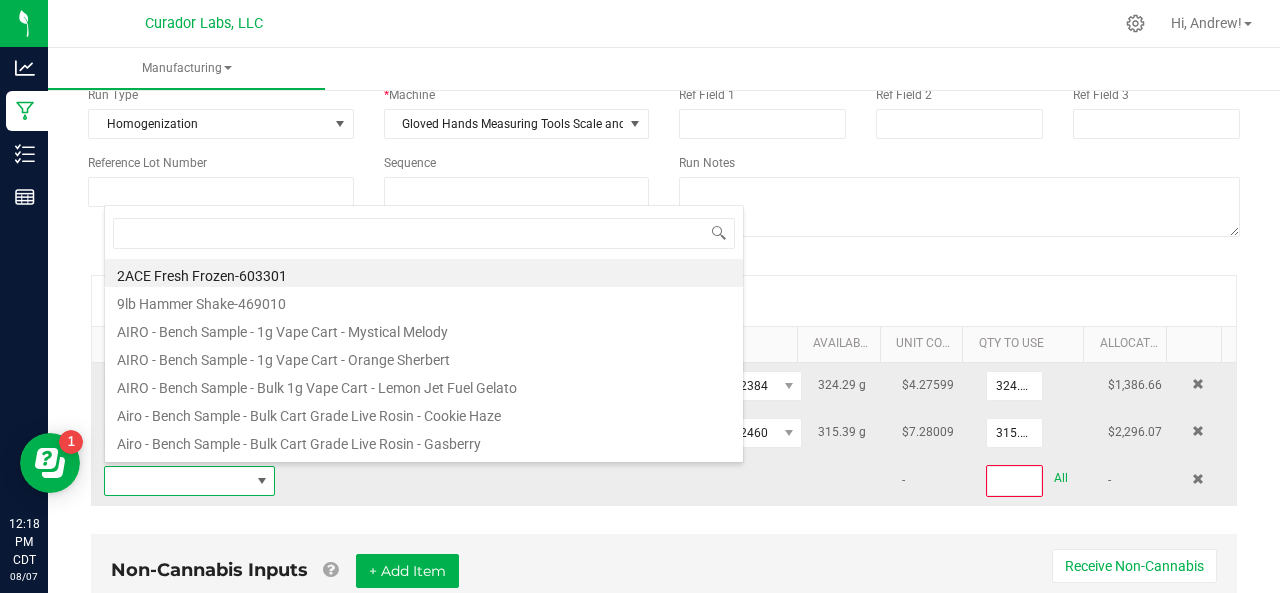 click at bounding box center [177, 481] 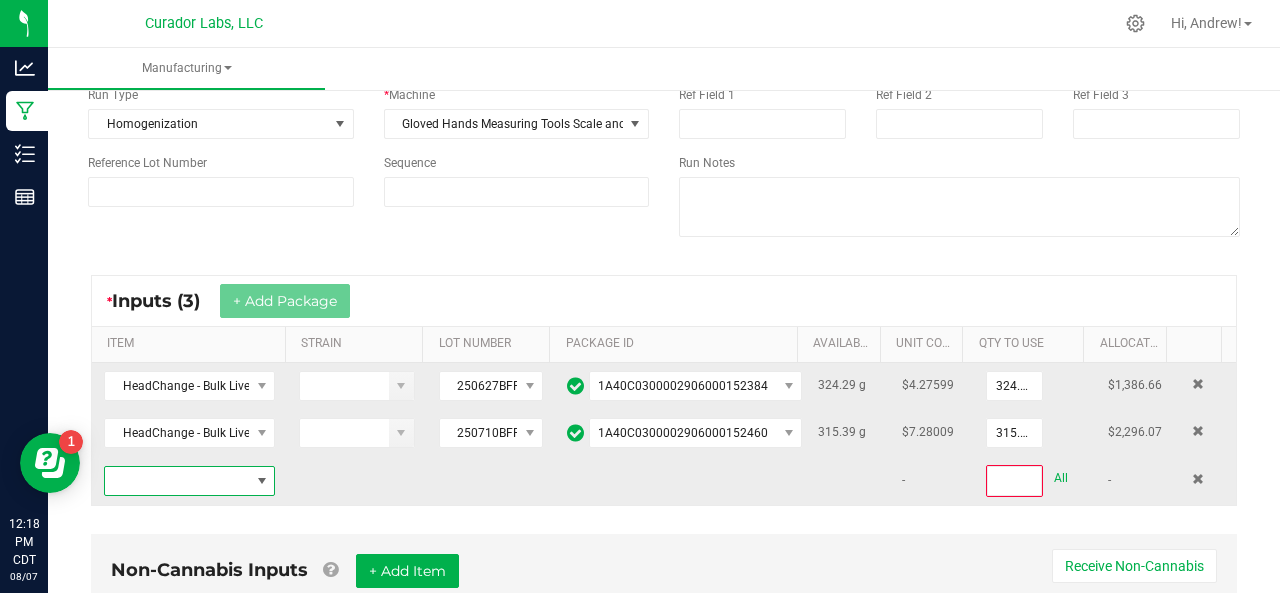 click at bounding box center [177, 481] 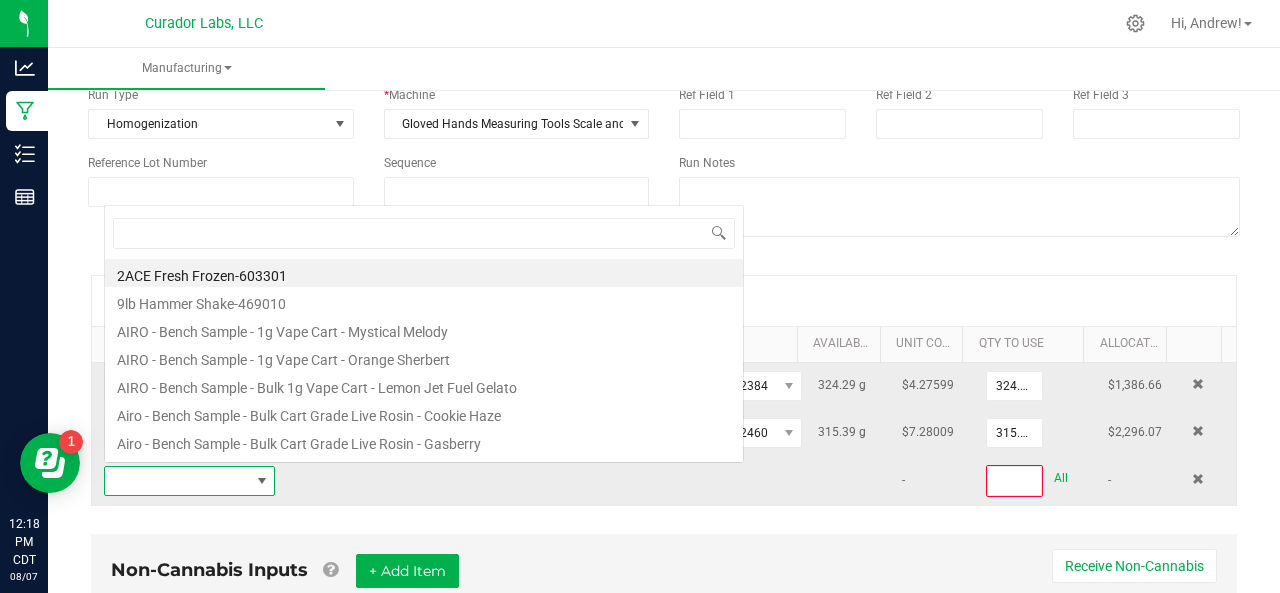 scroll, scrollTop: 0, scrollLeft: 0, axis: both 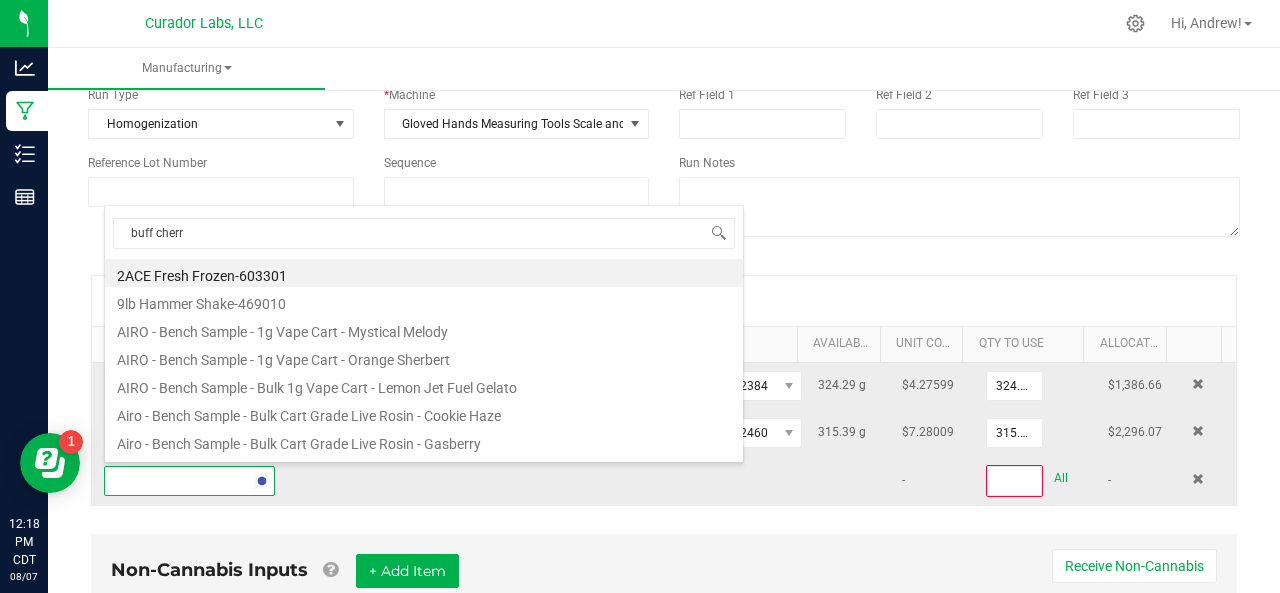 type on "buff cherry" 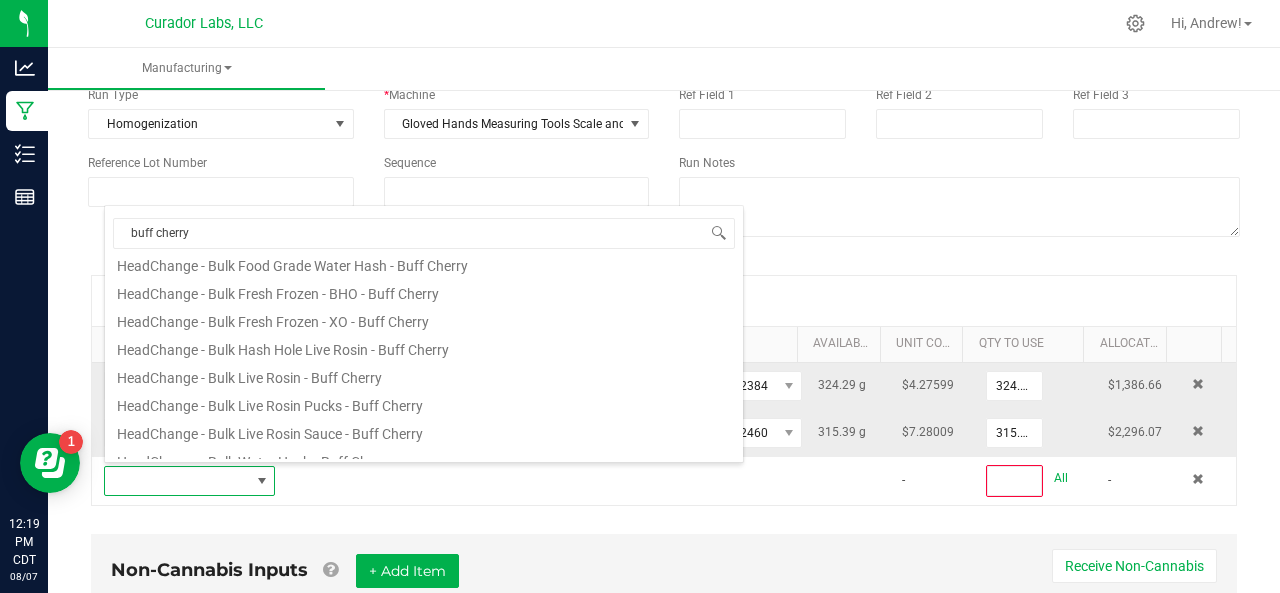 scroll, scrollTop: 290, scrollLeft: 0, axis: vertical 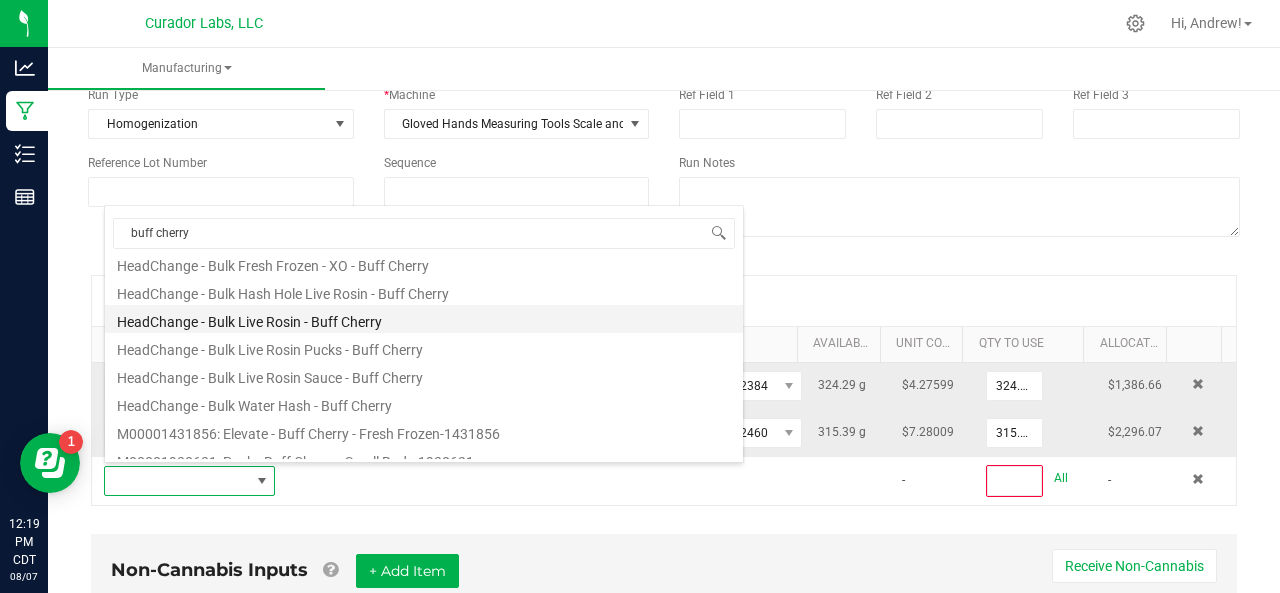 click on "HeadChange - Bulk Live Rosin - Buff Cherry" at bounding box center (424, 319) 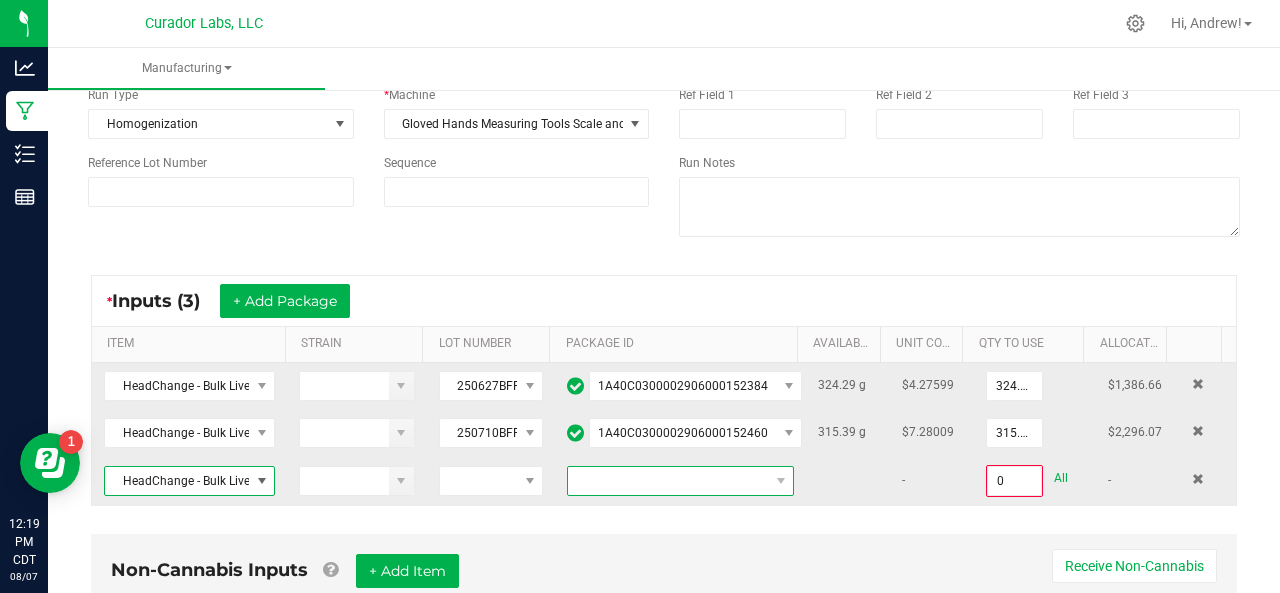 click at bounding box center [668, 481] 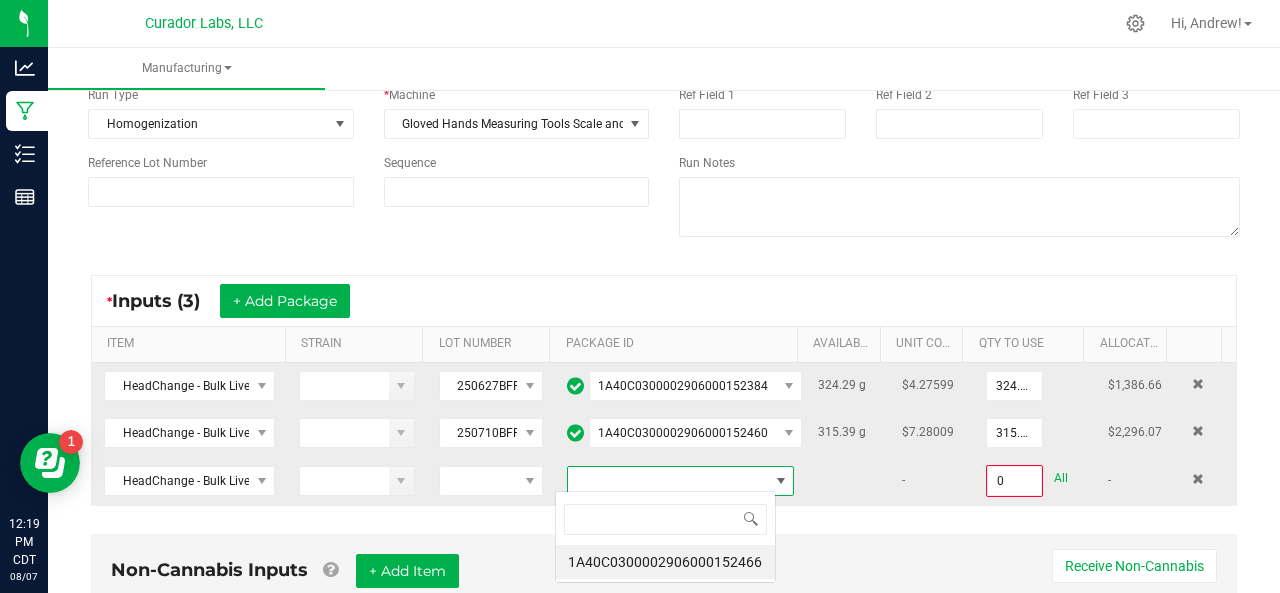 scroll, scrollTop: 99970, scrollLeft: 99779, axis: both 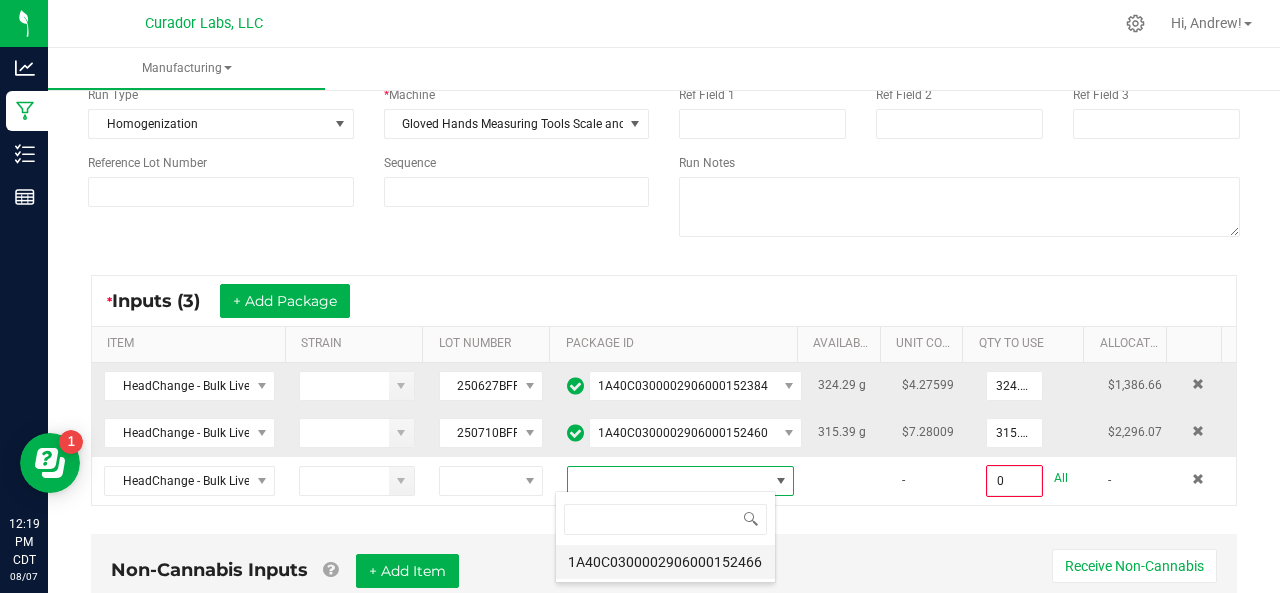 click on "1A40C0300002906000152466" at bounding box center (665, 562) 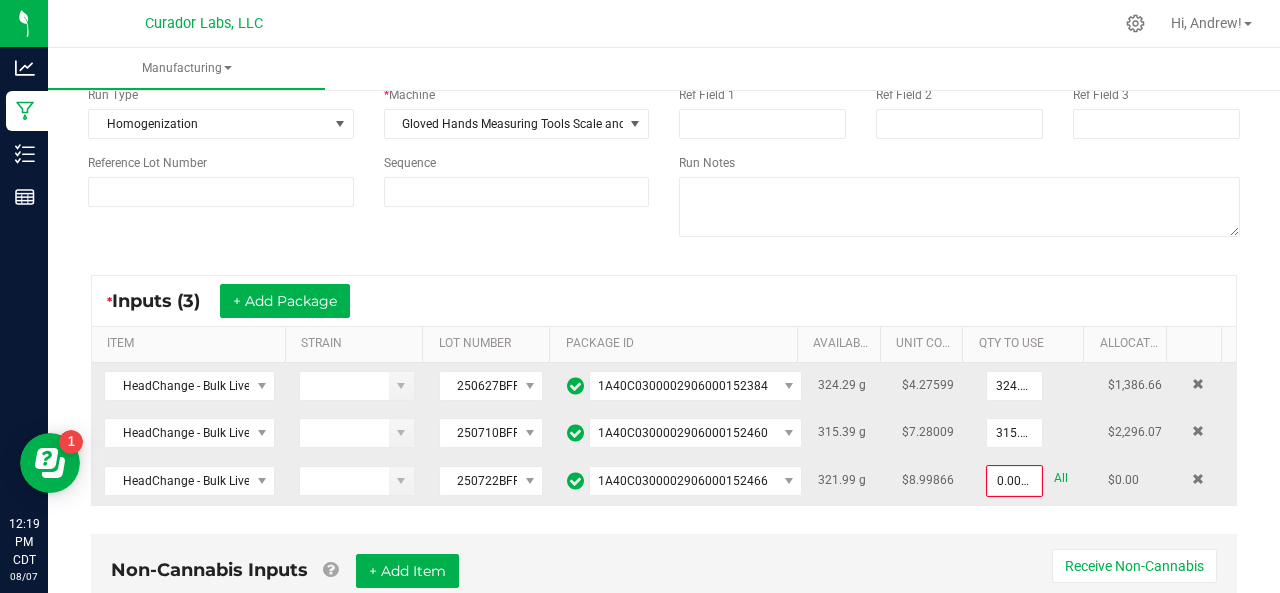 click on "All" at bounding box center [1061, 478] 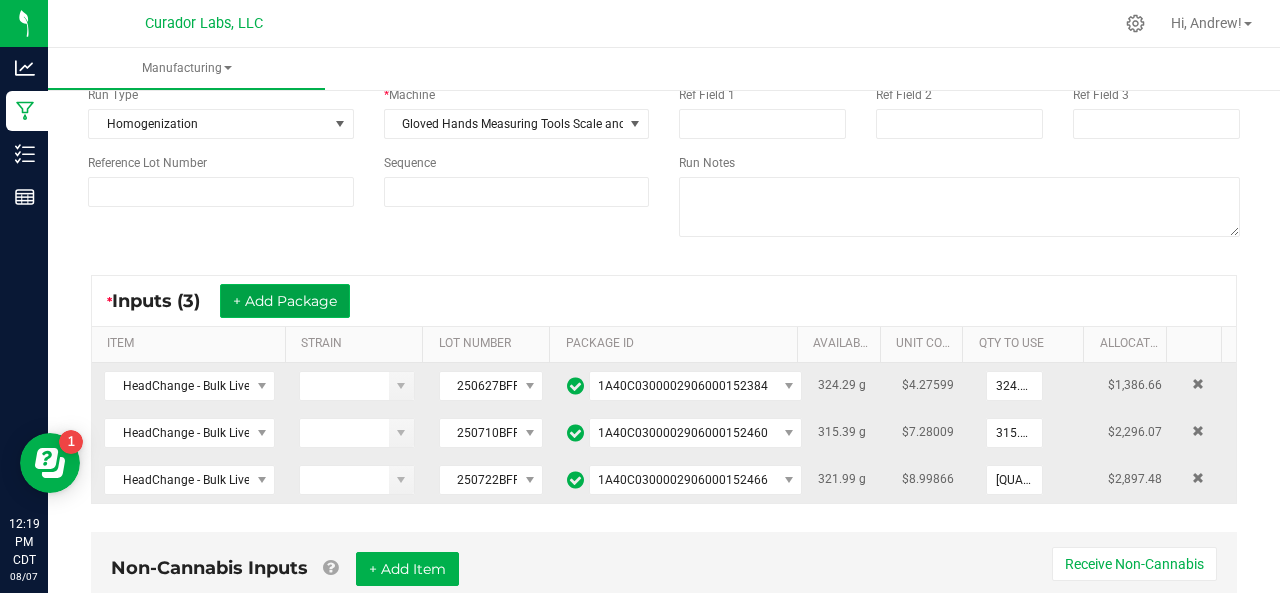 click on "+ Add Package" at bounding box center [285, 301] 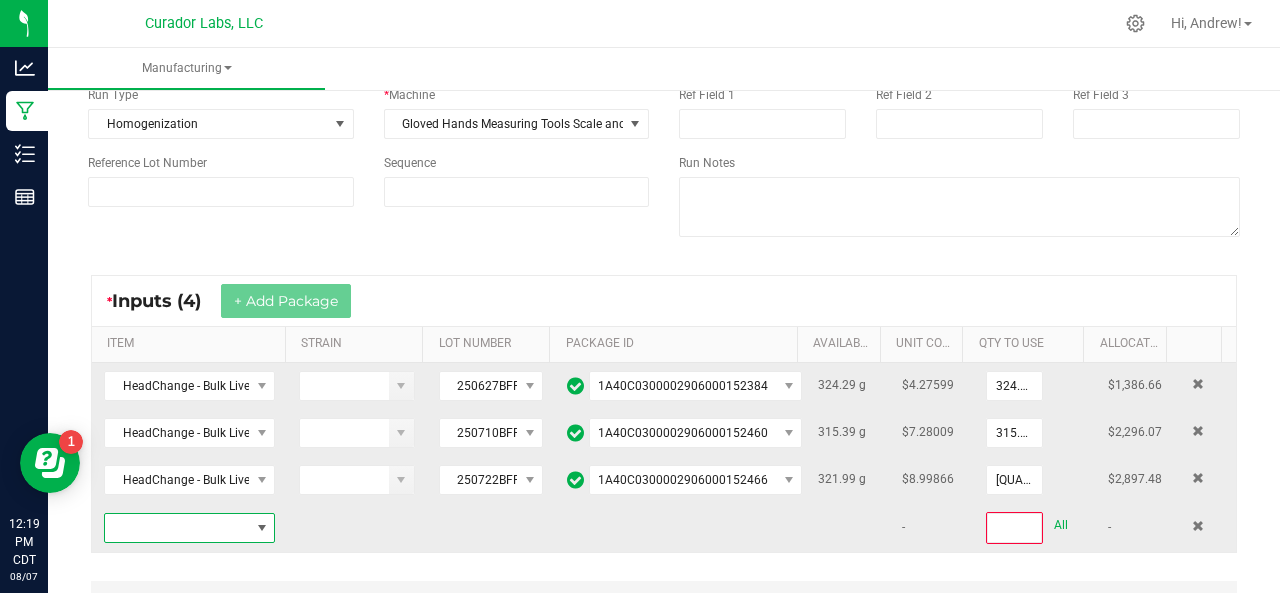 click at bounding box center [177, 528] 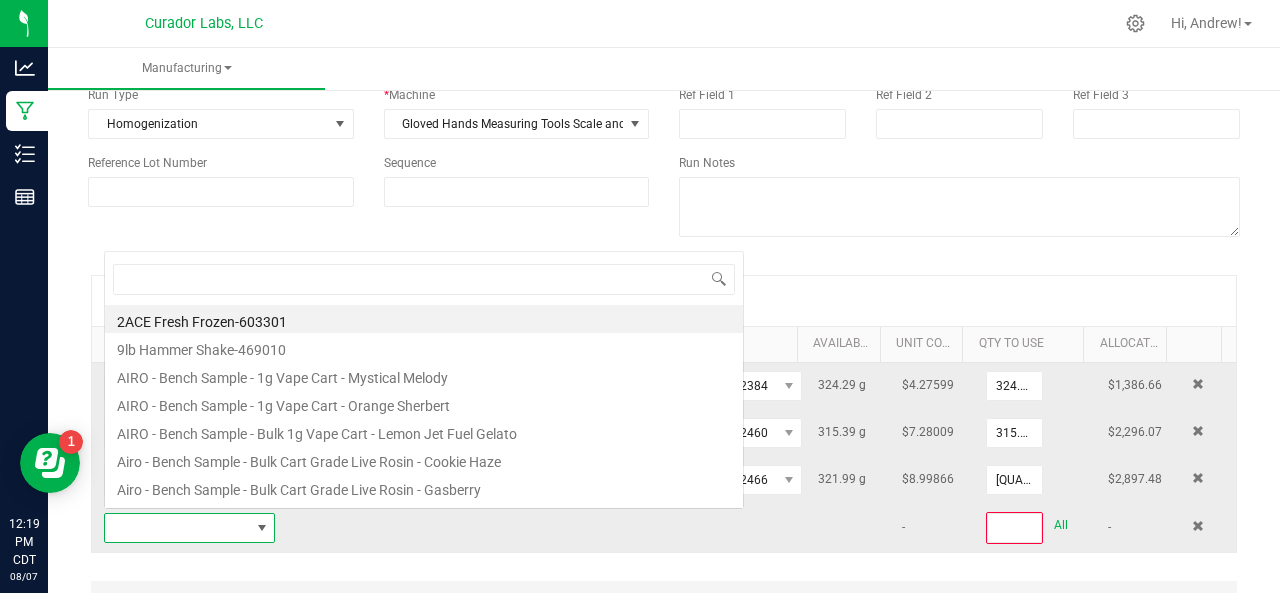 scroll, scrollTop: 0, scrollLeft: 0, axis: both 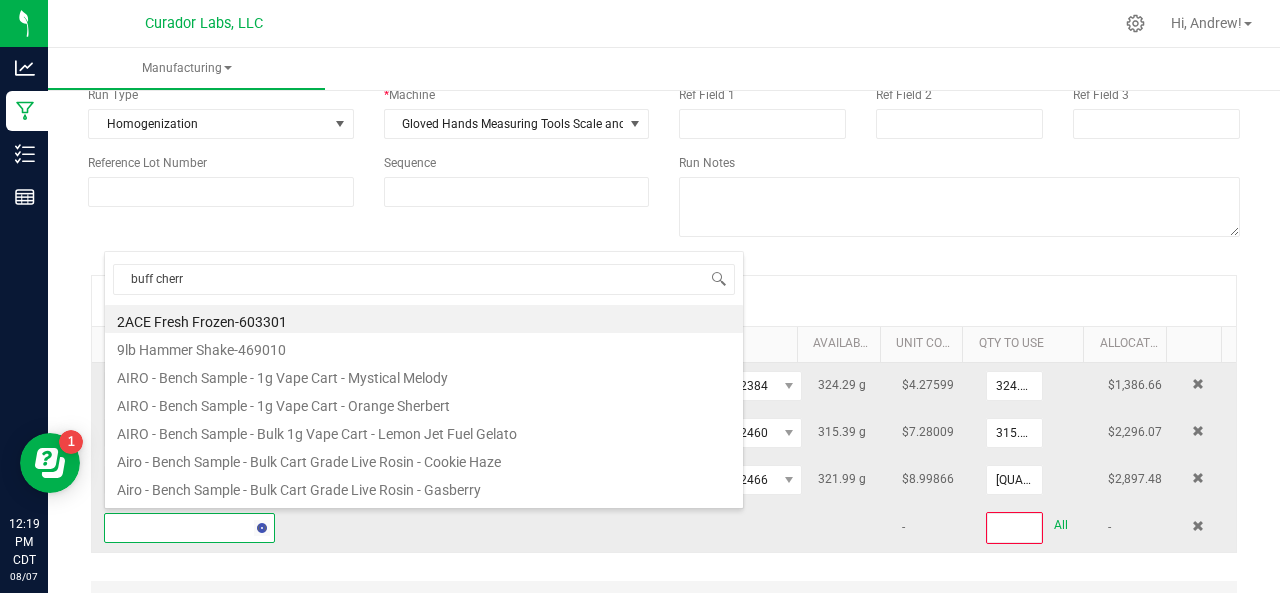 type on "buff cherry" 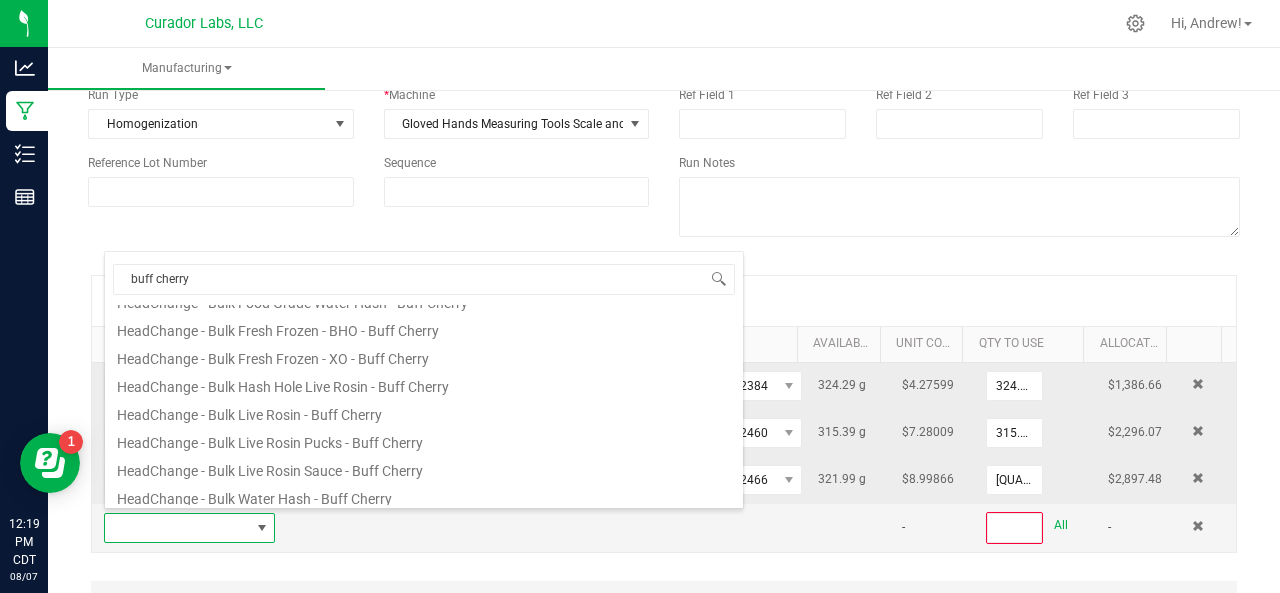 scroll, scrollTop: 280, scrollLeft: 0, axis: vertical 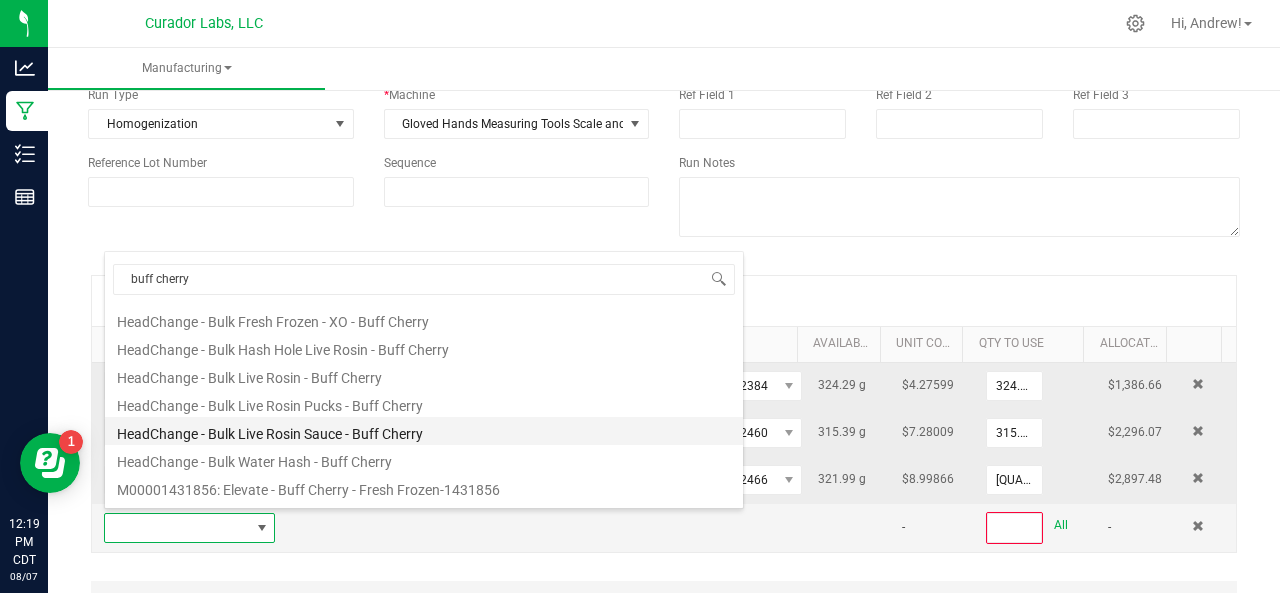 click on "HeadChange - Bulk Live Rosin Sauce - Buff Cherry" at bounding box center [424, 431] 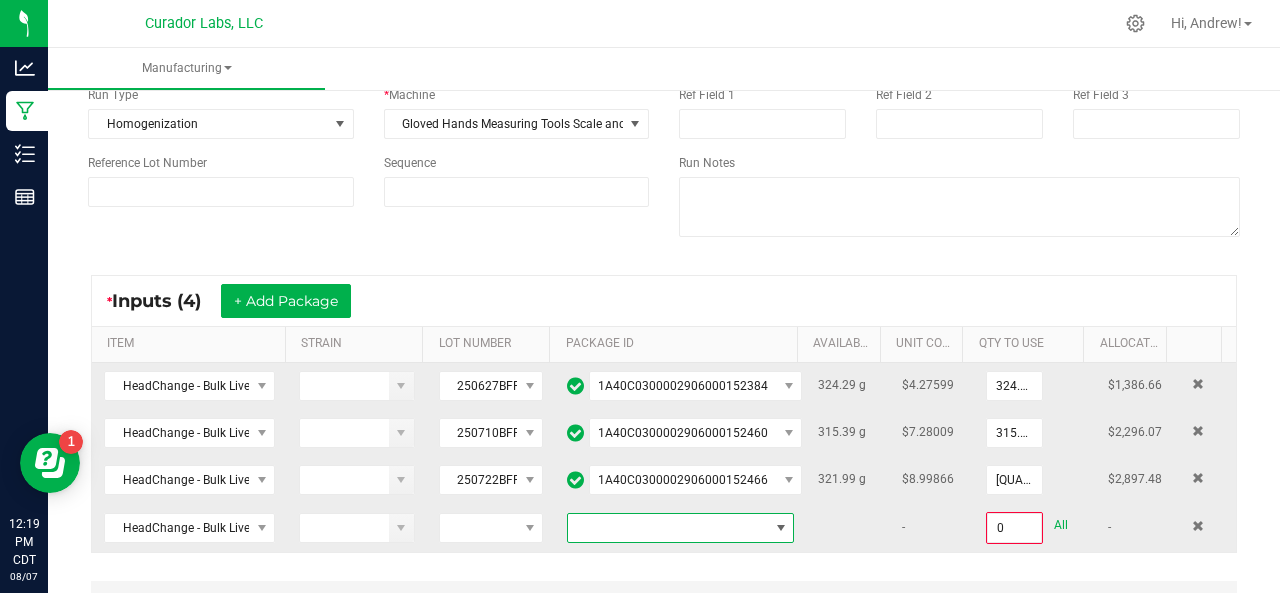 click at bounding box center [668, 528] 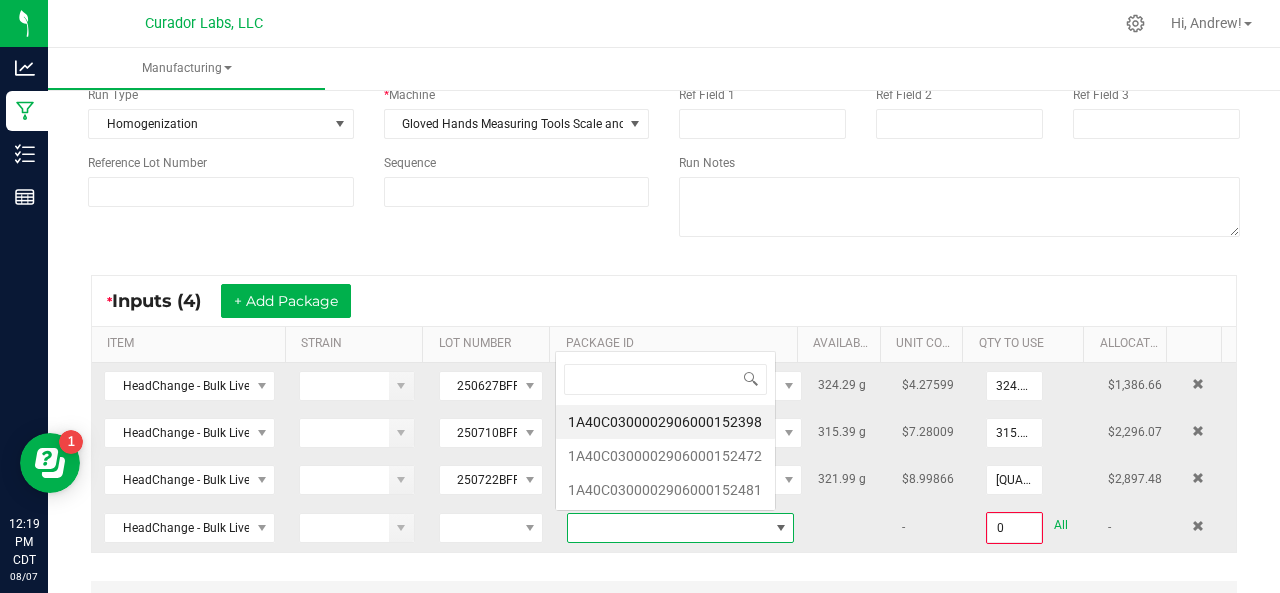 scroll, scrollTop: 0, scrollLeft: 0, axis: both 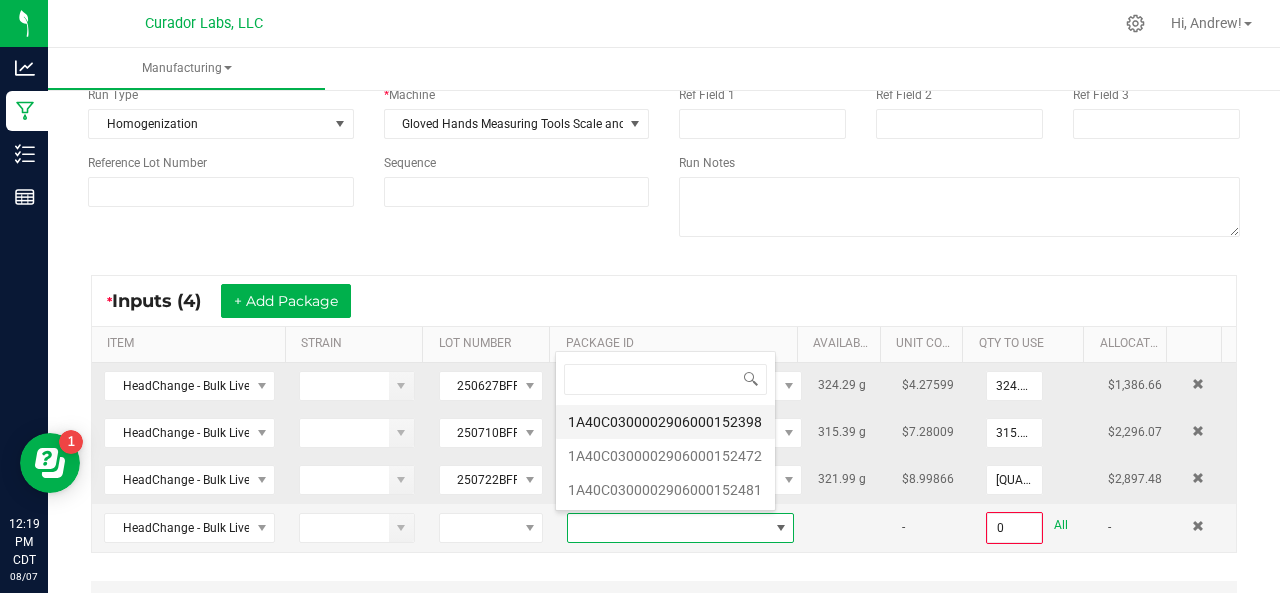click on "1A40C0300002906000152398" at bounding box center (665, 422) 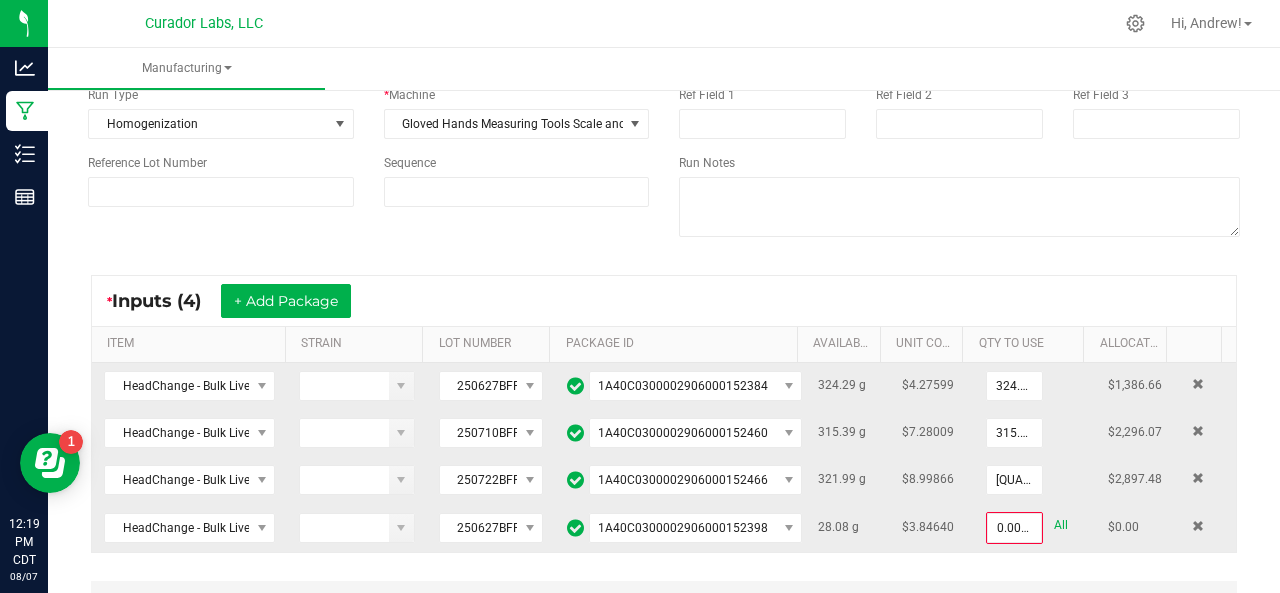 click on "All" at bounding box center (1061, 525) 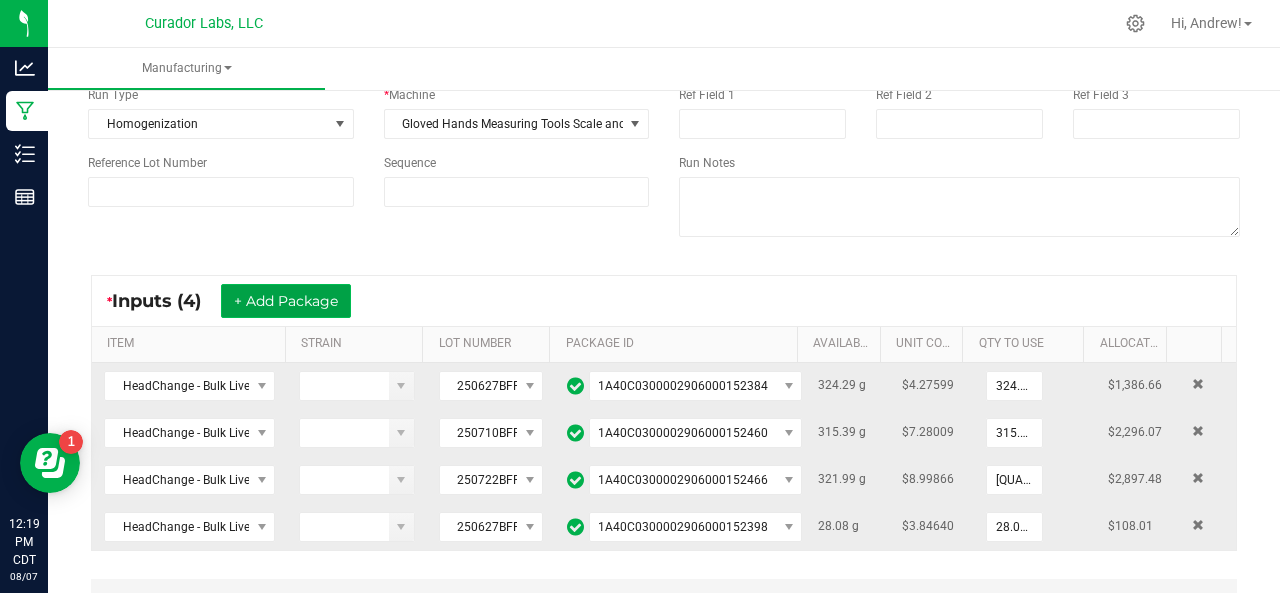 click on "+ Add Package" at bounding box center (286, 301) 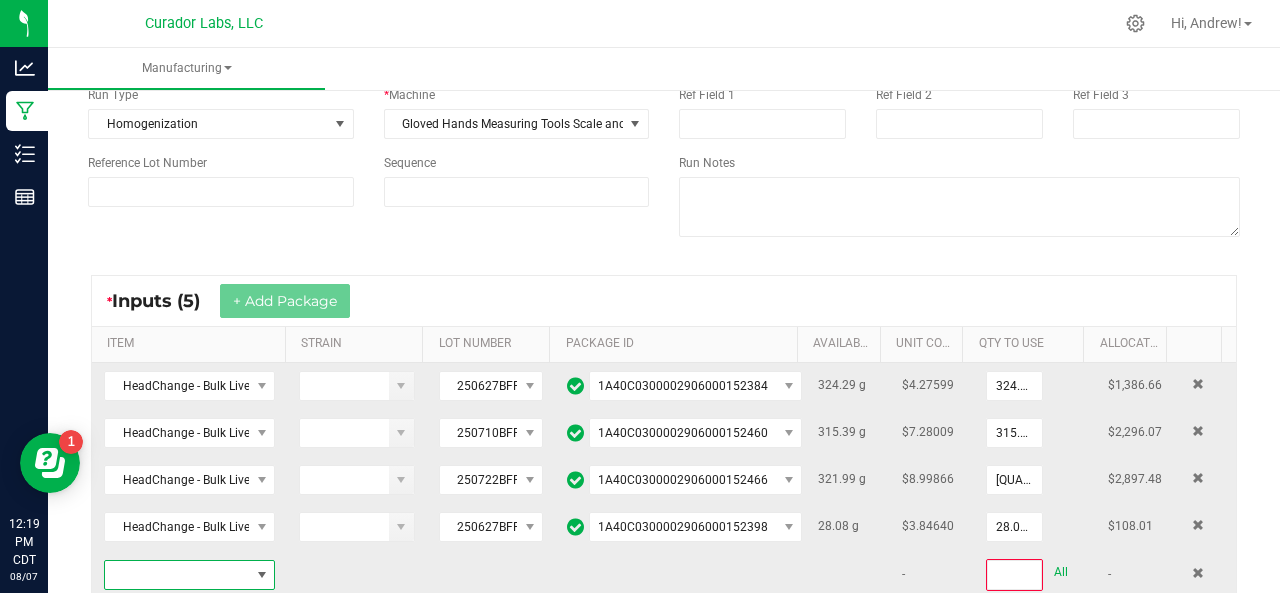 click at bounding box center (177, 575) 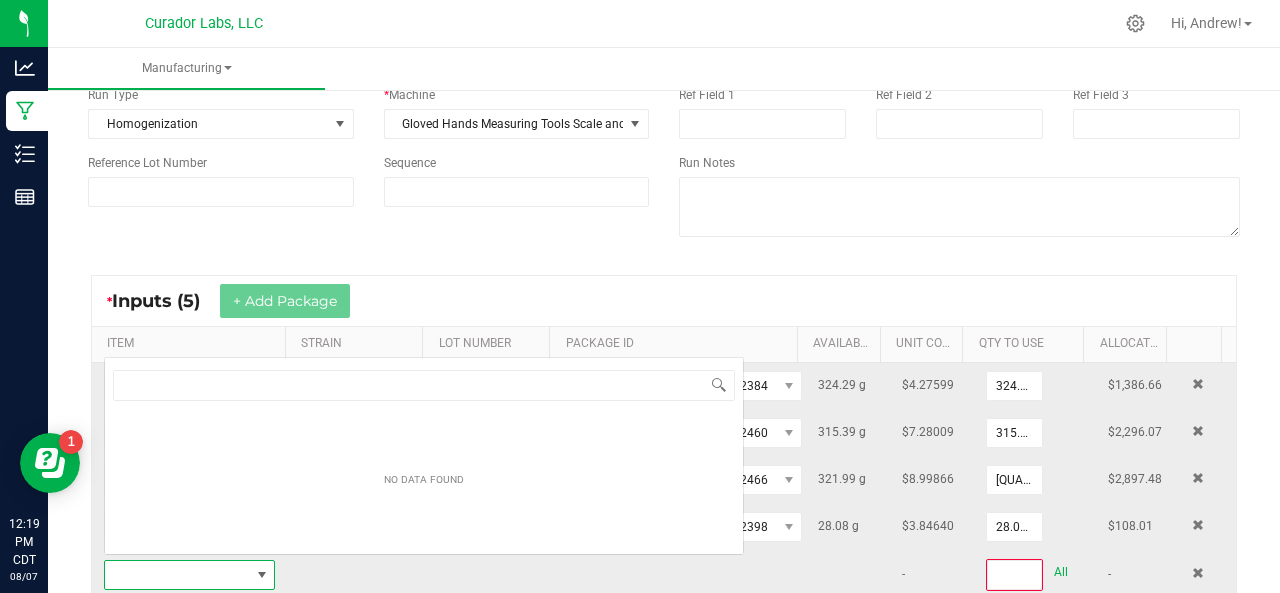 scroll, scrollTop: 0, scrollLeft: 0, axis: both 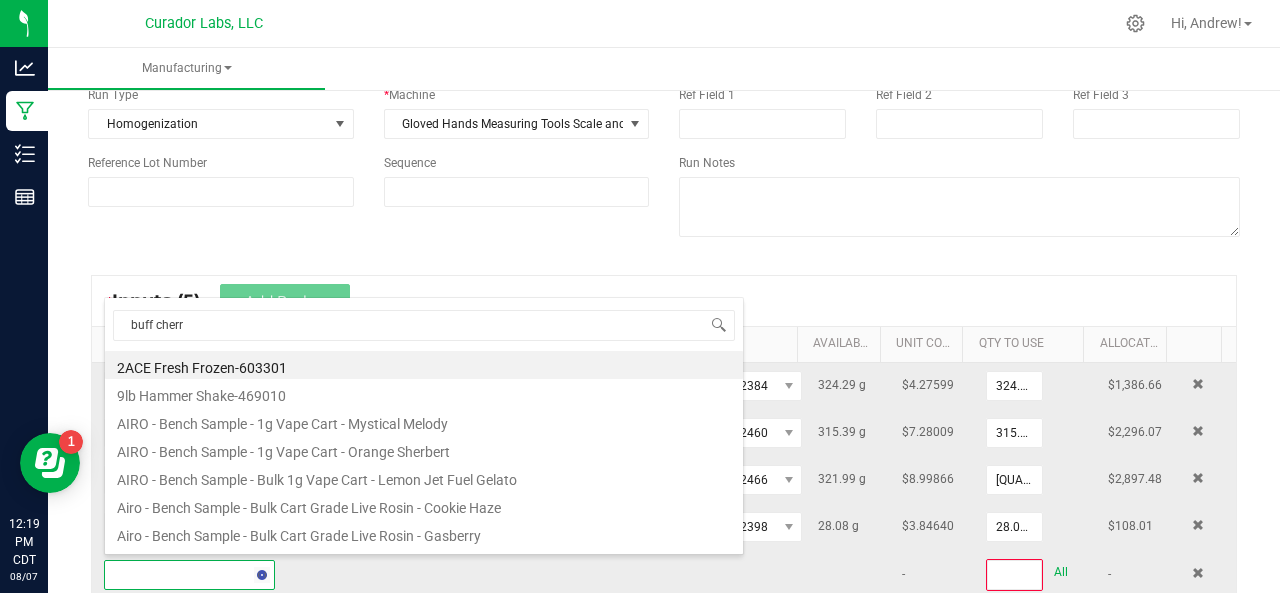 type on "buff cherry" 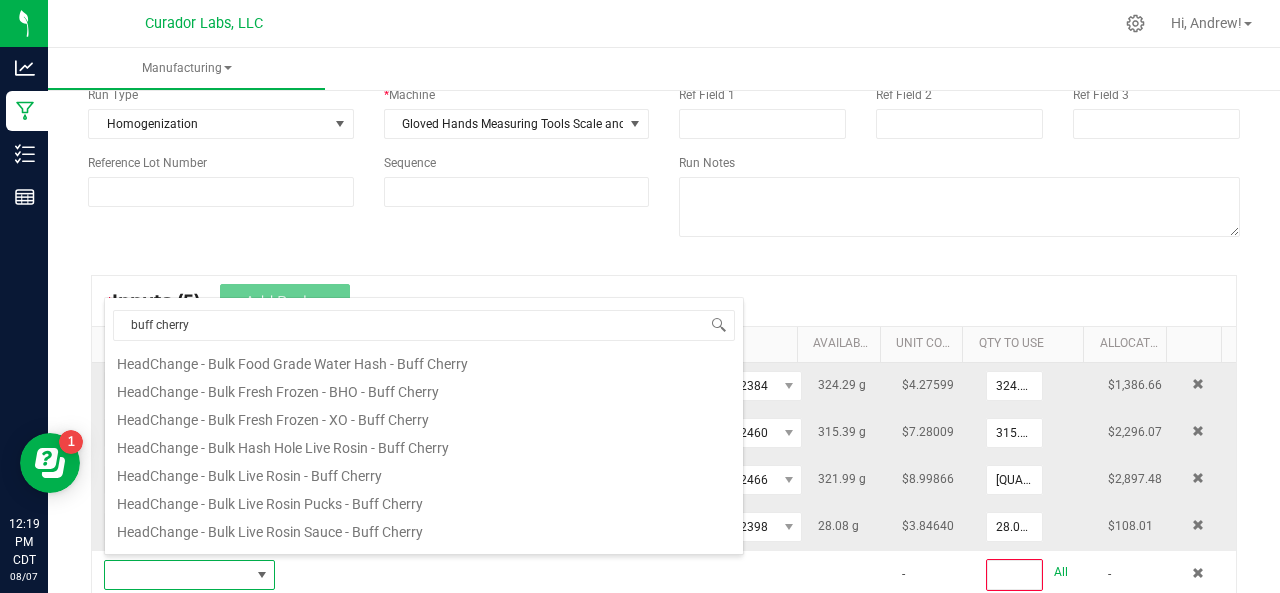 scroll, scrollTop: 248, scrollLeft: 0, axis: vertical 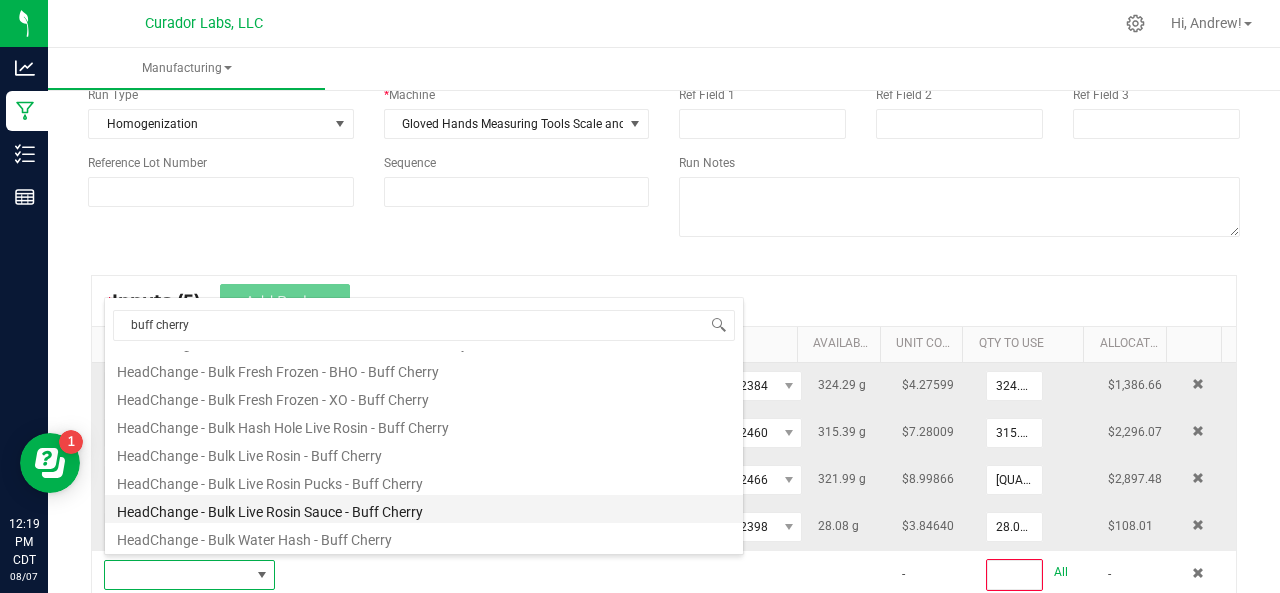 click on "HeadChange - Bulk Live Rosin Sauce - Buff Cherry" at bounding box center [424, 509] 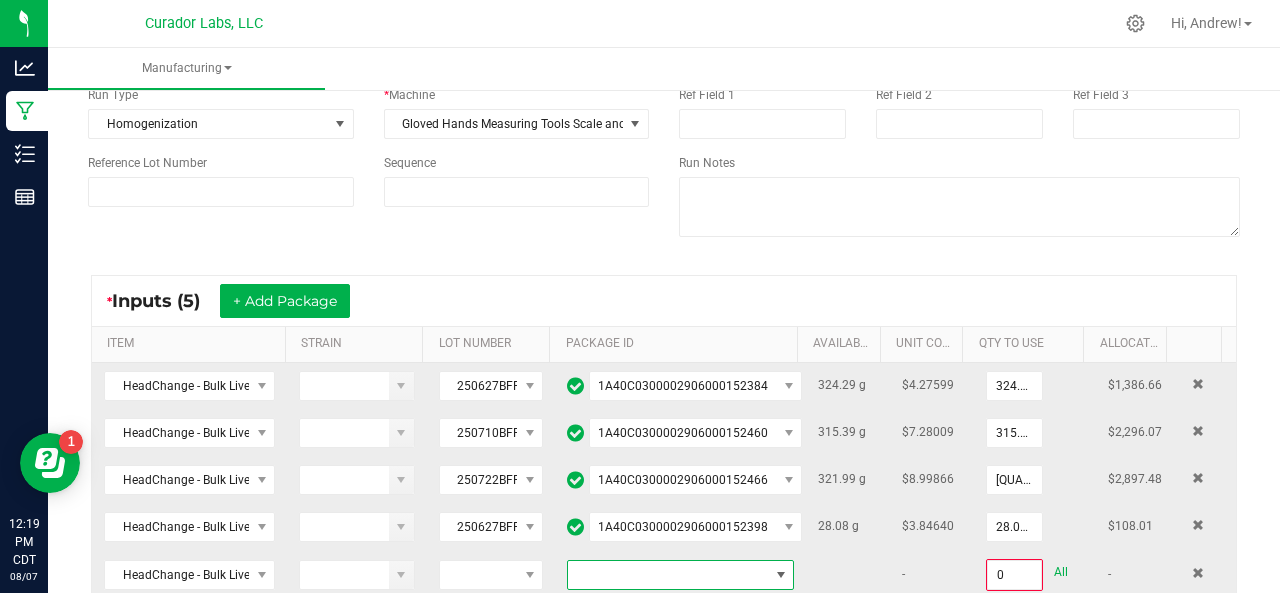 click at bounding box center (668, 575) 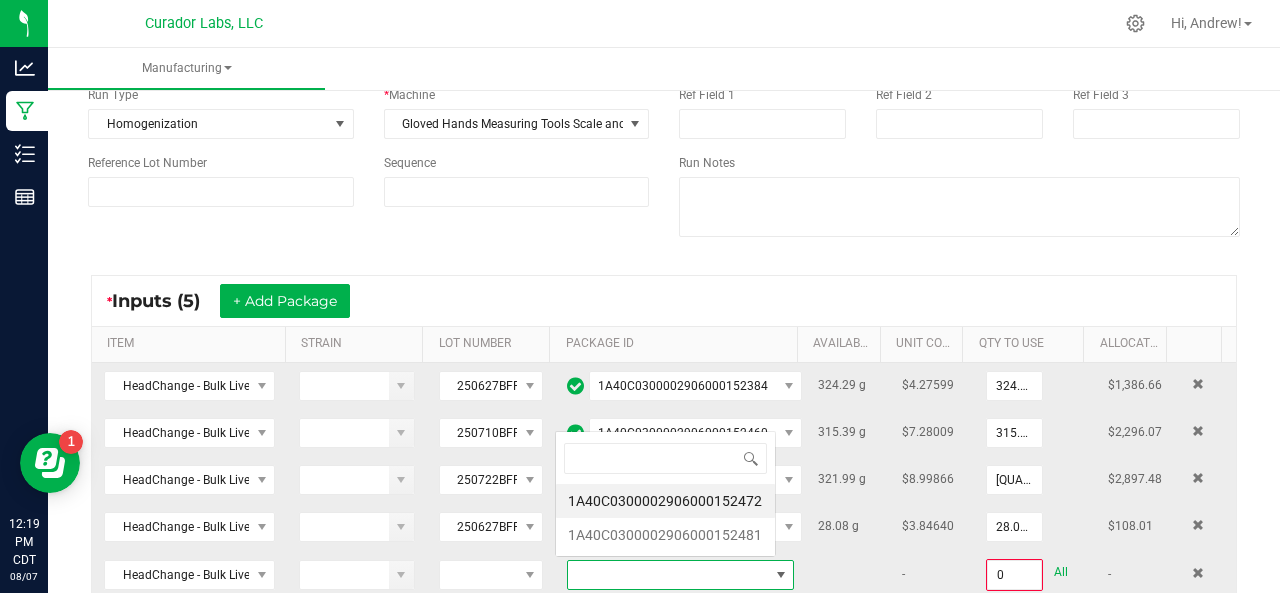 scroll, scrollTop: 99970, scrollLeft: 99779, axis: both 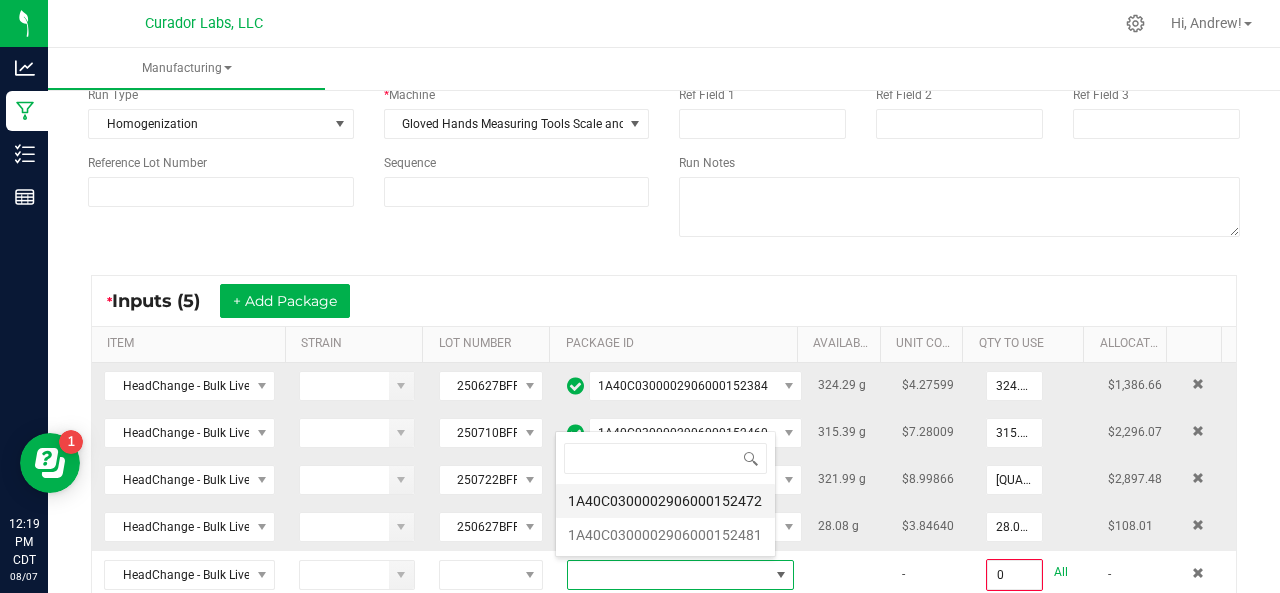 click on "1A40C0300002906000152472" at bounding box center (665, 501) 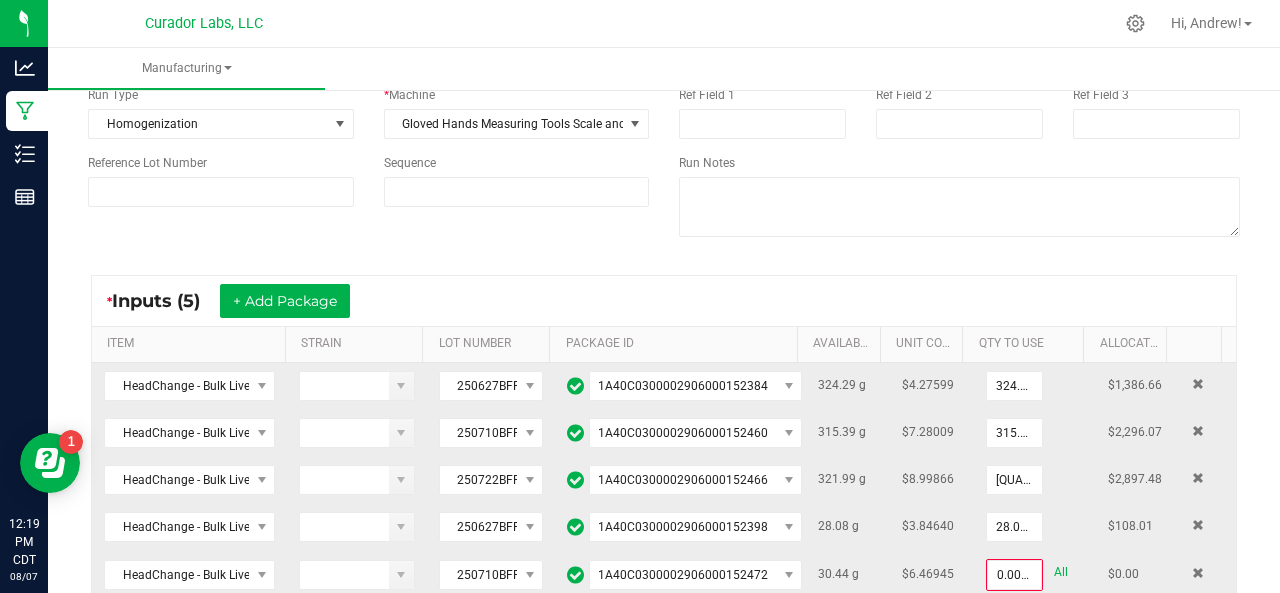 click on "All" at bounding box center (1061, 572) 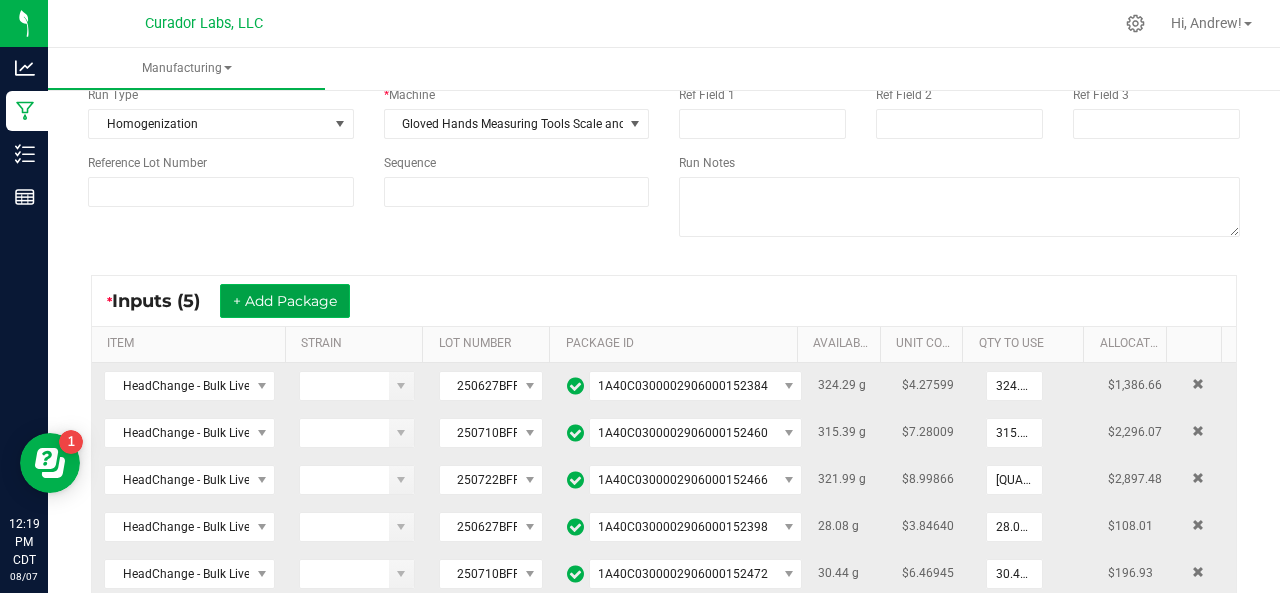 click on "+ Add Package" at bounding box center (285, 301) 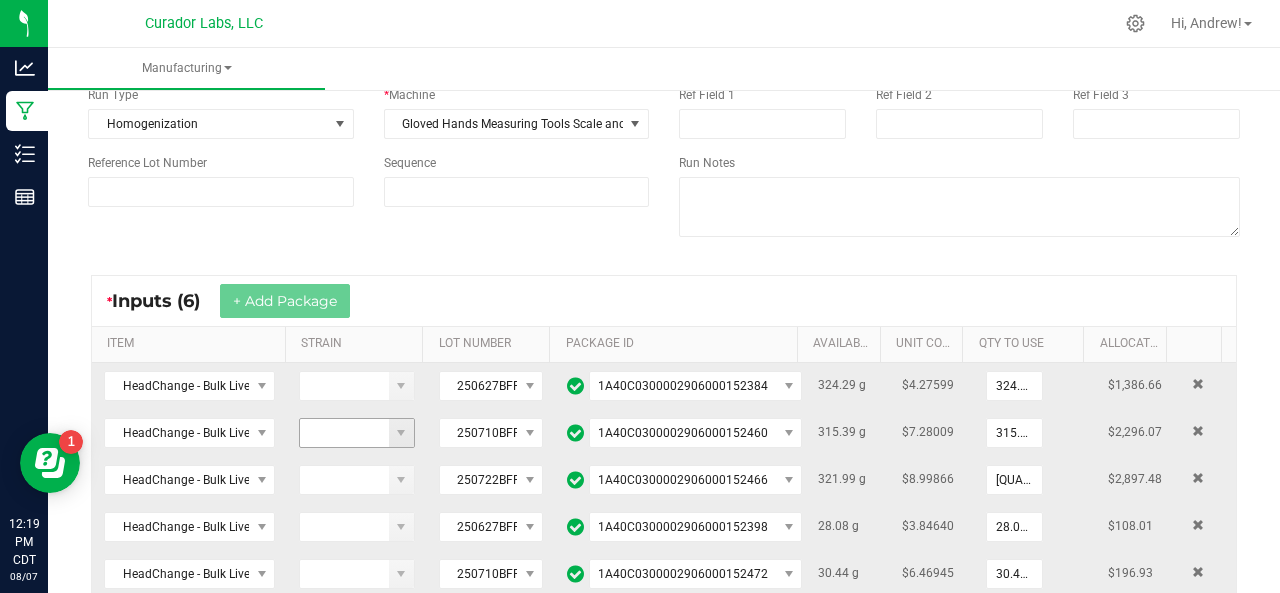 scroll, scrollTop: 344, scrollLeft: 0, axis: vertical 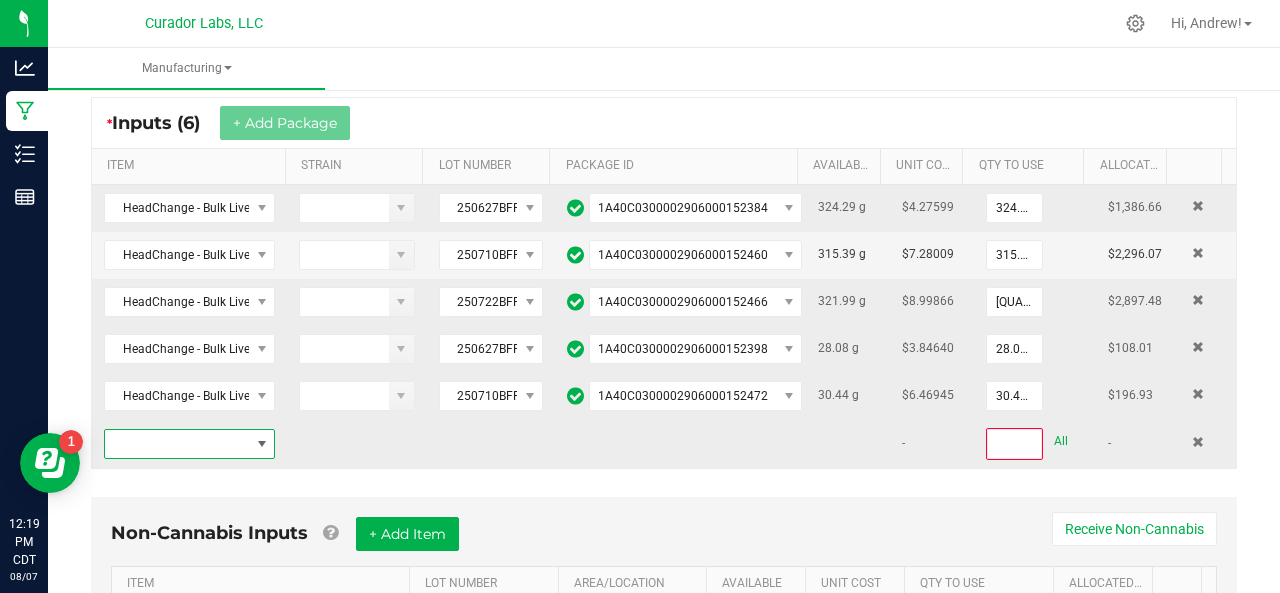 click at bounding box center (177, 444) 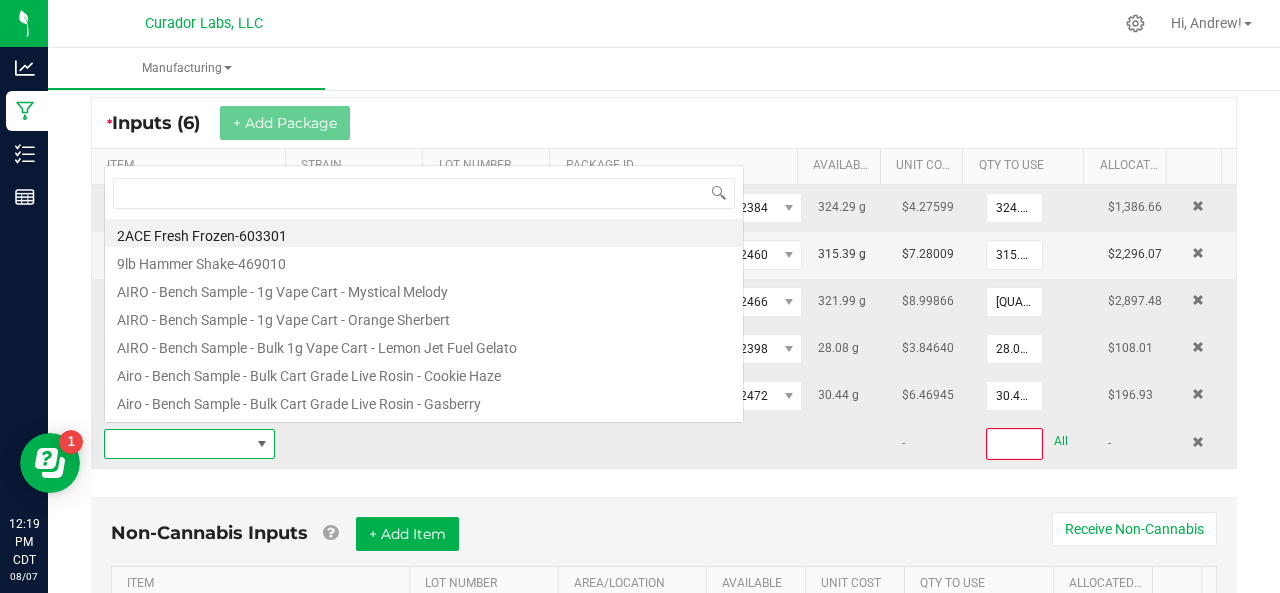 scroll, scrollTop: 0, scrollLeft: 0, axis: both 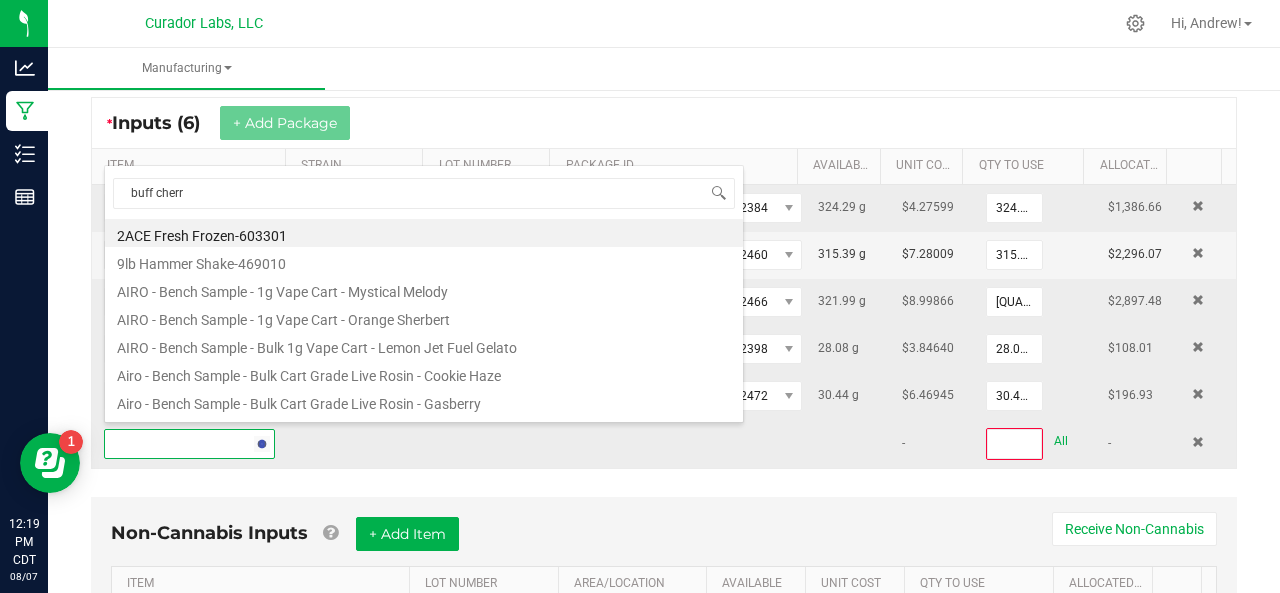 type on "buff cherry" 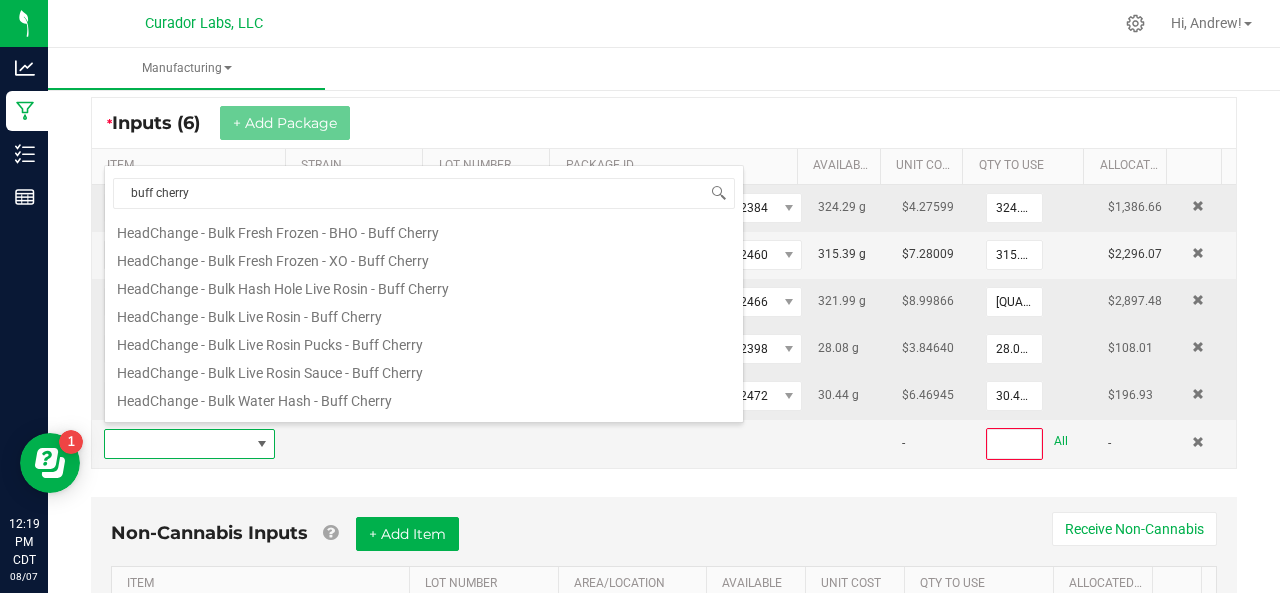 scroll, scrollTop: 252, scrollLeft: 0, axis: vertical 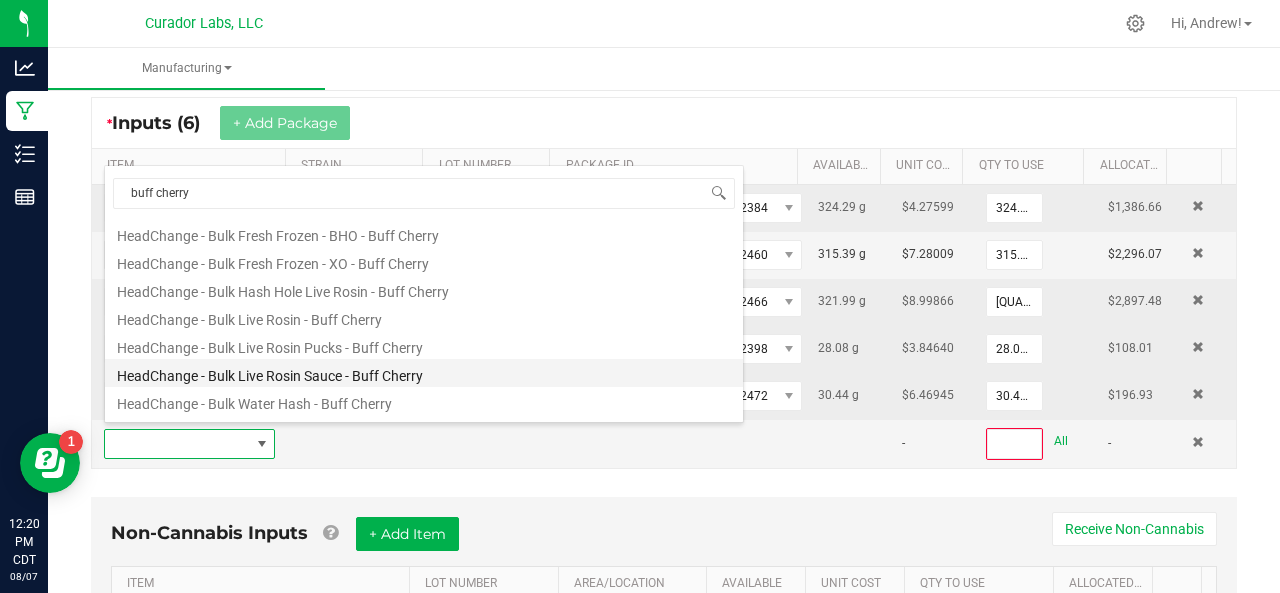 click on "HeadChange - Bulk Live Rosin Sauce - Buff Cherry" at bounding box center [424, 373] 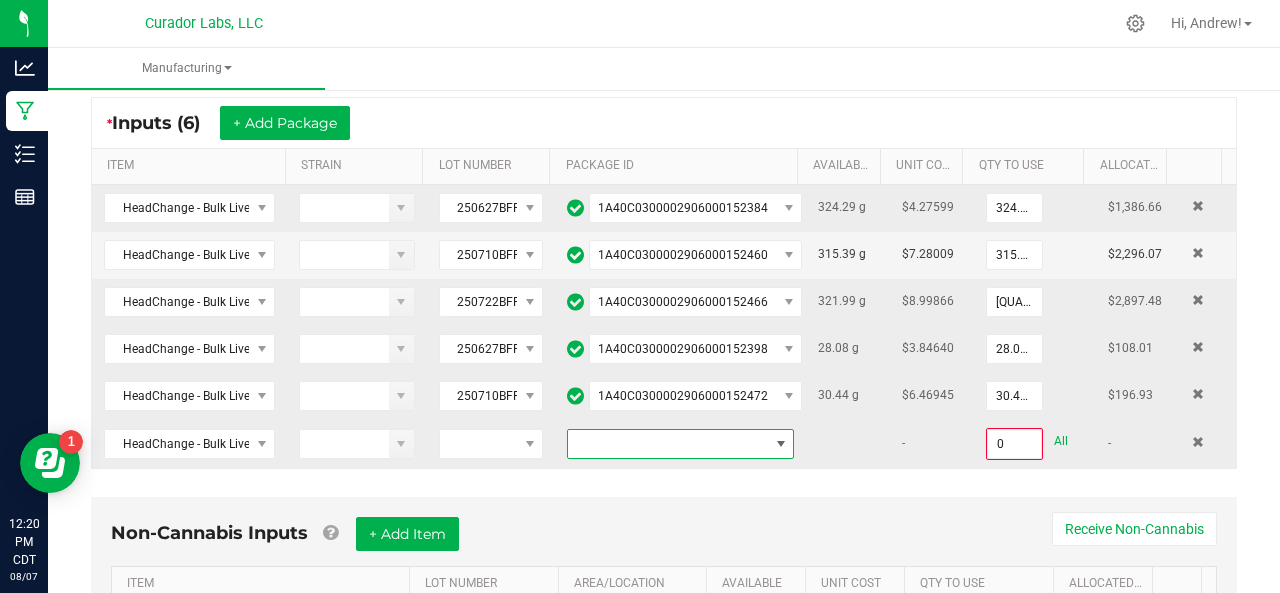 click at bounding box center (668, 444) 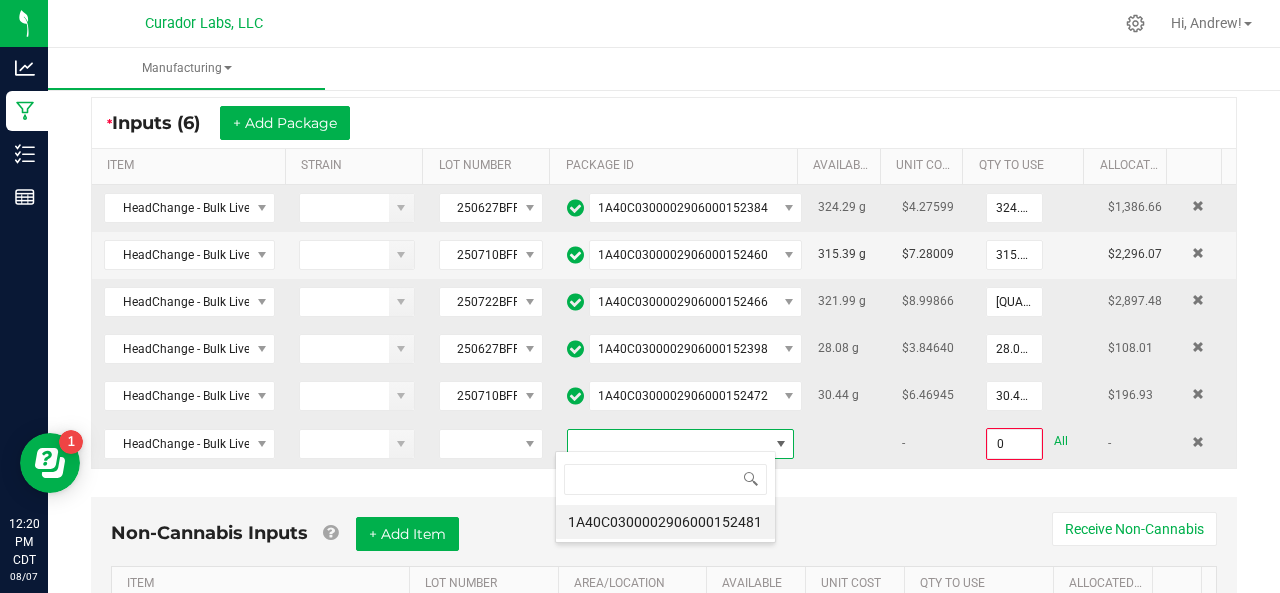 scroll, scrollTop: 99970, scrollLeft: 99779, axis: both 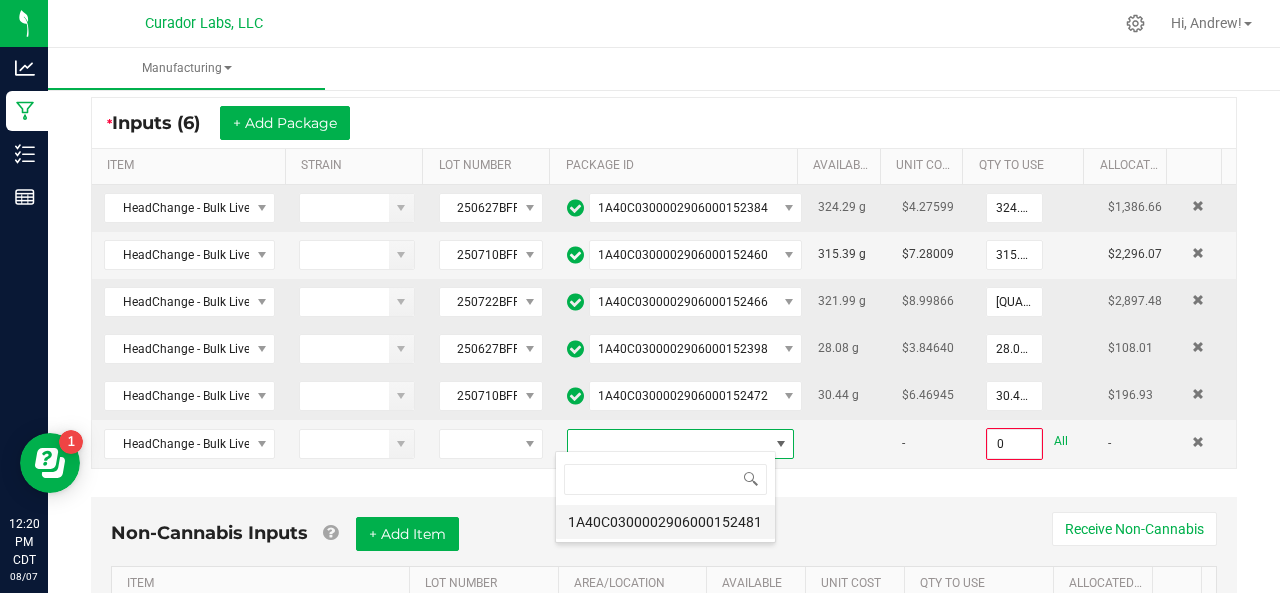 click on "1A40C0300002906000152481" at bounding box center (665, 522) 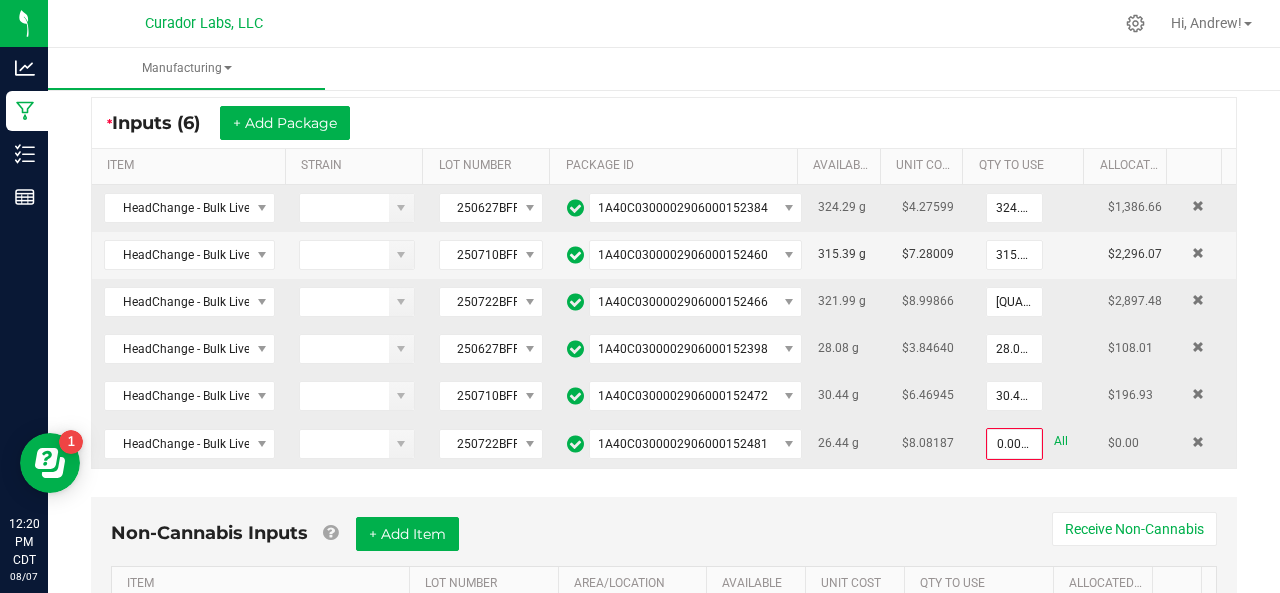click on "All" at bounding box center (1061, 441) 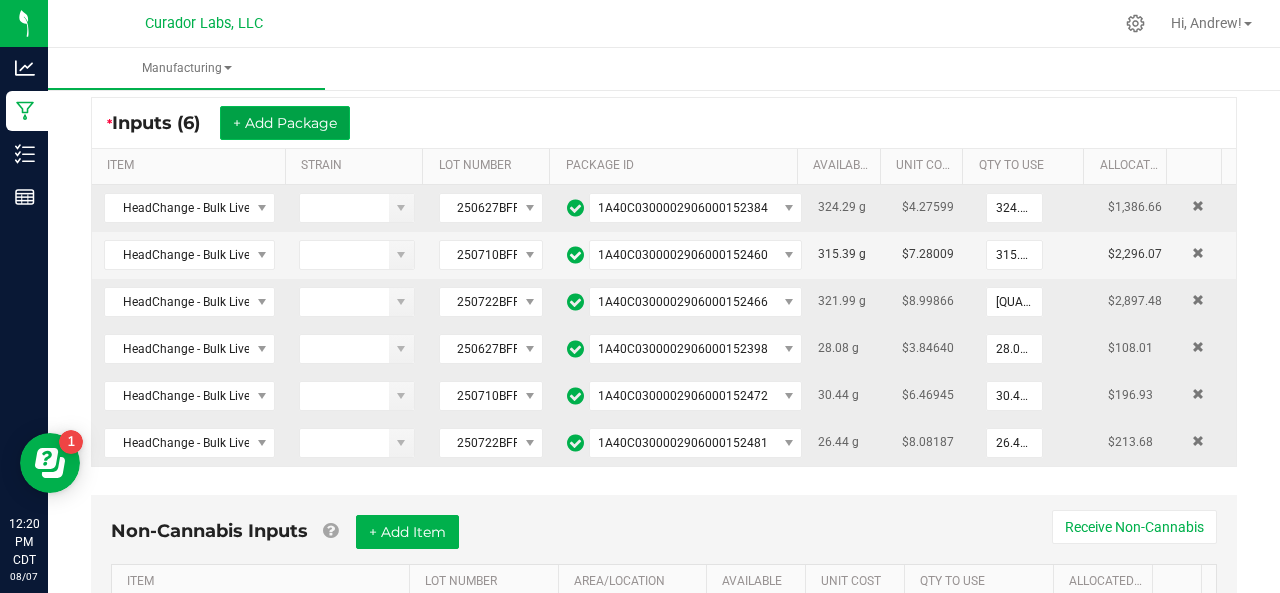 click on "+ Add Package" at bounding box center (285, 123) 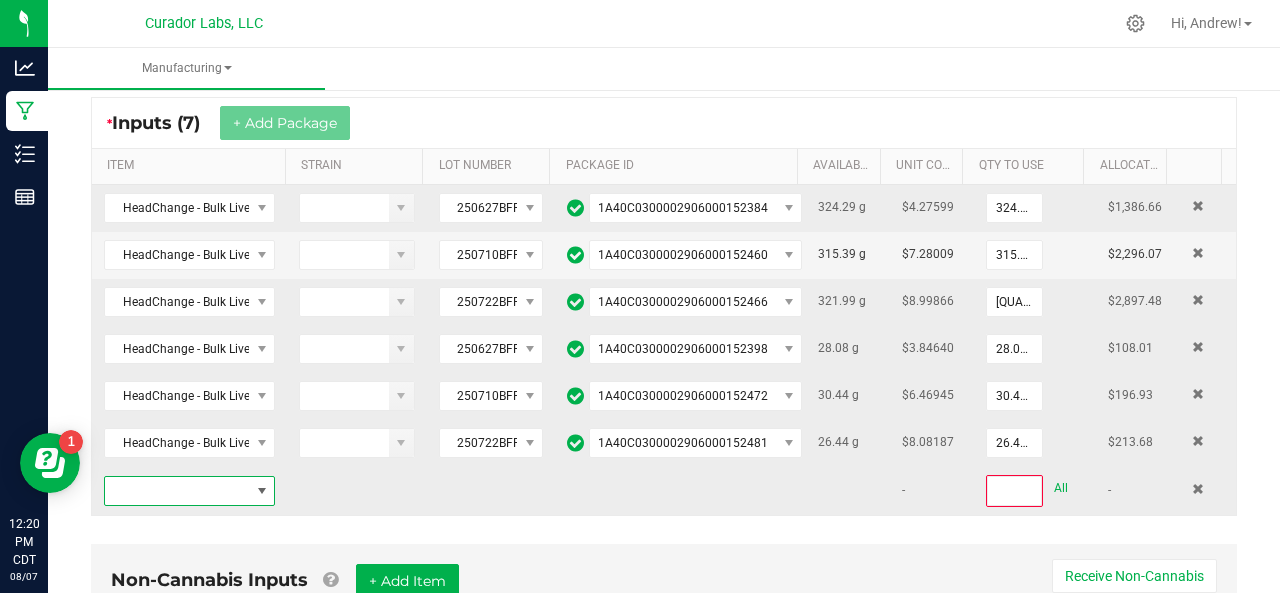 click at bounding box center (177, 491) 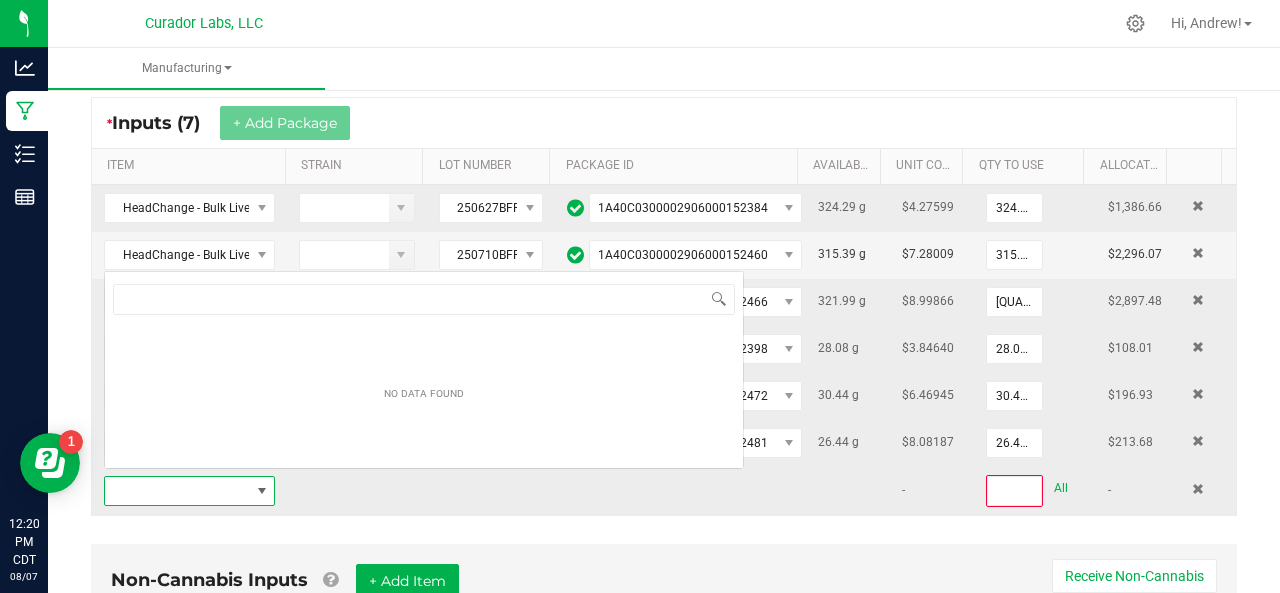 scroll, scrollTop: 0, scrollLeft: 0, axis: both 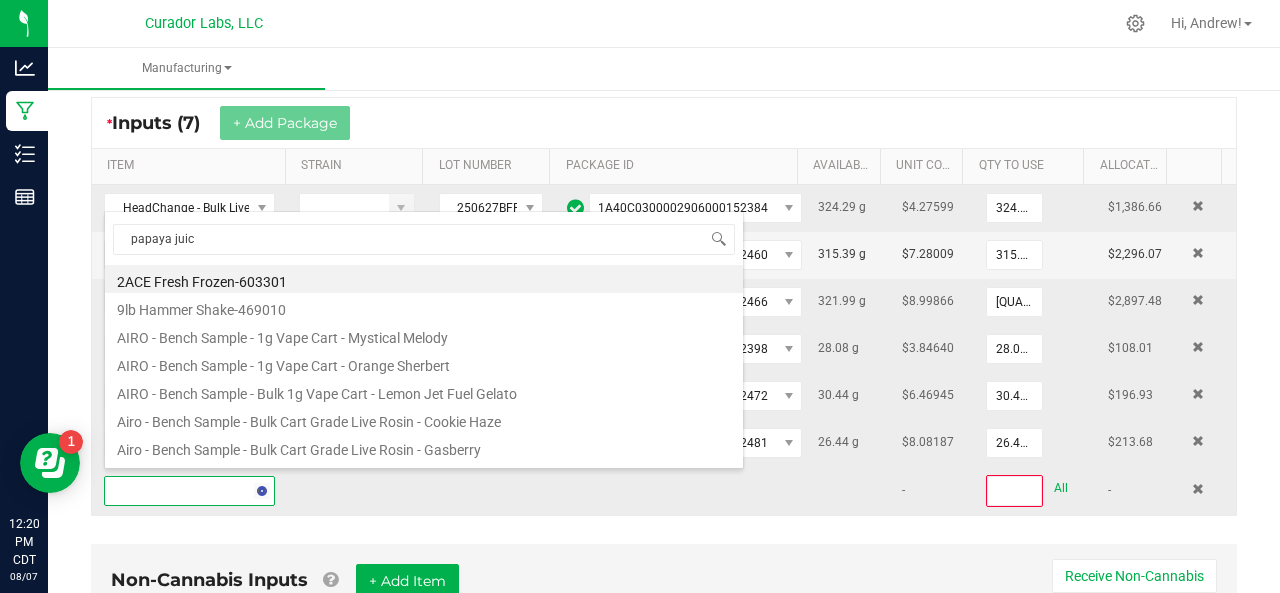 type on "papaya juice" 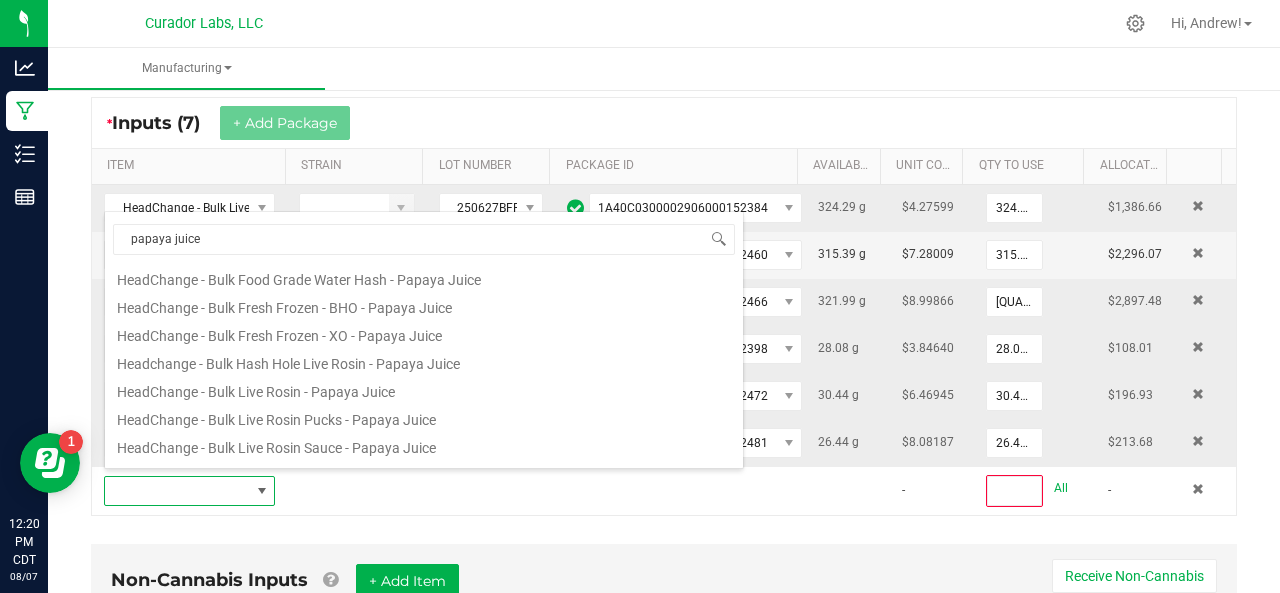 scroll, scrollTop: 220, scrollLeft: 0, axis: vertical 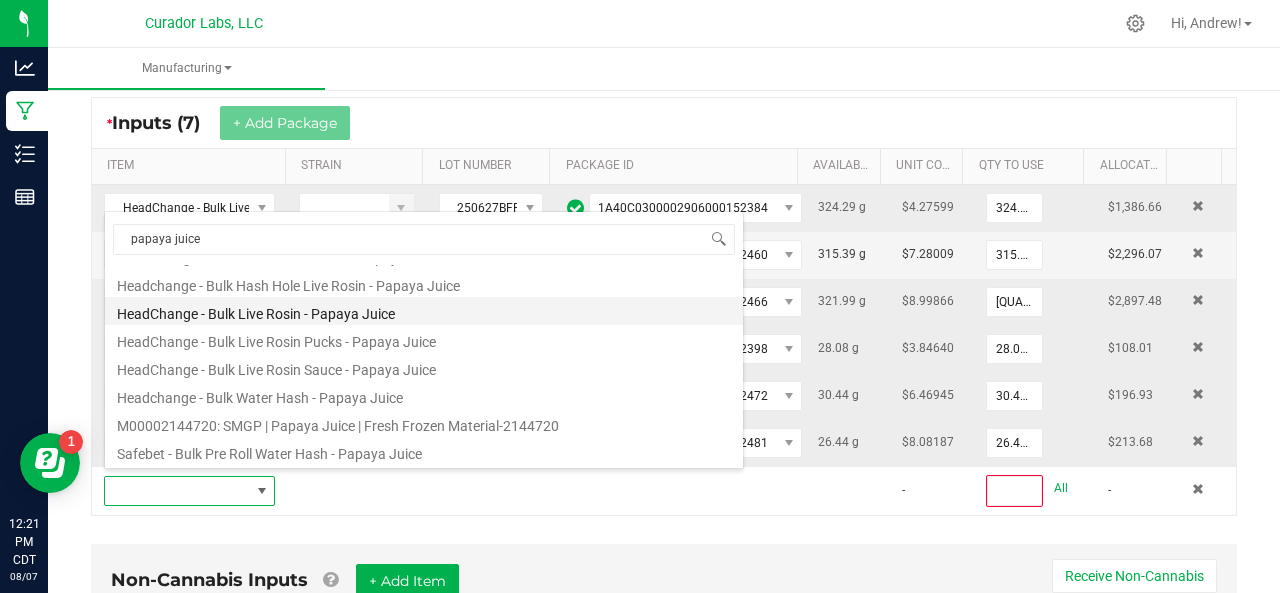 click on "HeadChange - Bulk Live Rosin - Papaya Juice" at bounding box center (424, 311) 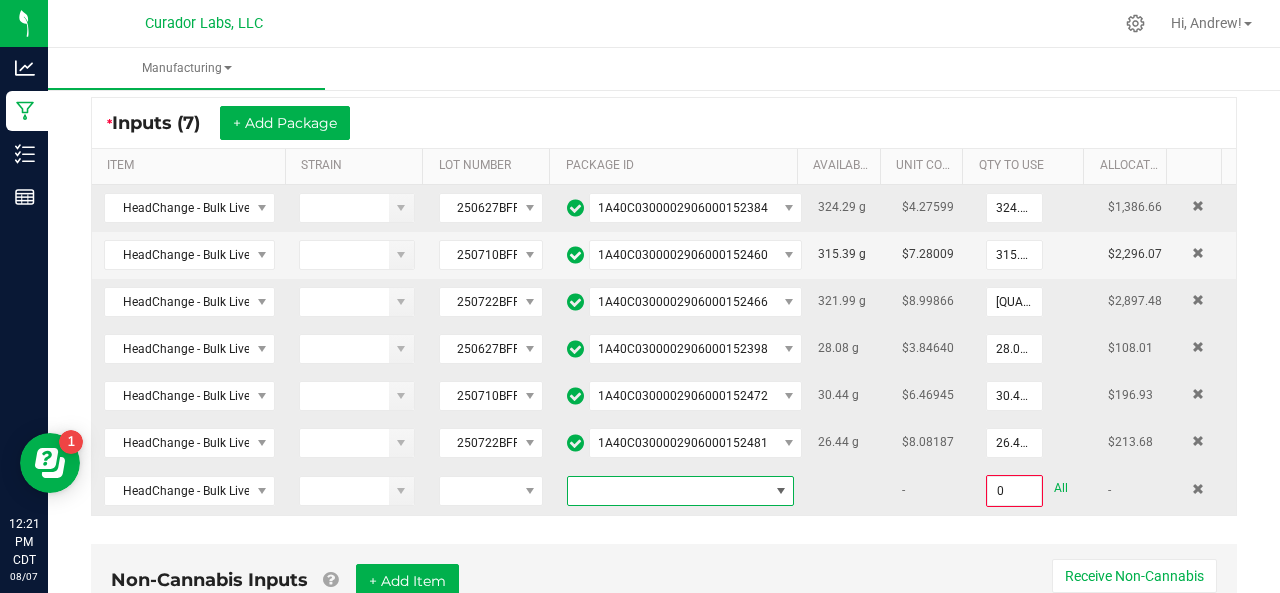click at bounding box center [668, 491] 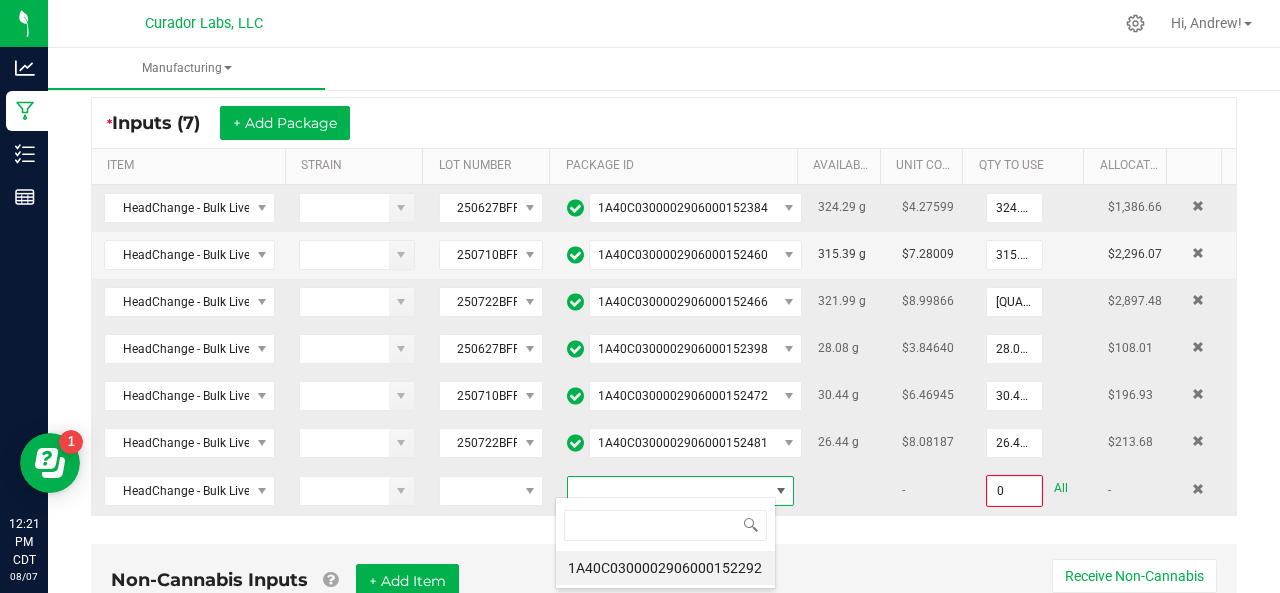 scroll, scrollTop: 99970, scrollLeft: 99779, axis: both 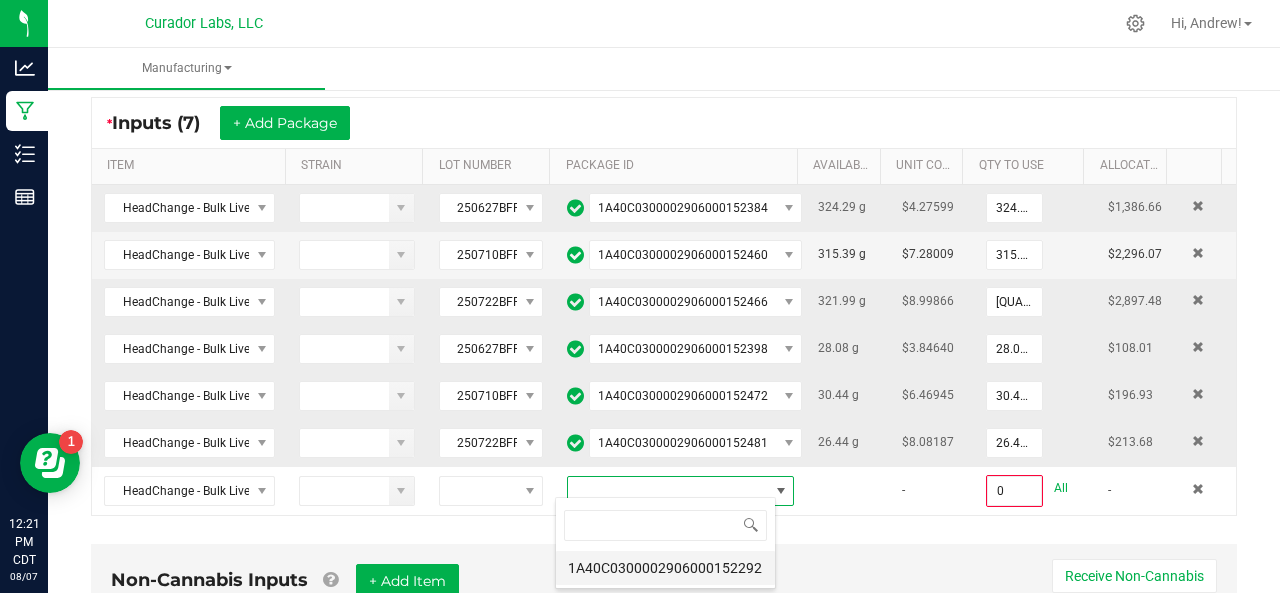 click on "1A40C0300002906000152292" at bounding box center (665, 568) 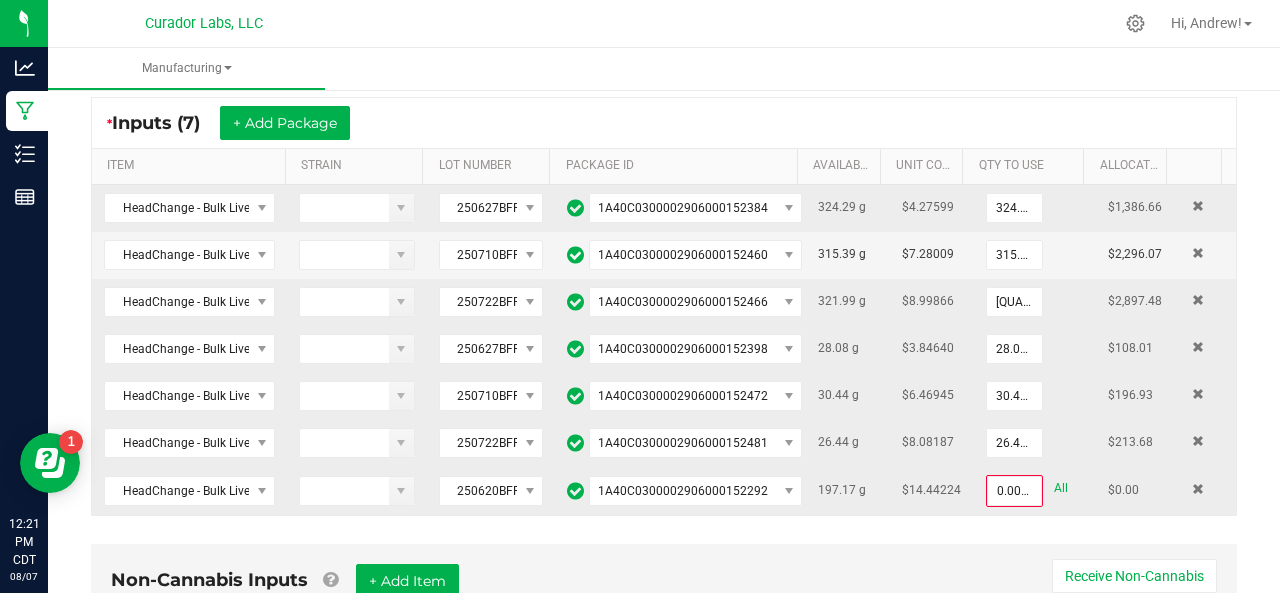 click on "All" at bounding box center (1061, 488) 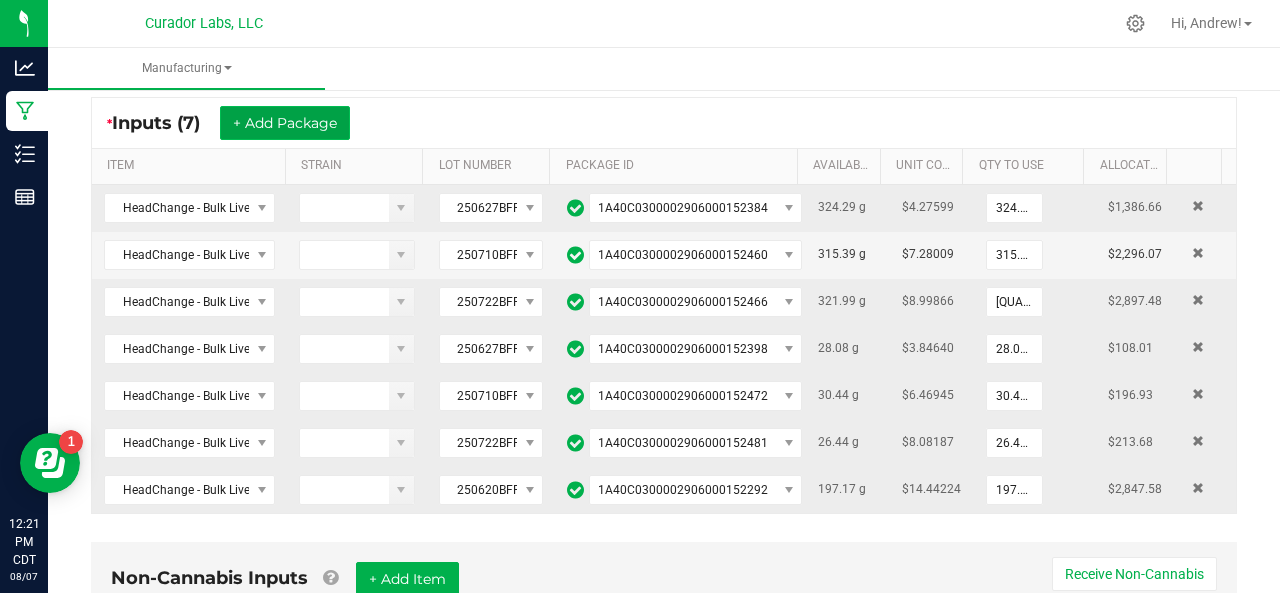 click on "+ Add Package" at bounding box center [285, 123] 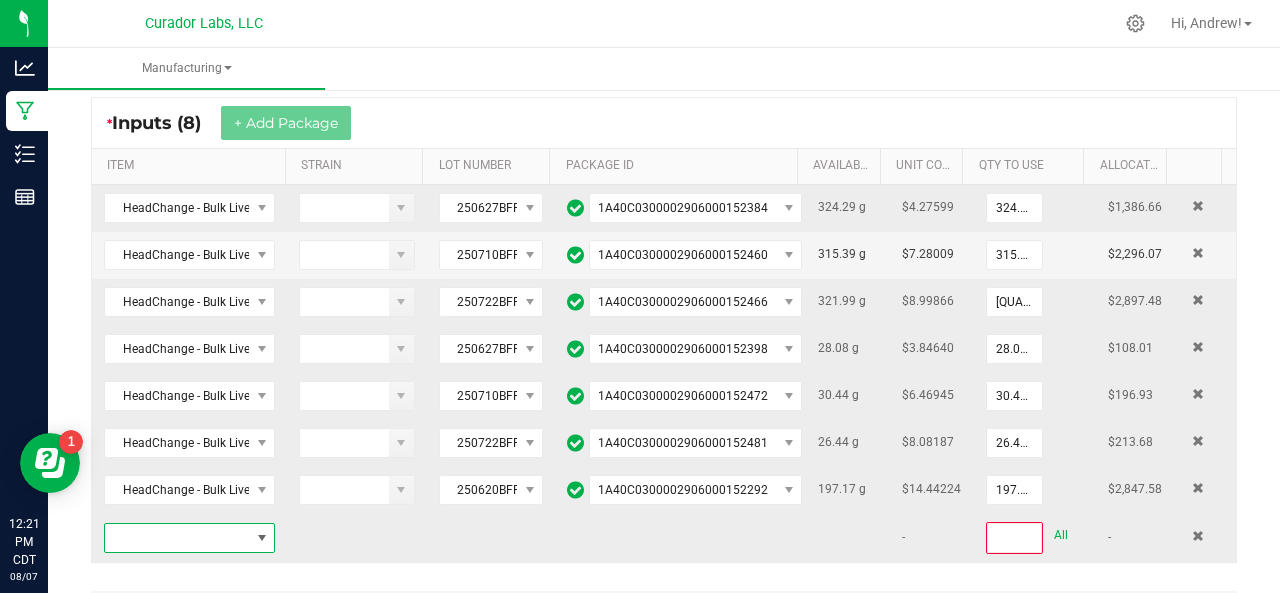 click at bounding box center [177, 538] 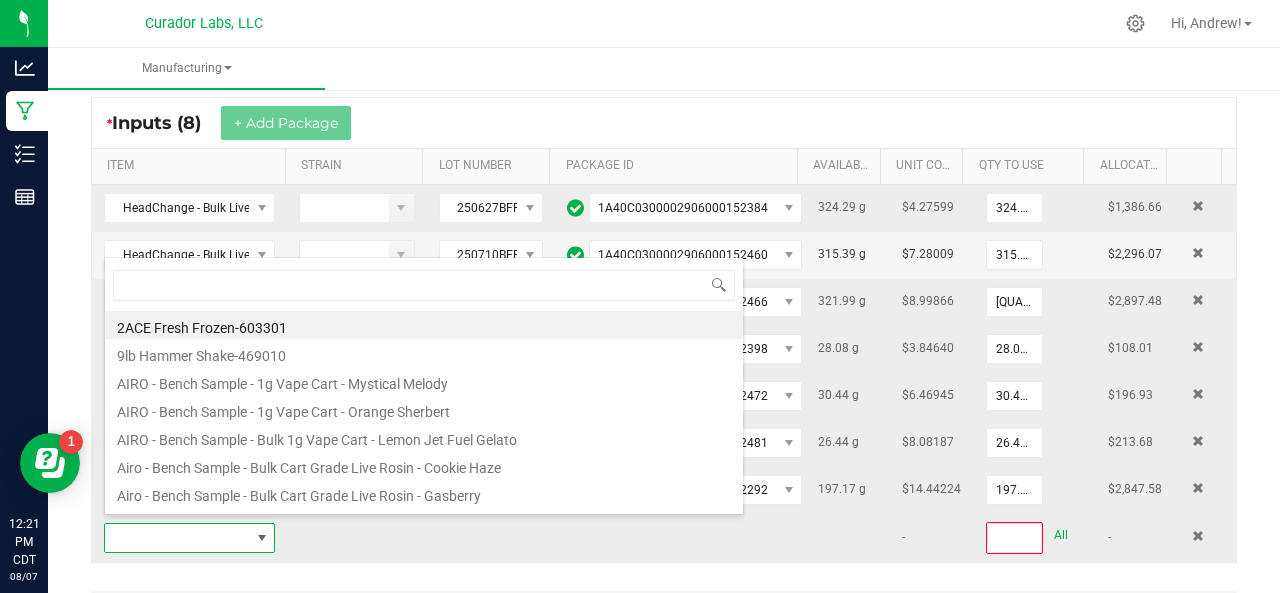 scroll, scrollTop: 0, scrollLeft: 0, axis: both 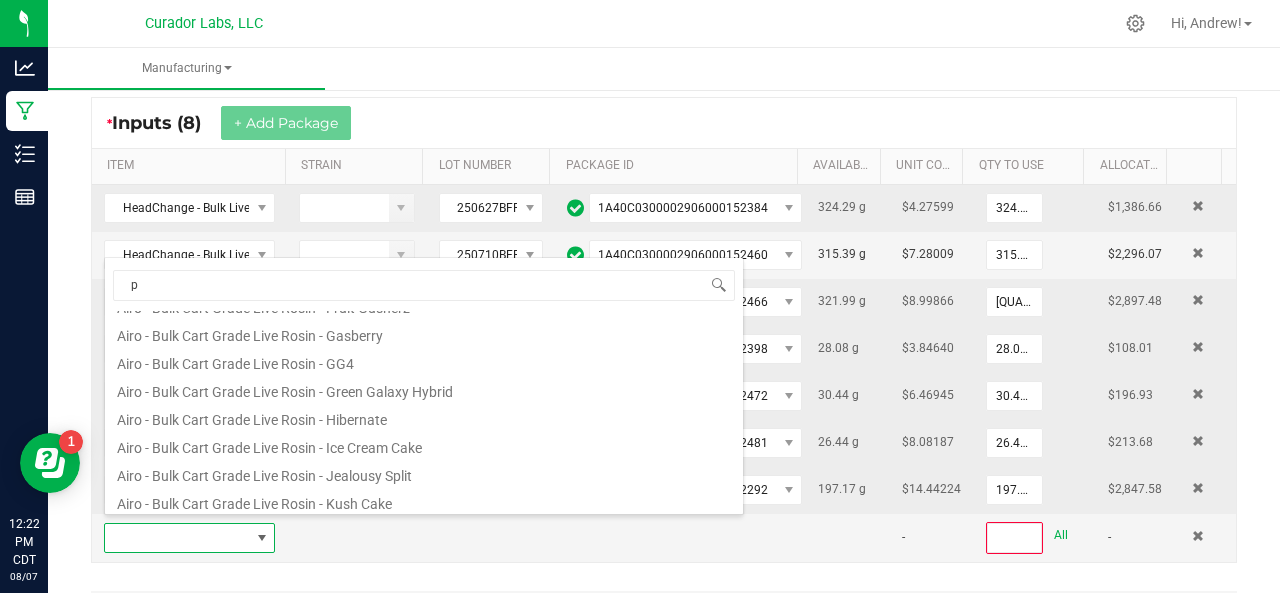 click on "Airo - Bulk Cart Grade Live Rosin - Ice Cream Cake" at bounding box center [424, 445] 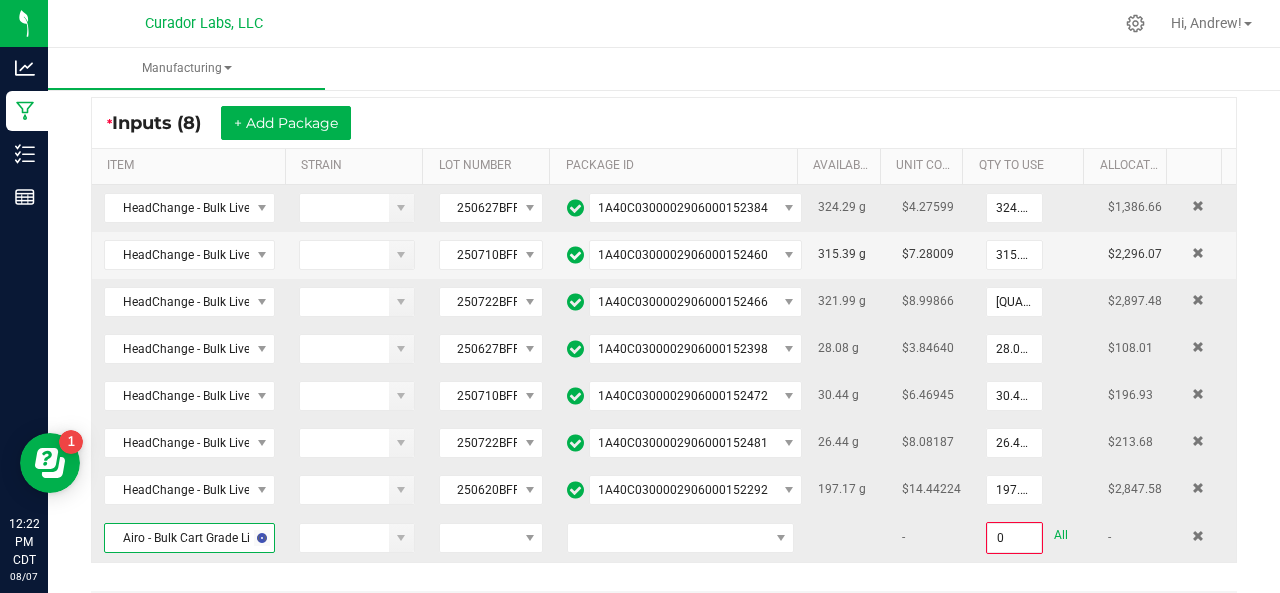 click on "Airo - Bulk Cart Grade Live Rosin - Ice Cream Cake" at bounding box center [177, 538] 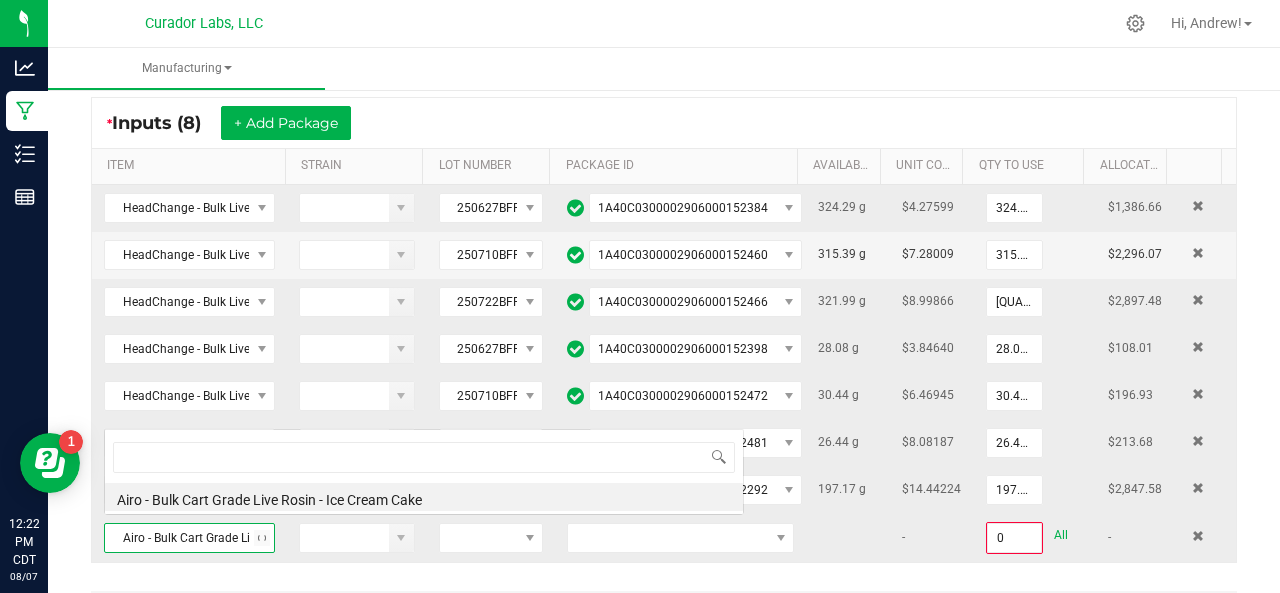 scroll, scrollTop: 0, scrollLeft: 0, axis: both 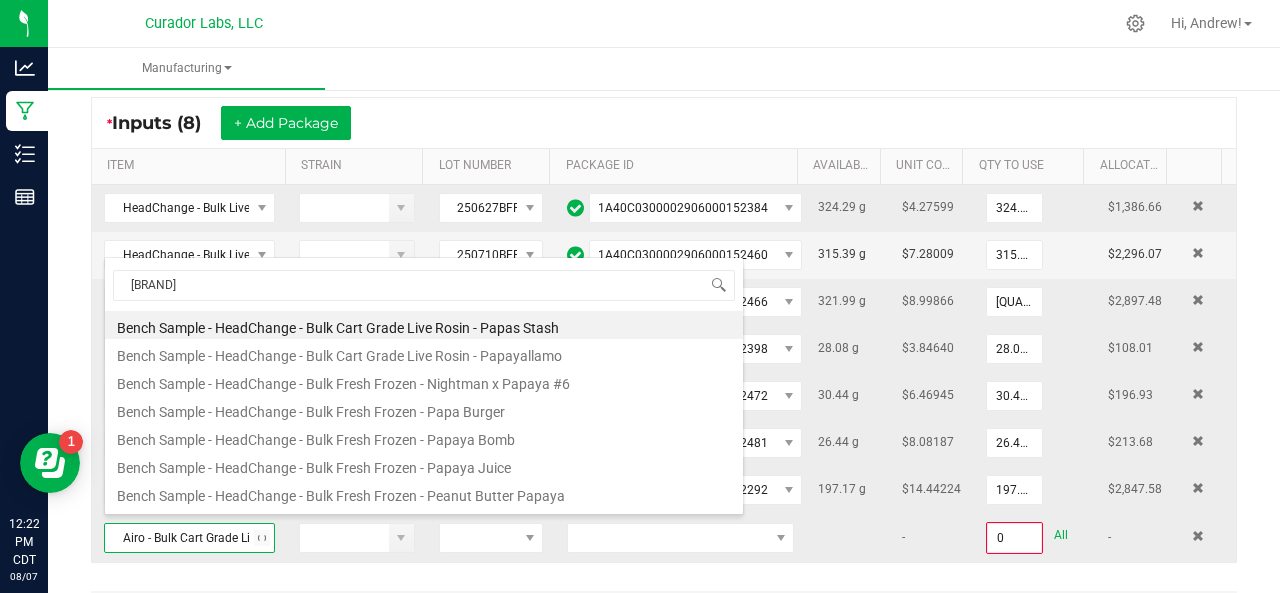type on "papaya ju" 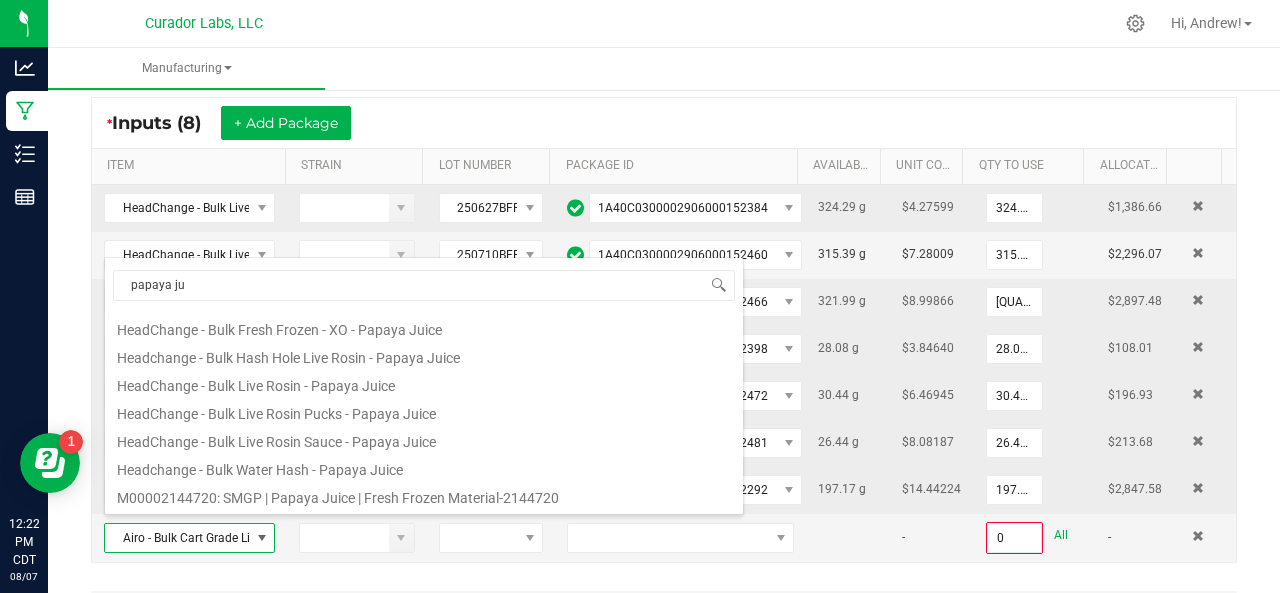 scroll, scrollTop: 220, scrollLeft: 0, axis: vertical 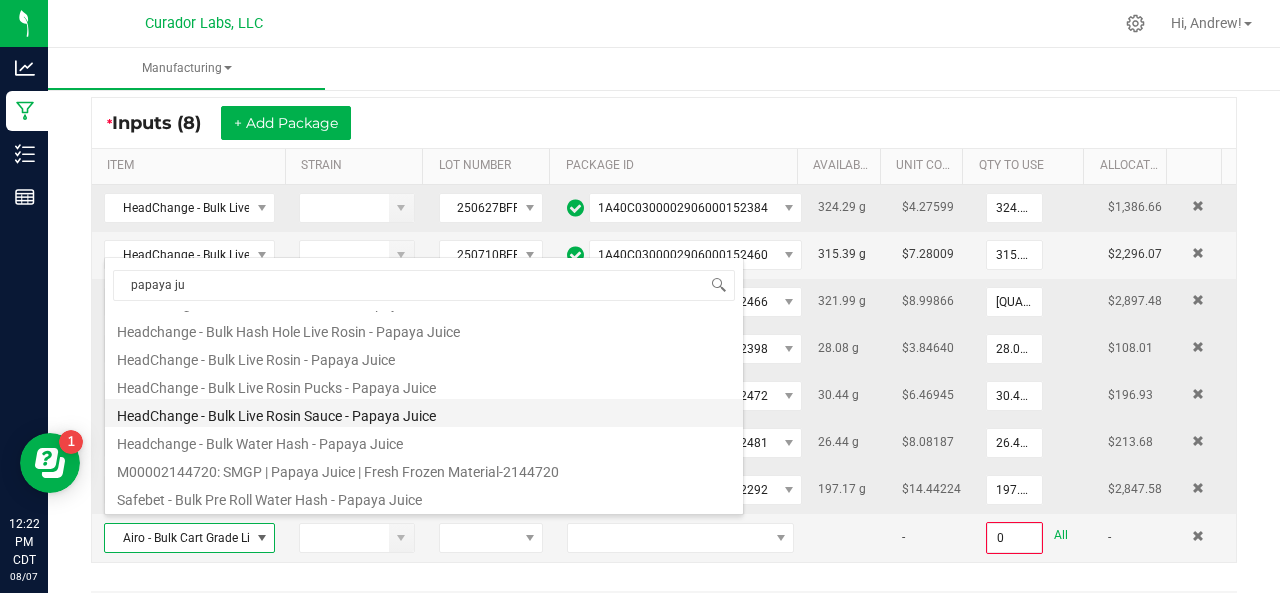 click on "HeadChange - Bulk Live Rosin Sauce - Papaya Juice" at bounding box center (424, 413) 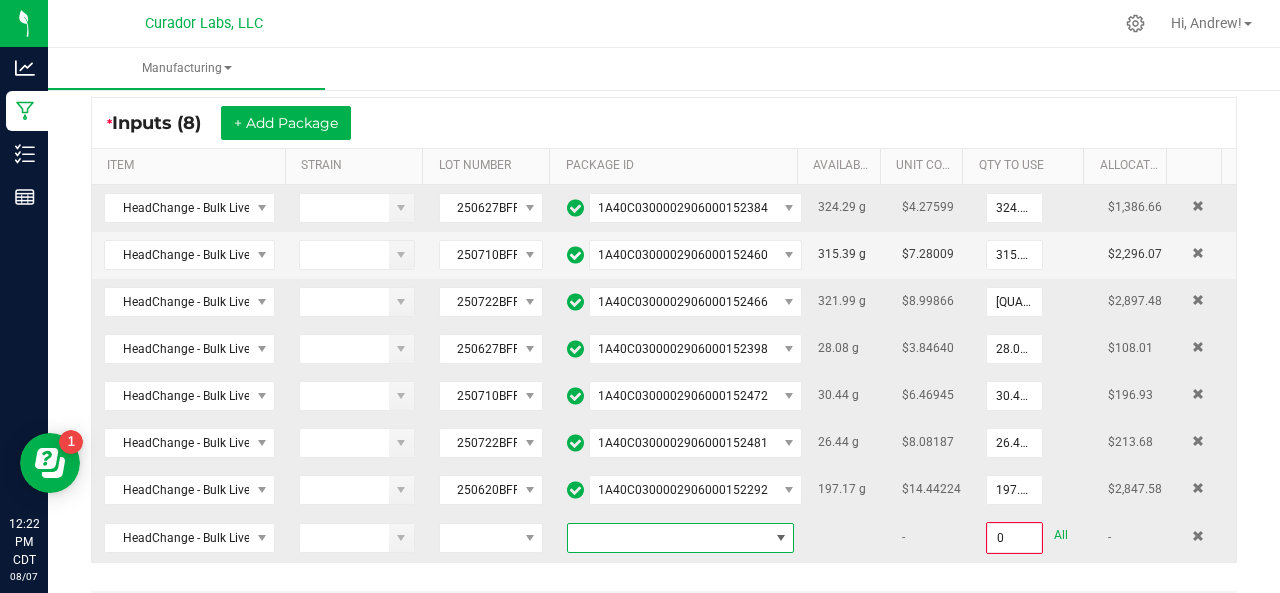 click at bounding box center [668, 538] 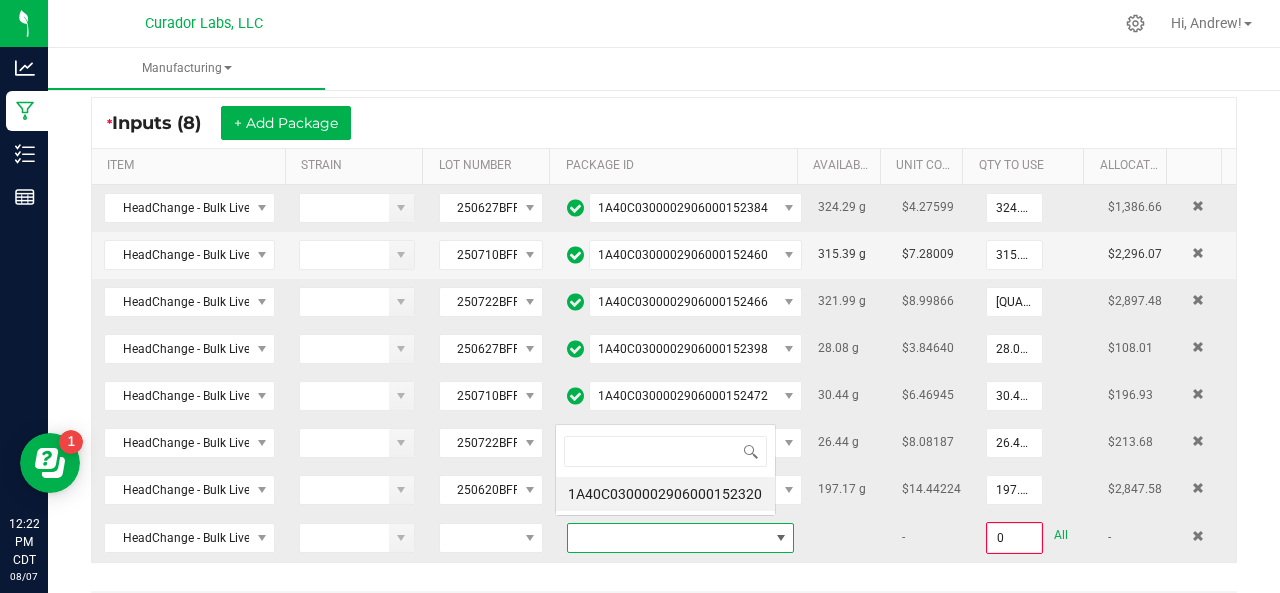 scroll, scrollTop: 0, scrollLeft: 0, axis: both 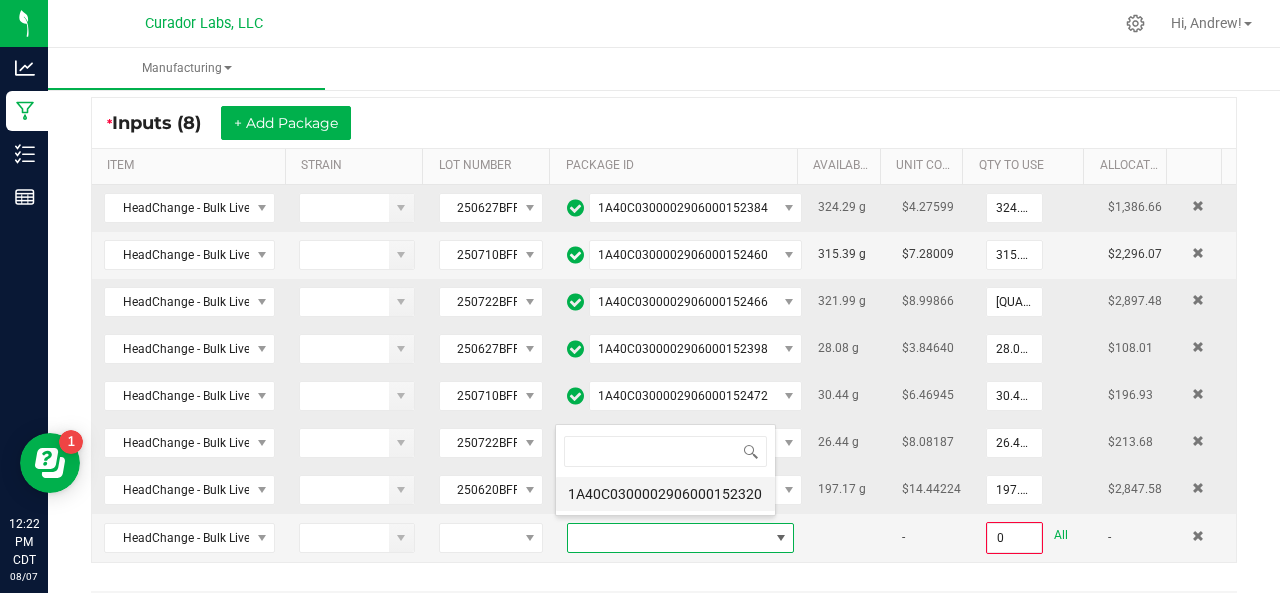 click on "1A40C0300002906000152320" at bounding box center (665, 494) 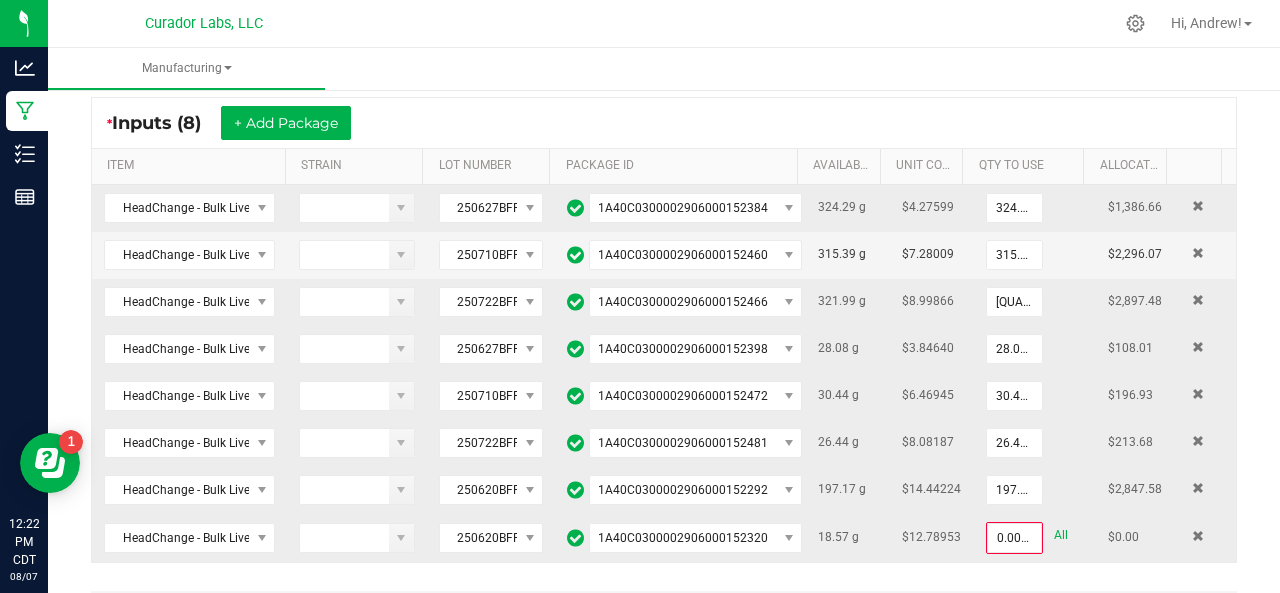 click on "All" at bounding box center [1061, 535] 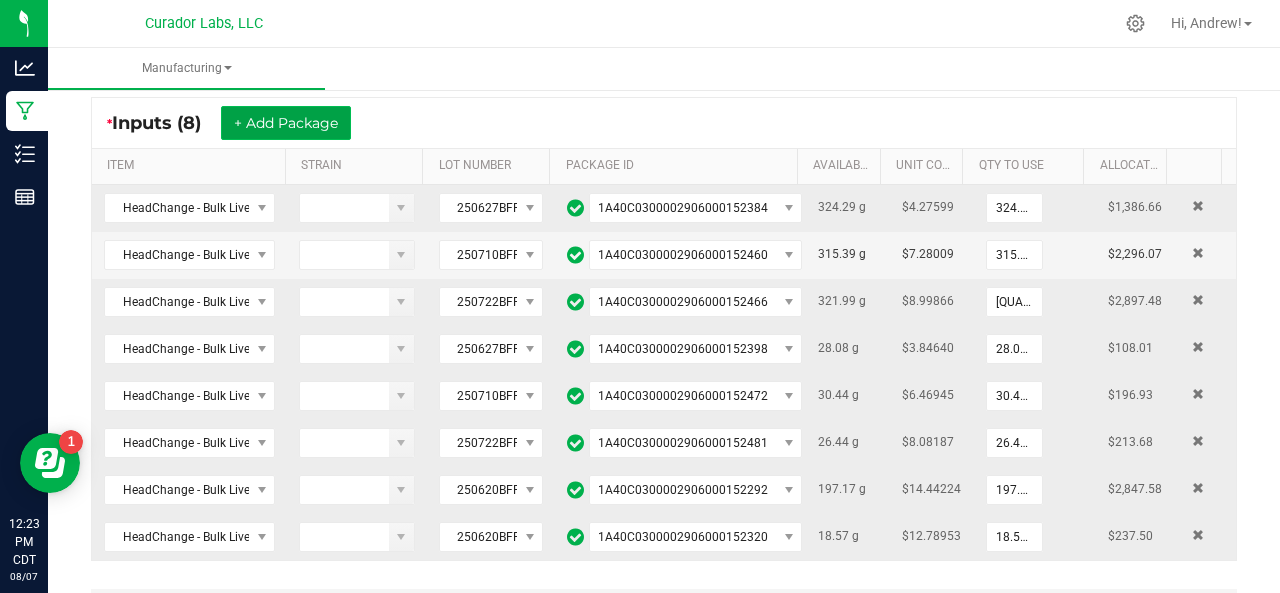 click on "+ Add Package" at bounding box center (286, 123) 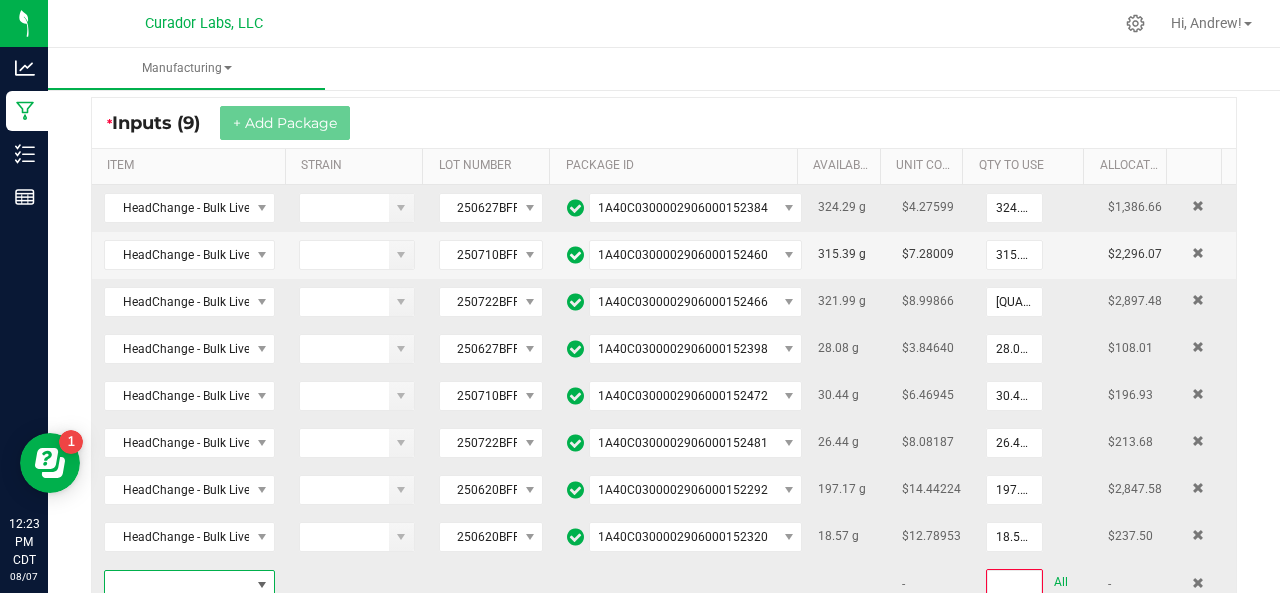 click at bounding box center (177, 585) 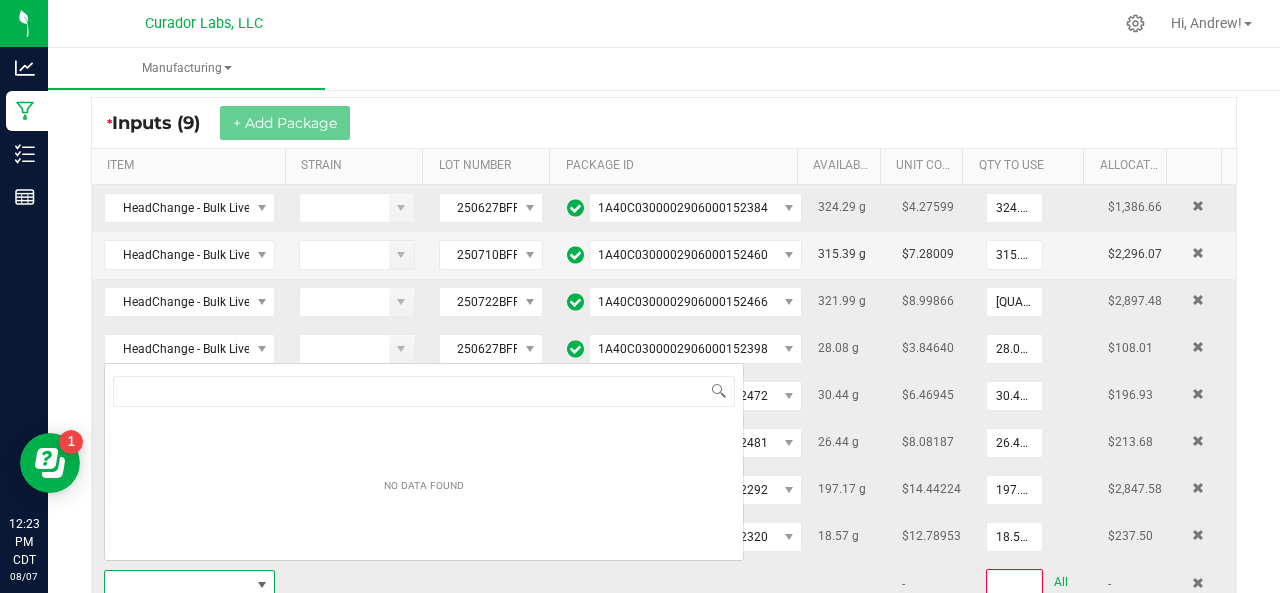 scroll, scrollTop: 0, scrollLeft: 0, axis: both 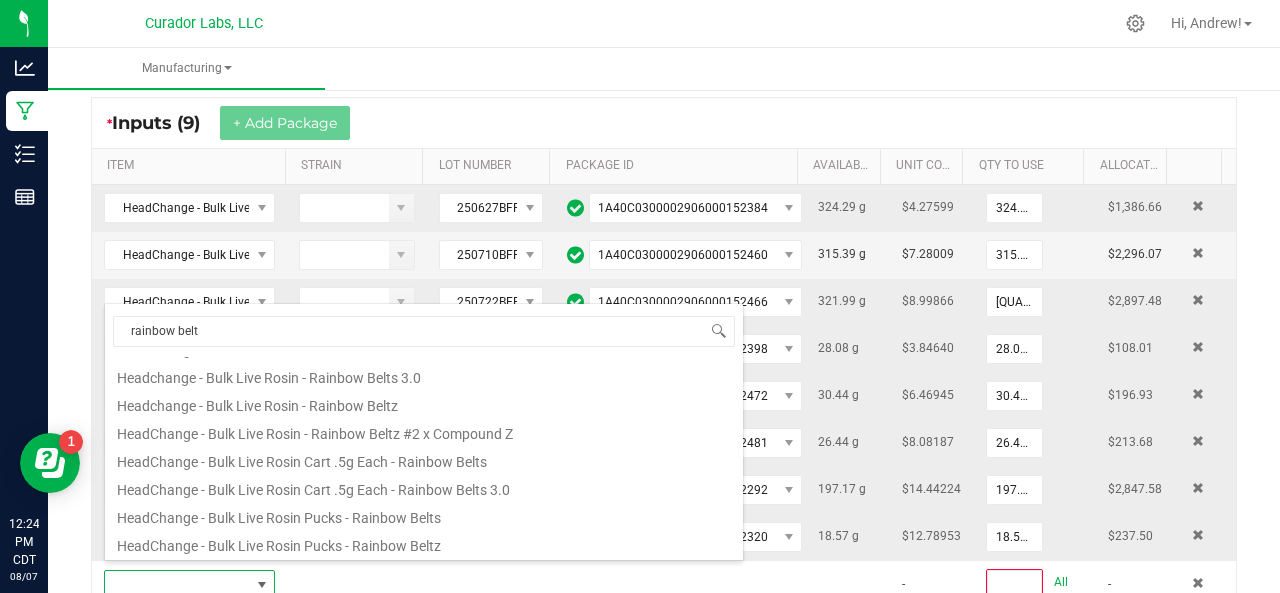 type on "rainbow beltz" 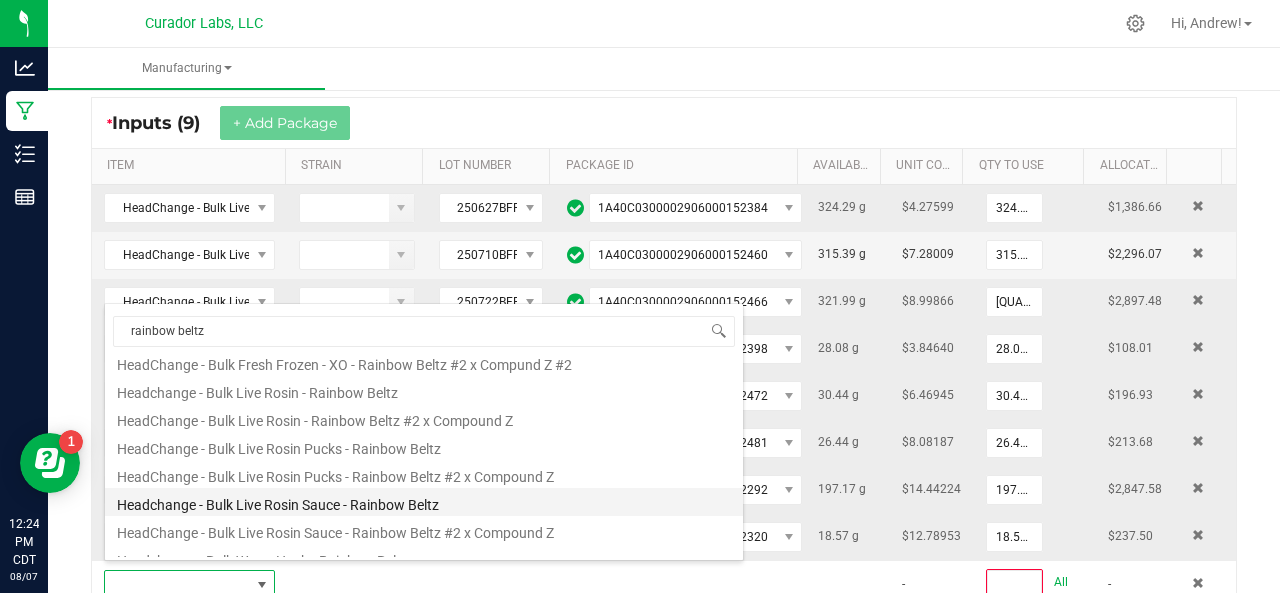 scroll, scrollTop: 377, scrollLeft: 0, axis: vertical 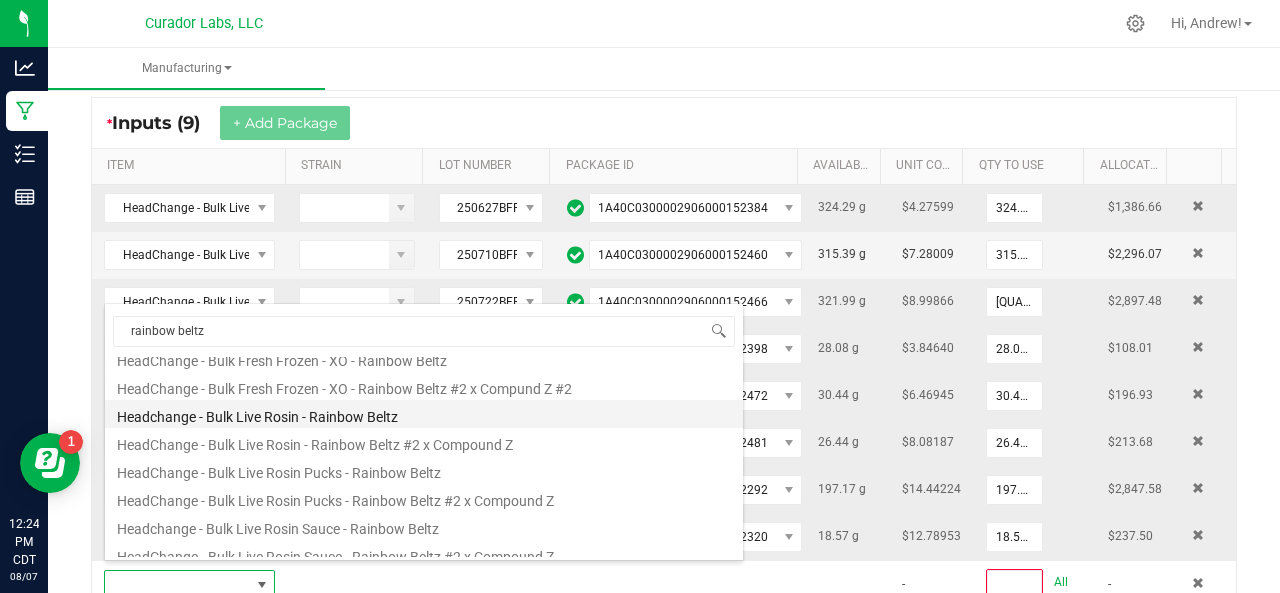 click on "Headchange - Bulk Live Rosin - Rainbow Beltz" at bounding box center [424, 414] 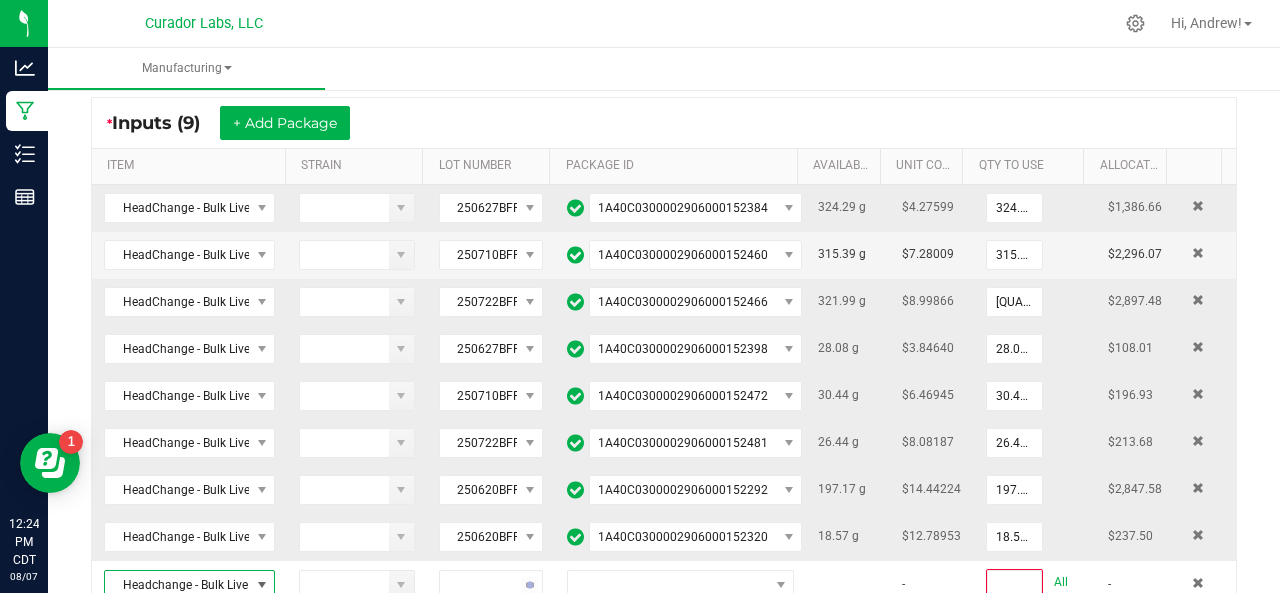 type on "0" 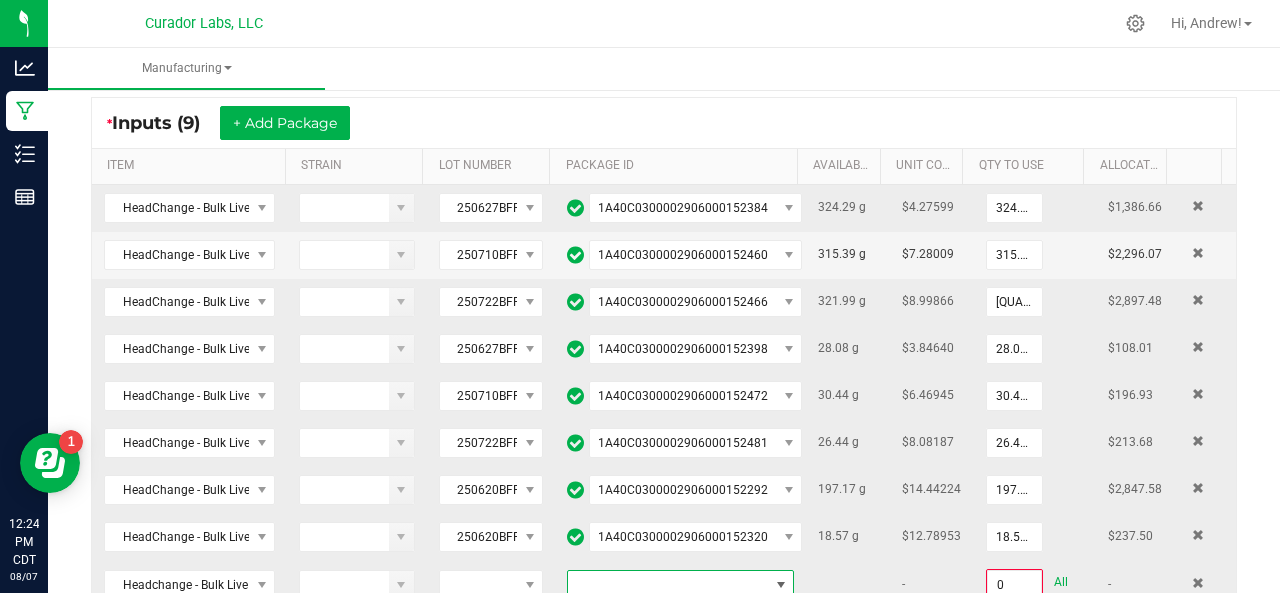 click at bounding box center [668, 585] 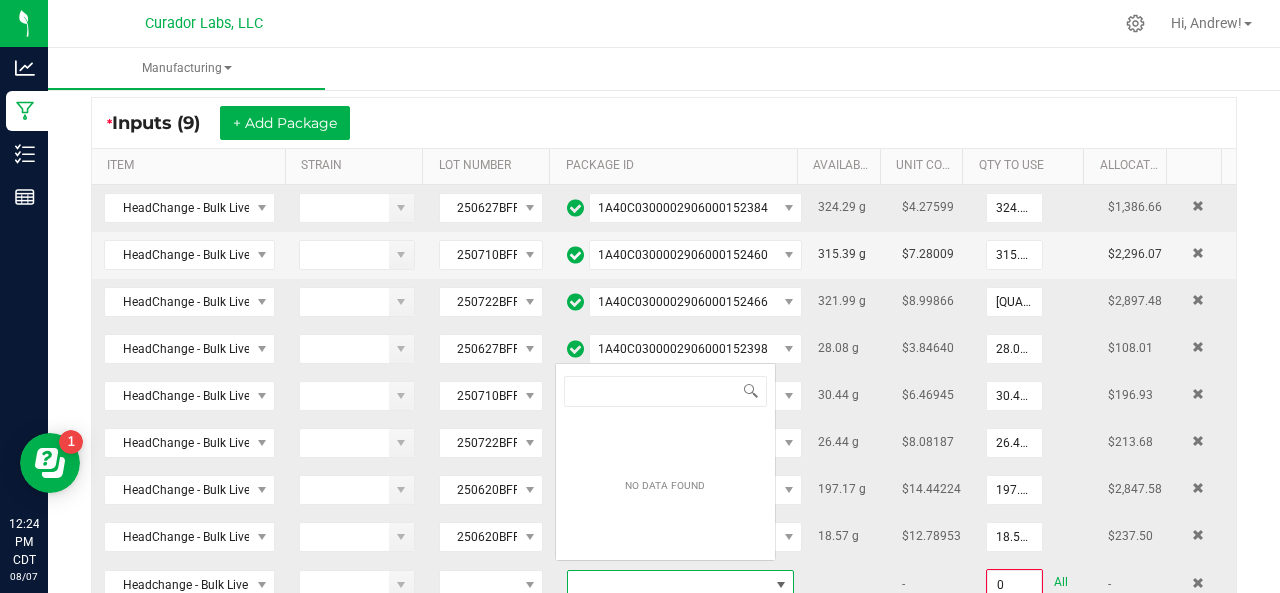 scroll, scrollTop: 0, scrollLeft: 0, axis: both 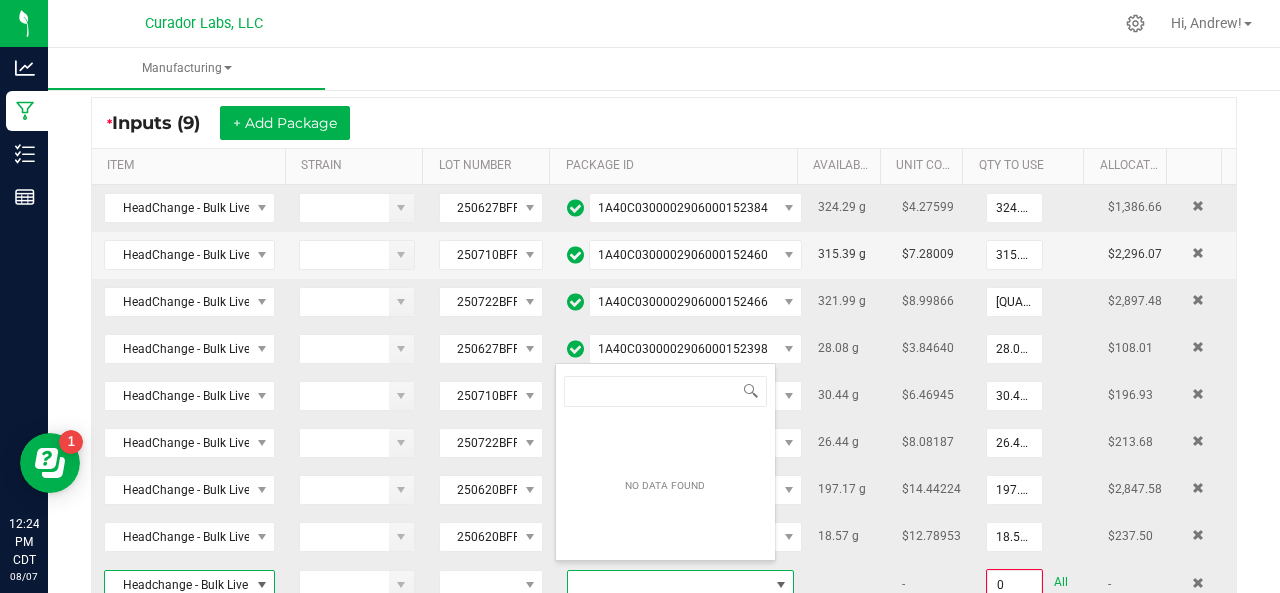 click on "Headchange - Bulk Live Rosin - Rainbow Beltz" at bounding box center (177, 585) 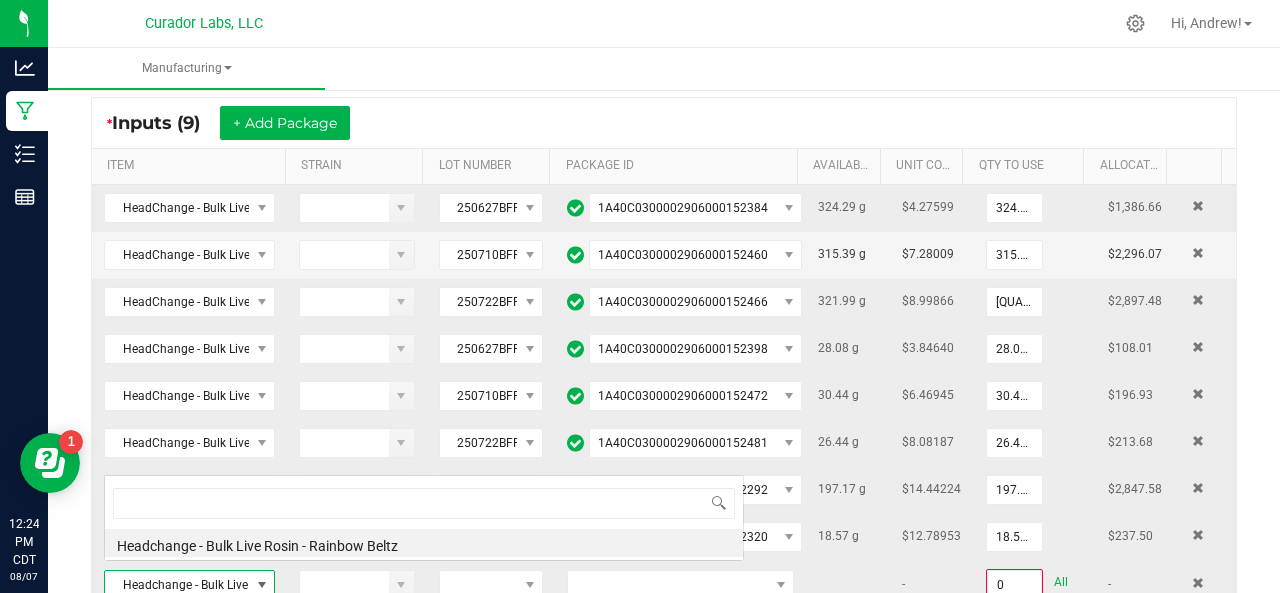 scroll, scrollTop: 0, scrollLeft: 0, axis: both 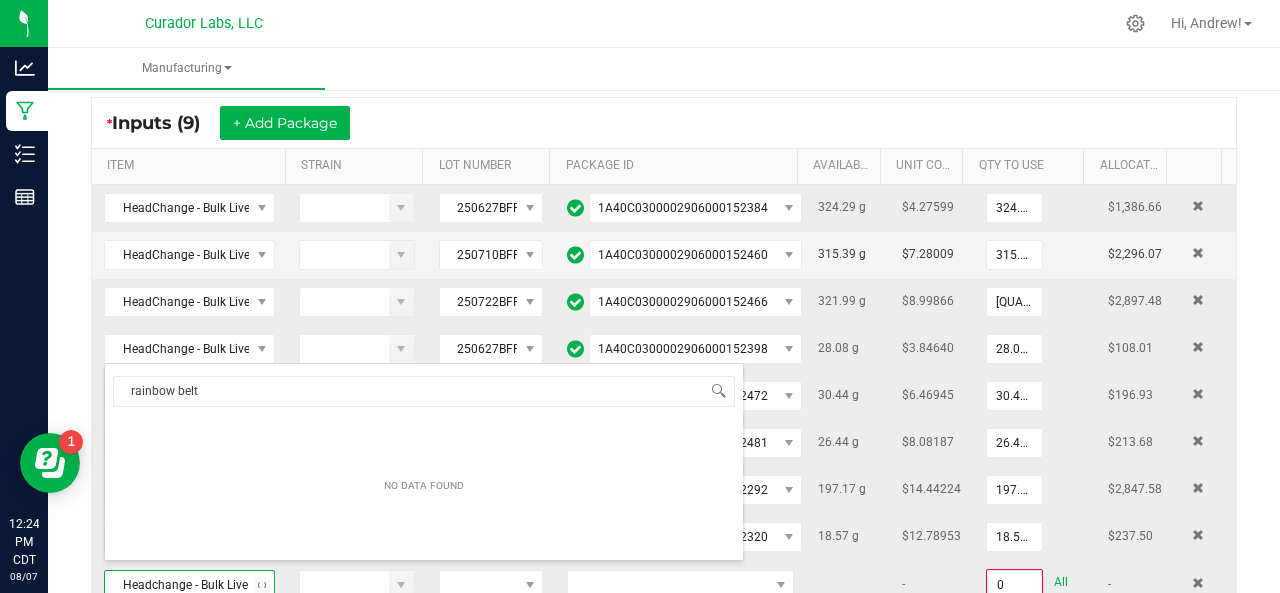 type on "rainbow belts" 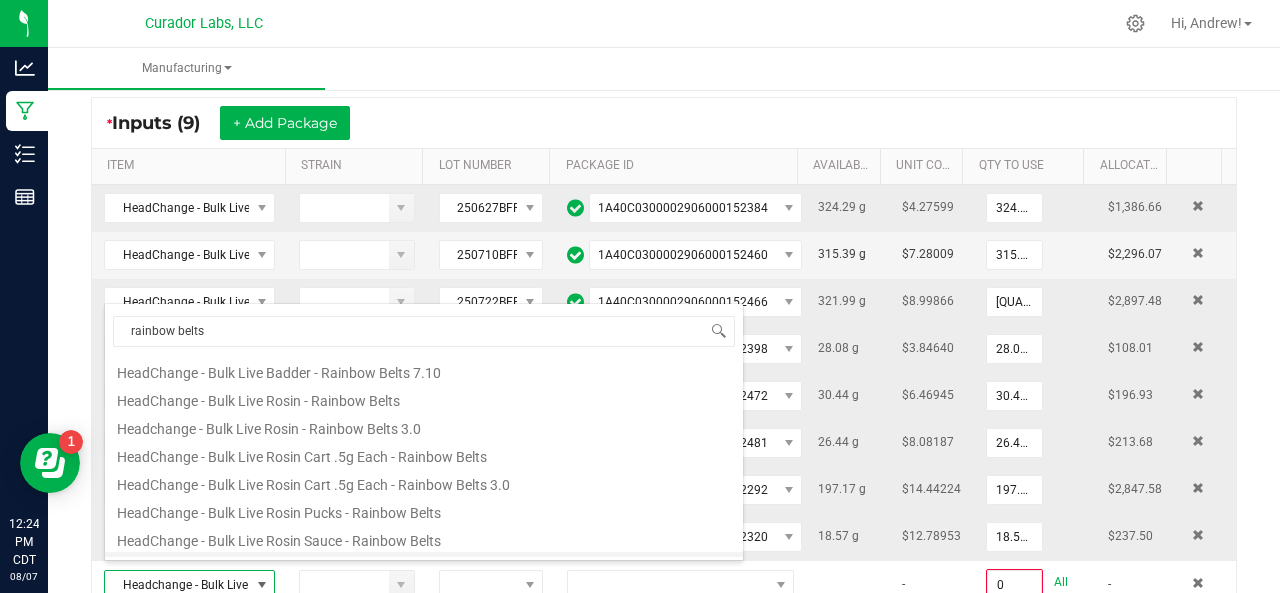 scroll, scrollTop: 713, scrollLeft: 0, axis: vertical 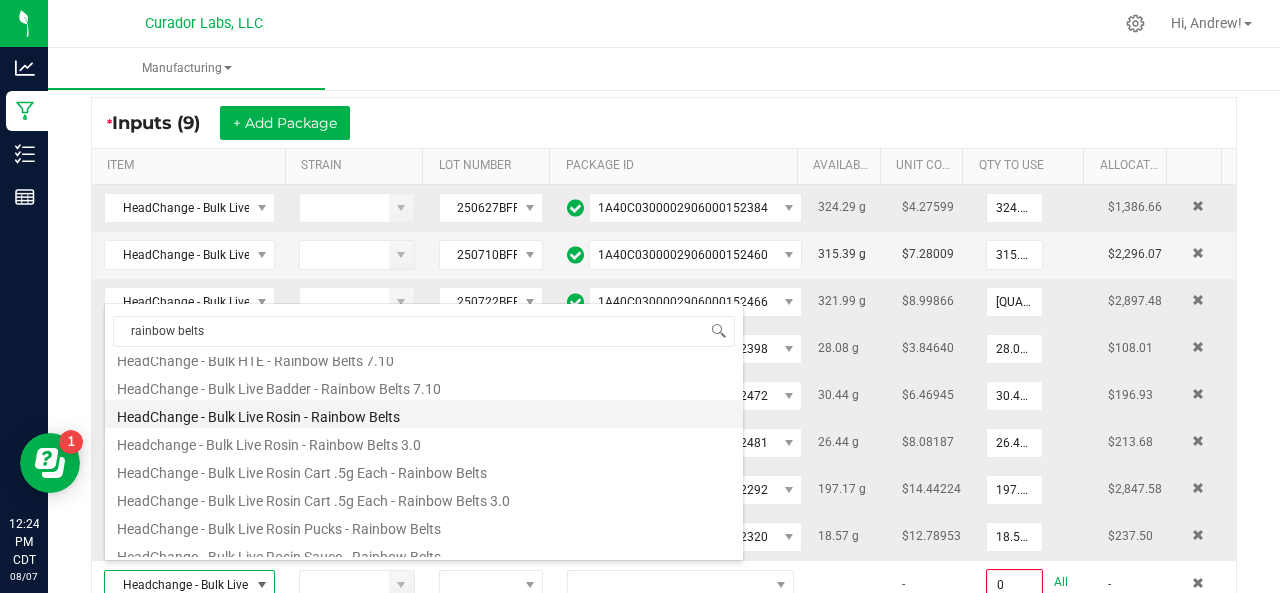 drag, startPoint x: 258, startPoint y: 427, endPoint x: 216, endPoint y: 417, distance: 43.174065 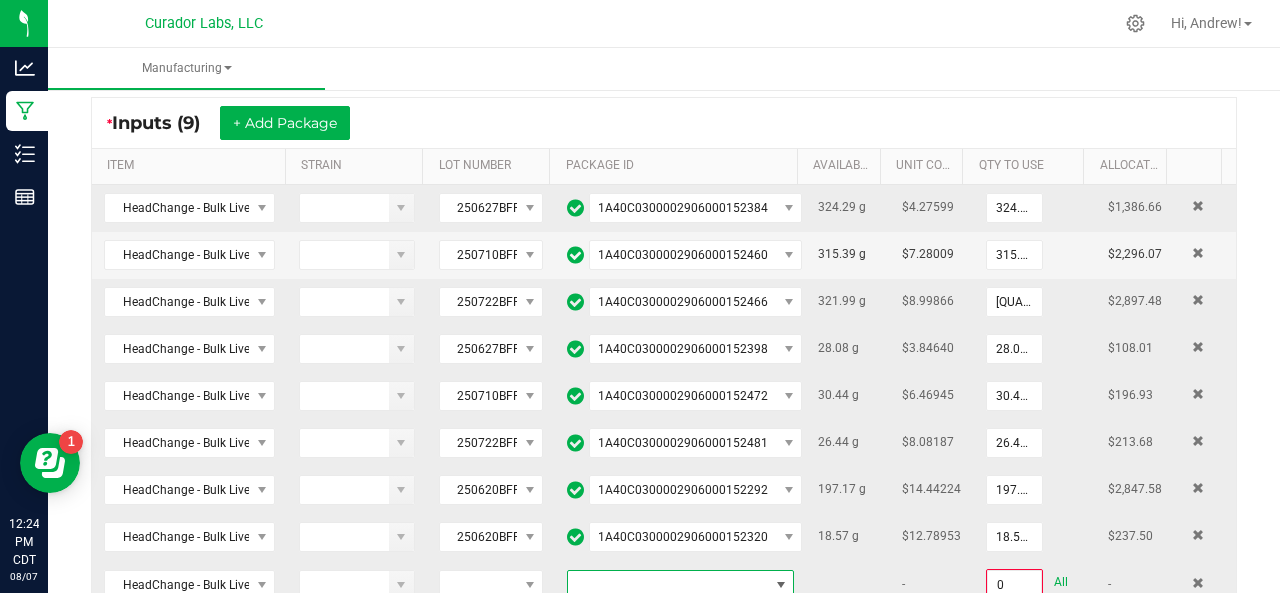 click at bounding box center [668, 585] 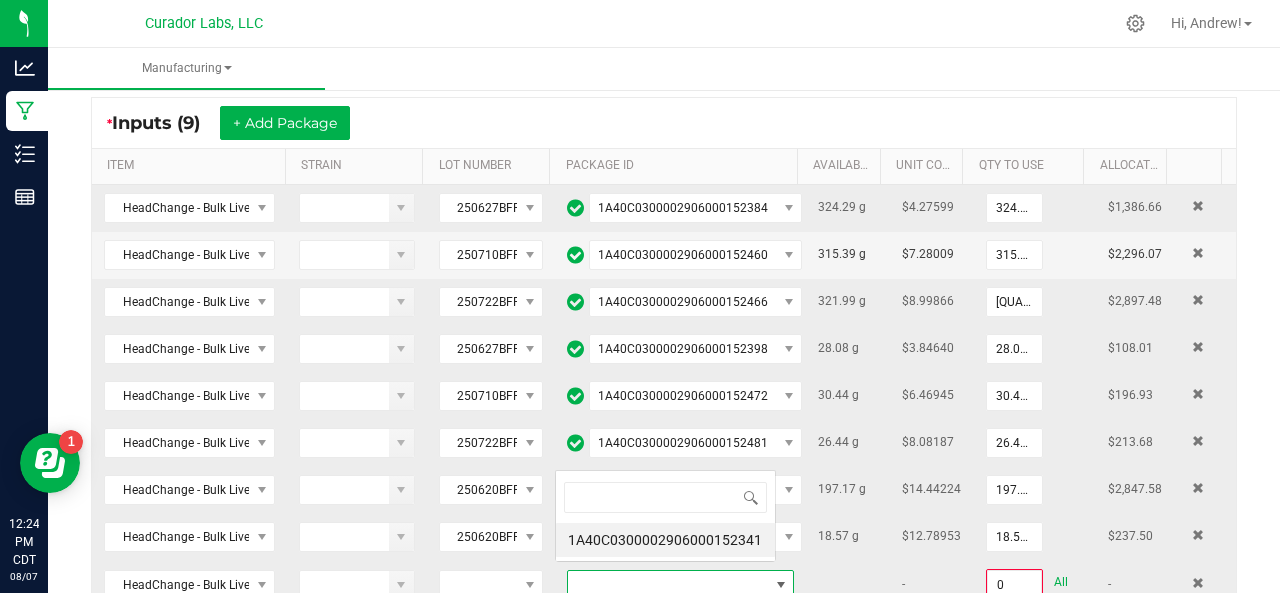 scroll, scrollTop: 0, scrollLeft: 0, axis: both 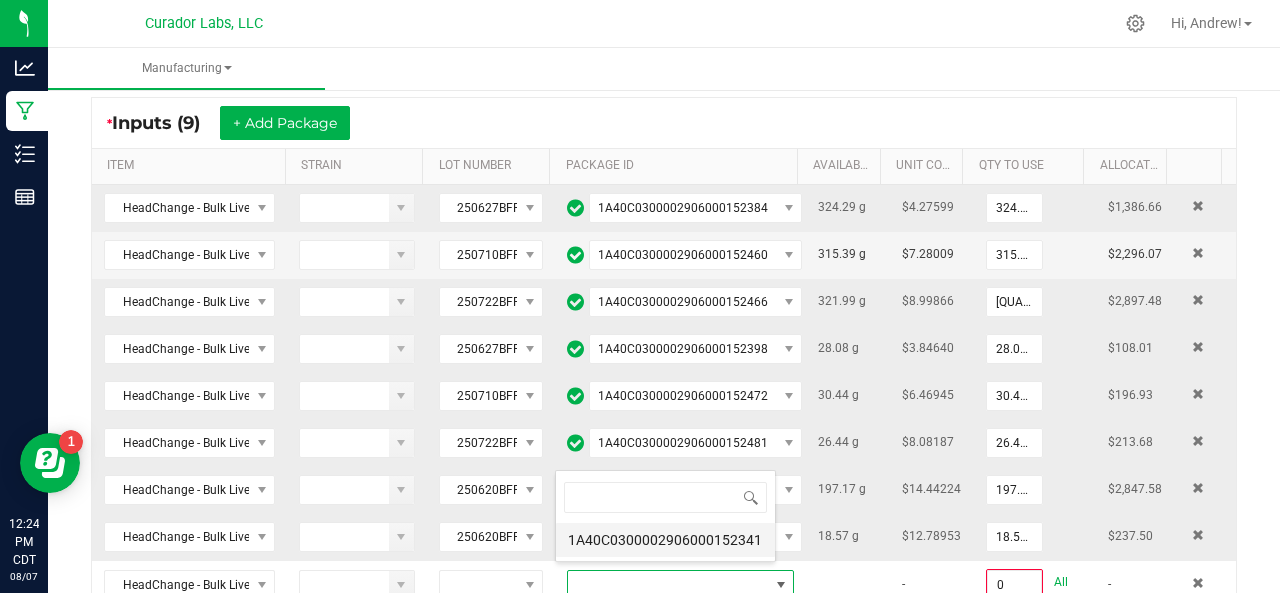 click on "1A40C0300002906000152341" at bounding box center [665, 540] 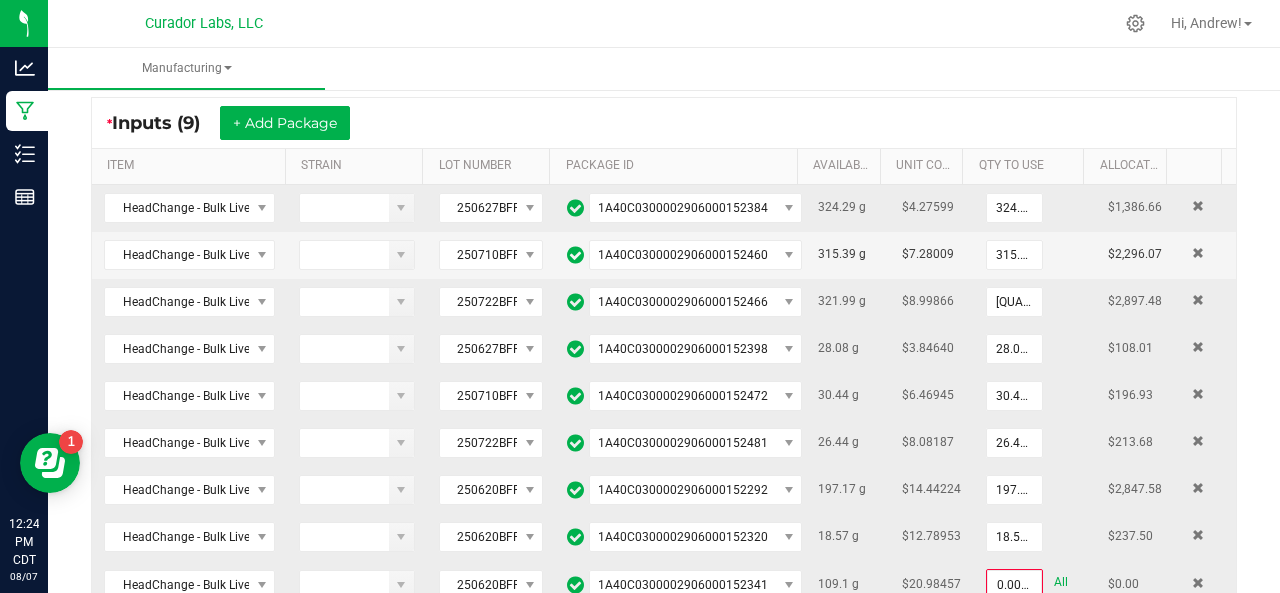 click on "All" at bounding box center (1061, 582) 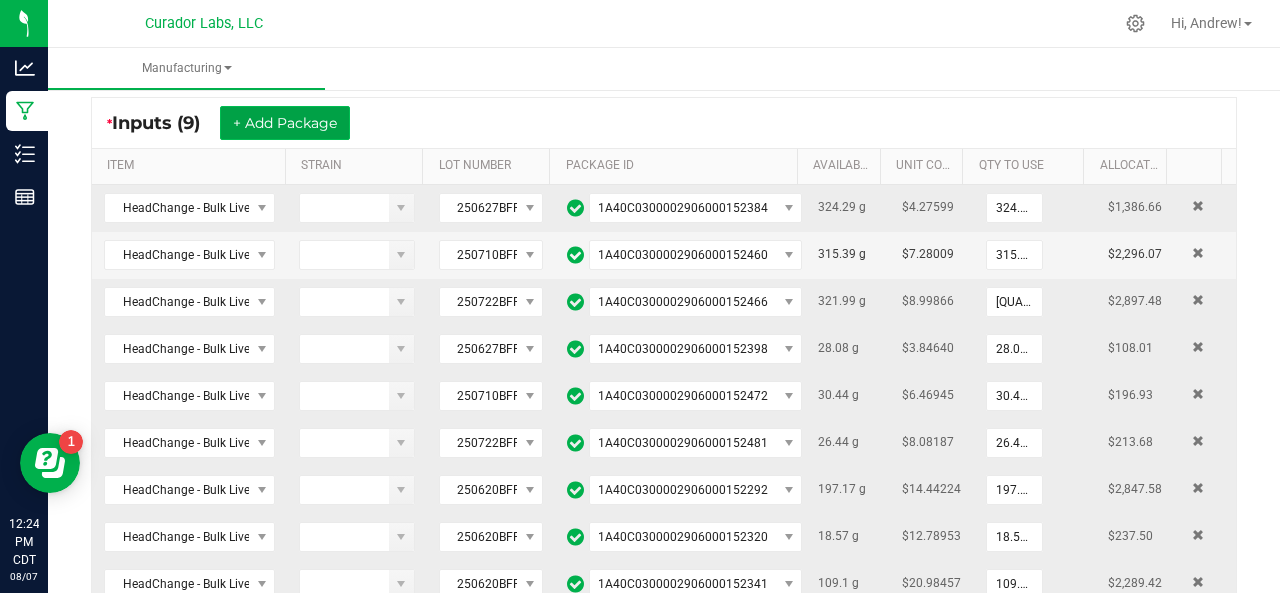 click on "+ Add Package" at bounding box center [285, 123] 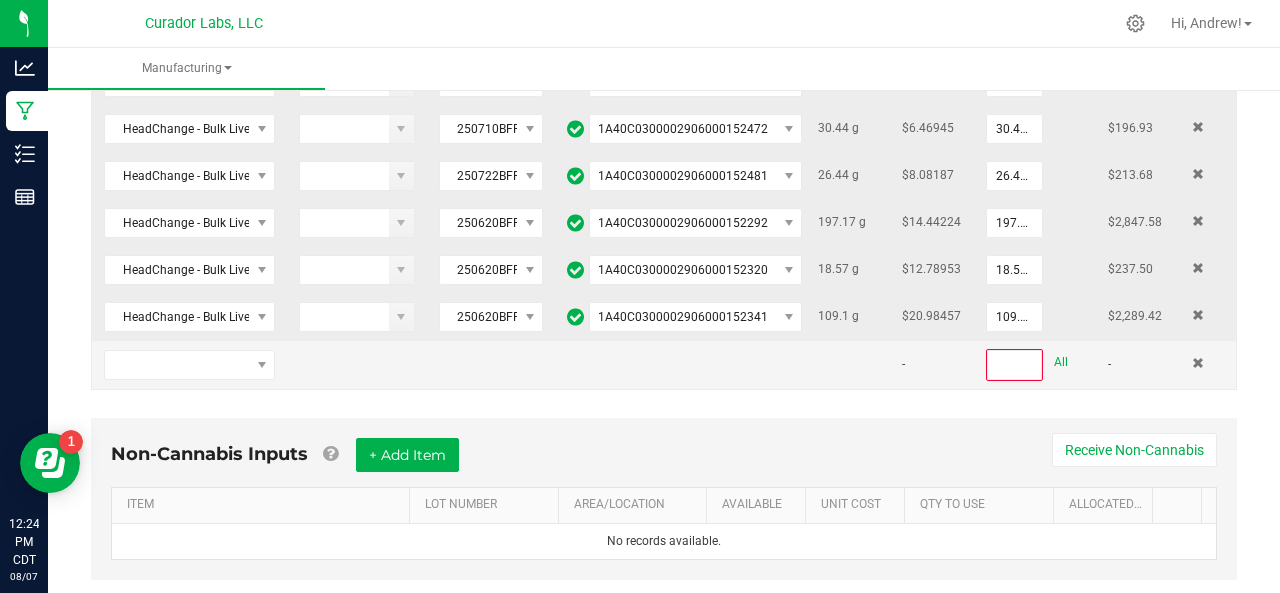 scroll, scrollTop: 612, scrollLeft: 0, axis: vertical 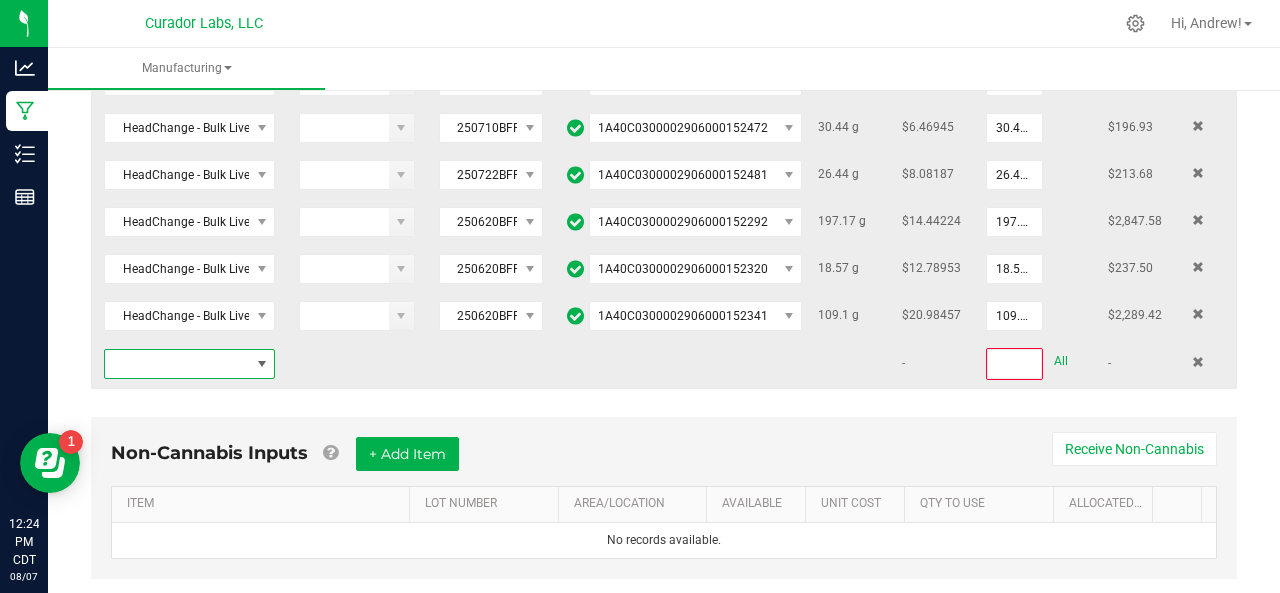 click at bounding box center [177, 364] 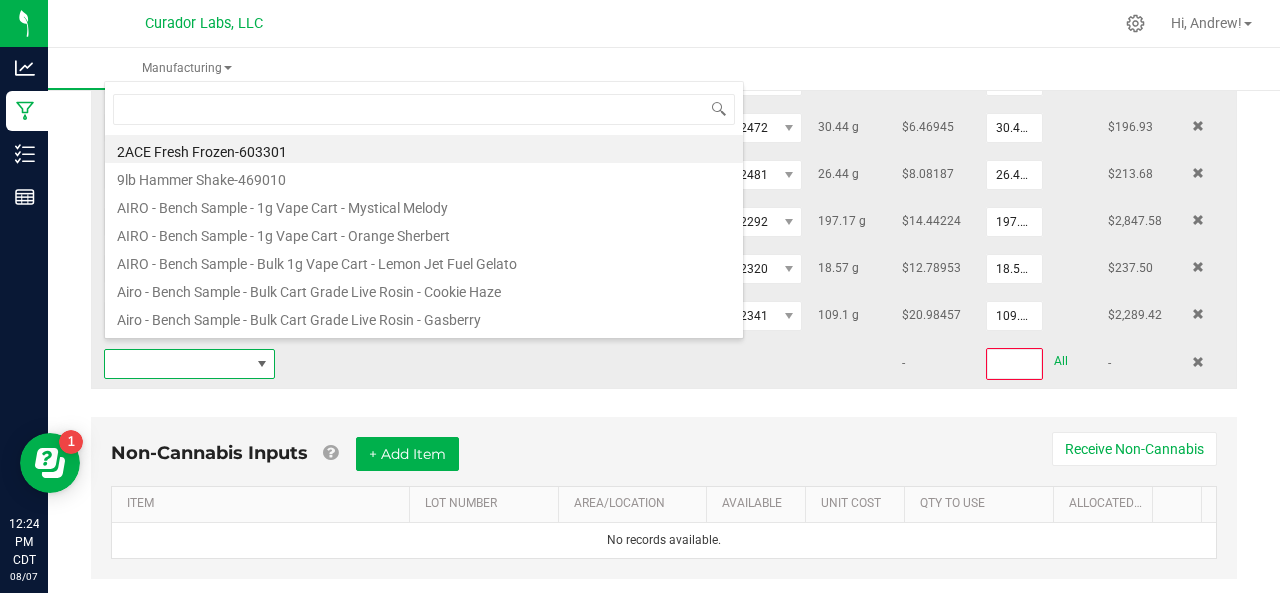 scroll, scrollTop: 99970, scrollLeft: 99834, axis: both 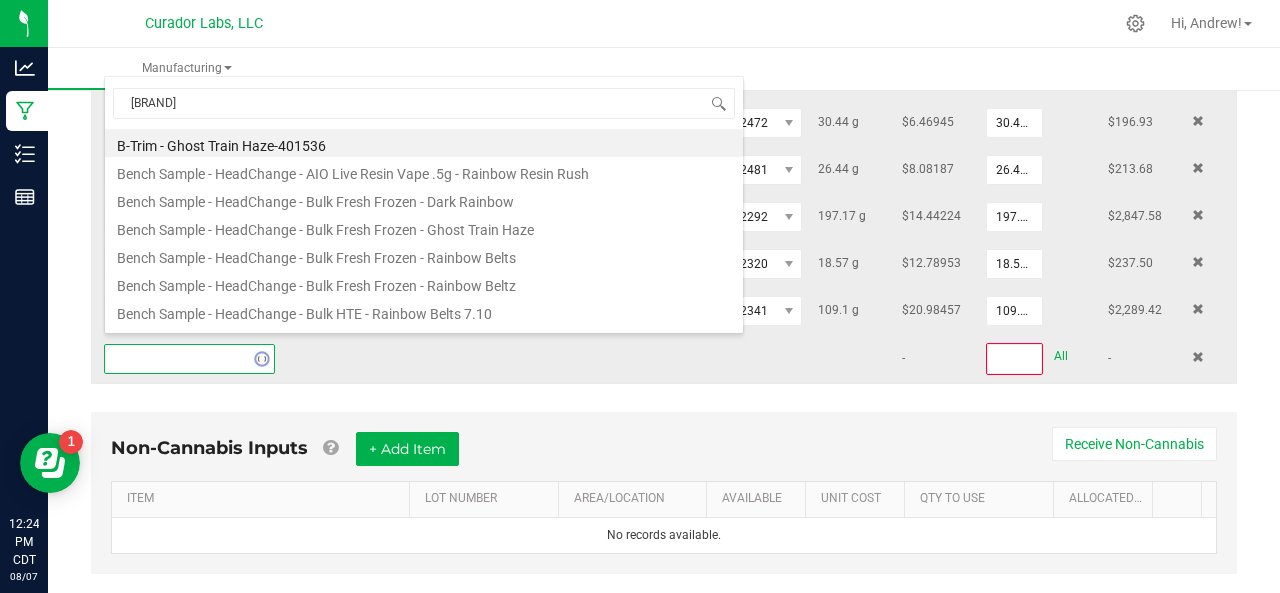 type on "rainbow belts" 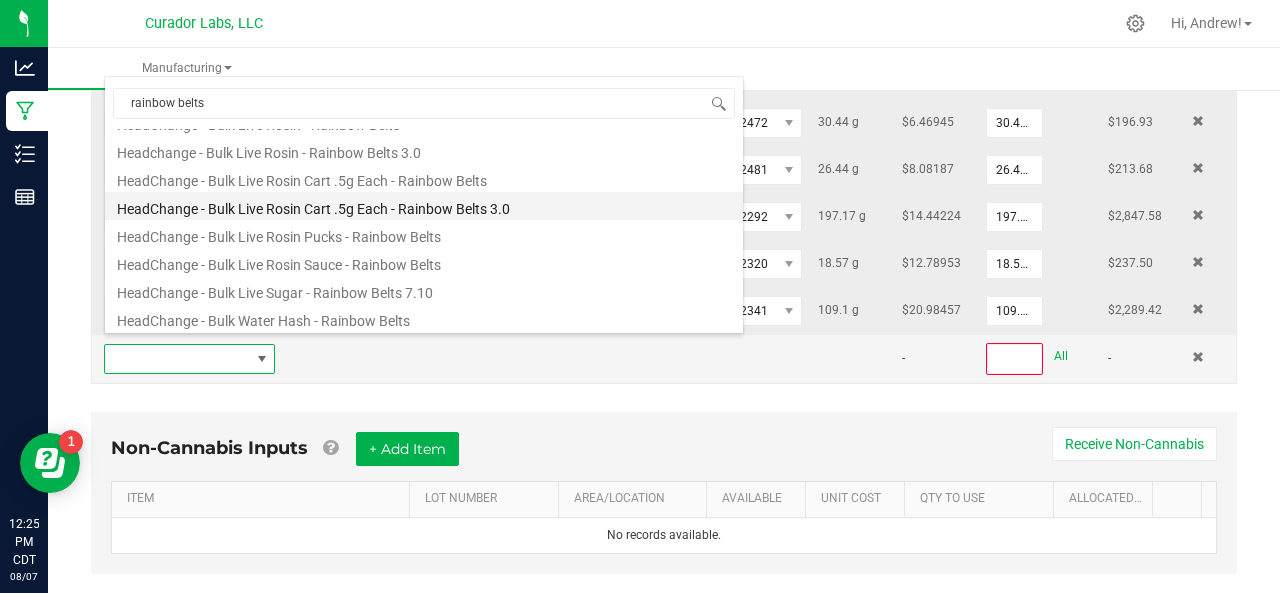 scroll, scrollTop: 778, scrollLeft: 0, axis: vertical 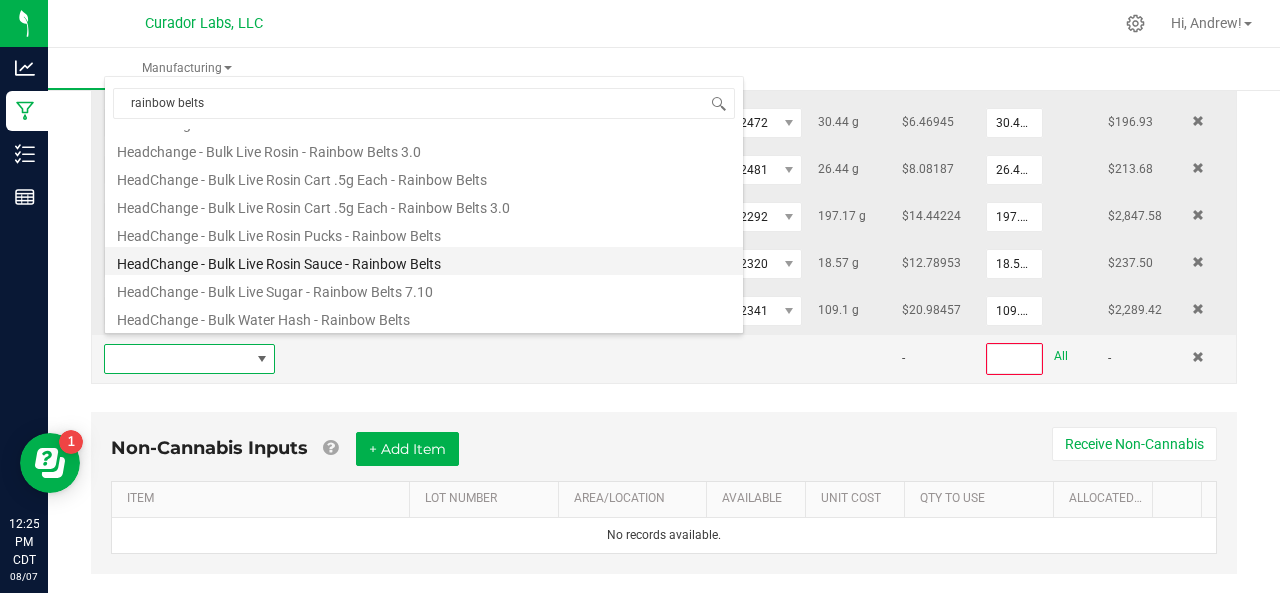 click on "HeadChange - Bulk Live Rosin Sauce - Rainbow Belts" at bounding box center [424, 261] 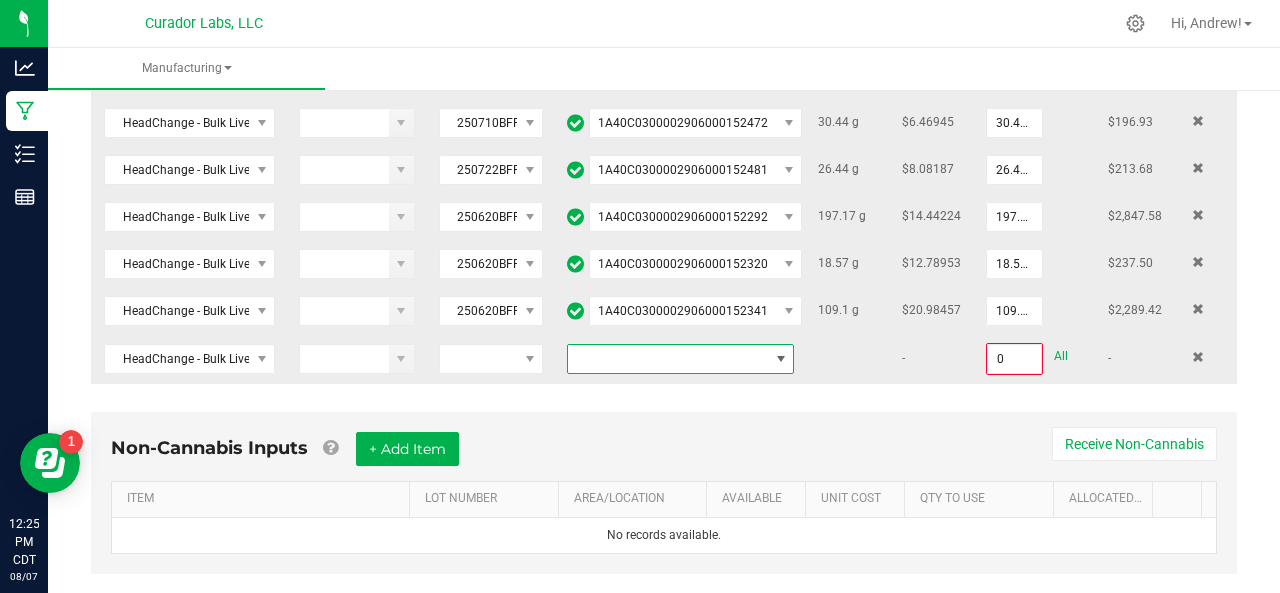 click at bounding box center [668, 359] 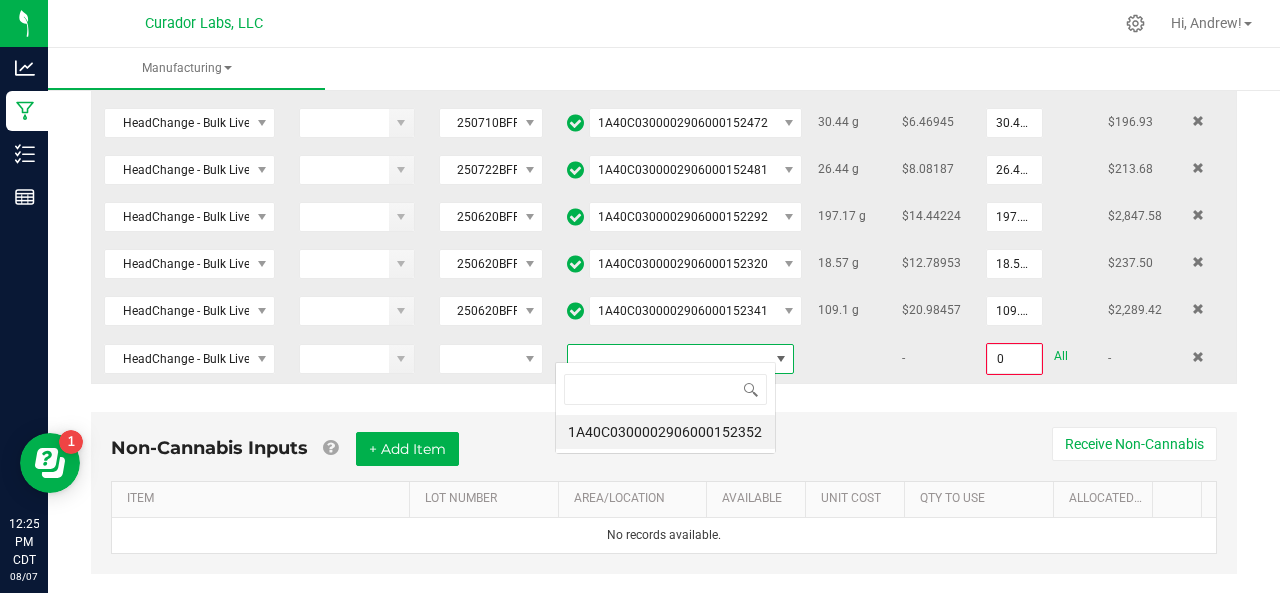 scroll, scrollTop: 99970, scrollLeft: 99779, axis: both 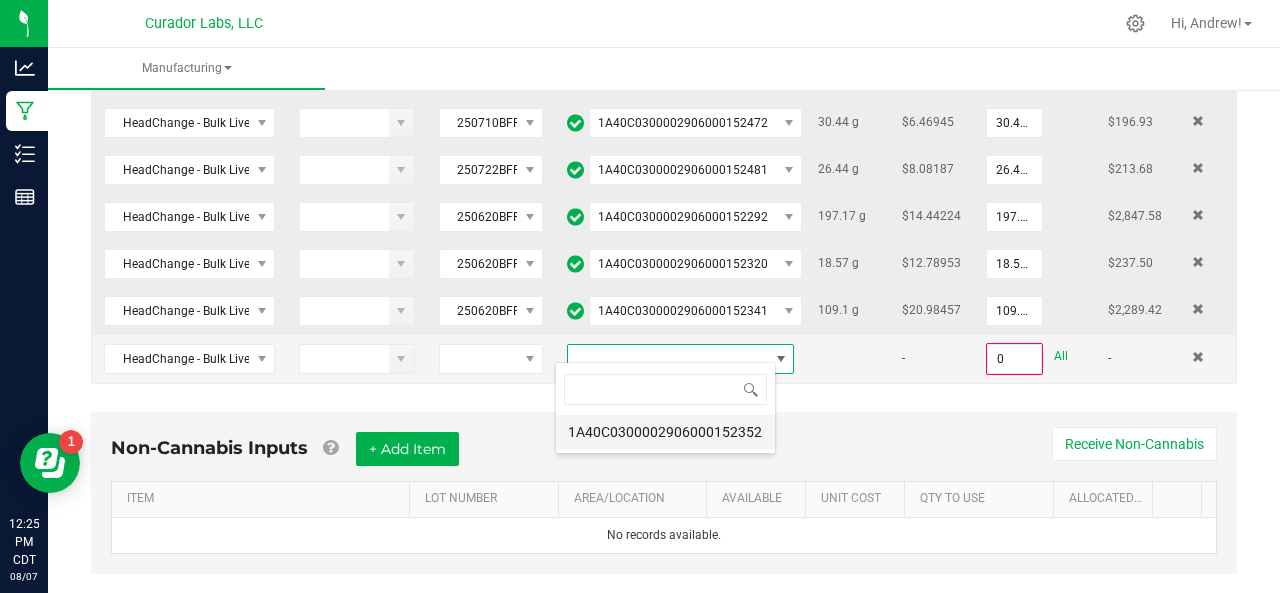 click on "1A40C0300002906000152352" at bounding box center (665, 432) 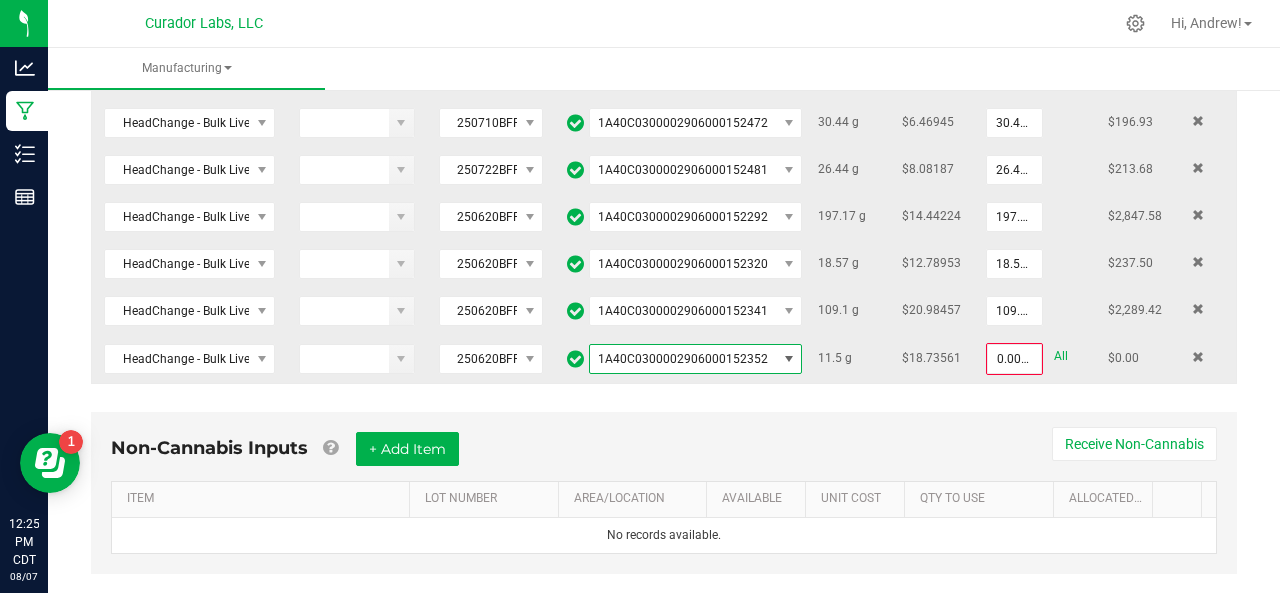 click on "All" at bounding box center (1061, 356) 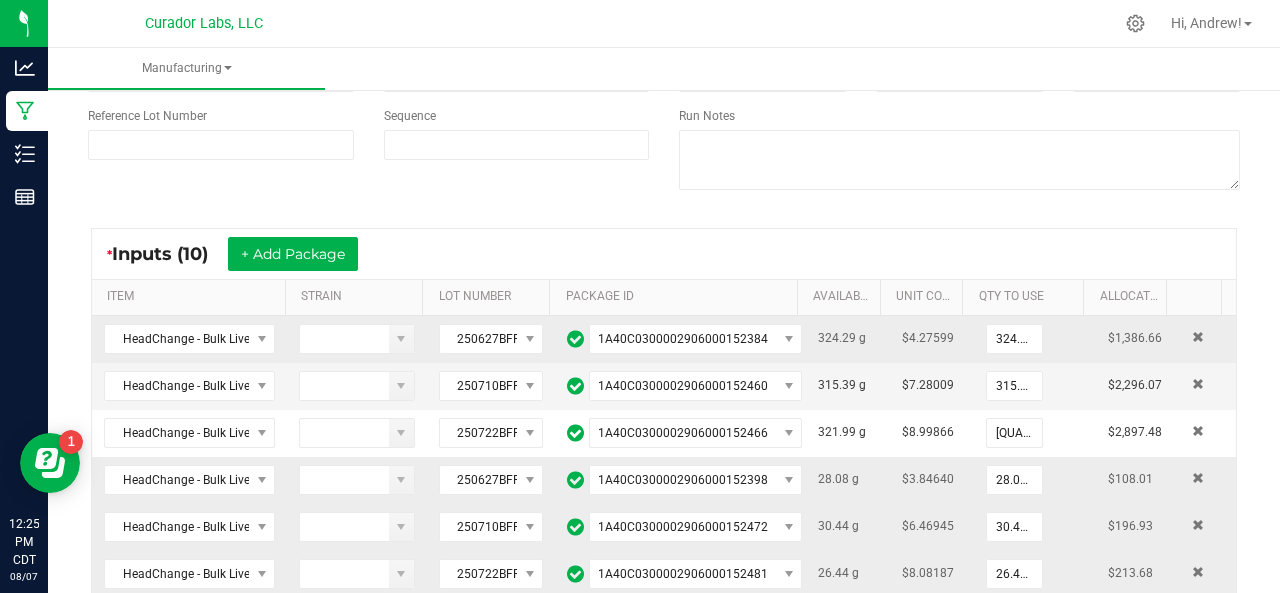 scroll, scrollTop: 0, scrollLeft: 0, axis: both 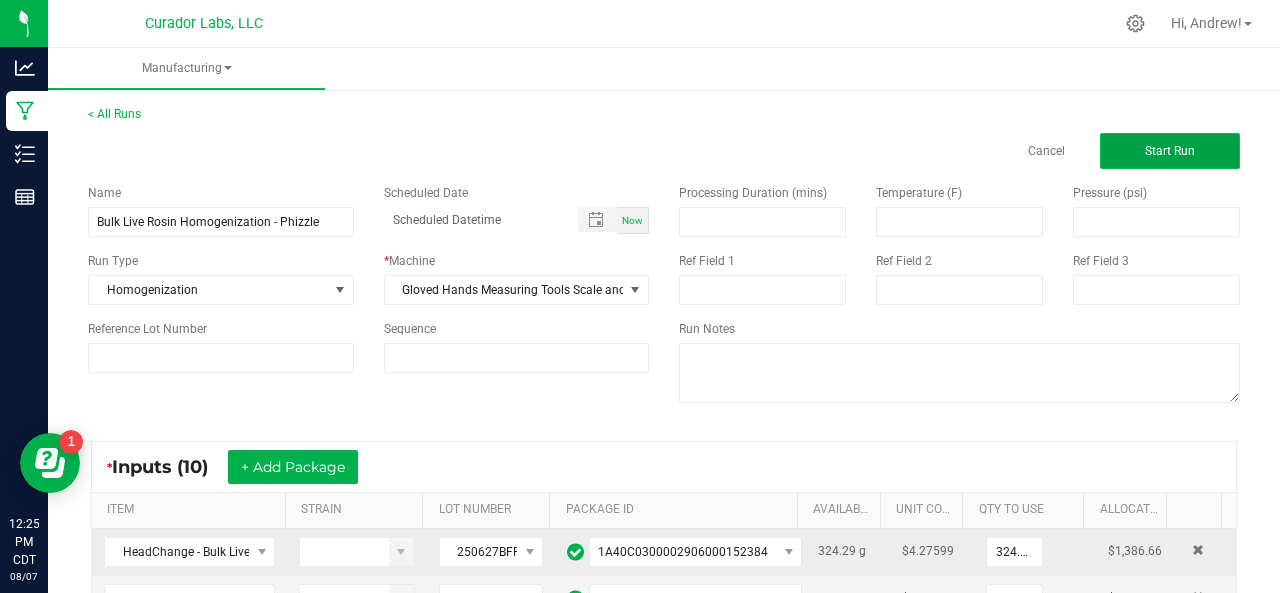 click on "Start Run" 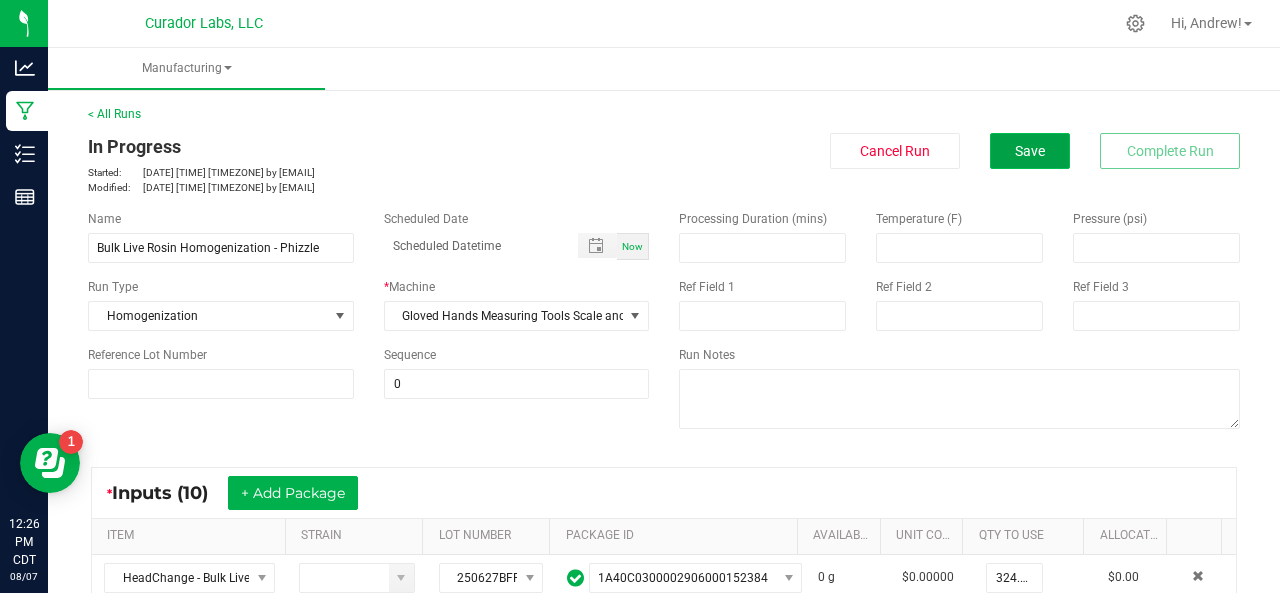 click on "Save" at bounding box center [1030, 151] 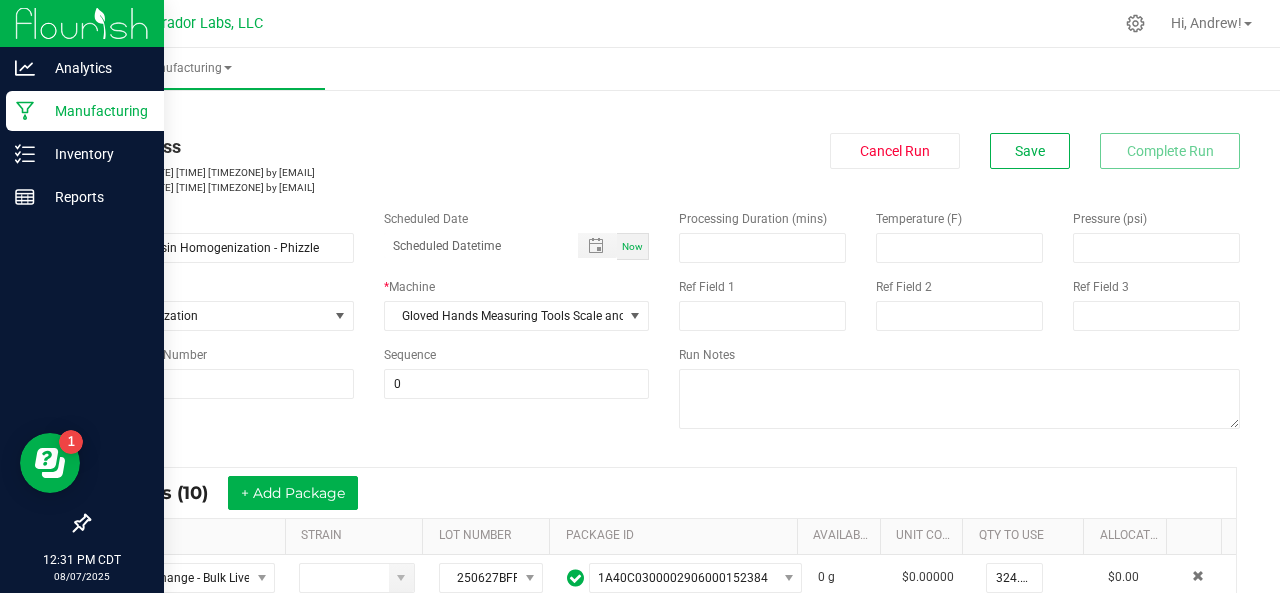 click on "Manufacturing" at bounding box center [95, 111] 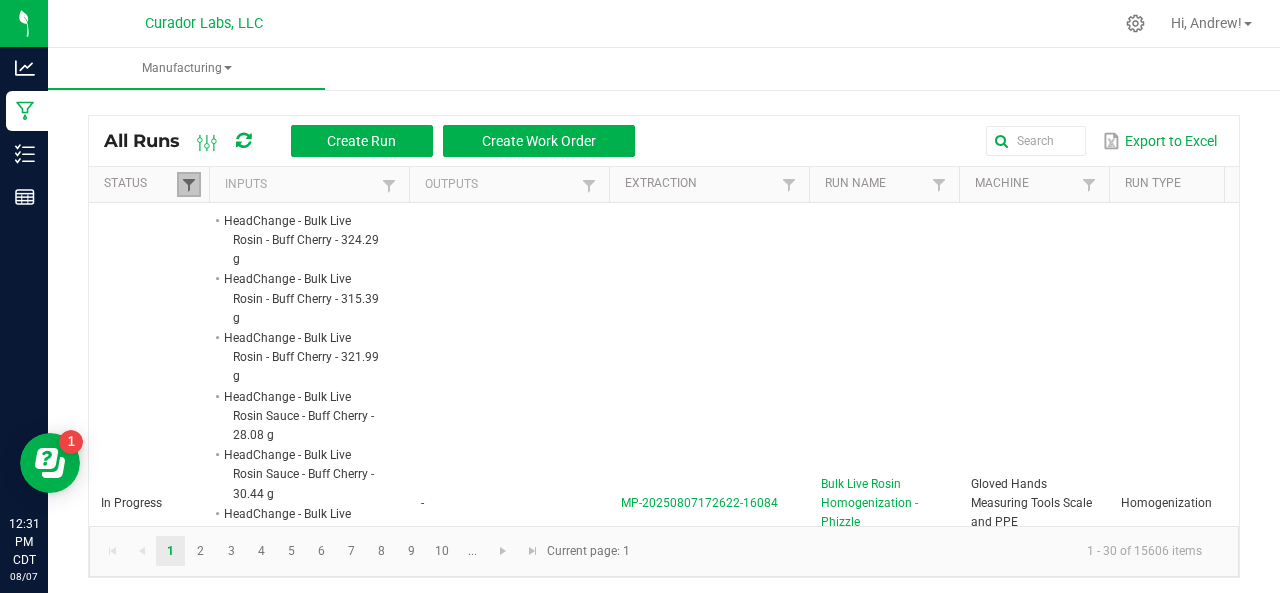 click at bounding box center [189, 185] 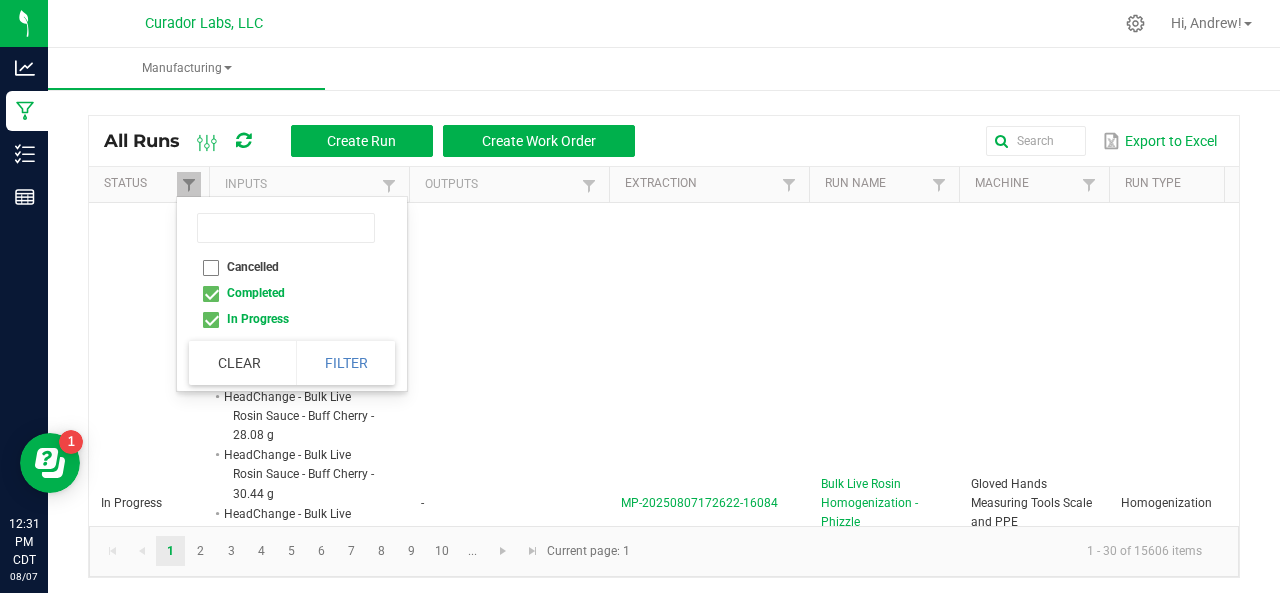 click on "Completed" at bounding box center (286, 293) 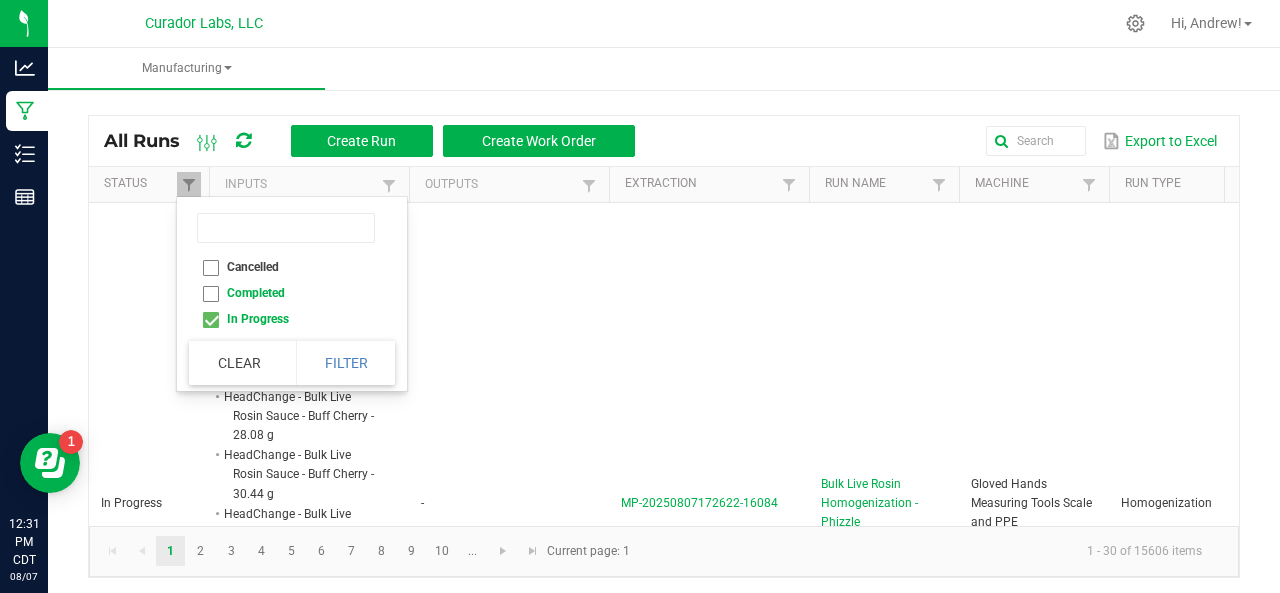checkbox on "false" 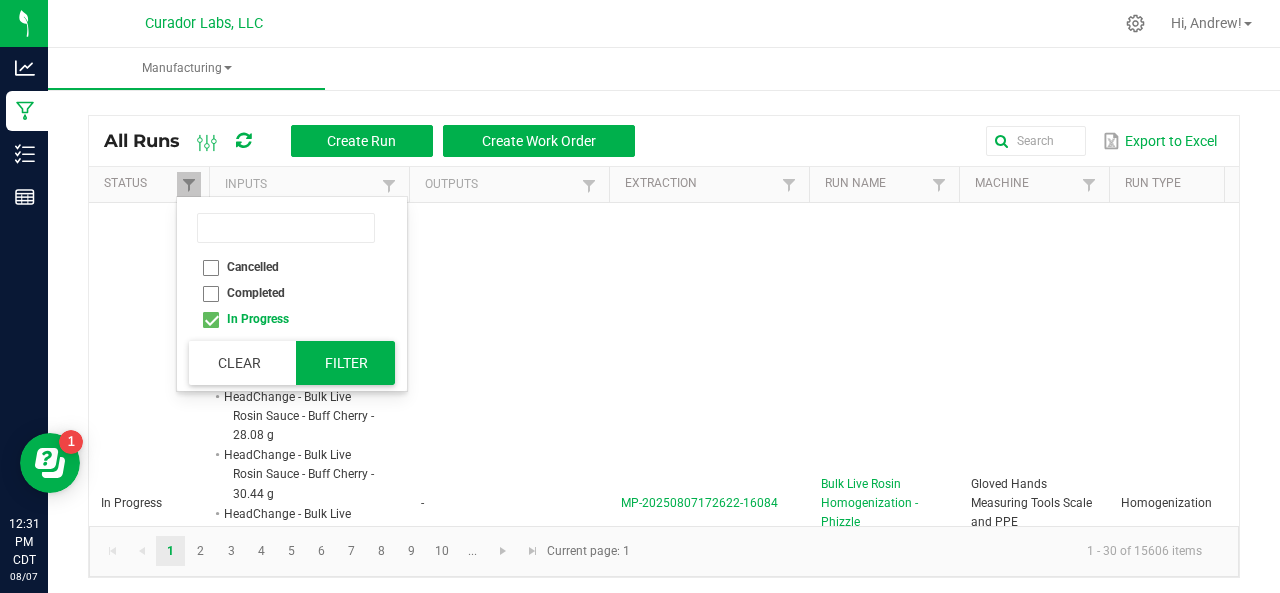click on "Filter" at bounding box center [346, 363] 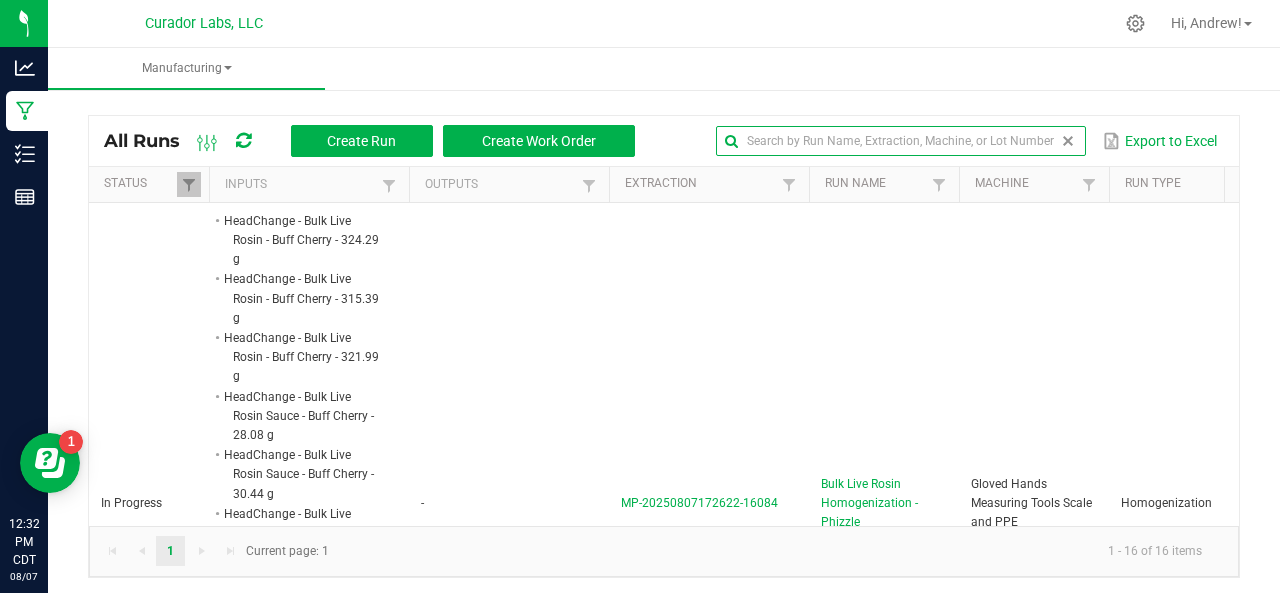 click at bounding box center (901, 141) 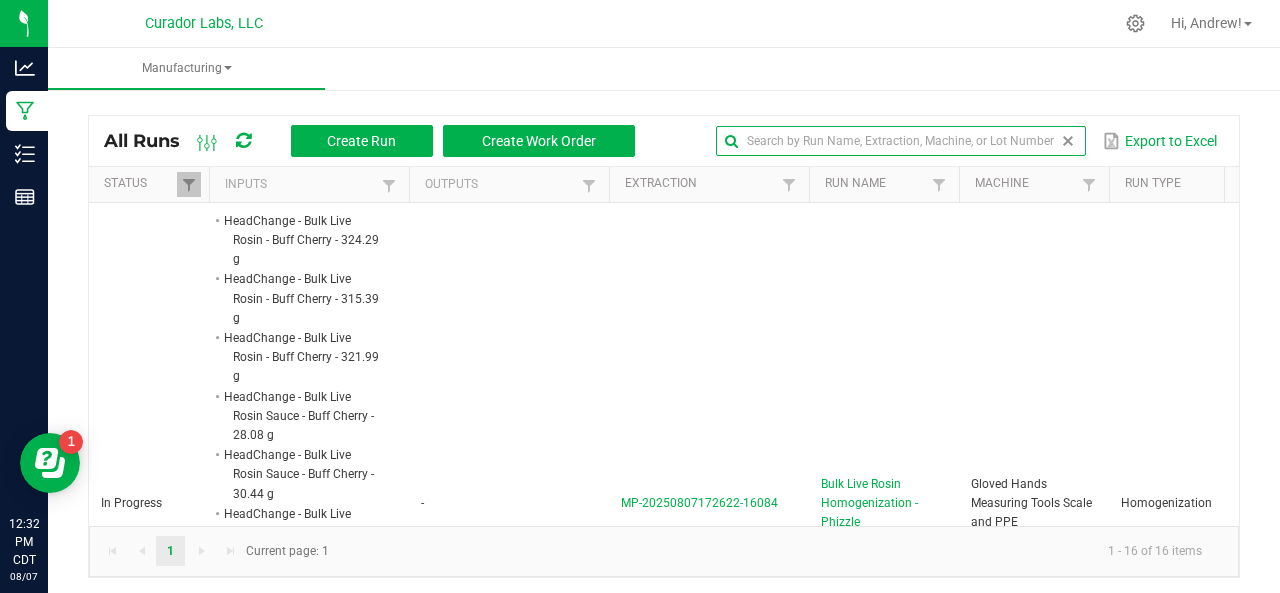 click at bounding box center [901, 141] 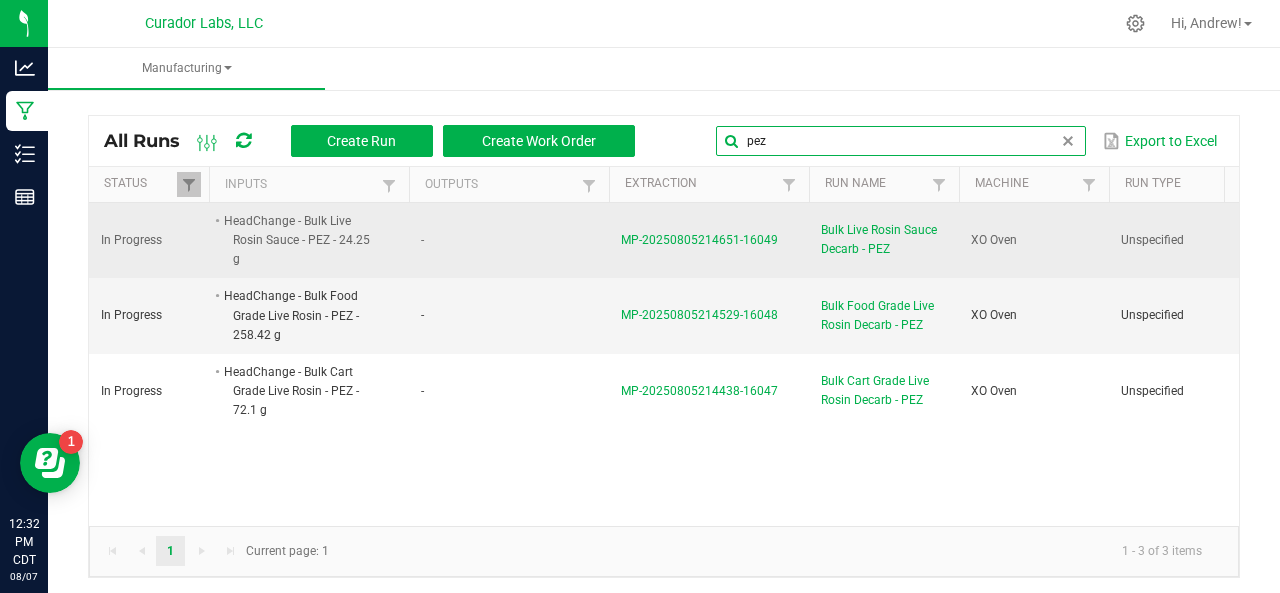 type on "pez" 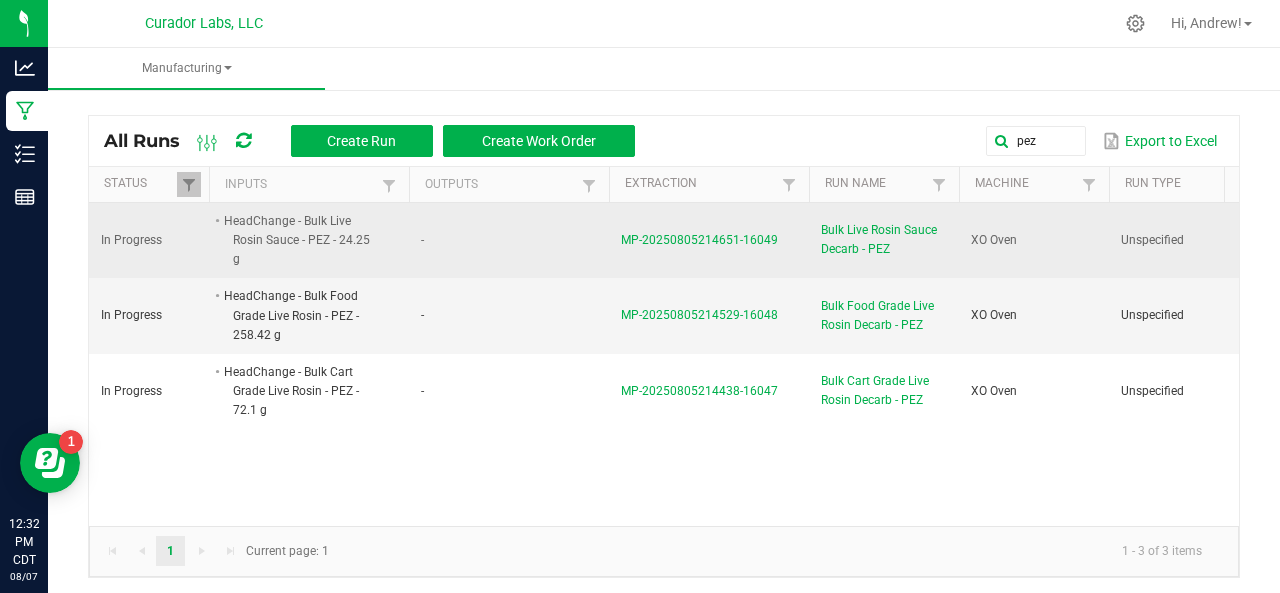 click on "MP-20250805214651-16049" at bounding box center [699, 240] 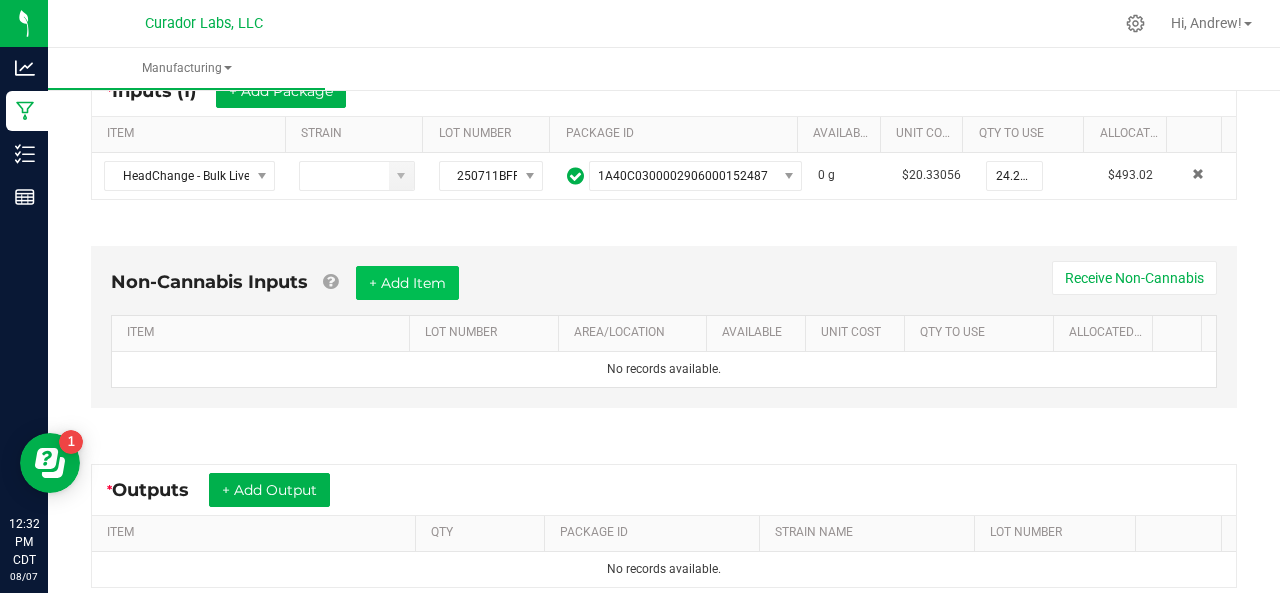 scroll, scrollTop: 403, scrollLeft: 0, axis: vertical 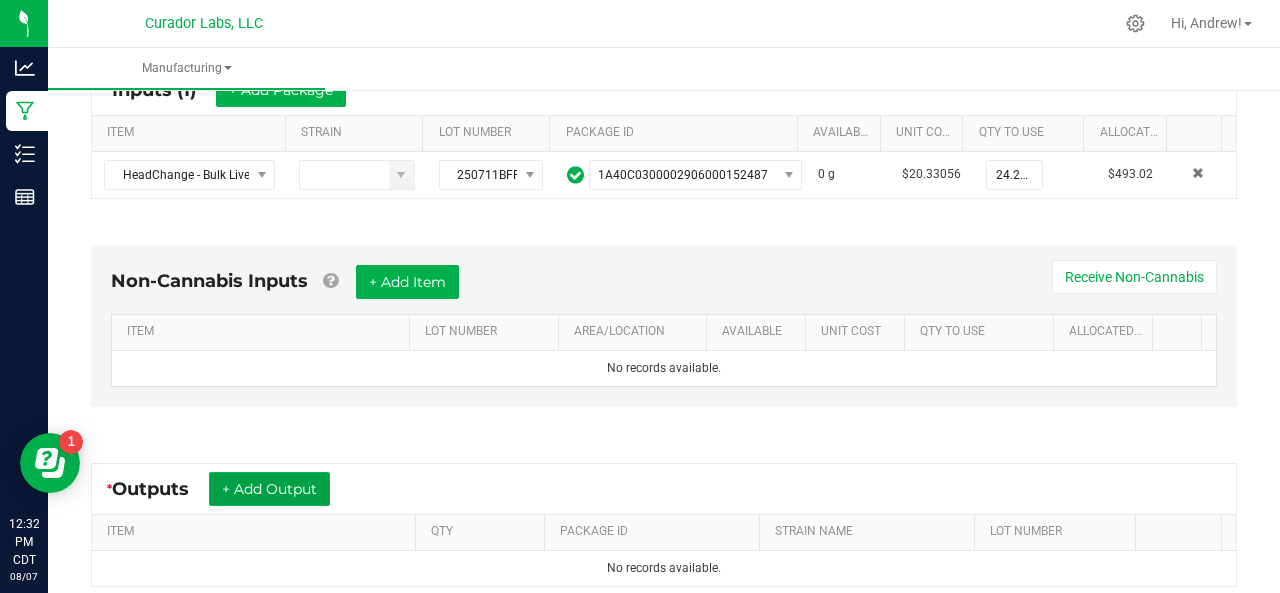click on "+ Add Output" at bounding box center [269, 489] 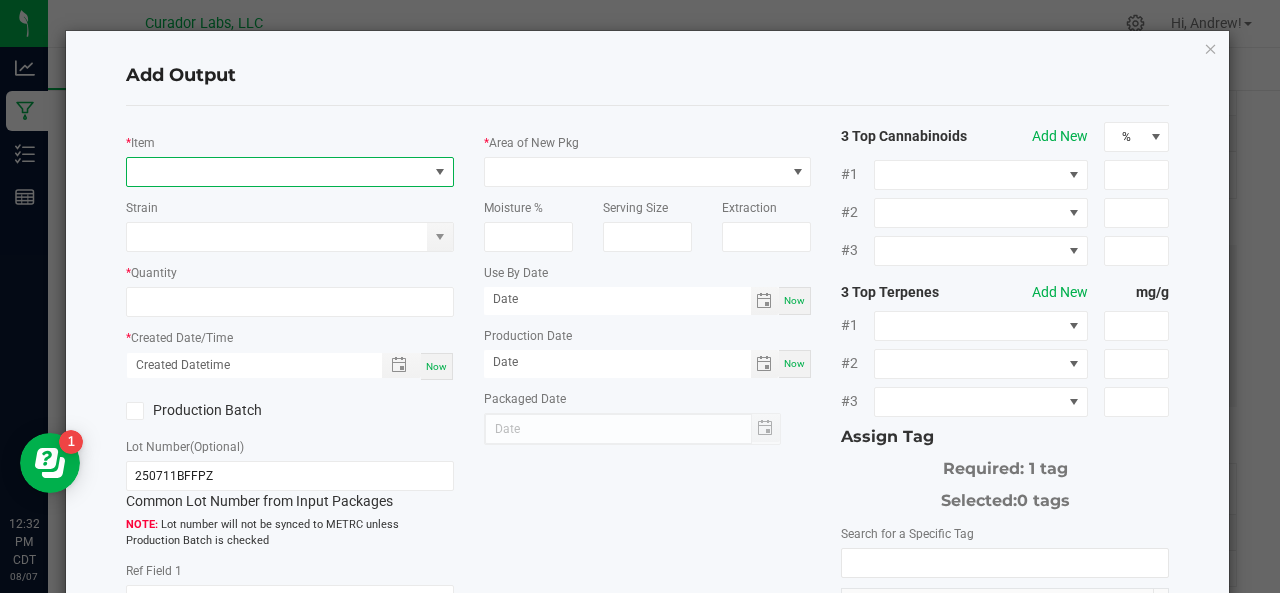 click at bounding box center [277, 172] 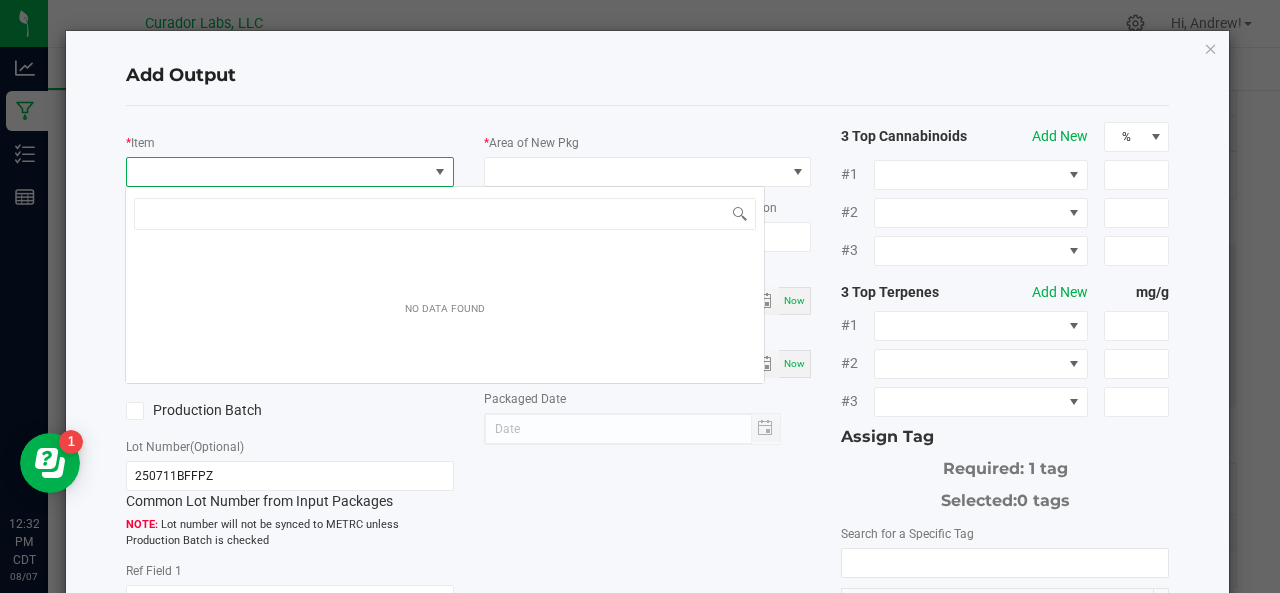 scroll, scrollTop: 99970, scrollLeft: 99676, axis: both 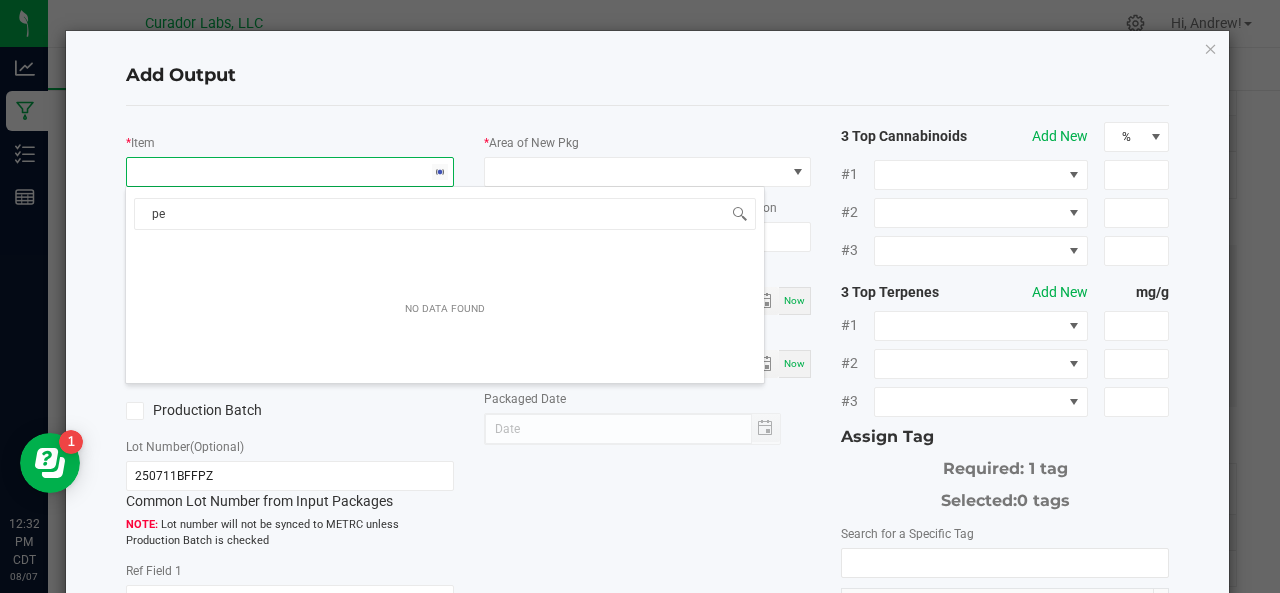 type on "pez" 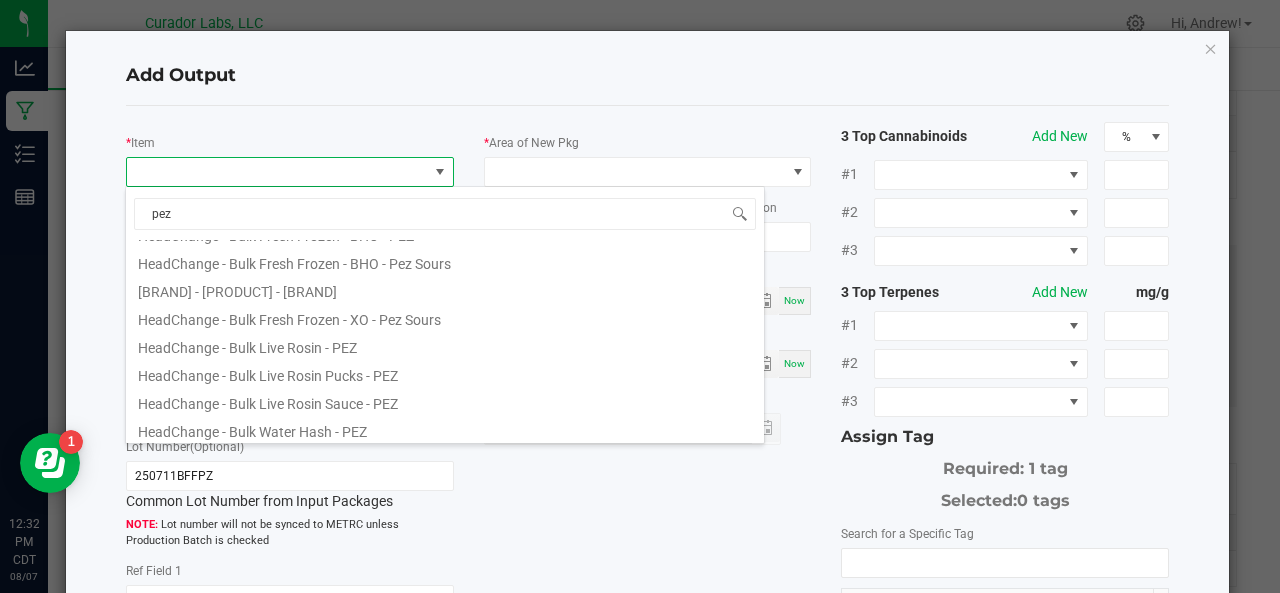 scroll, scrollTop: 276, scrollLeft: 0, axis: vertical 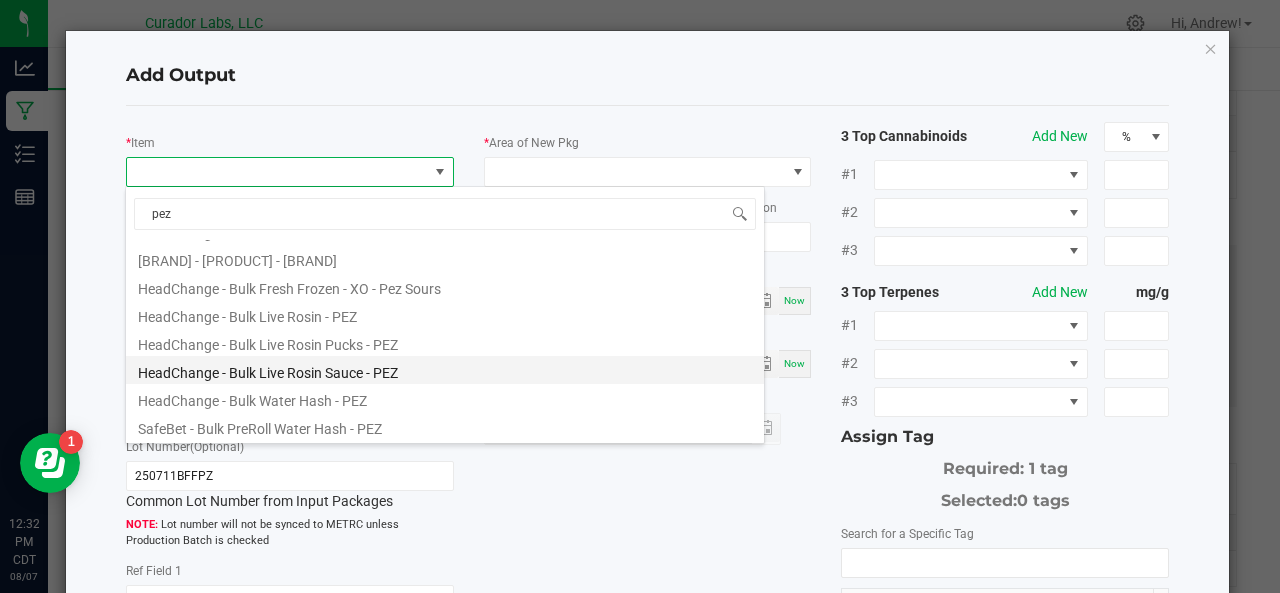 click on "HeadChange - Bulk Live Rosin Sauce - PEZ" at bounding box center (445, 370) 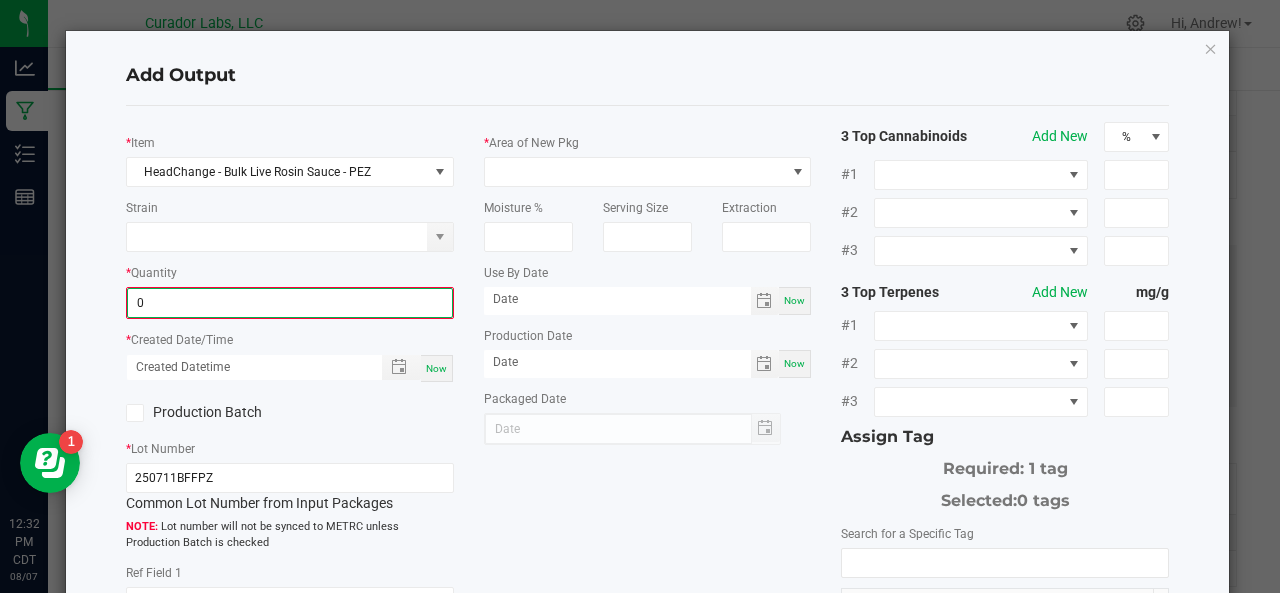 click on "0" at bounding box center (290, 303) 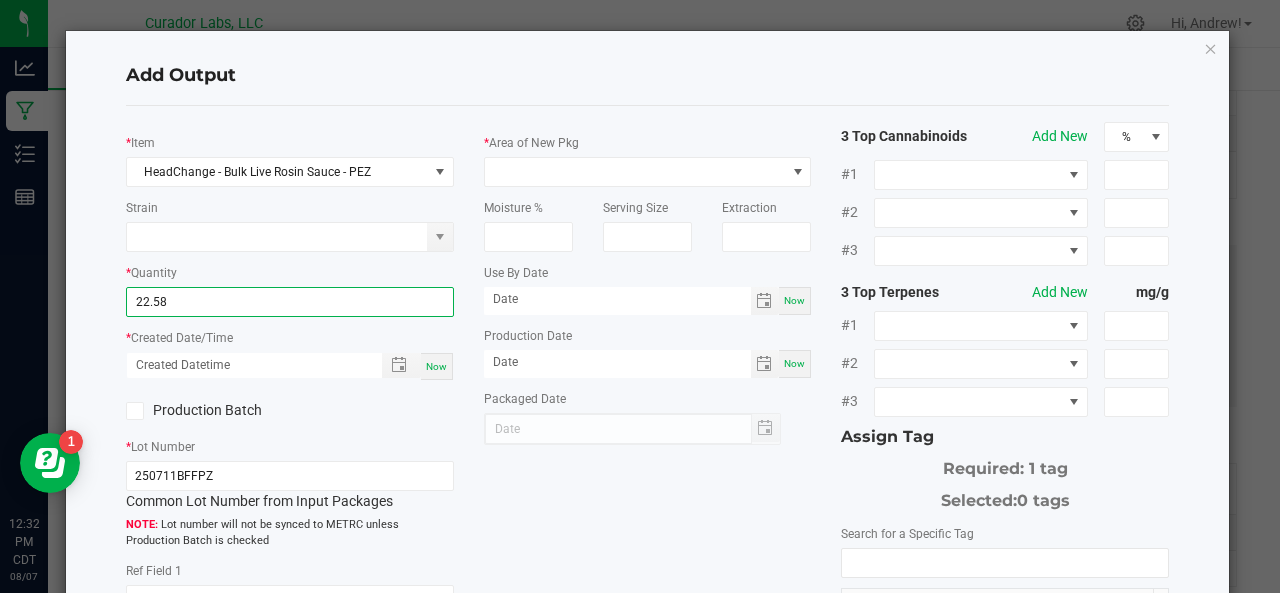type on "22.5800 g" 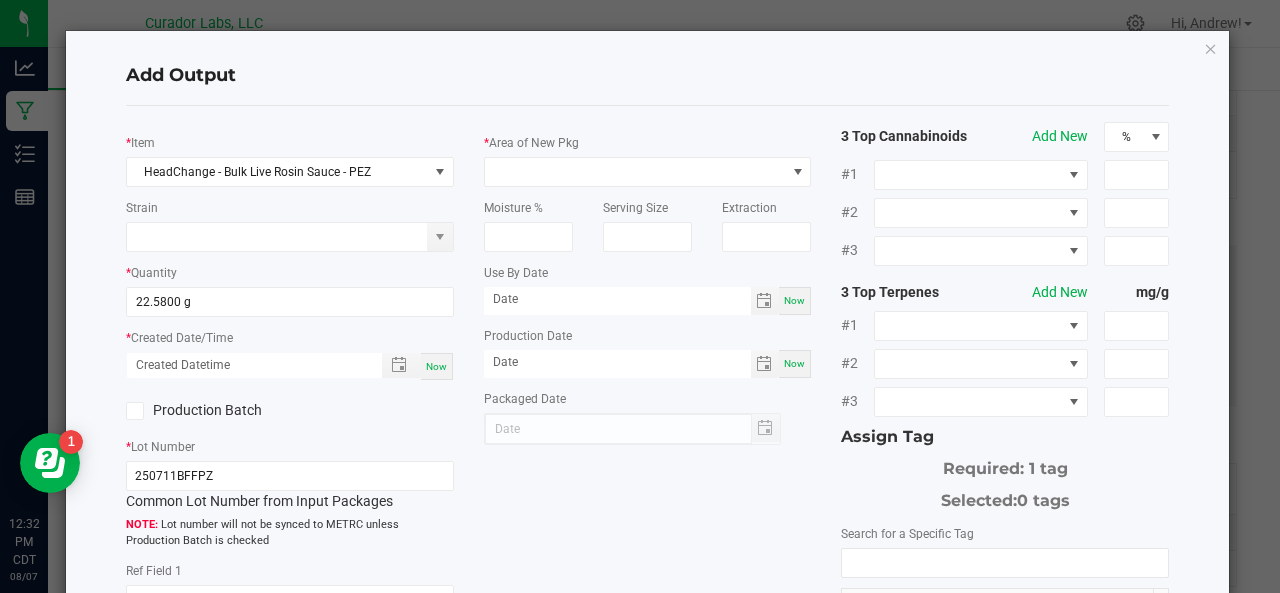 click on "Now" at bounding box center (436, 366) 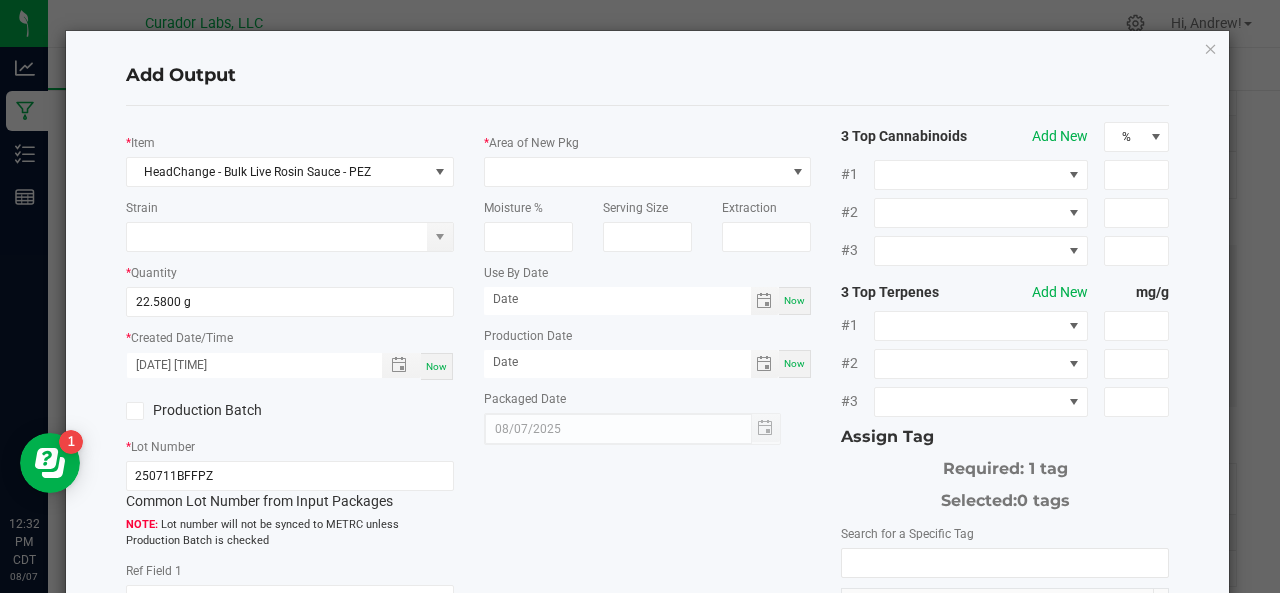 click on "Production Batch" 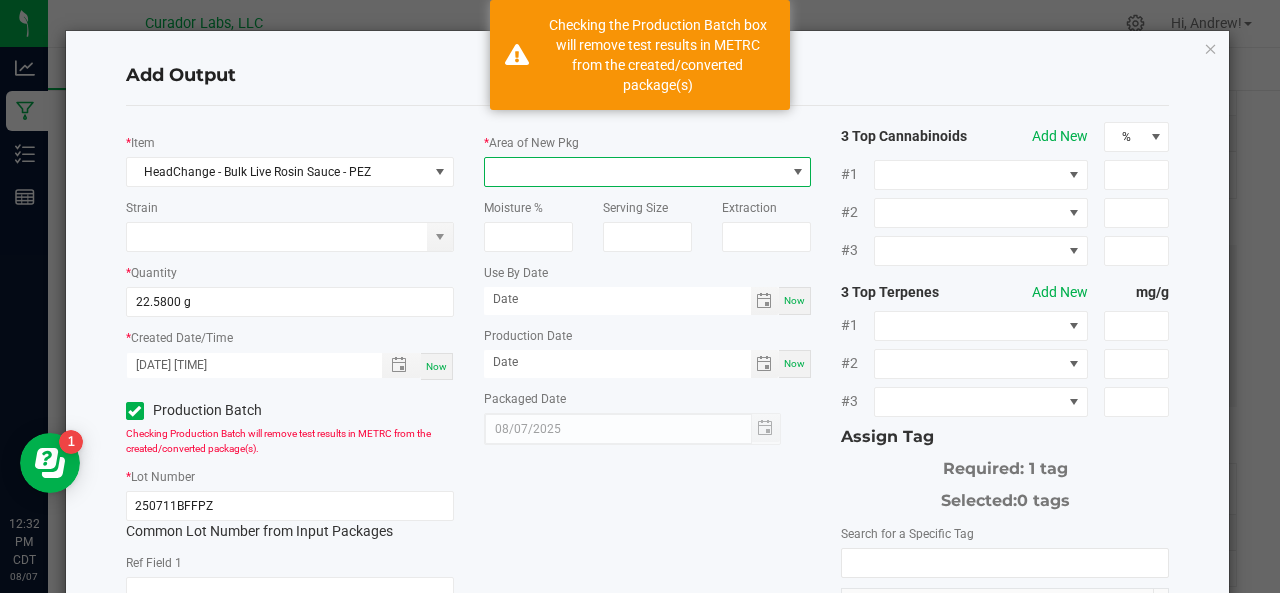 click at bounding box center [635, 172] 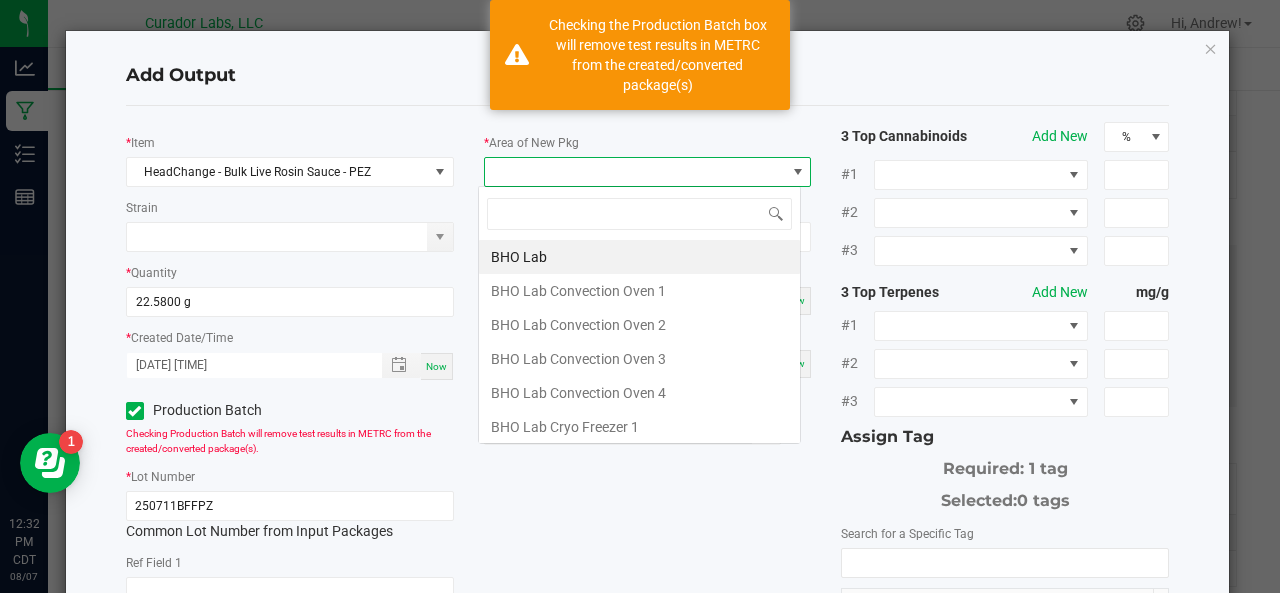 scroll, scrollTop: 99970, scrollLeft: 99676, axis: both 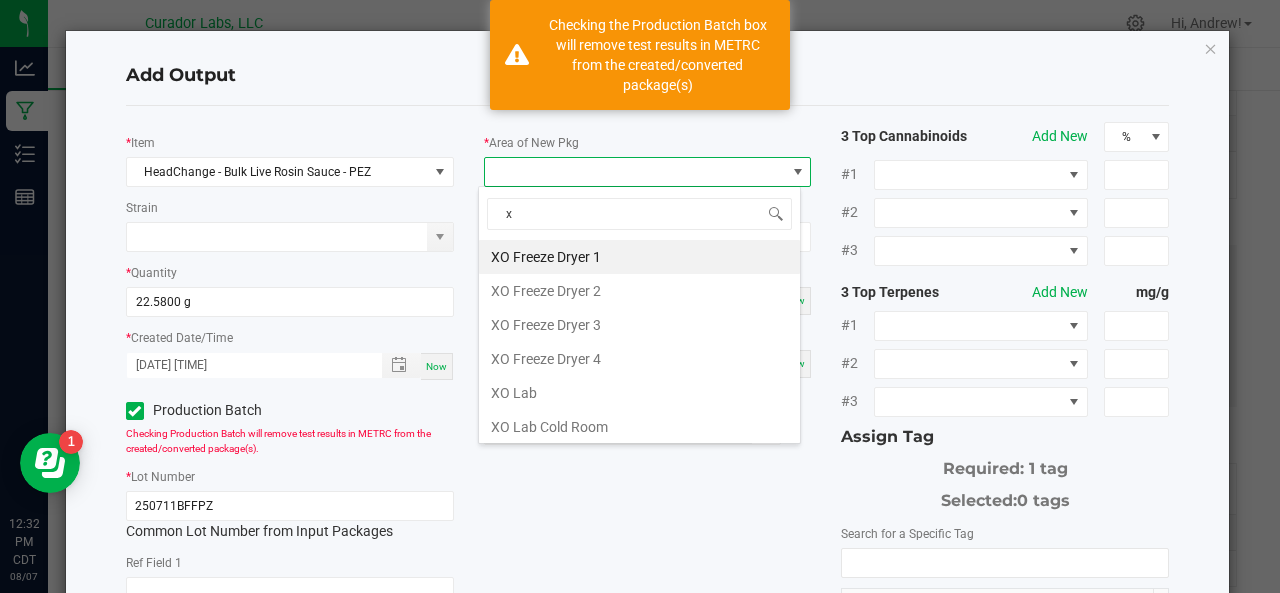 type on "xo" 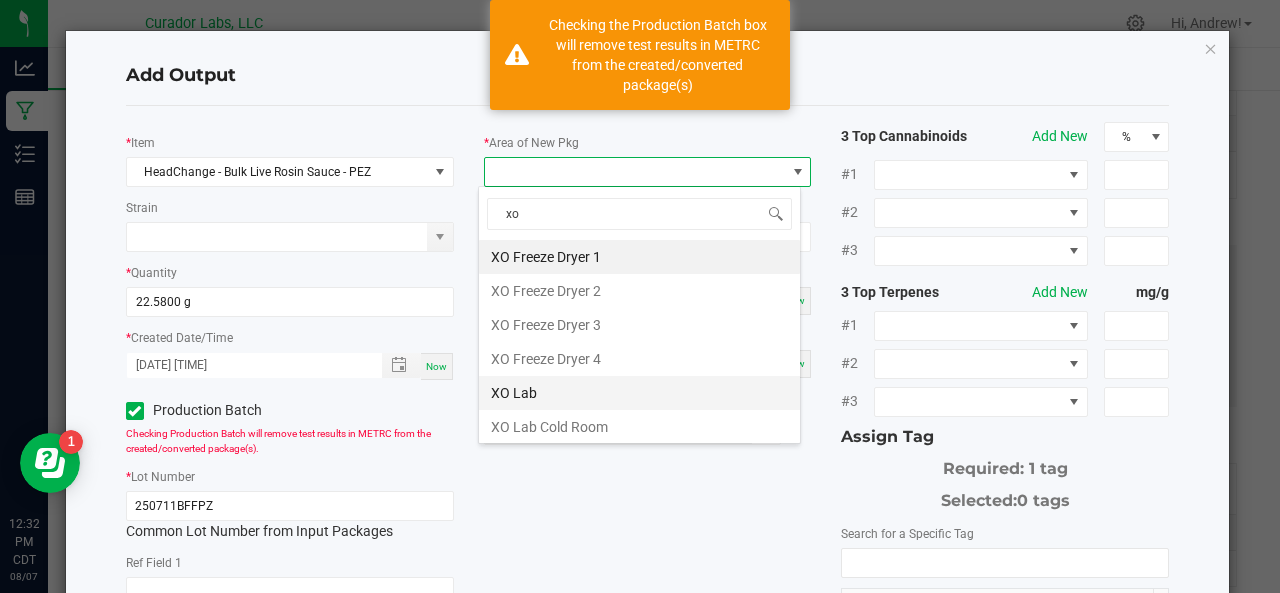 click on "XO Lab" at bounding box center (639, 393) 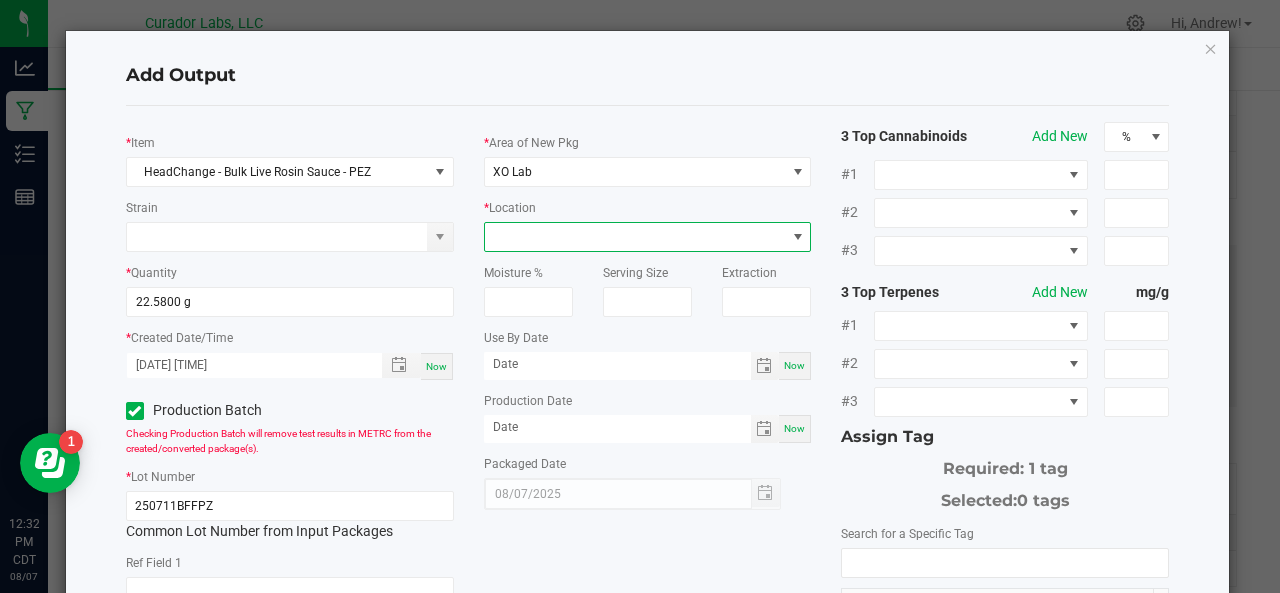 click at bounding box center (635, 237) 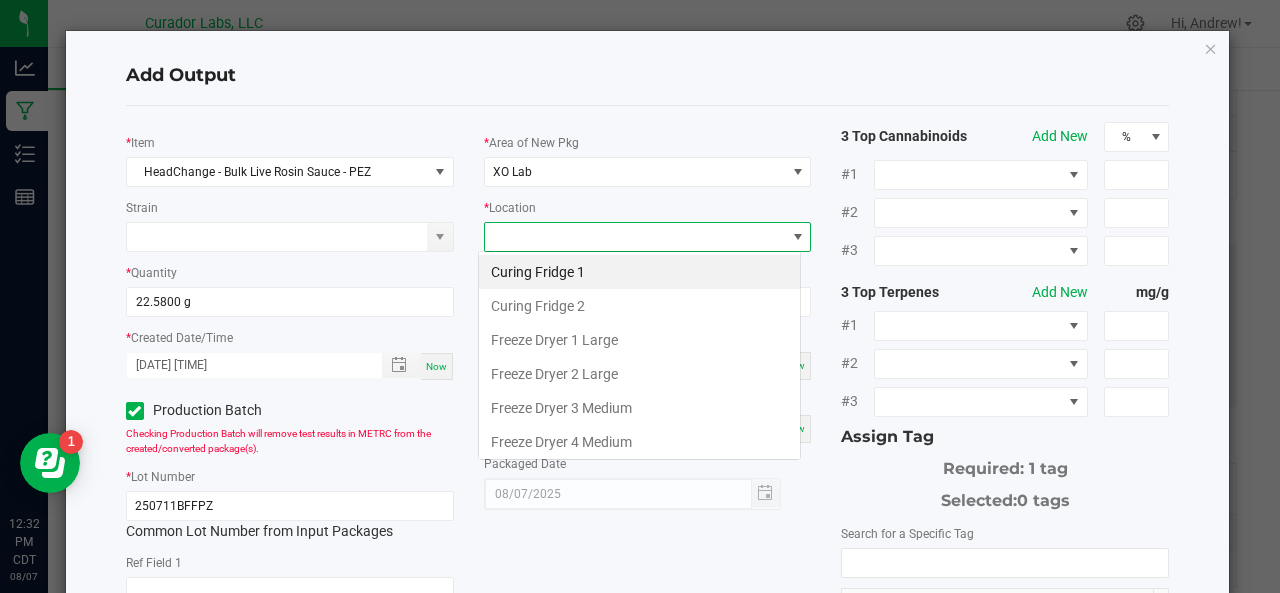 scroll, scrollTop: 99970, scrollLeft: 99676, axis: both 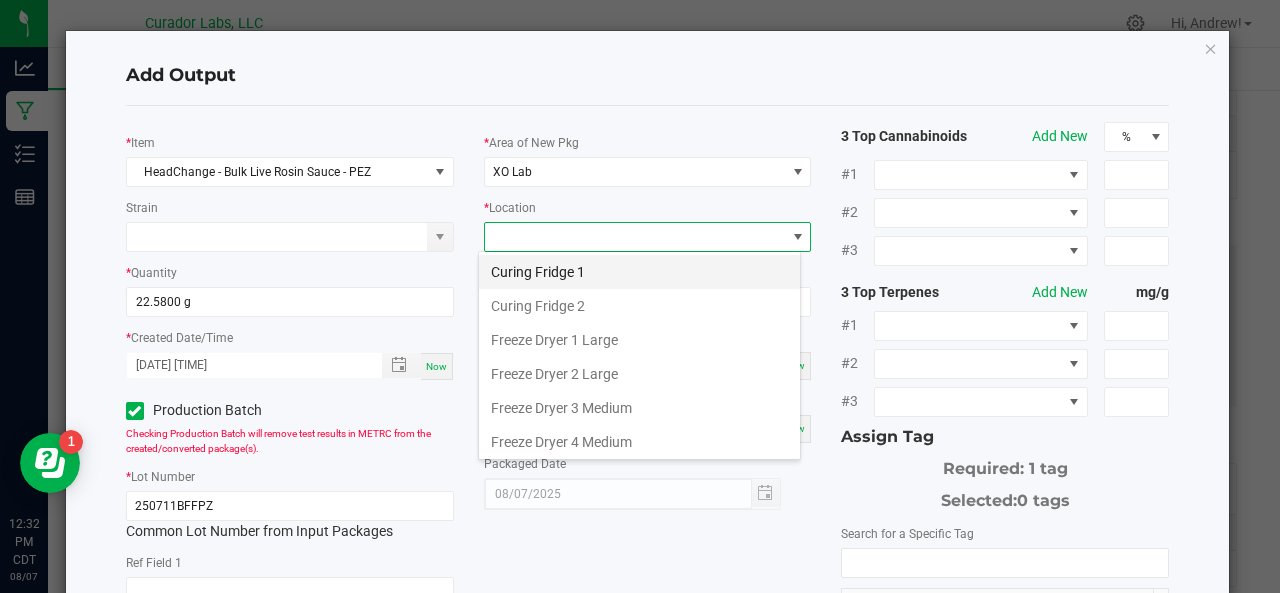 click on "Curing Fridge 1" at bounding box center [639, 272] 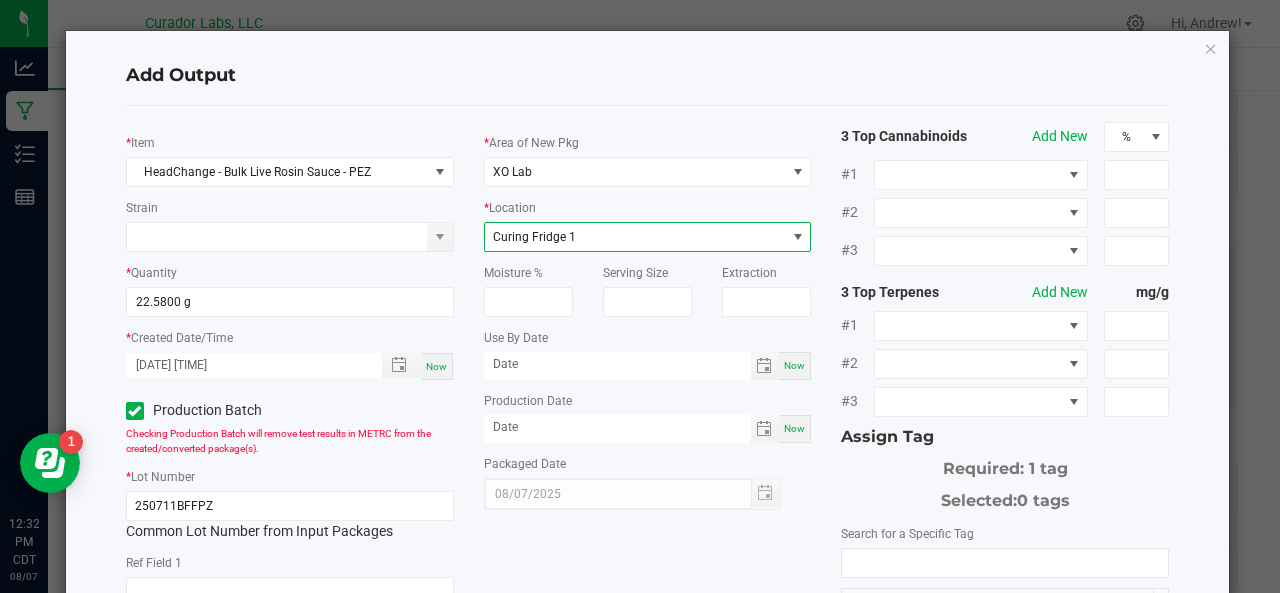 click on "Now" at bounding box center (794, 365) 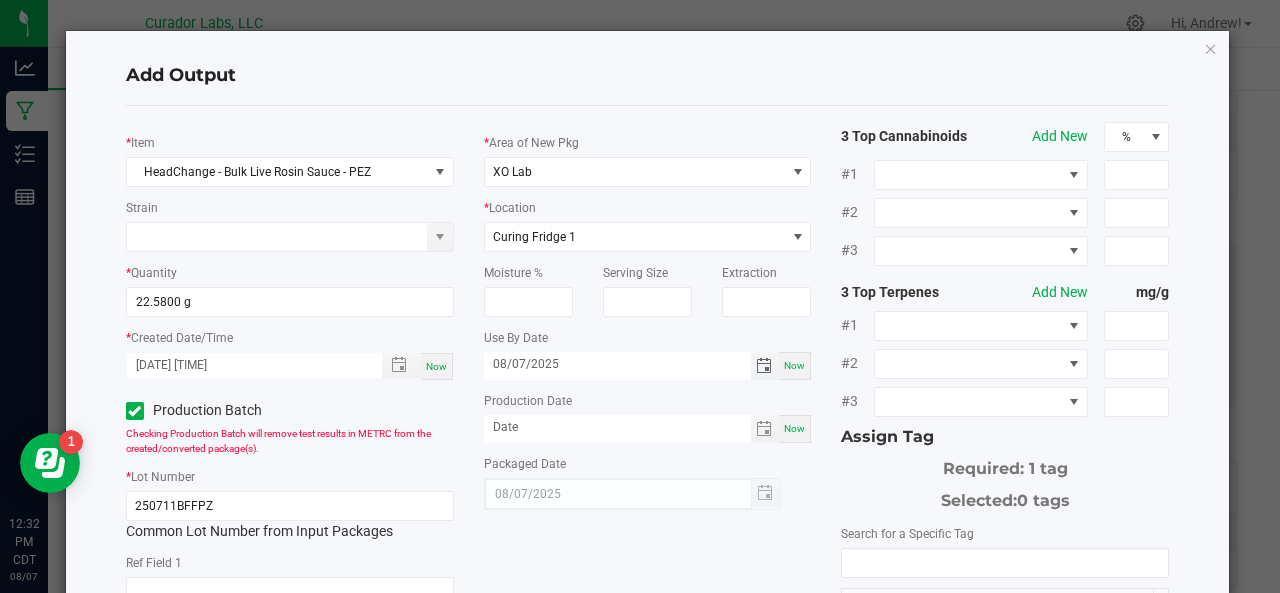click on "08/07/2025" at bounding box center [617, 364] 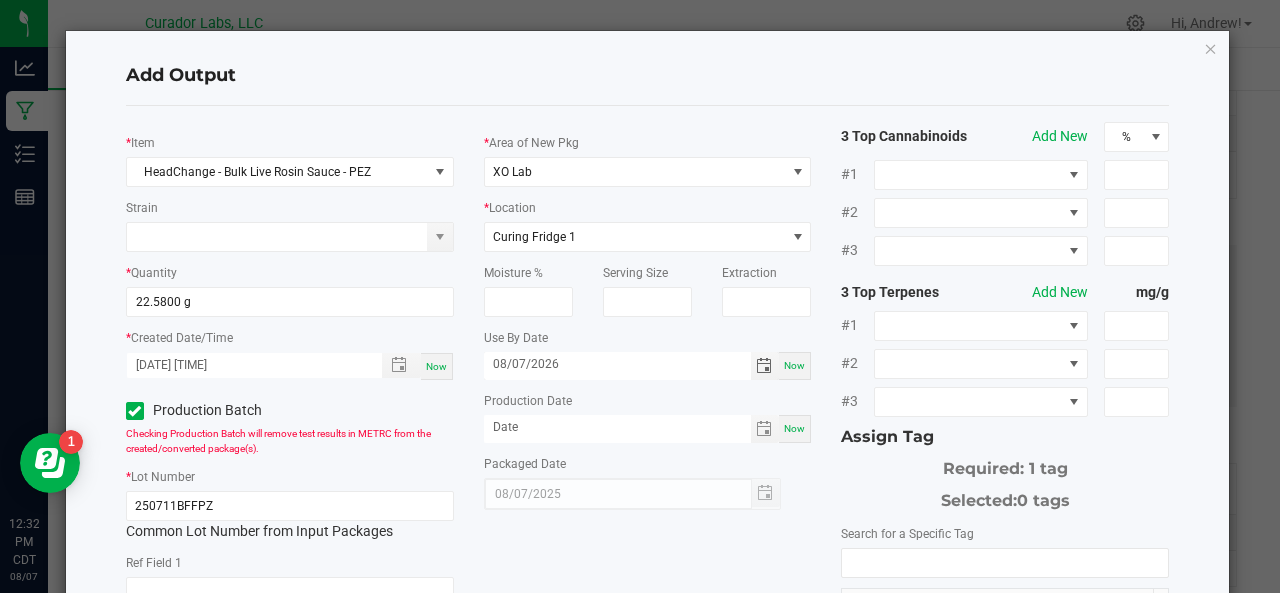 type on "08/07/2026" 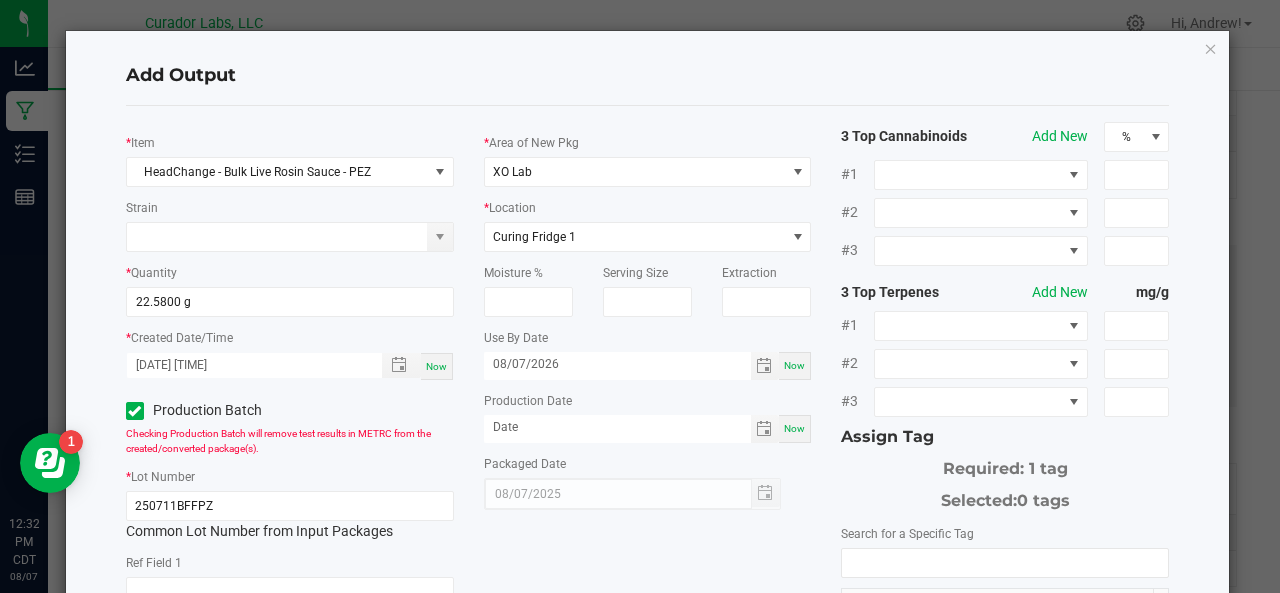 click on "Now" at bounding box center (794, 428) 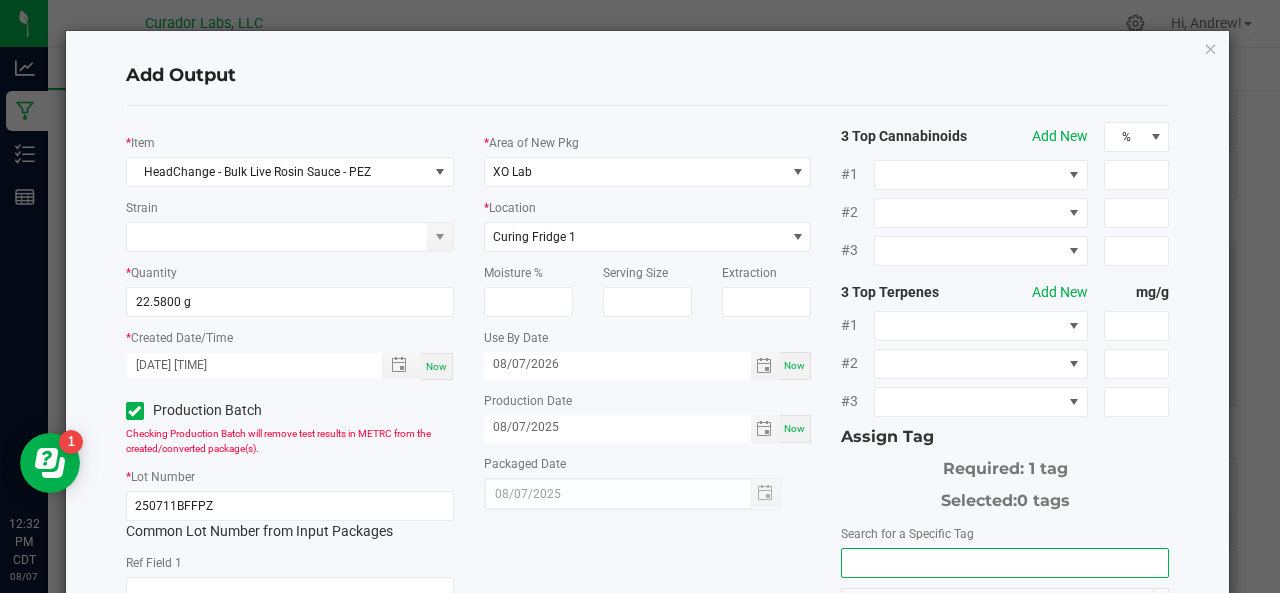 click at bounding box center (1005, 563) 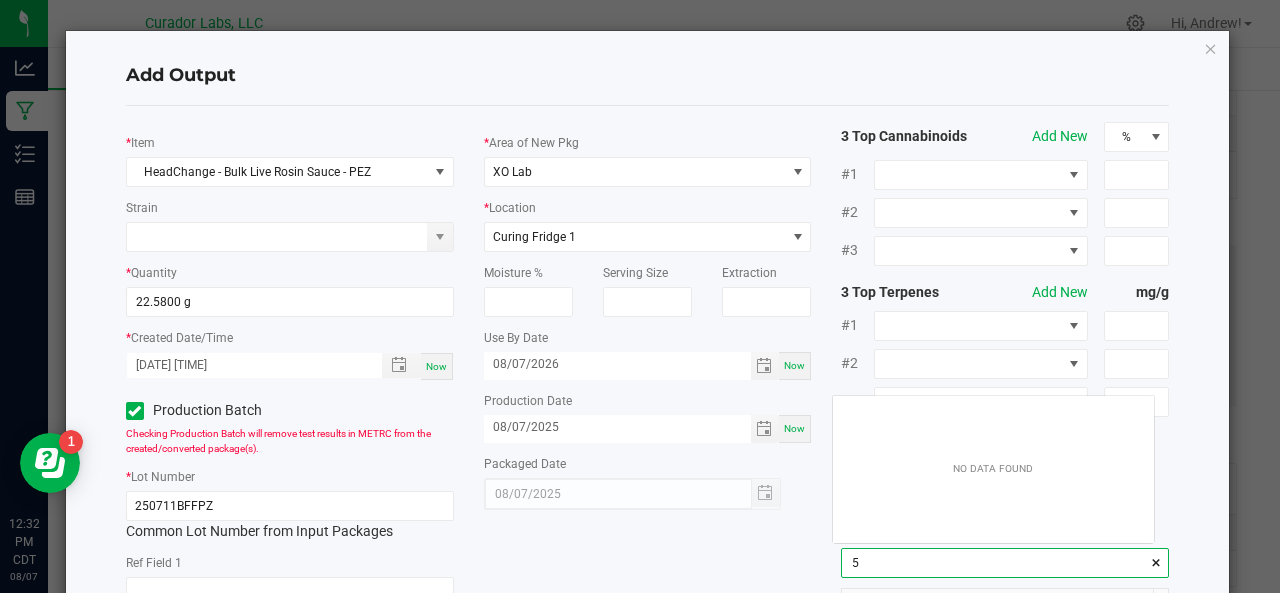scroll, scrollTop: 99972, scrollLeft: 99678, axis: both 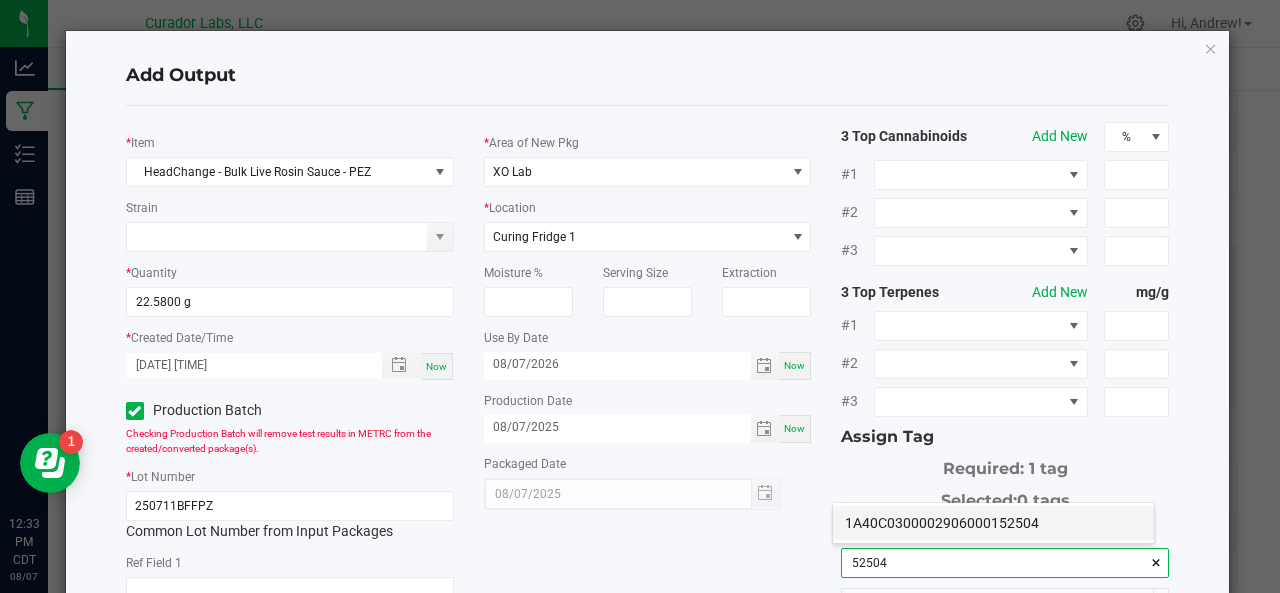 click on "1A40C0300002906000152504" at bounding box center (993, 523) 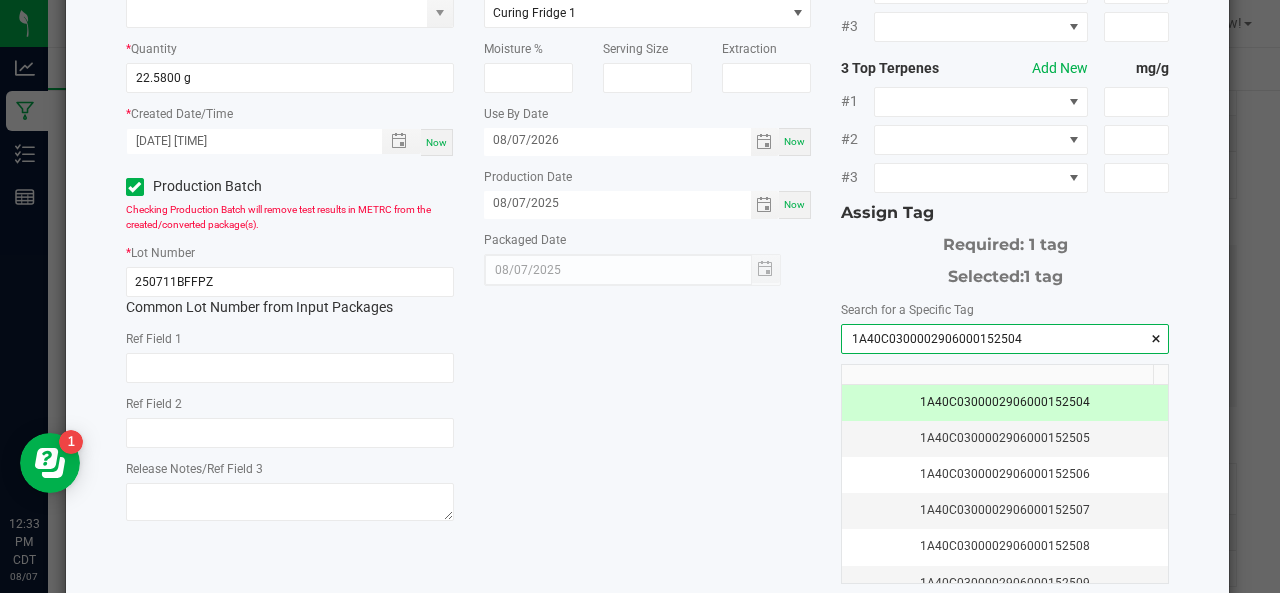 scroll, scrollTop: 355, scrollLeft: 0, axis: vertical 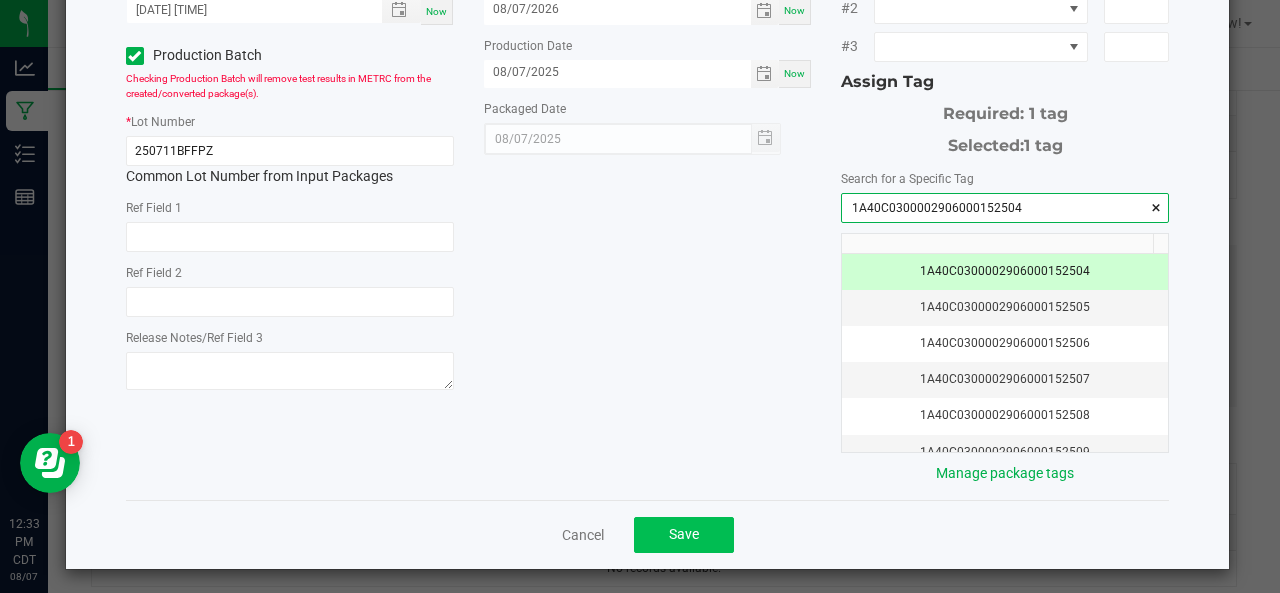 type on "1A40C0300002906000152504" 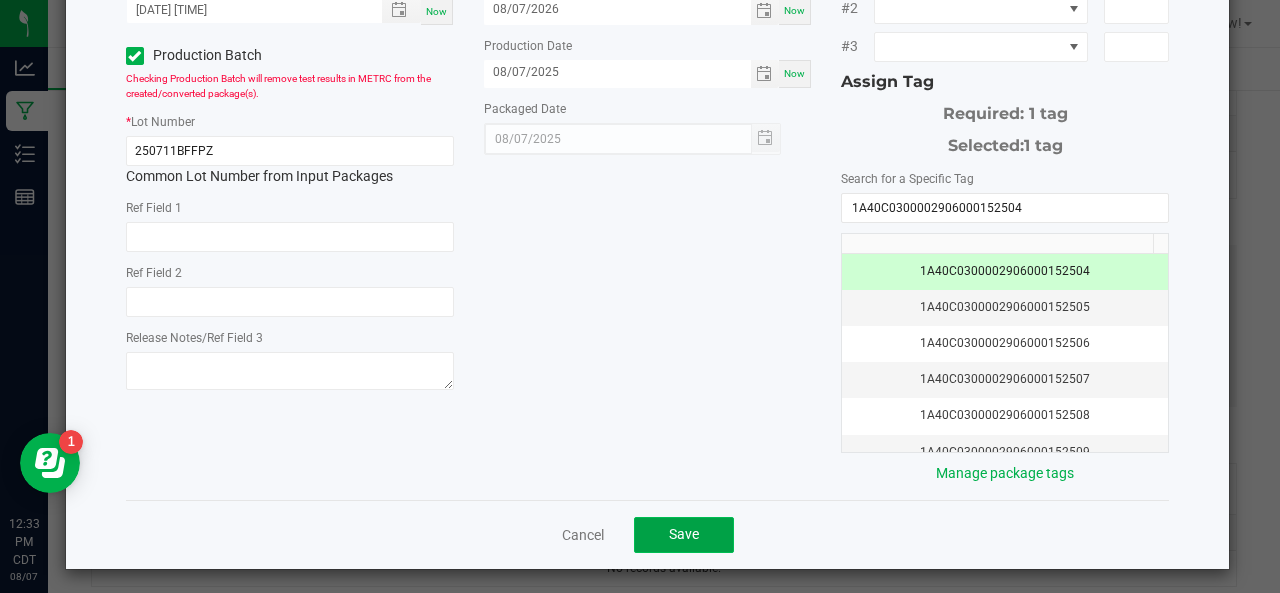click on "Save" 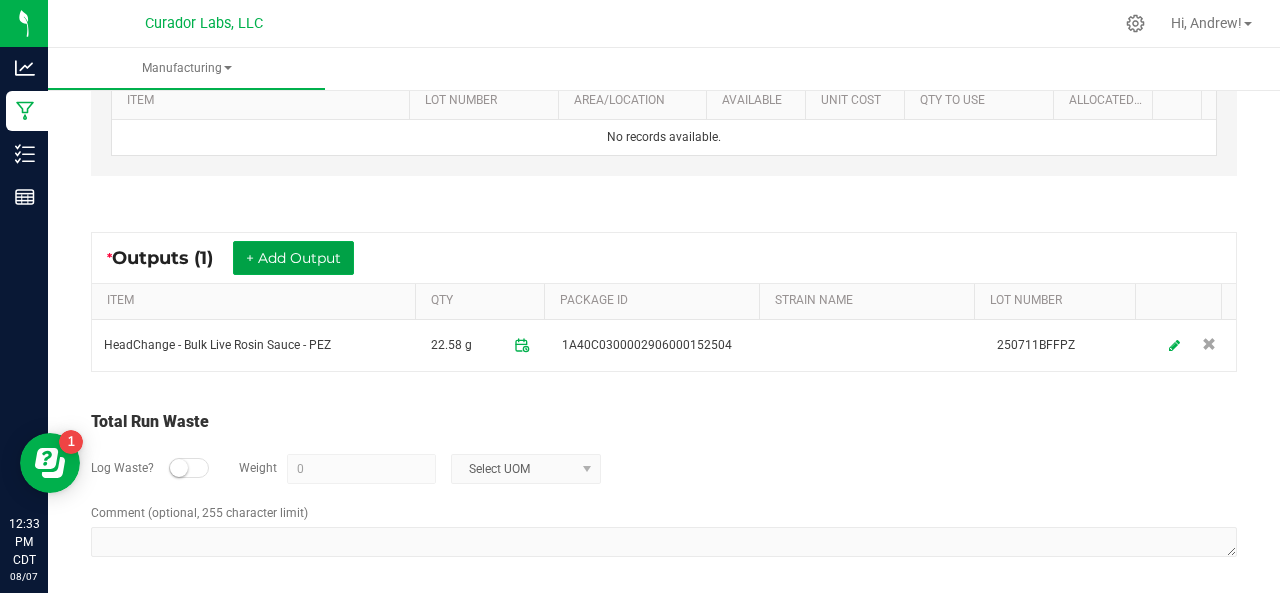 scroll, scrollTop: 0, scrollLeft: 0, axis: both 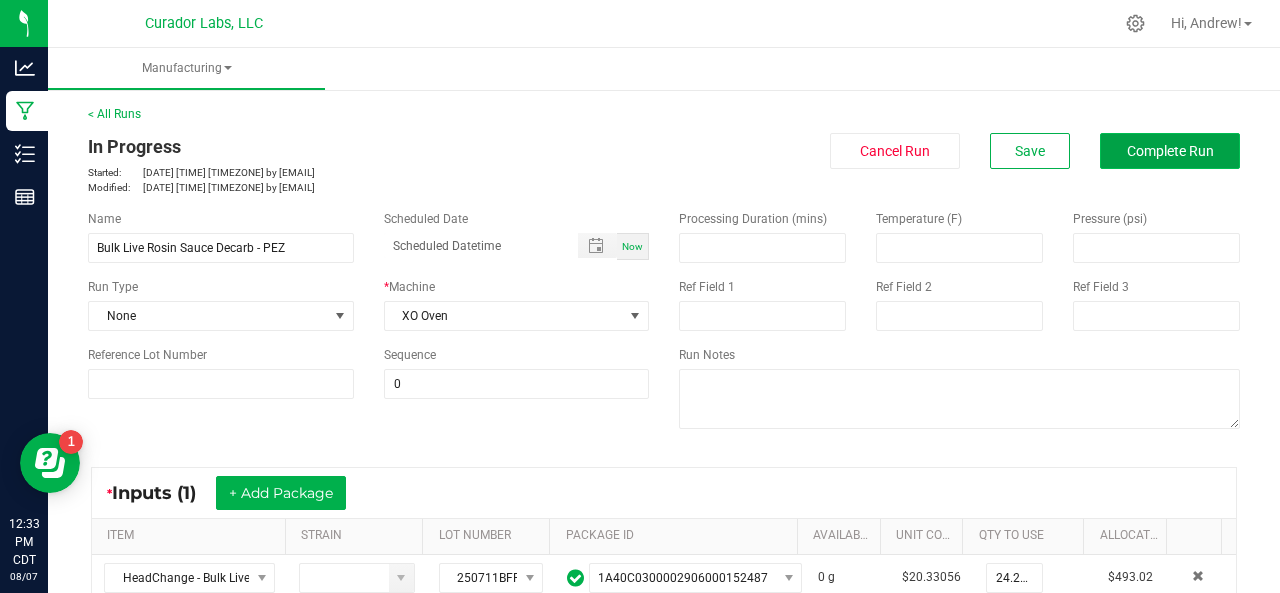 click on "Complete Run" at bounding box center [1170, 151] 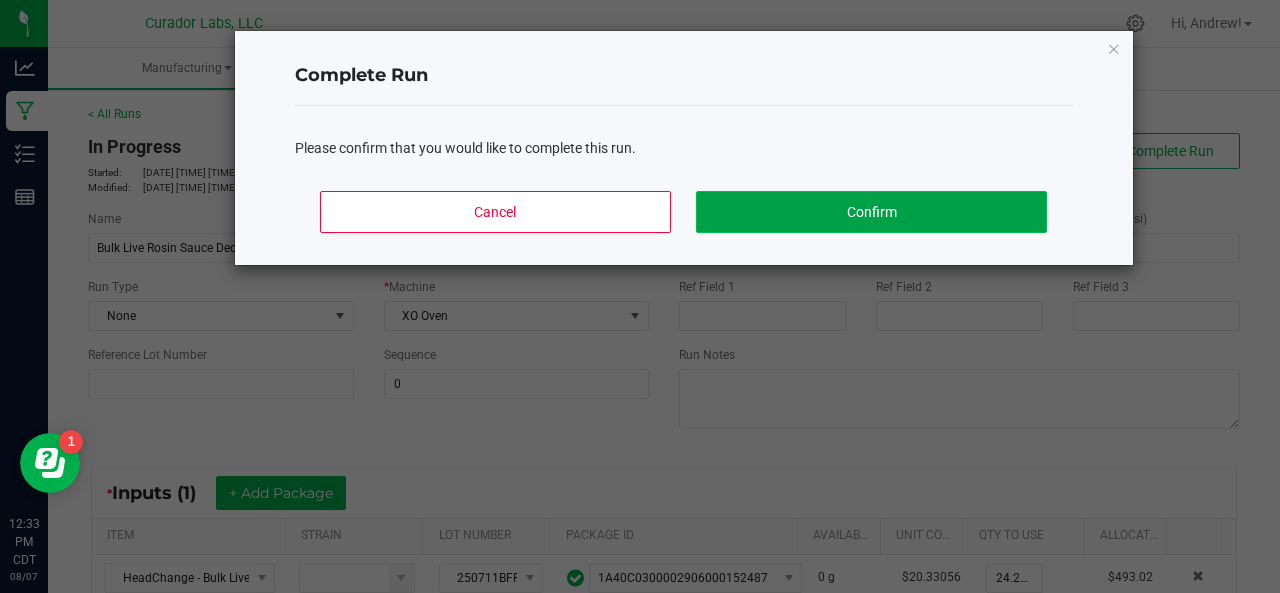 click on "Confirm" 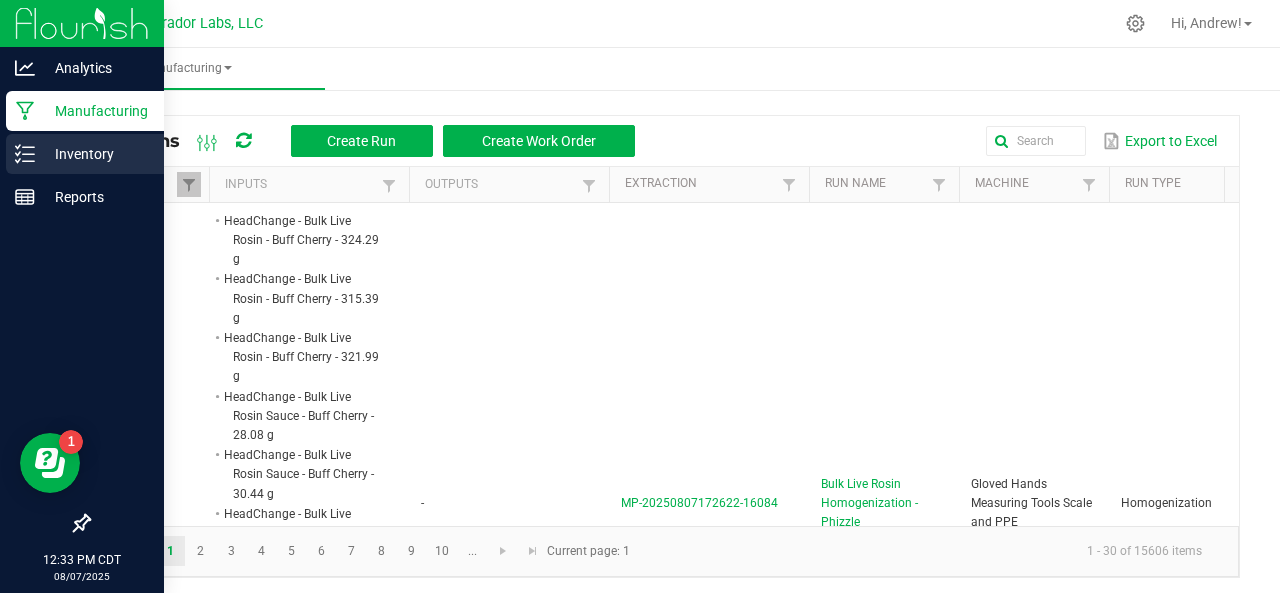 click on "Inventory" at bounding box center (85, 154) 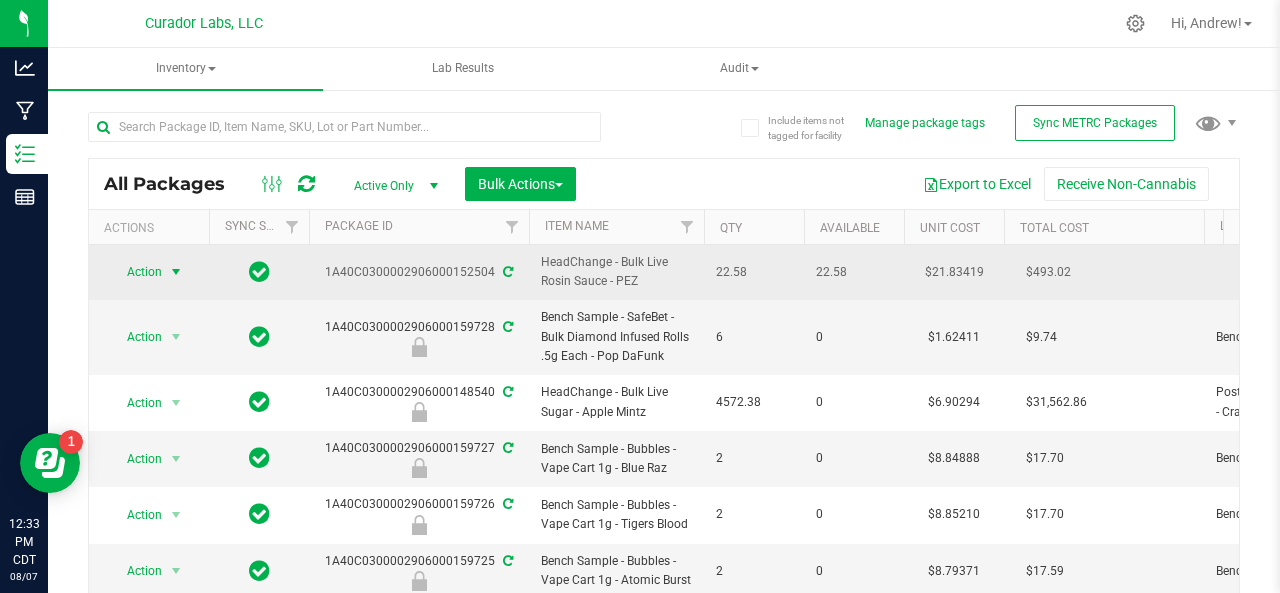 click on "Action" at bounding box center (136, 272) 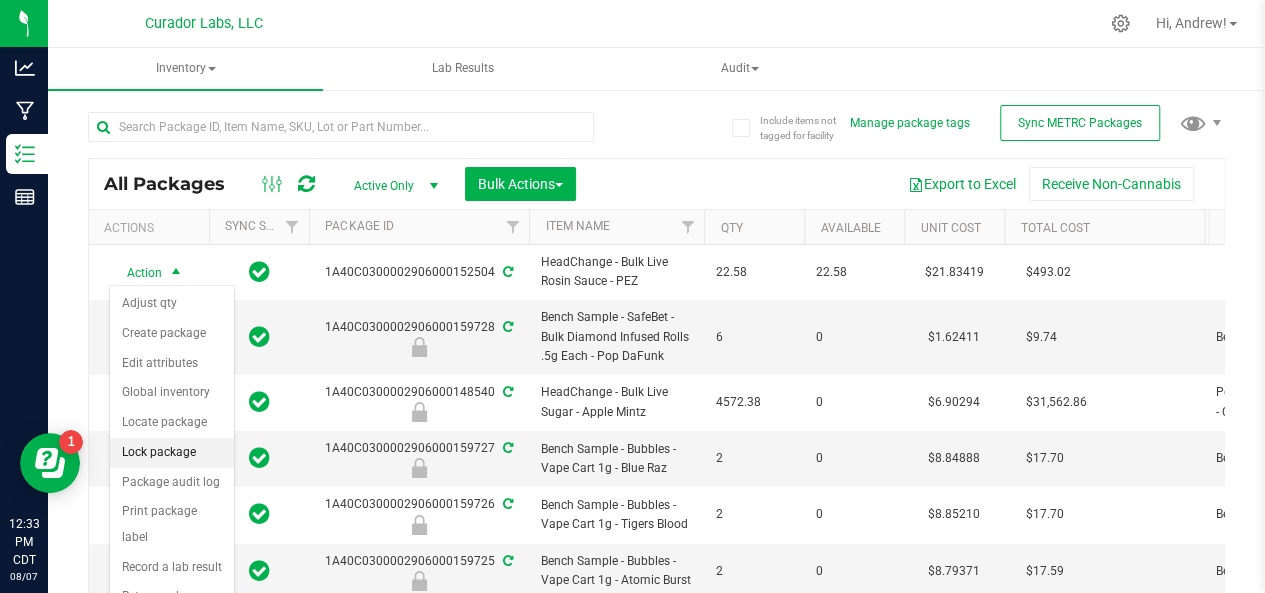 click on "Lock package" at bounding box center (172, 453) 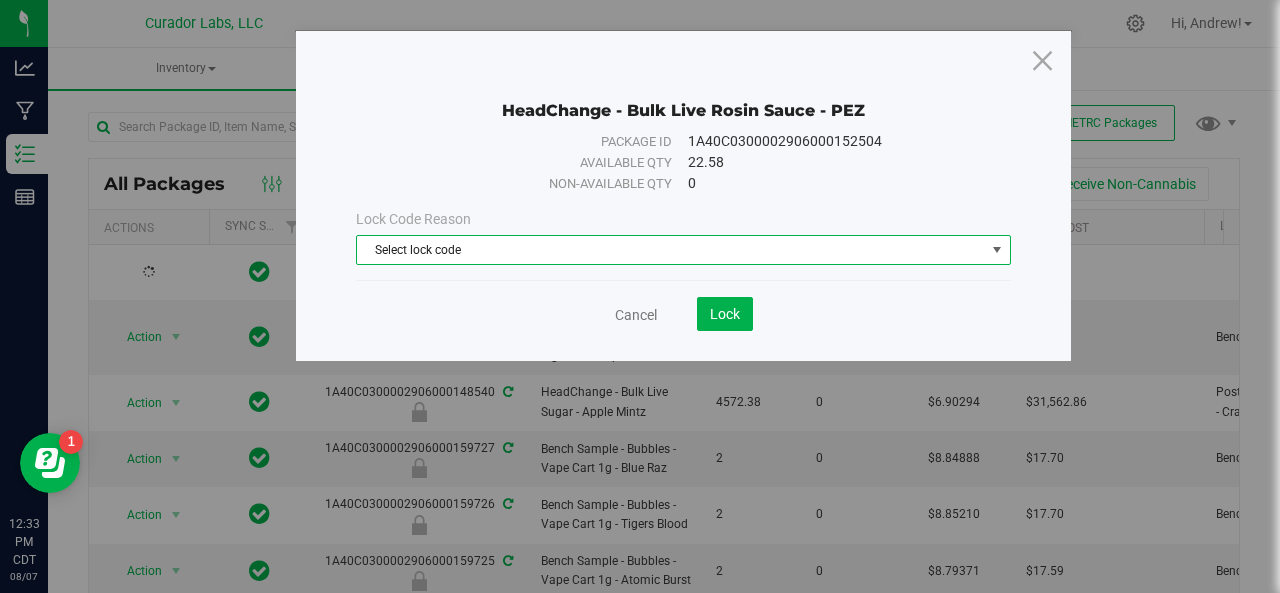 click on "Select lock code" at bounding box center (671, 250) 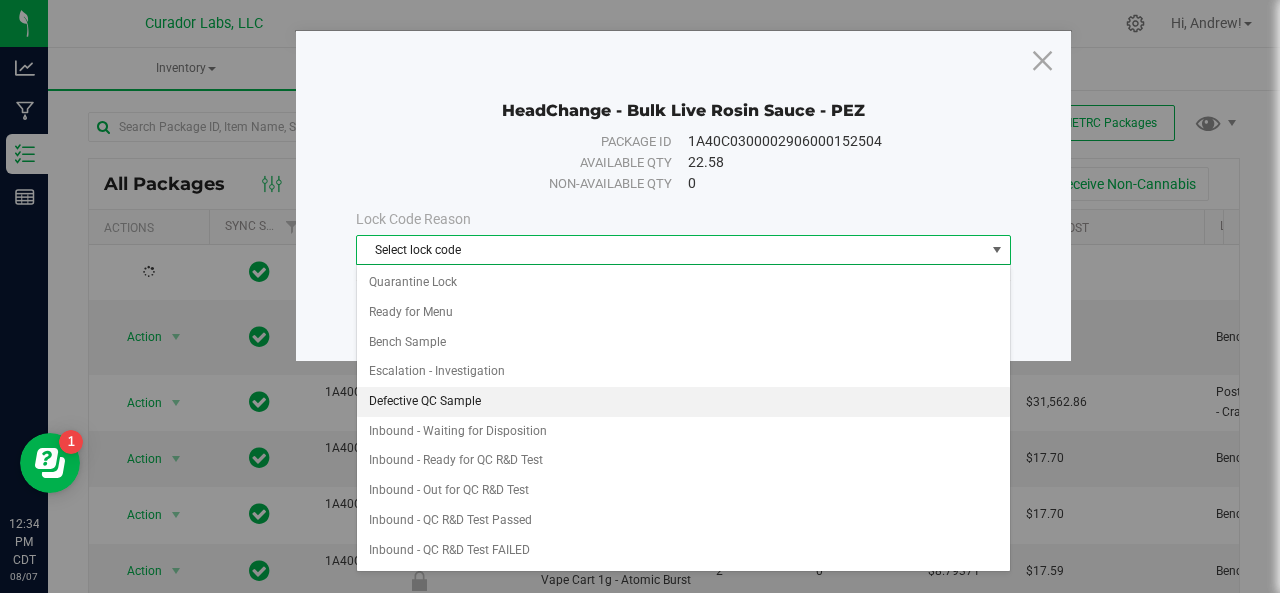 scroll, scrollTop: 330, scrollLeft: 0, axis: vertical 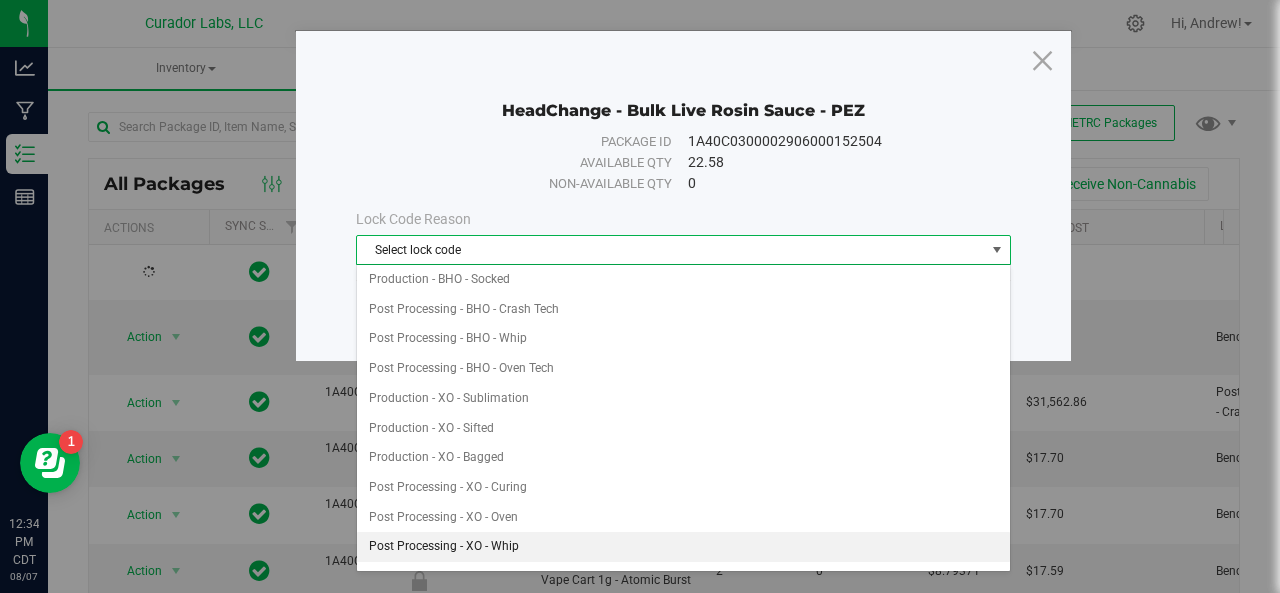 click on "Post Processing - XO - Whip" at bounding box center [684, 547] 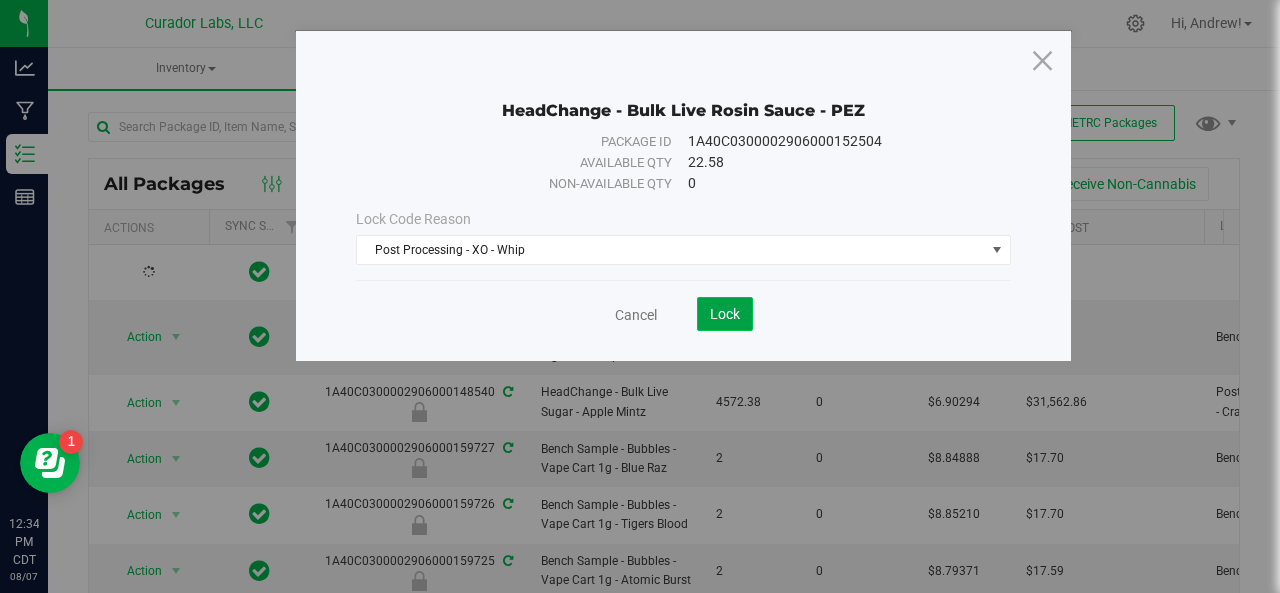 click on "Lock" 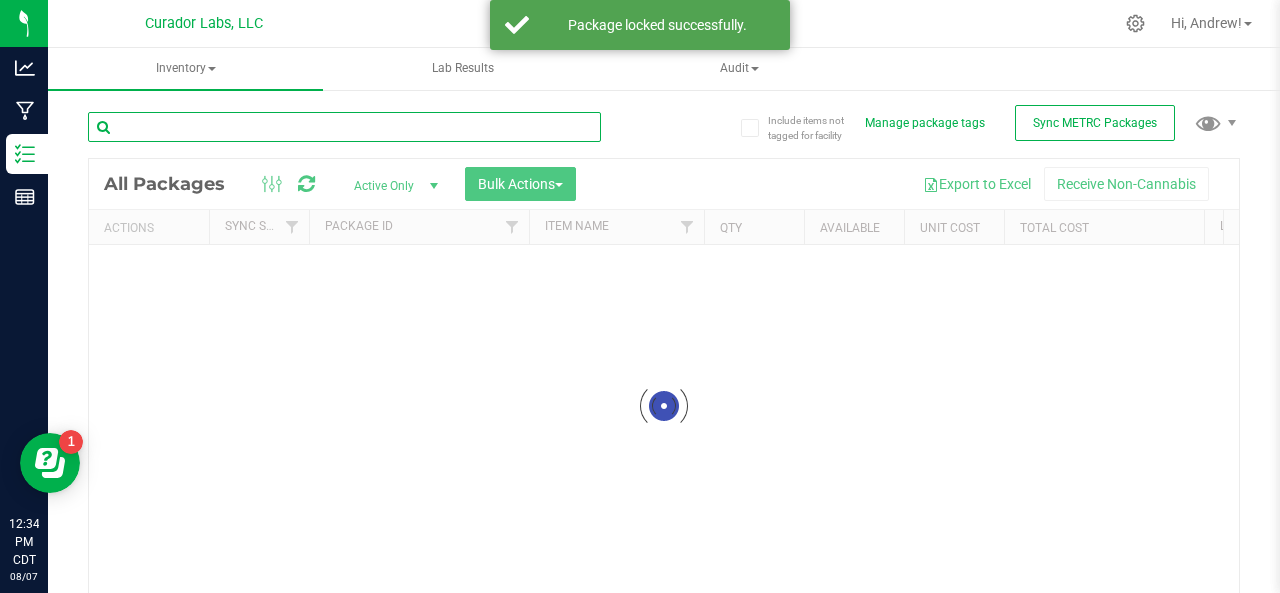 click at bounding box center [344, 127] 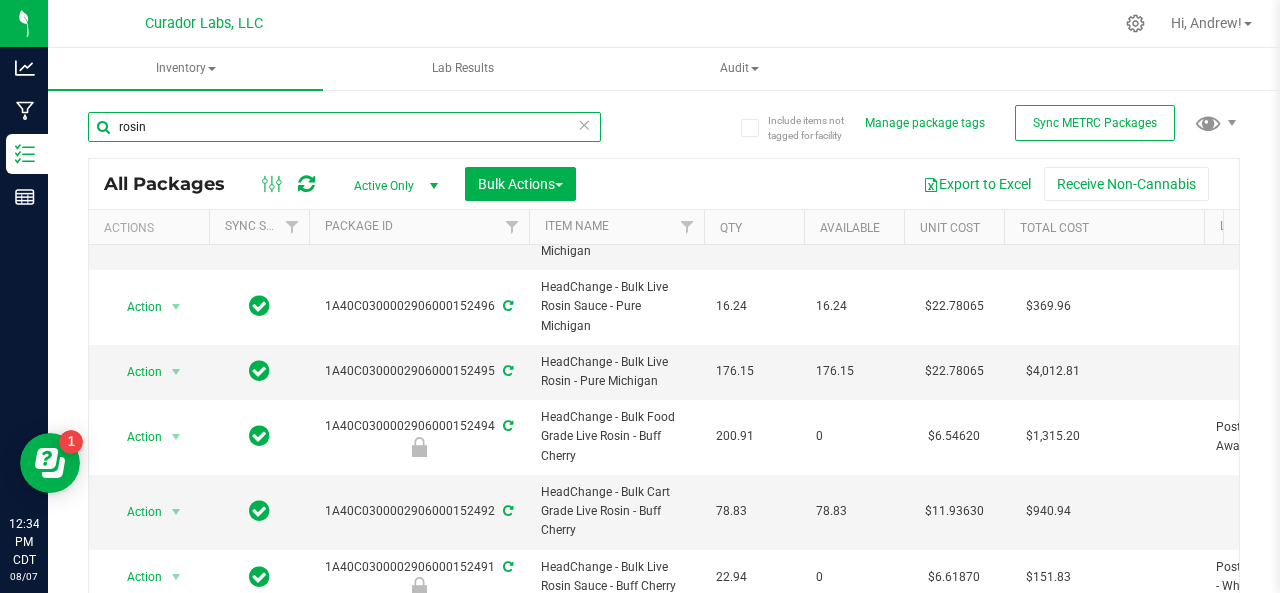 scroll, scrollTop: 405, scrollLeft: 0, axis: vertical 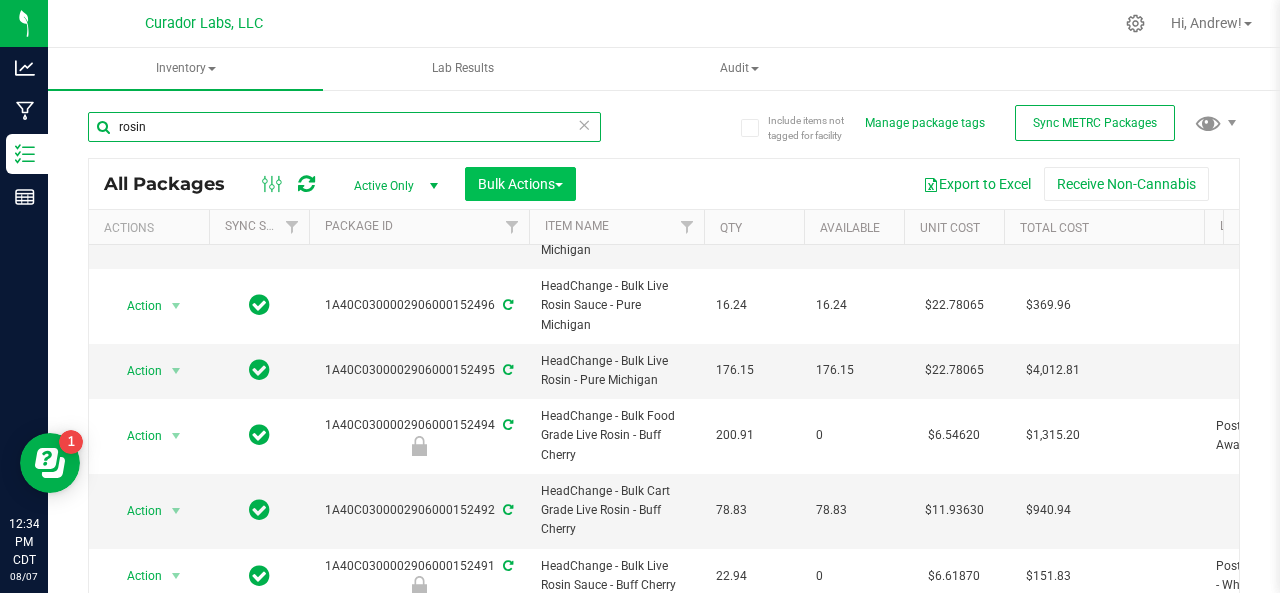 type on "rosin" 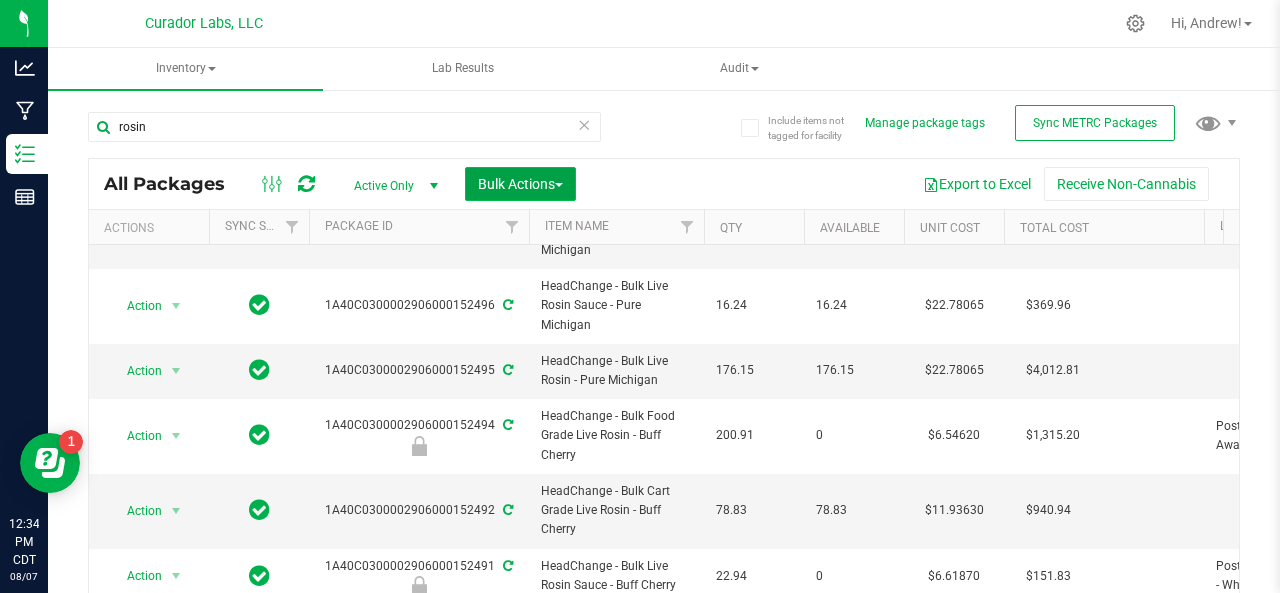 click on "Bulk Actions" at bounding box center [520, 184] 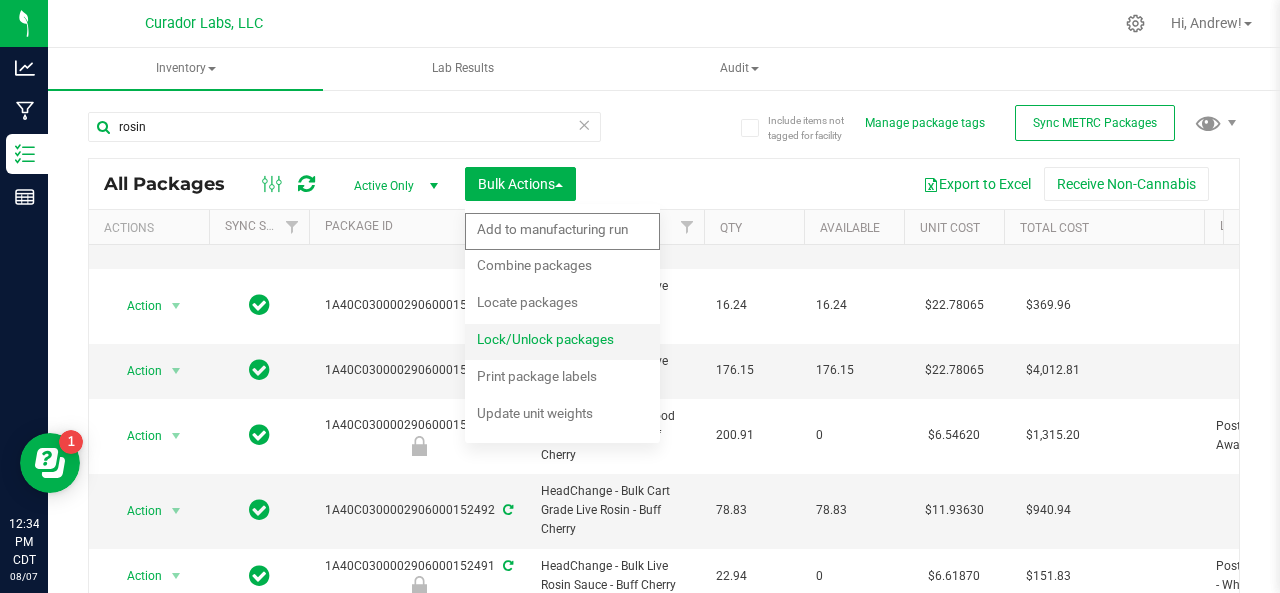 click on "Lock/Unlock packages" at bounding box center (545, 339) 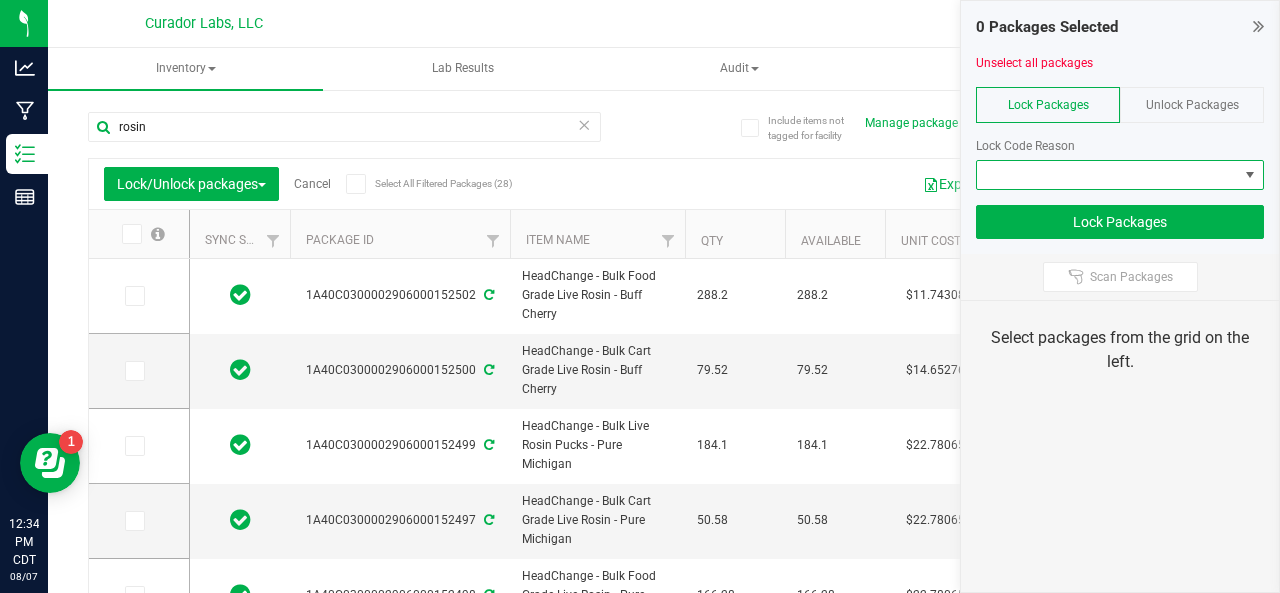 click at bounding box center [1107, 175] 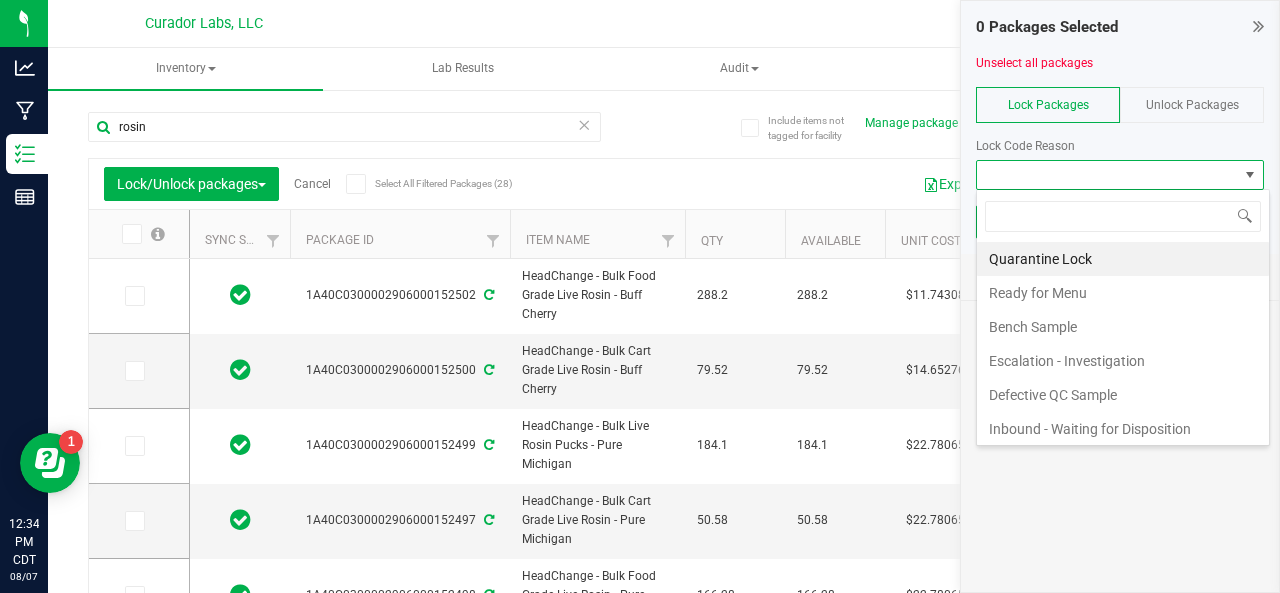 scroll, scrollTop: 99970, scrollLeft: 99711, axis: both 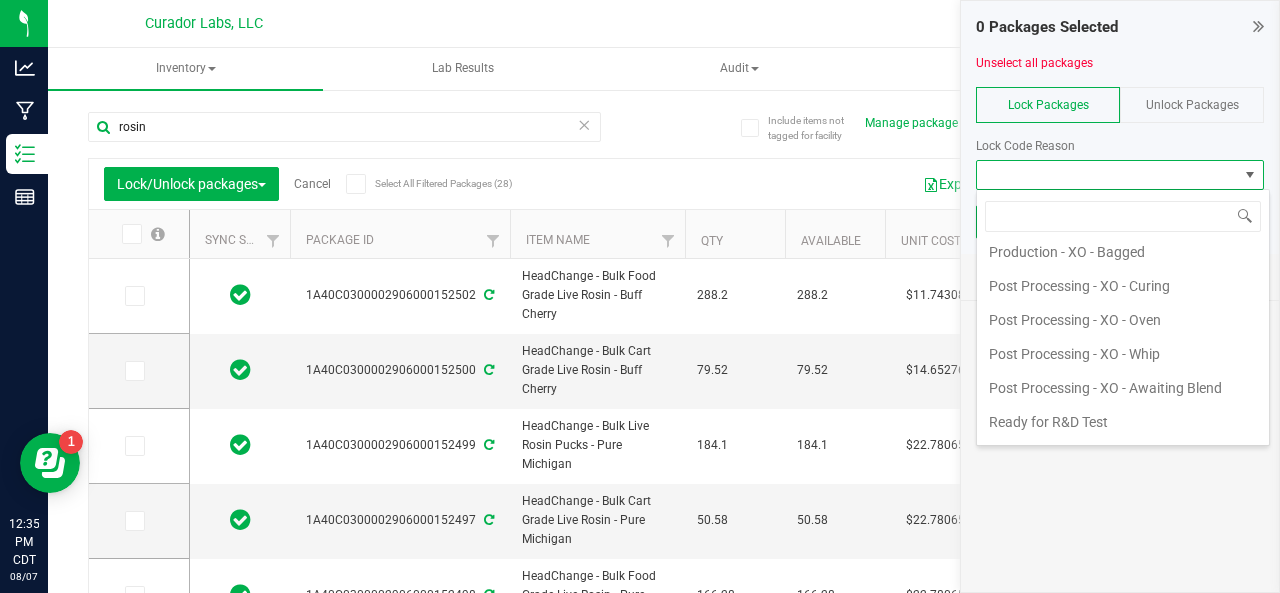 click on "Post Processing - XO - Awaiting Blend" at bounding box center (1123, 388) 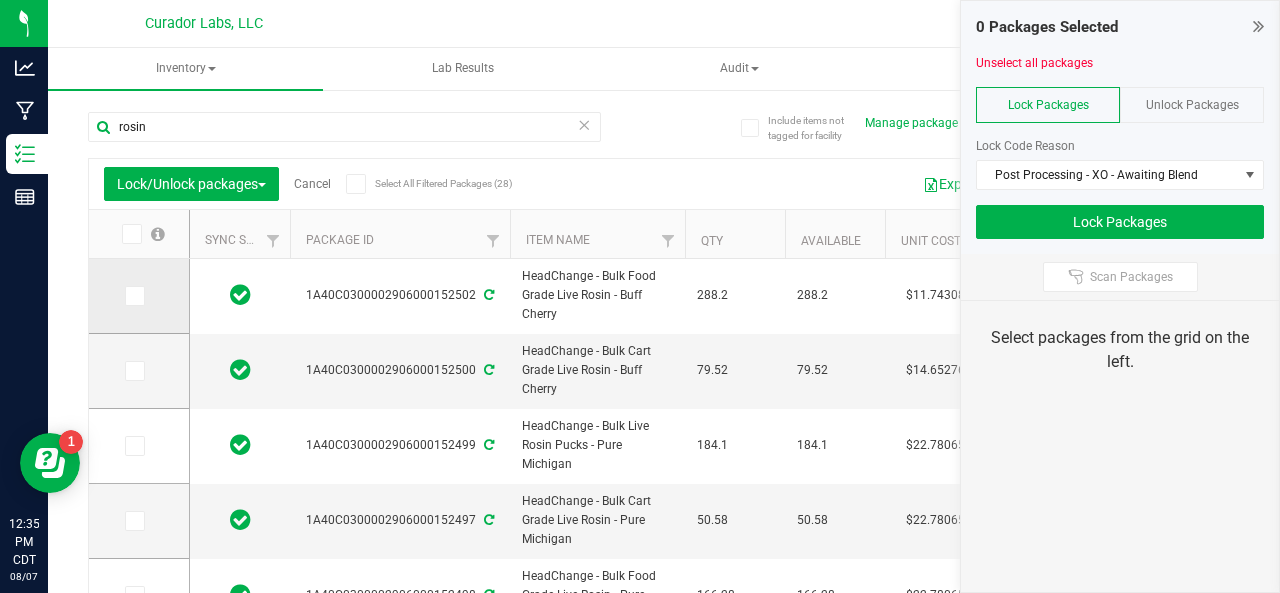 click at bounding box center [133, 296] 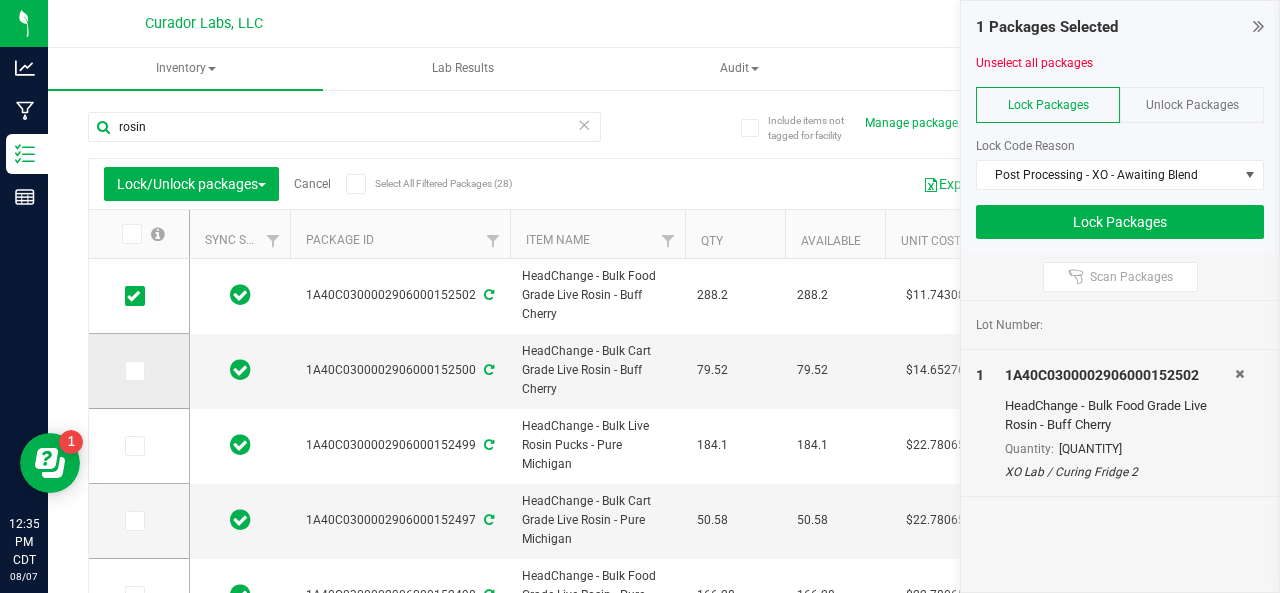 click at bounding box center [133, 371] 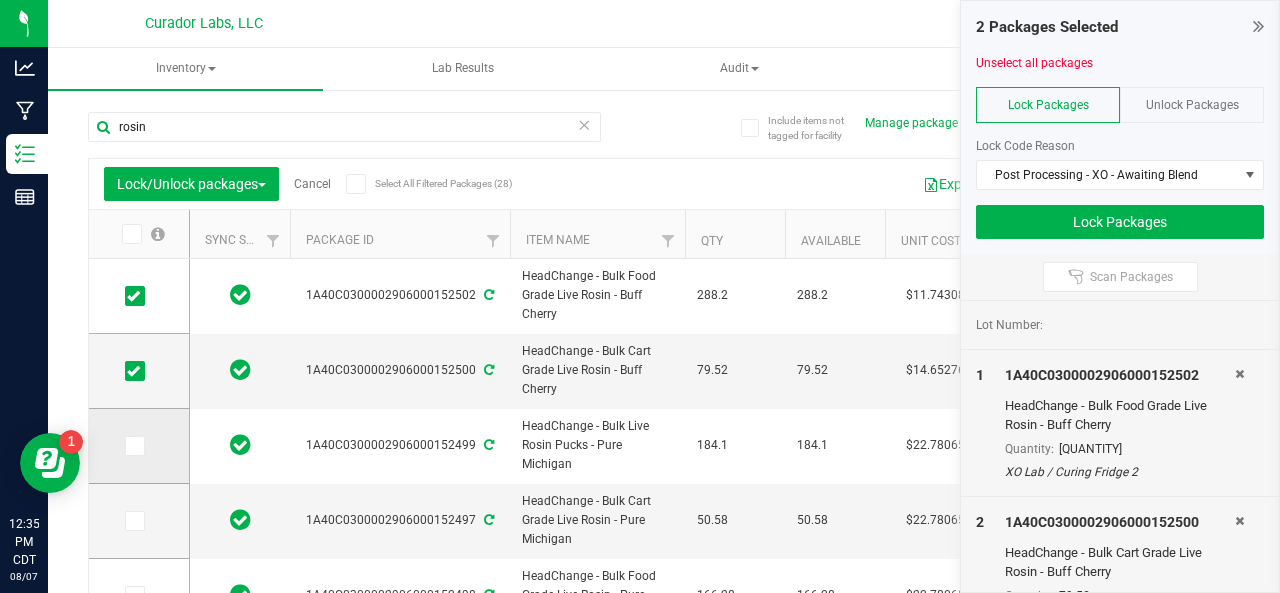 click at bounding box center [133, 446] 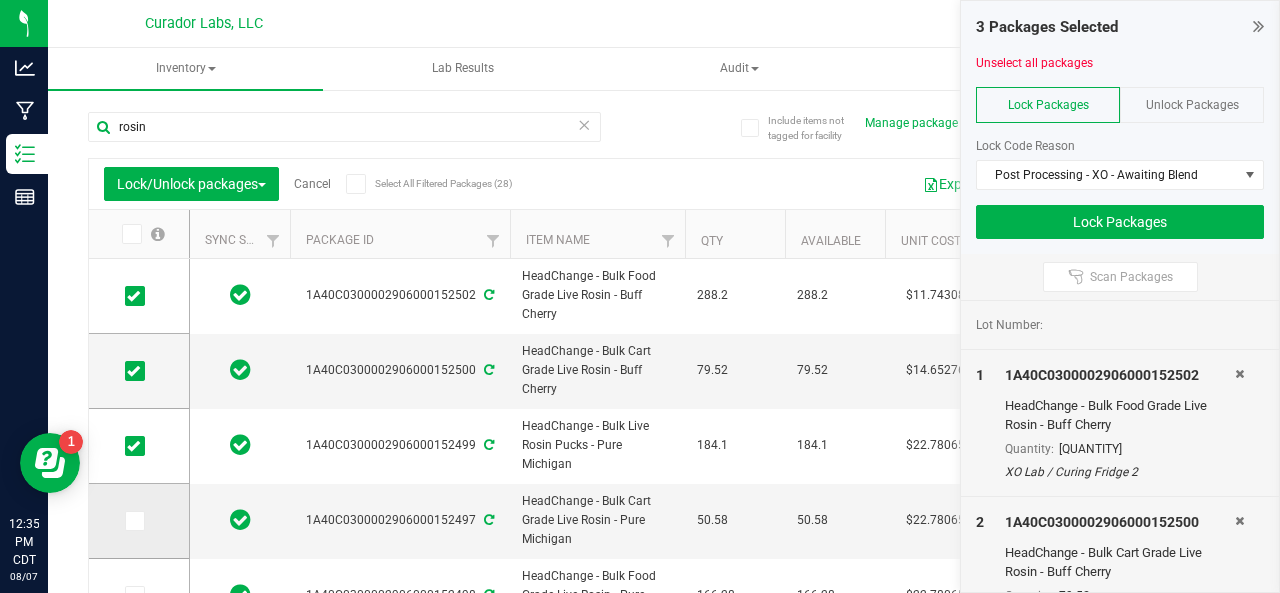 click at bounding box center [133, 521] 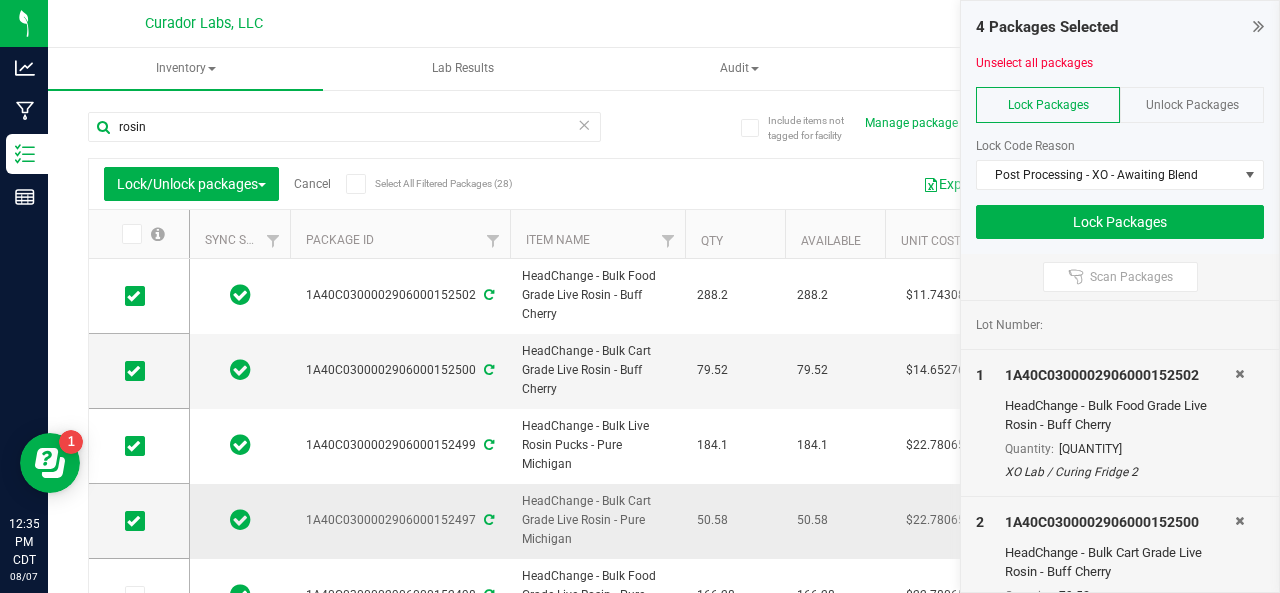 scroll, scrollTop: 113, scrollLeft: 0, axis: vertical 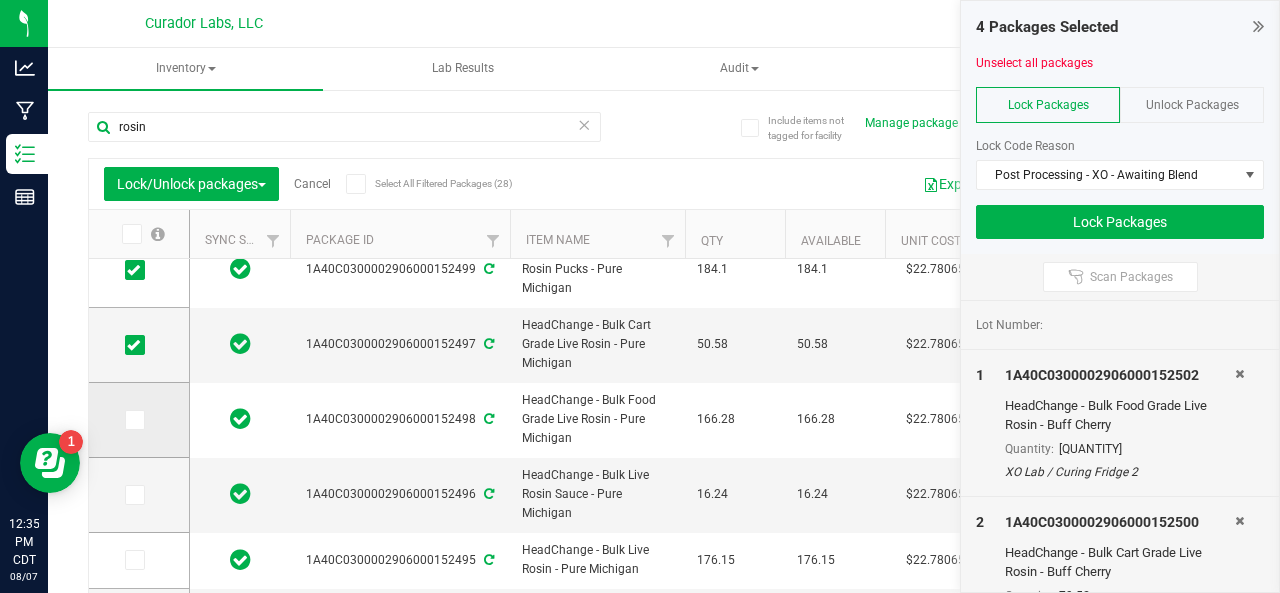 click at bounding box center (133, 420) 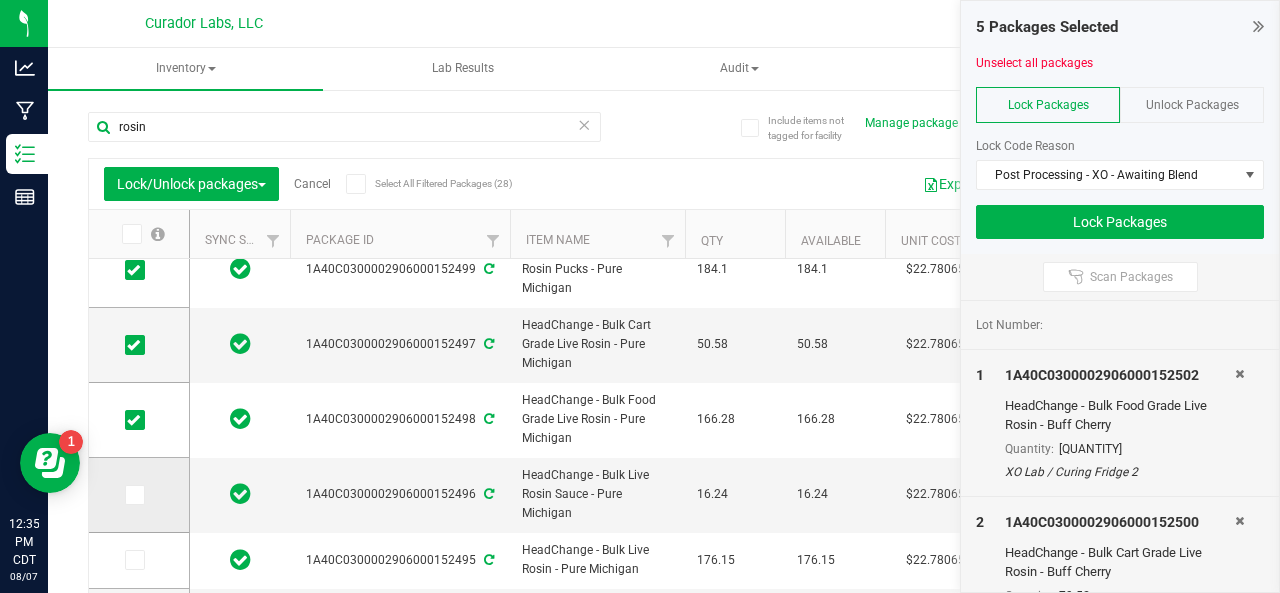 click at bounding box center (133, 495) 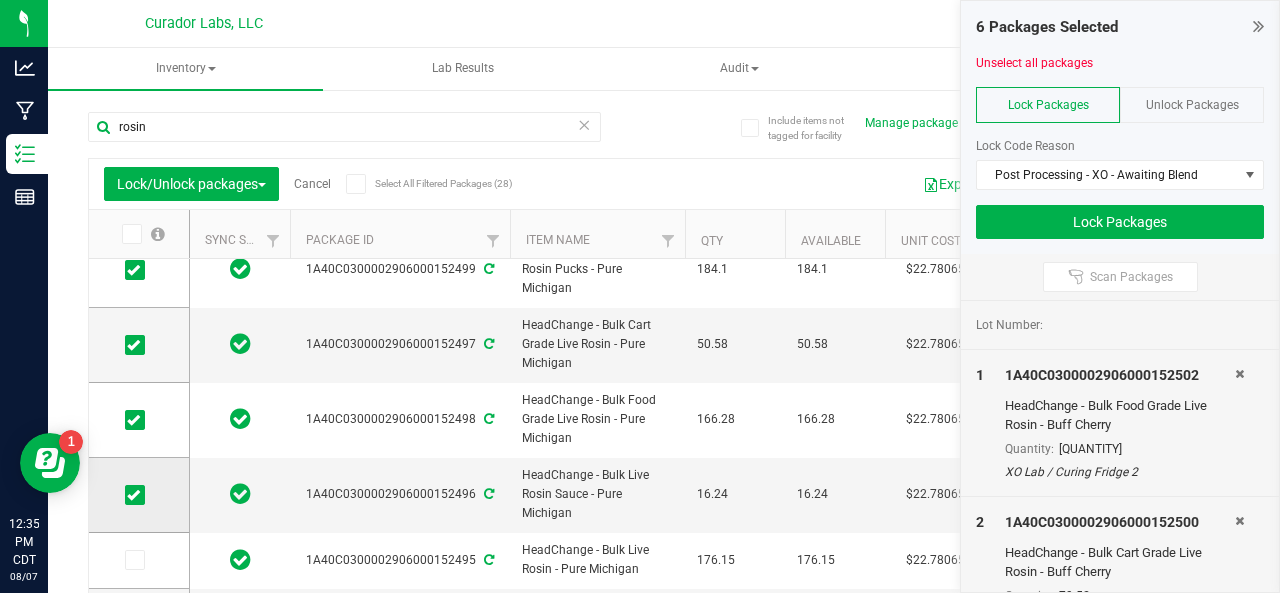 scroll, scrollTop: 223, scrollLeft: 0, axis: vertical 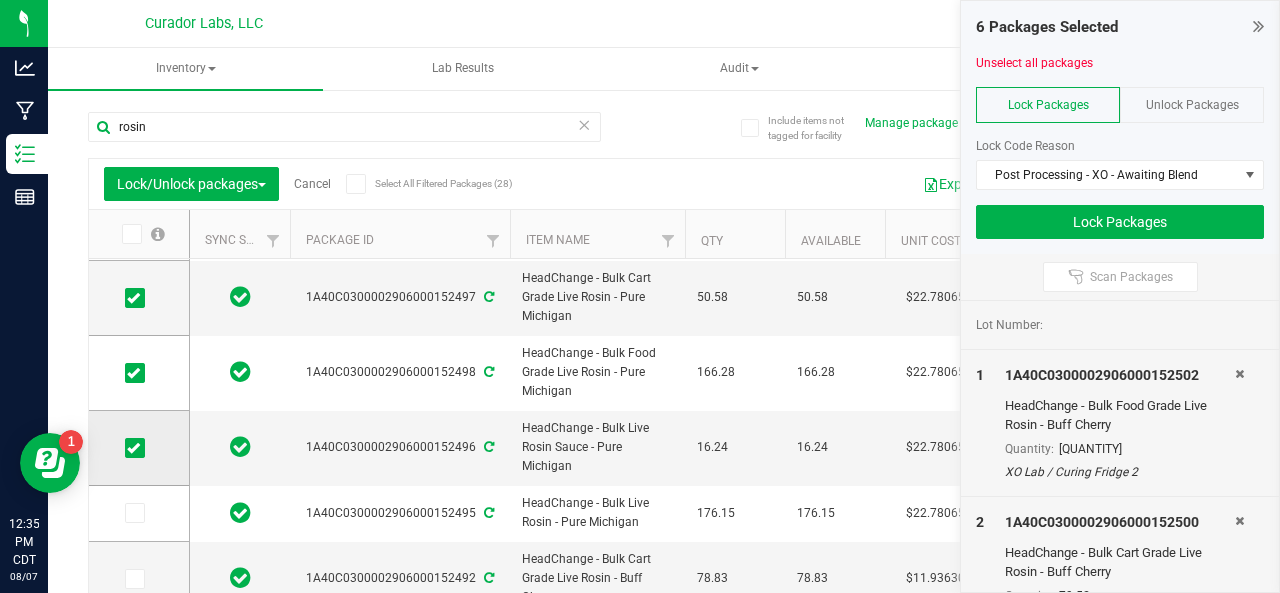 click at bounding box center (133, 448) 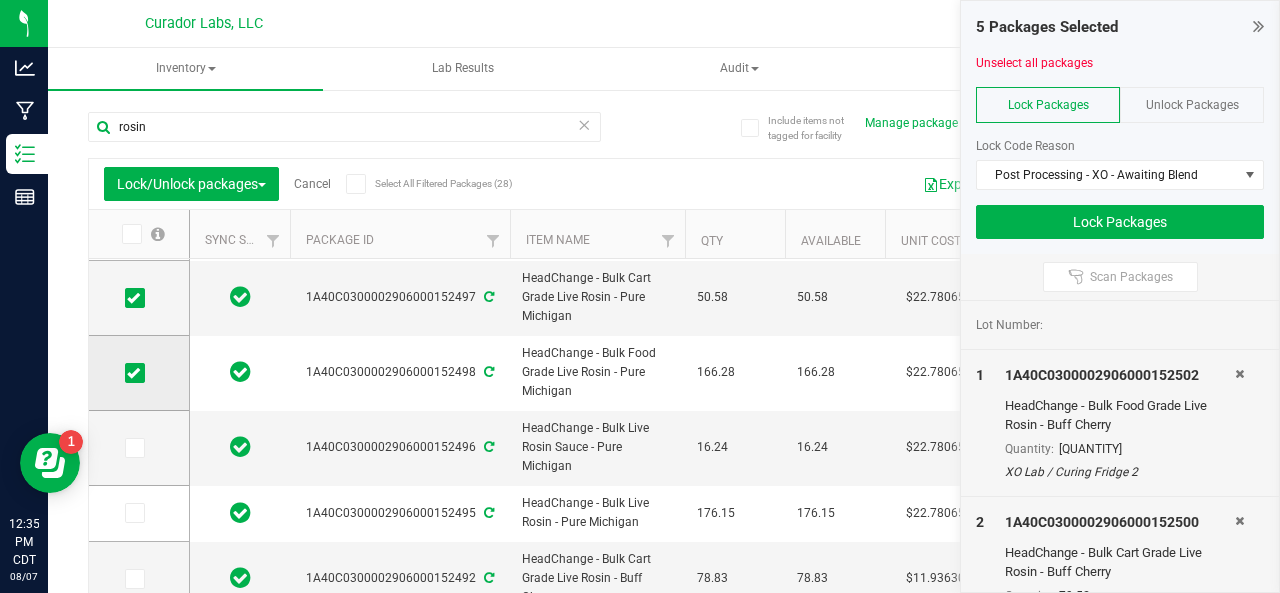 click at bounding box center (133, 373) 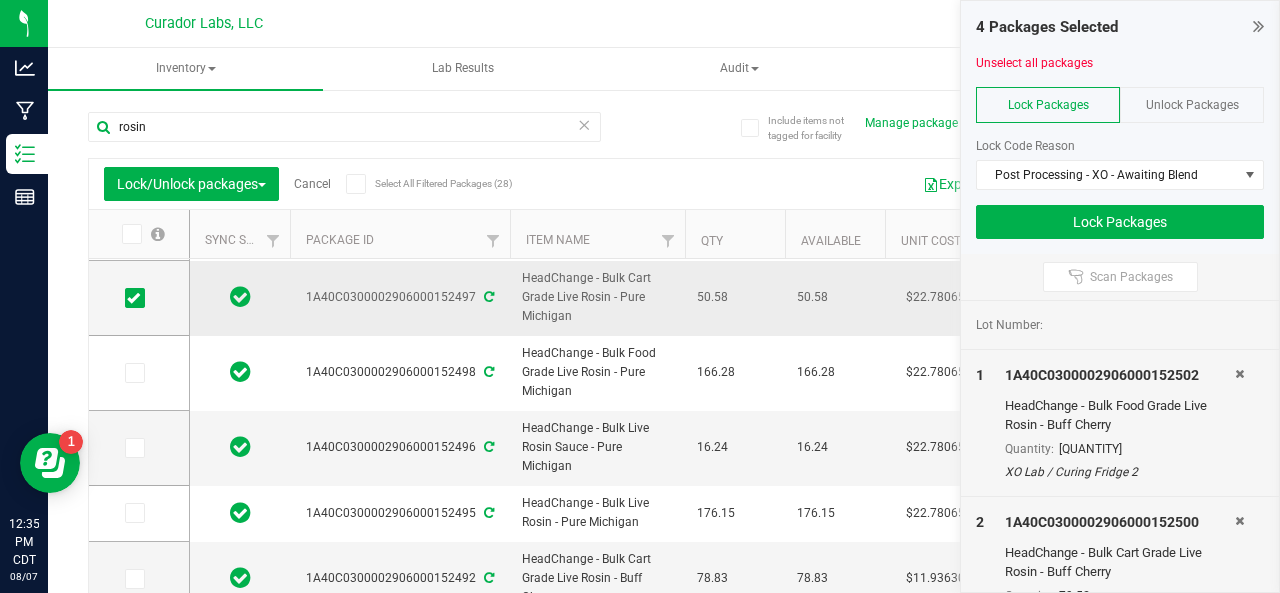 scroll, scrollTop: 241, scrollLeft: 0, axis: vertical 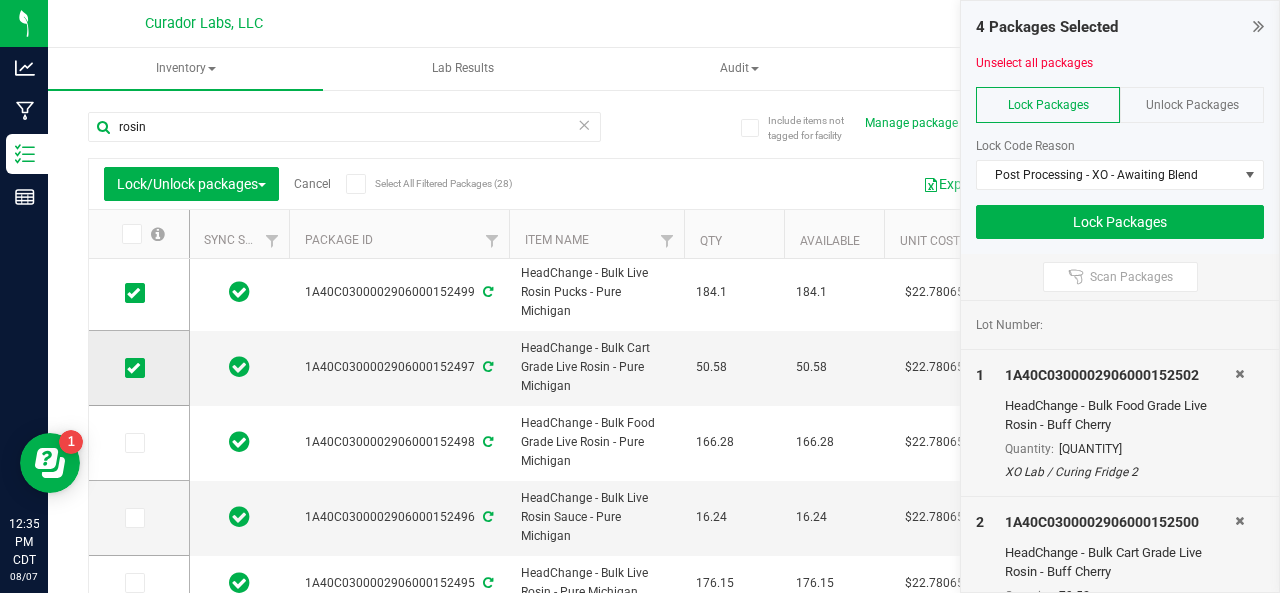click at bounding box center (135, 368) 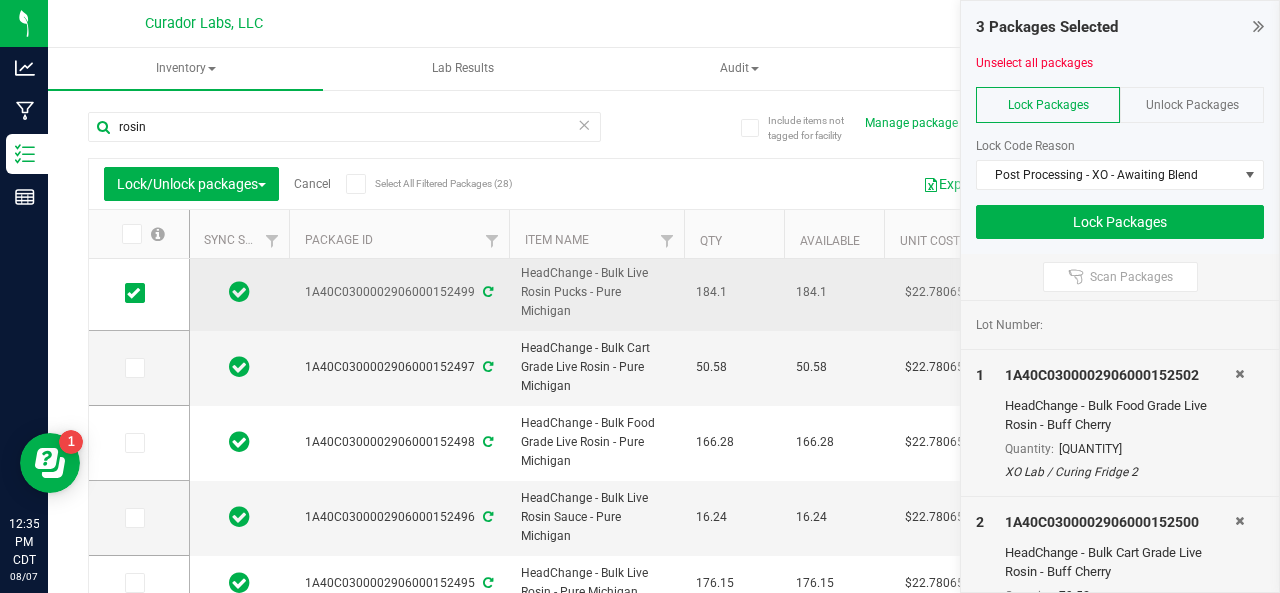 scroll, scrollTop: 97, scrollLeft: 1, axis: both 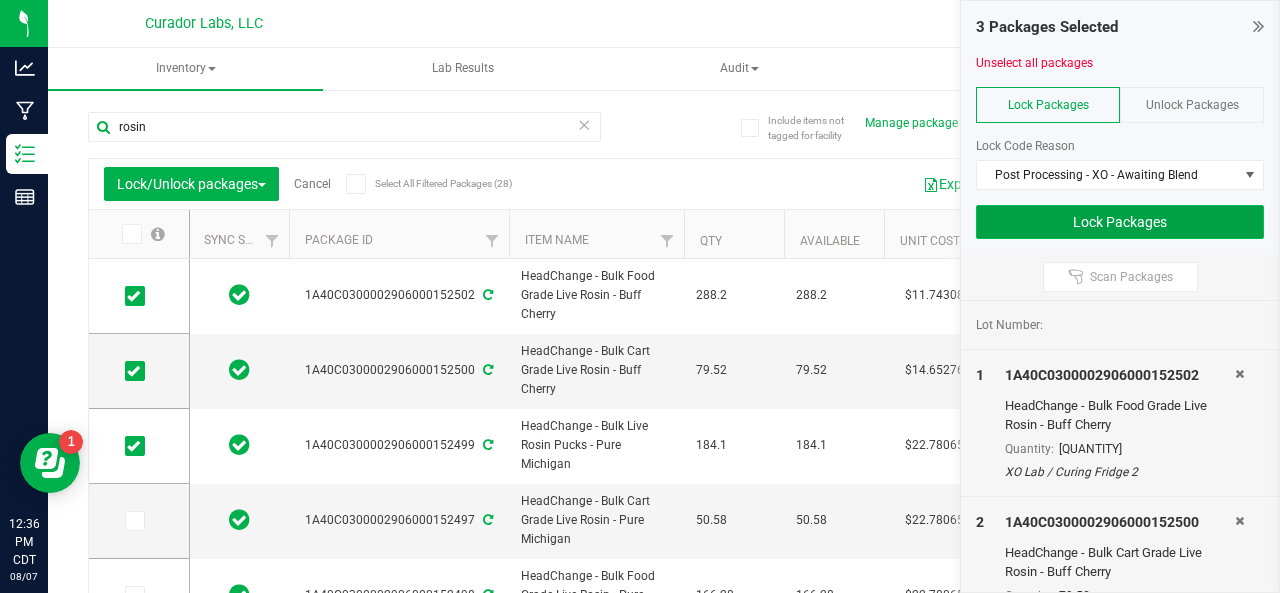 click on "Lock Packages" at bounding box center [1120, 222] 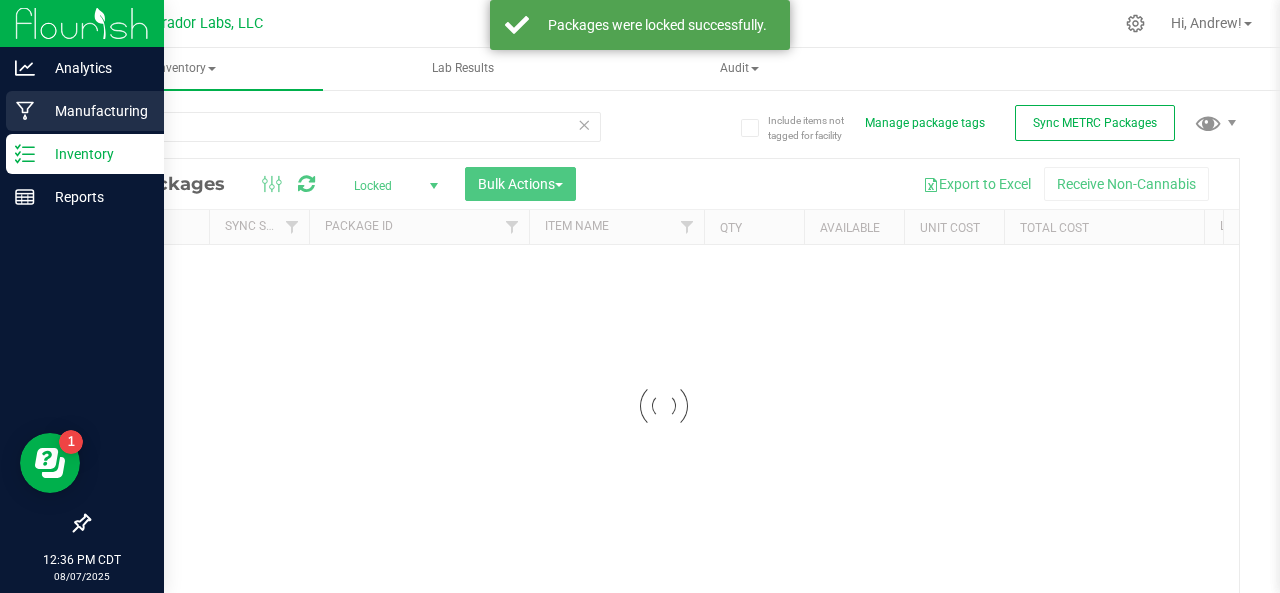 click 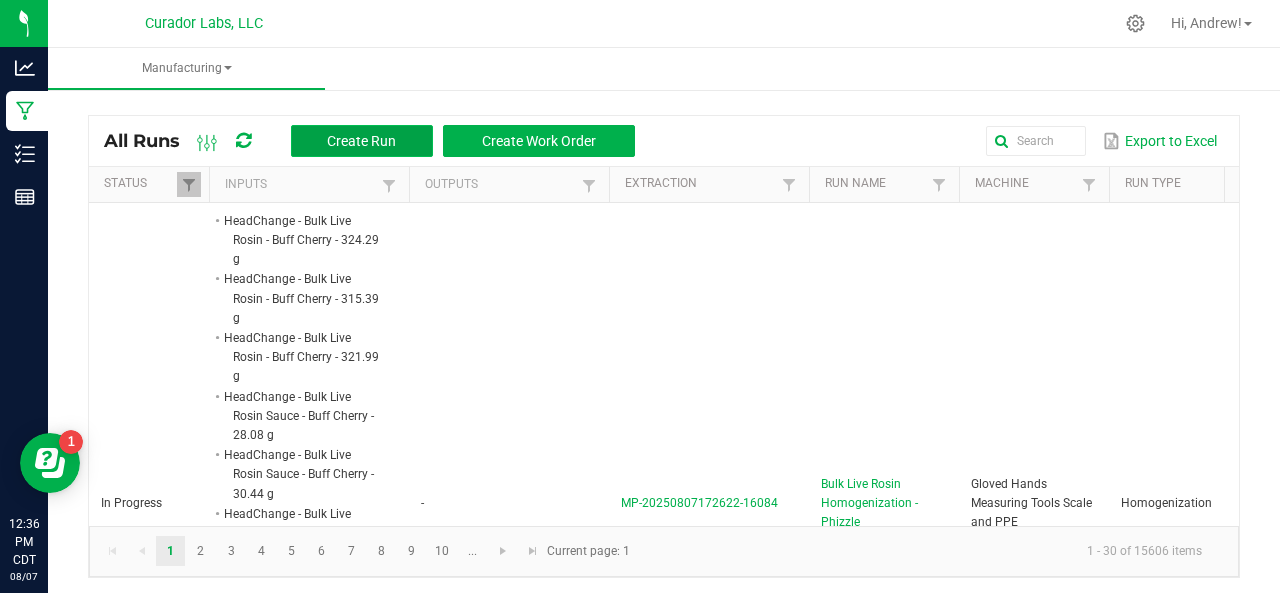 click on "Create Run" at bounding box center (361, 141) 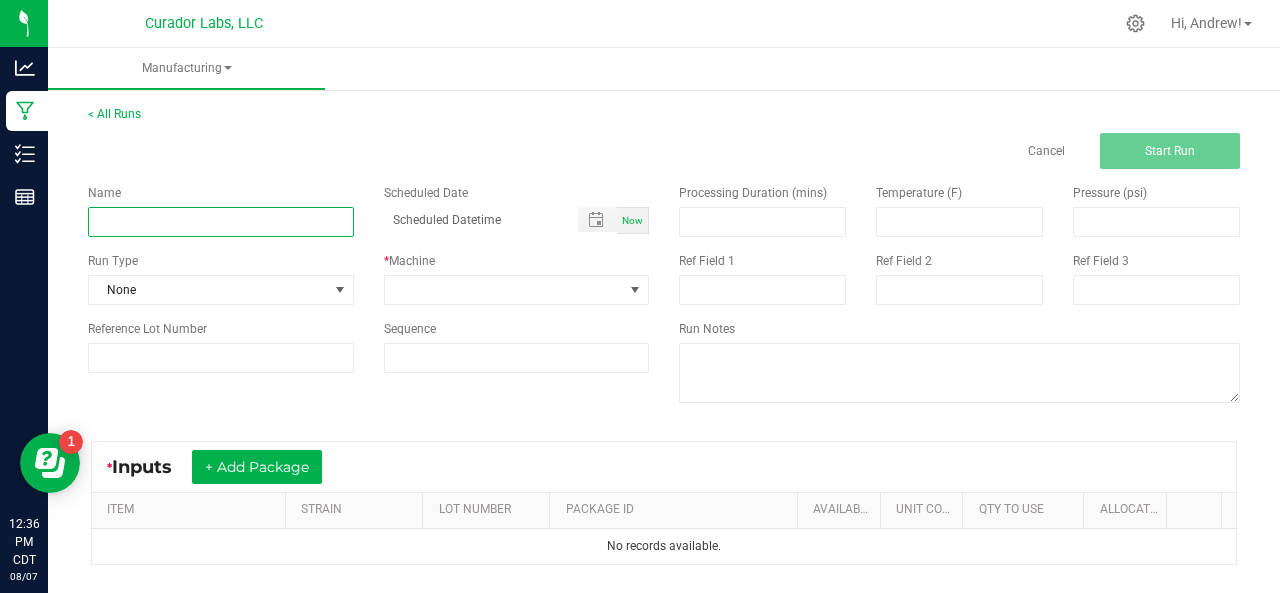 click at bounding box center [221, 222] 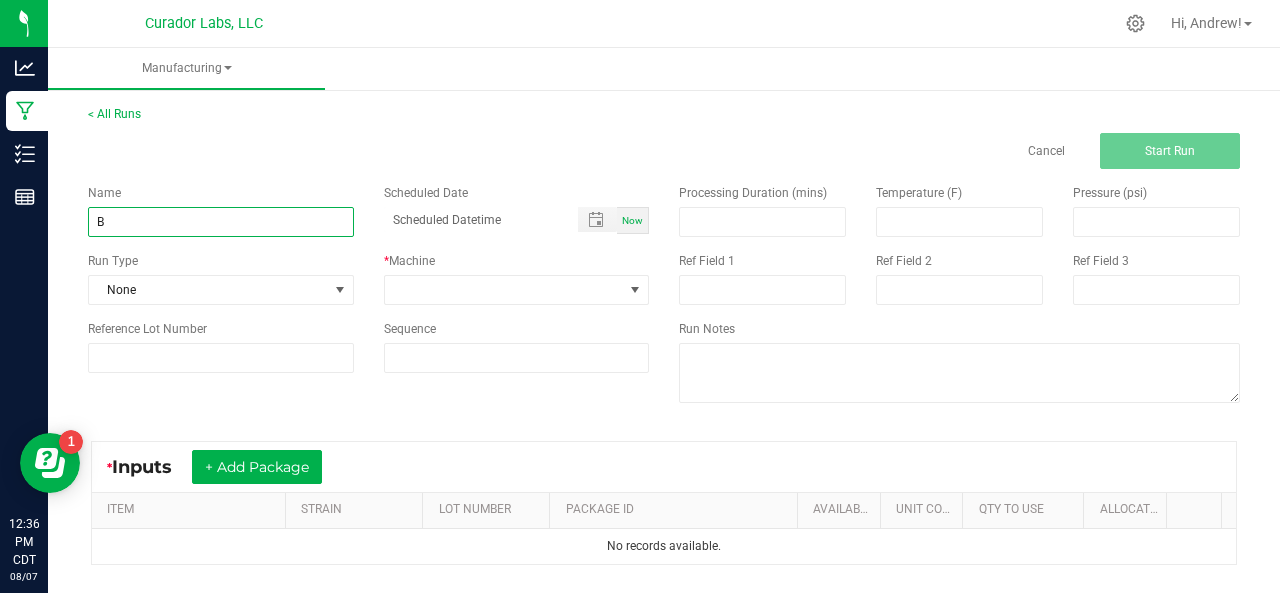click on "B" at bounding box center [221, 222] 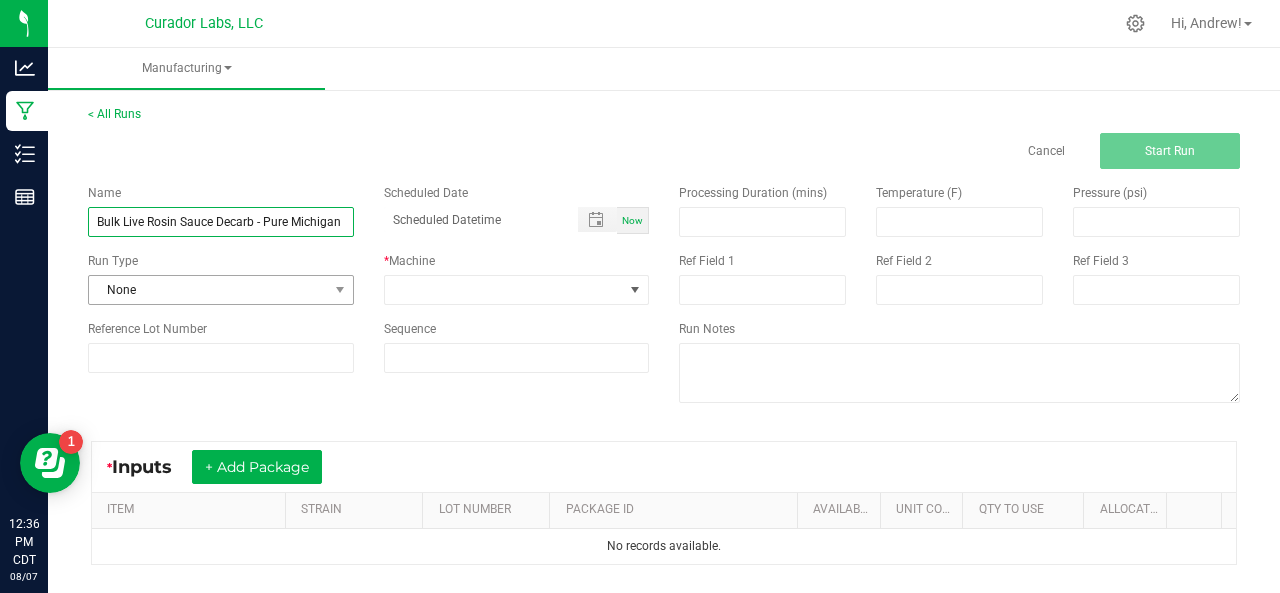 type on "Bulk Live Rosin Sauce Decarb - Pure Michigan" 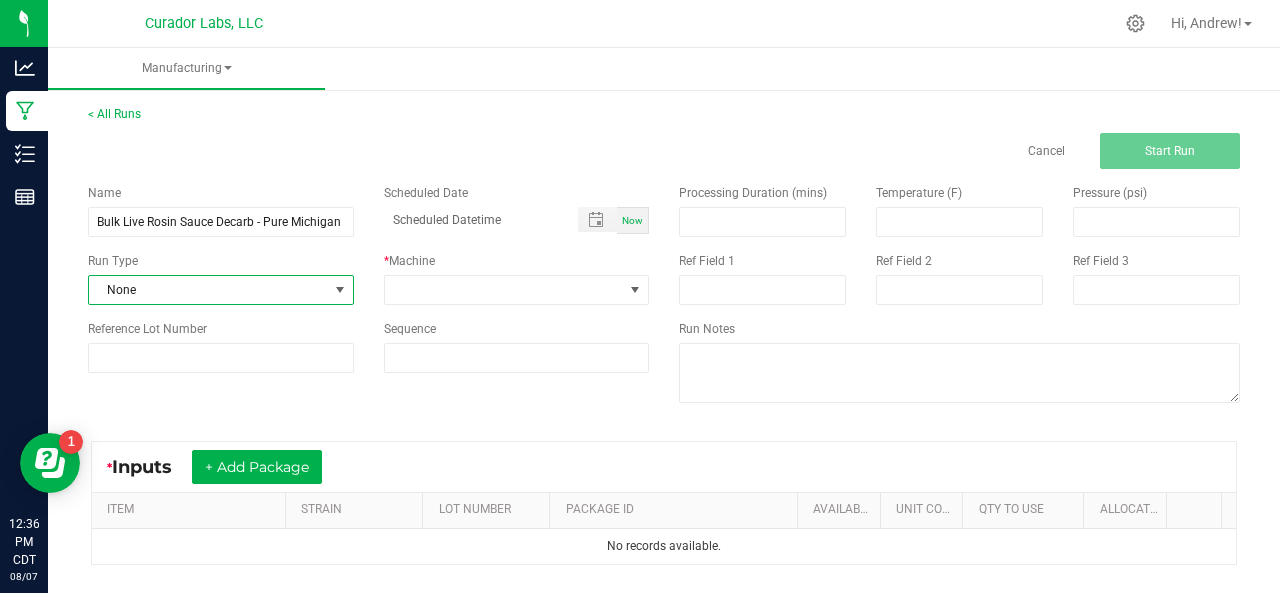 click on "None" at bounding box center (208, 290) 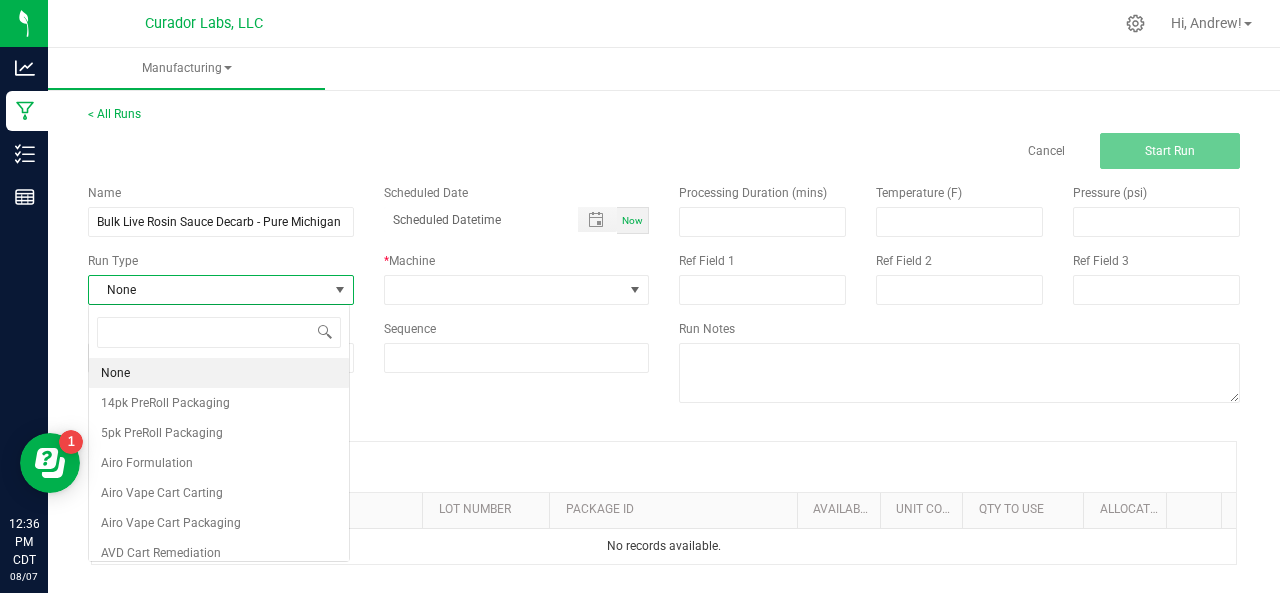 scroll, scrollTop: 99970, scrollLeft: 99738, axis: both 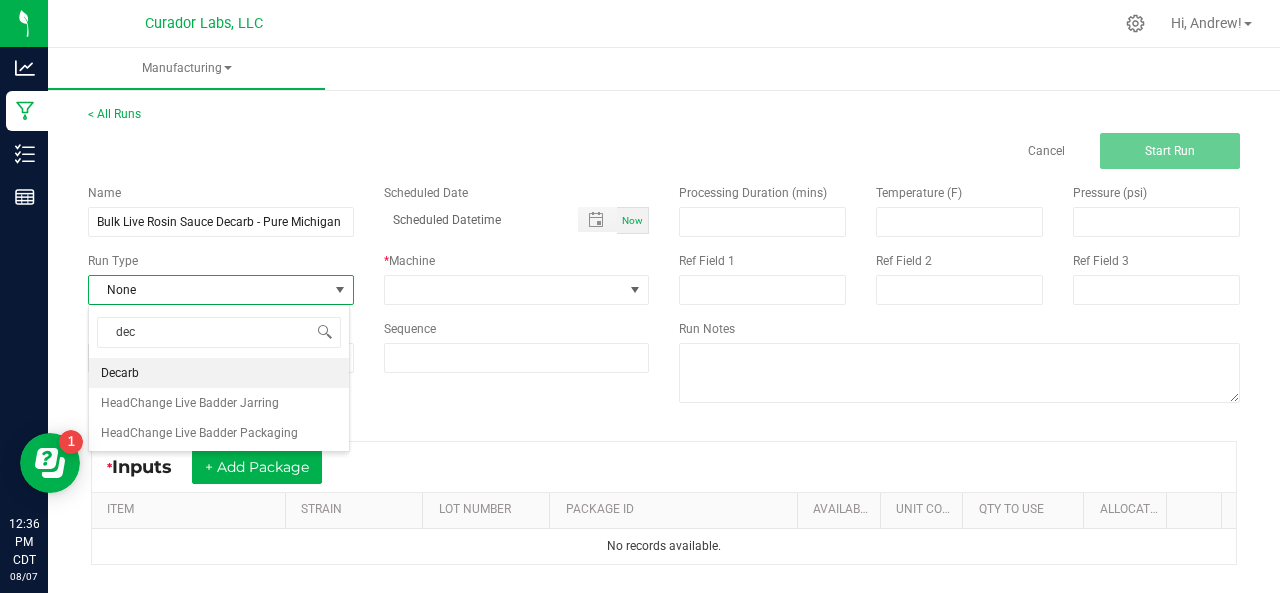 type on "deca" 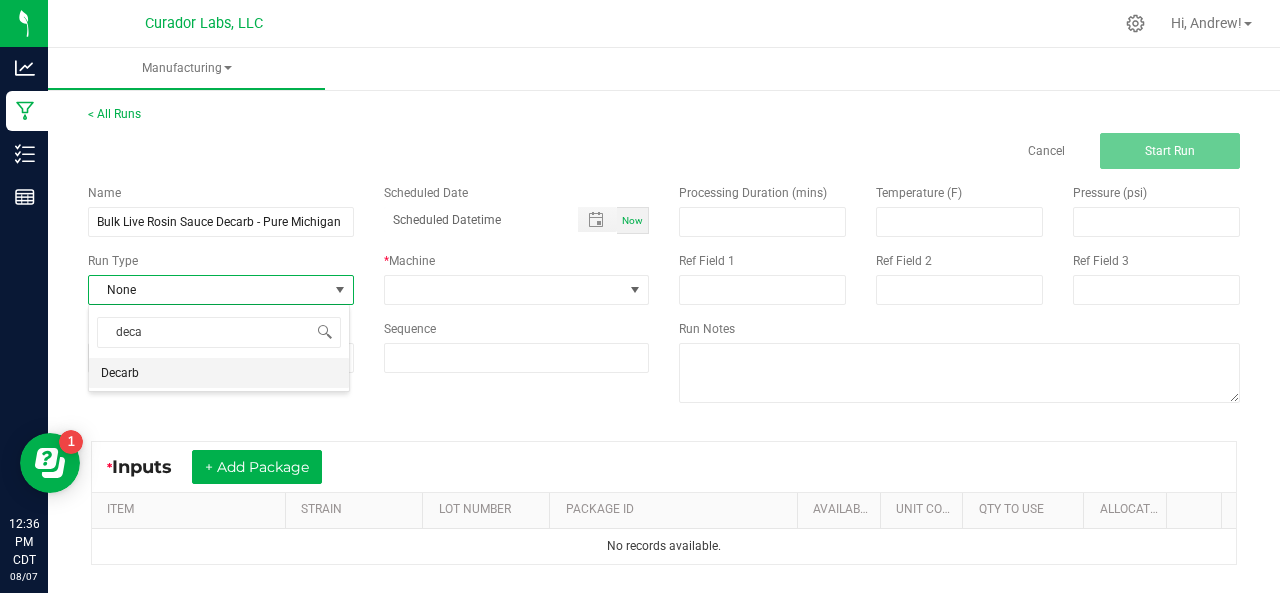 click on "Decarb" at bounding box center [219, 373] 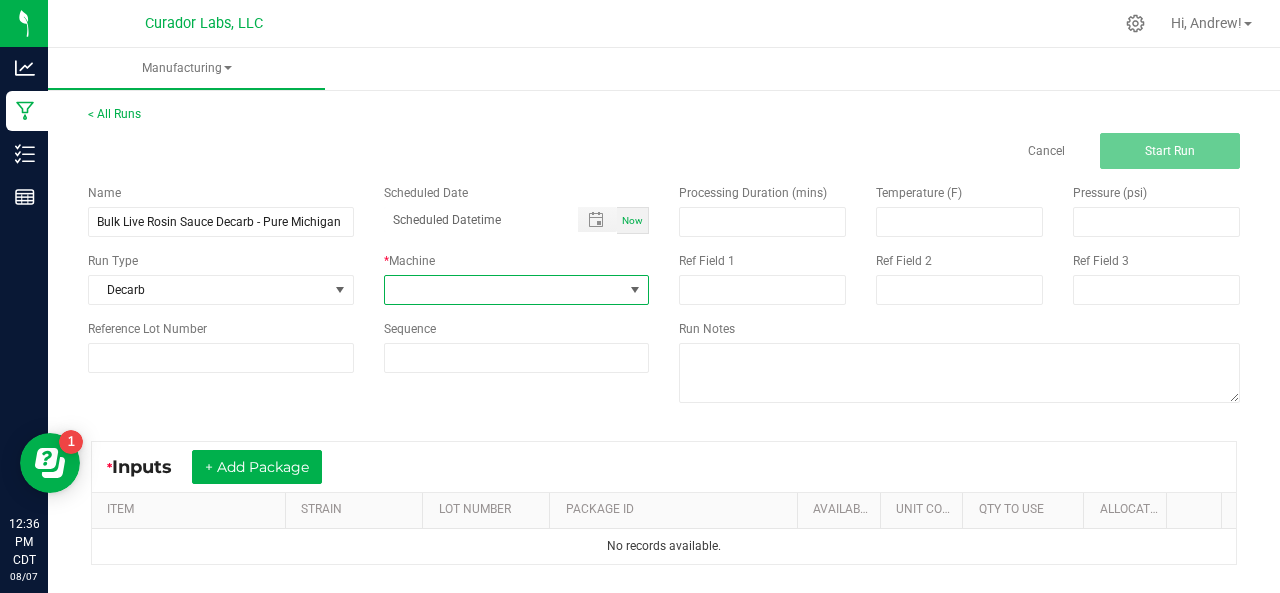 click at bounding box center (504, 290) 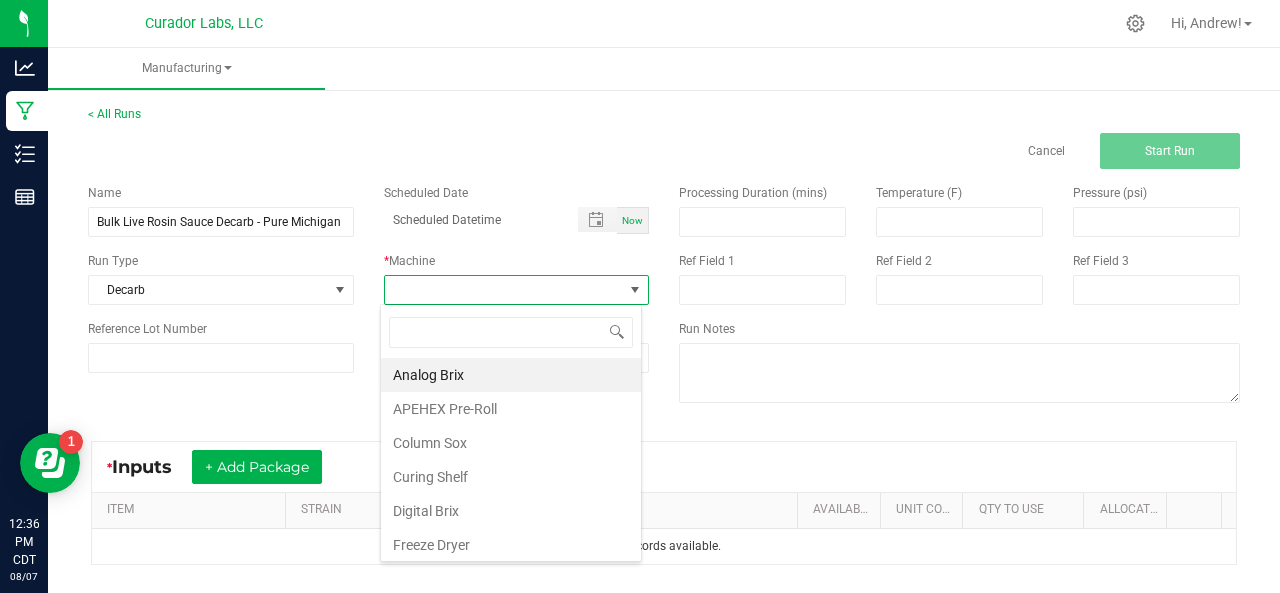 scroll, scrollTop: 99970, scrollLeft: 99738, axis: both 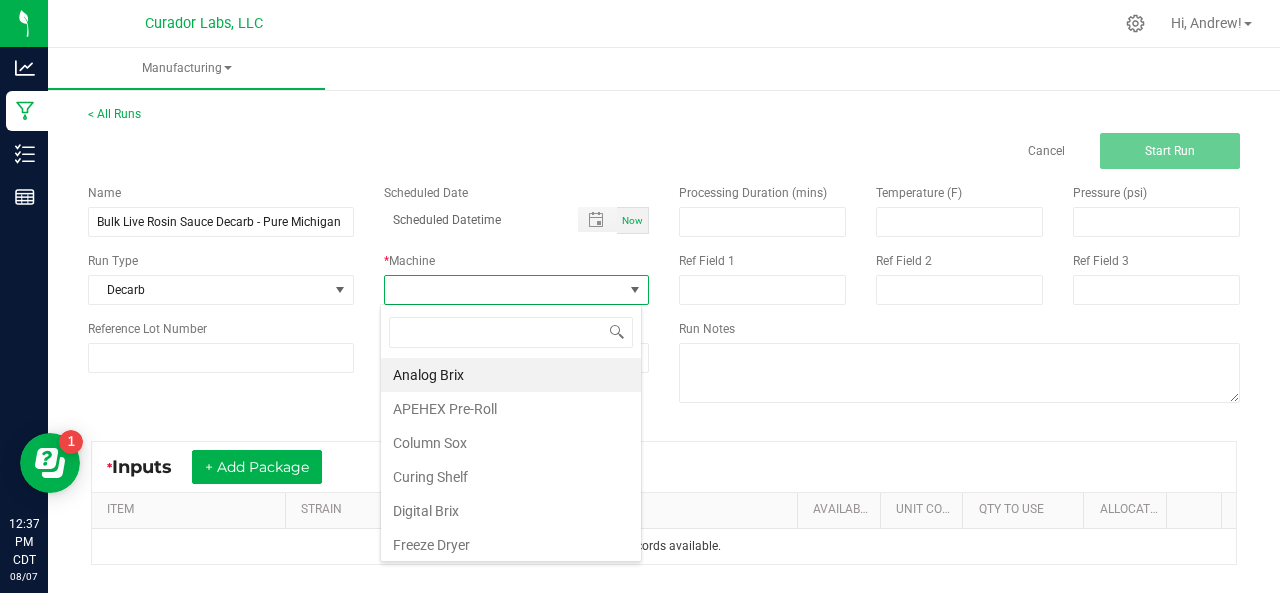 type on "o" 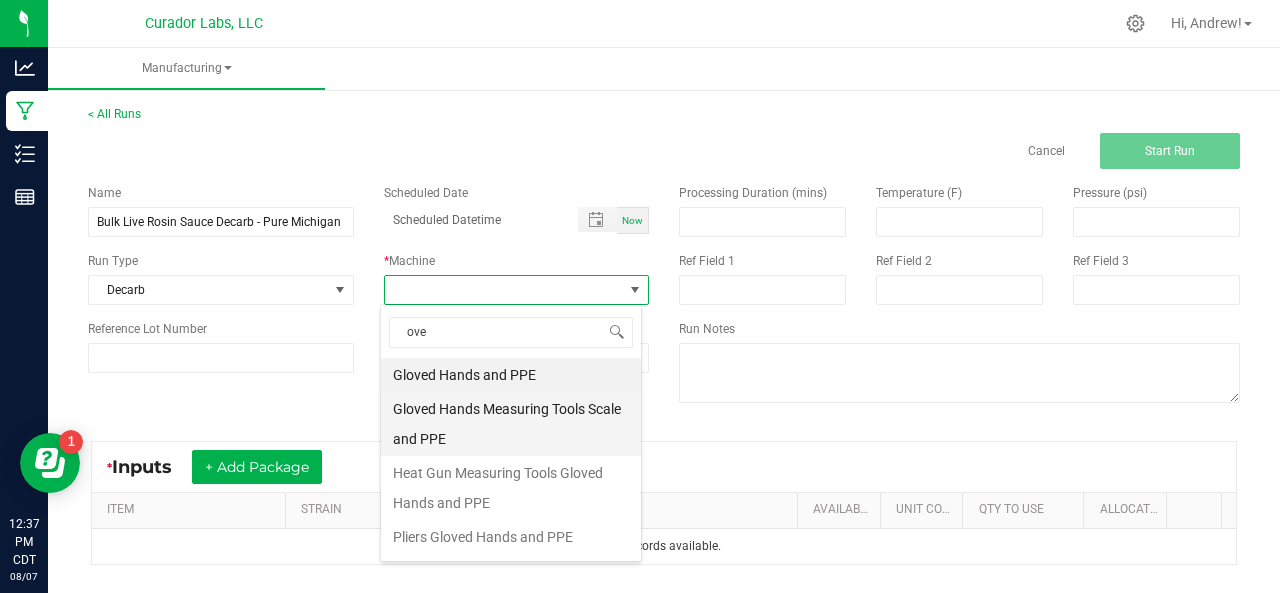 type on "oven" 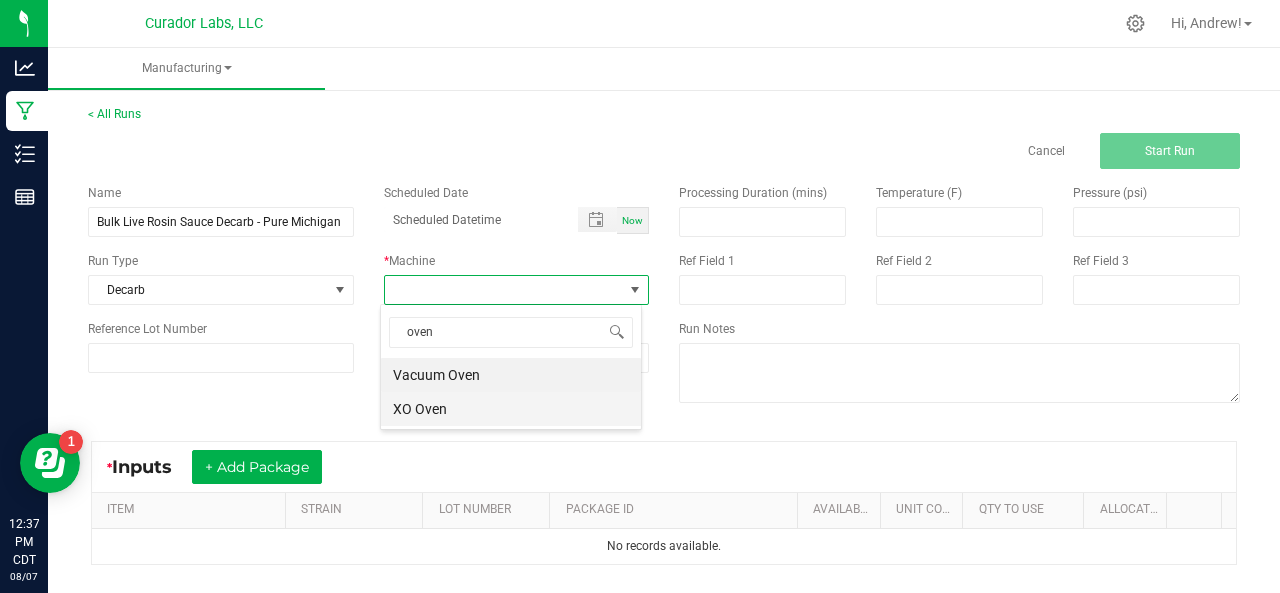 click on "XO Oven" at bounding box center [511, 409] 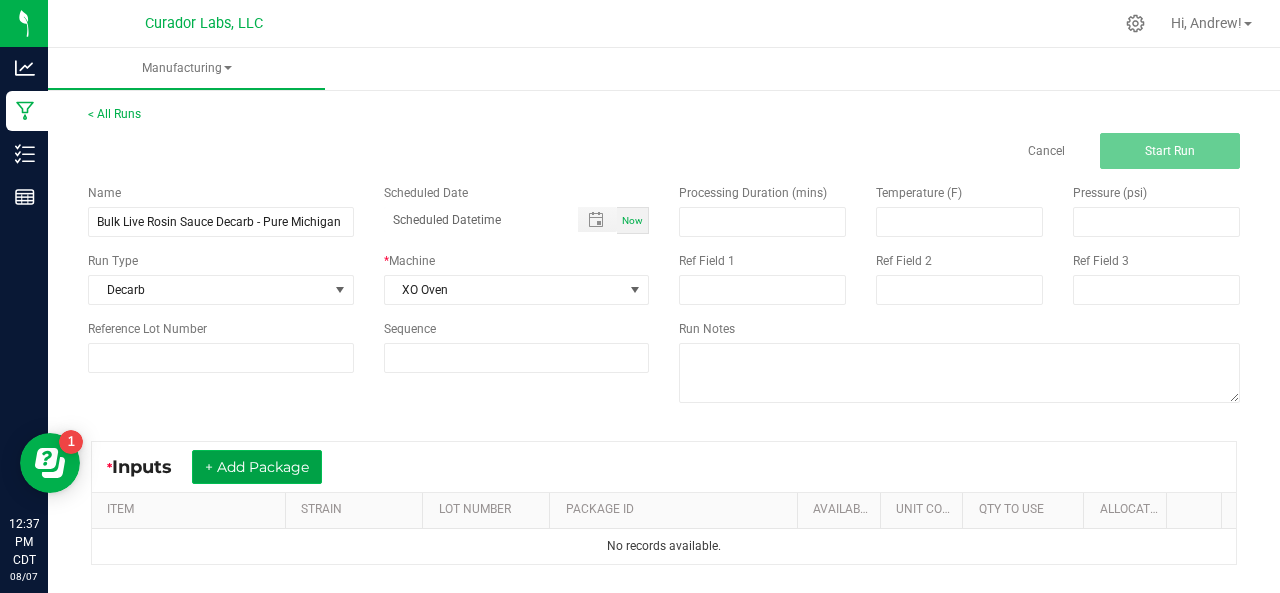 click on "+ Add Package" at bounding box center (257, 467) 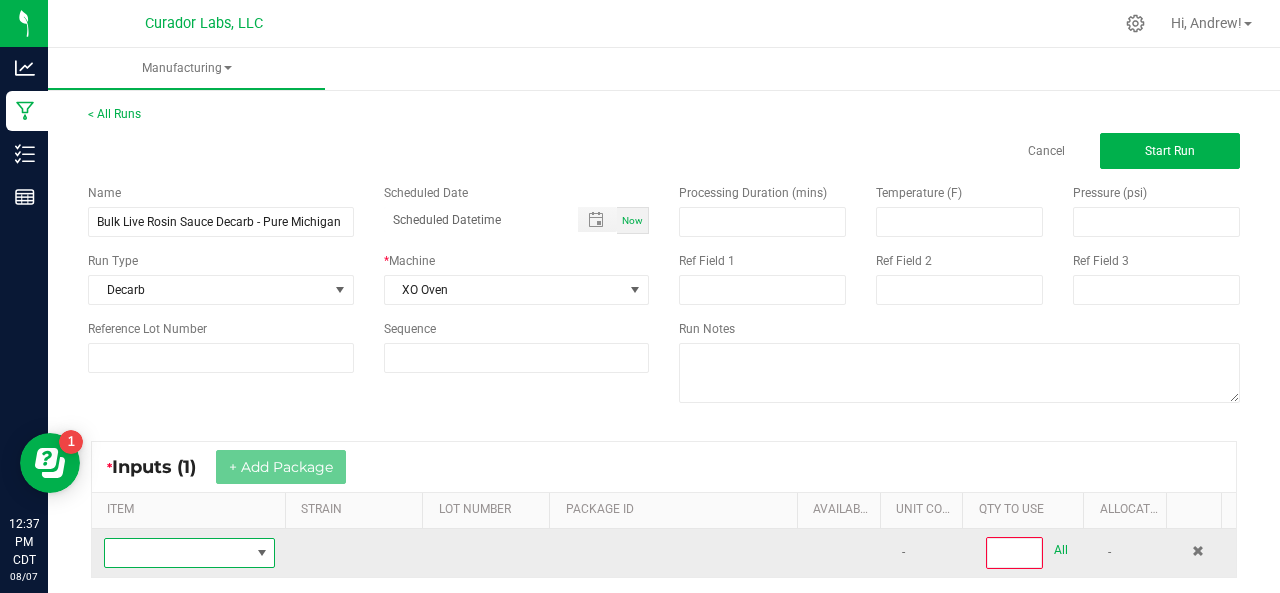 click at bounding box center (177, 553) 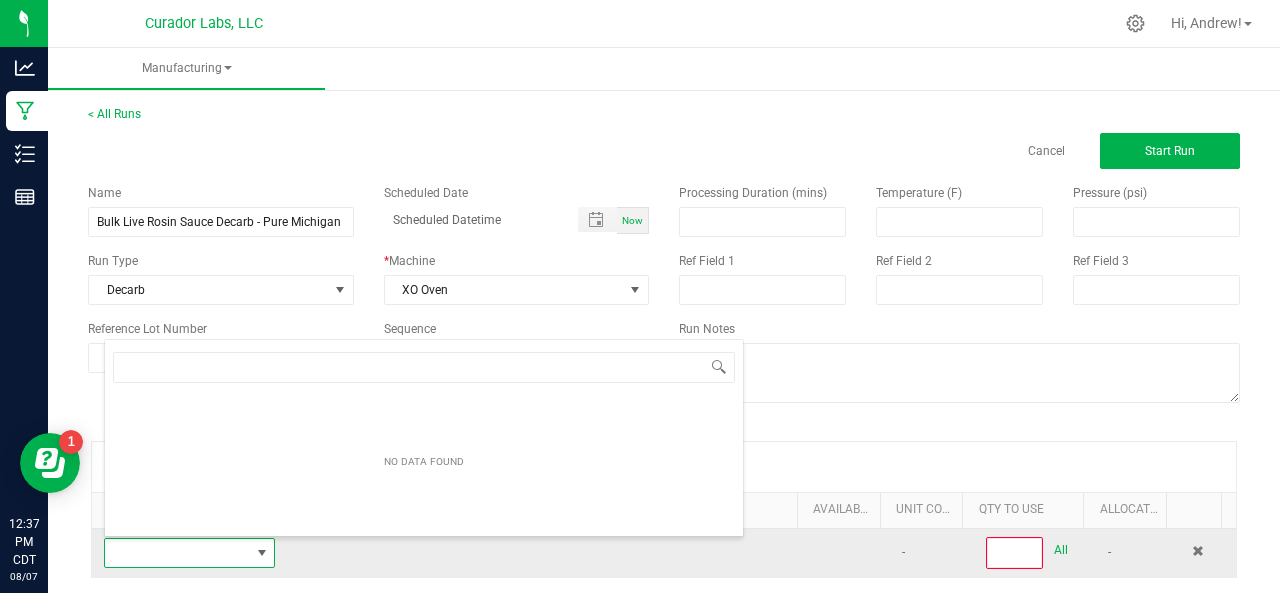 scroll, scrollTop: 0, scrollLeft: 0, axis: both 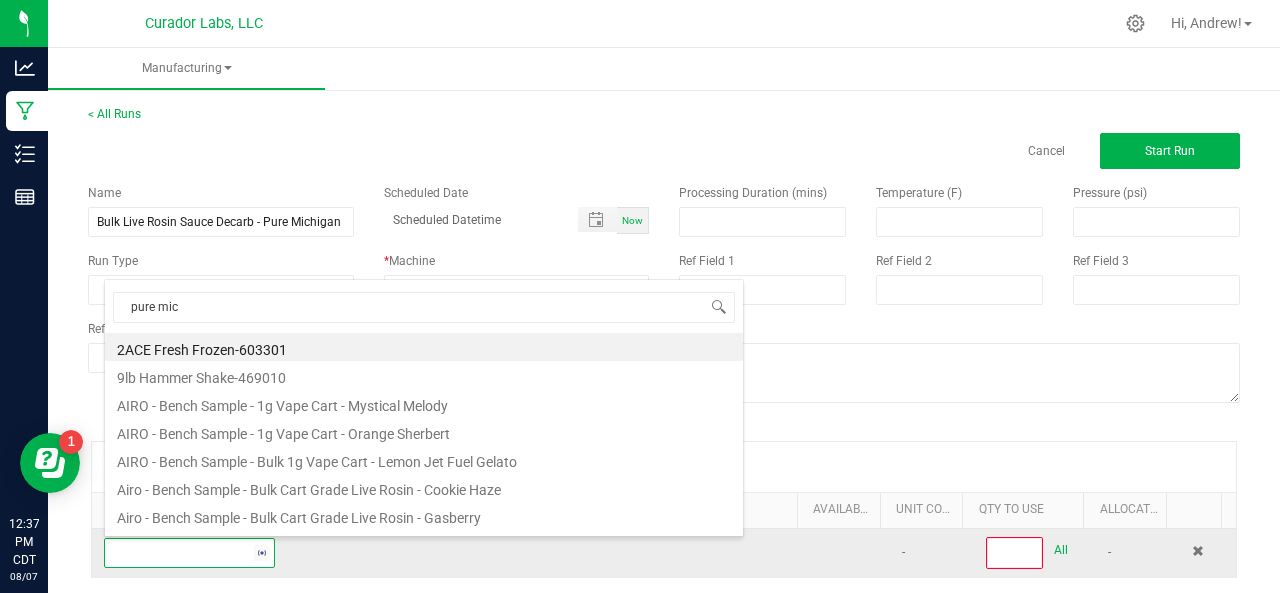 type on "pure mich" 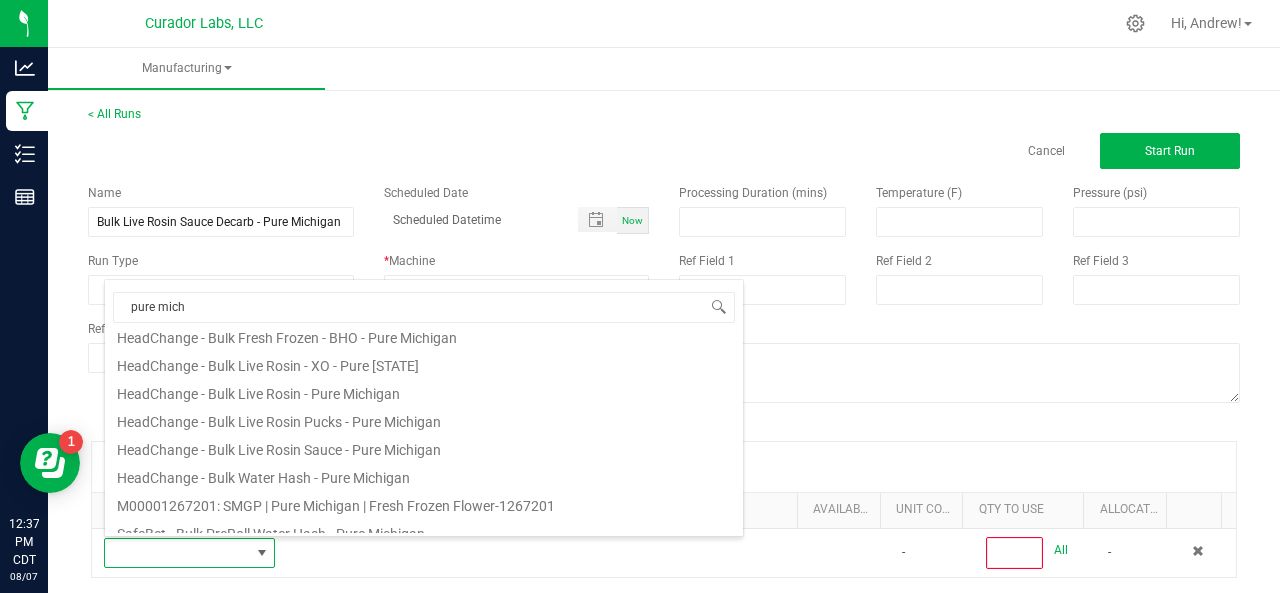 scroll, scrollTop: 180, scrollLeft: 0, axis: vertical 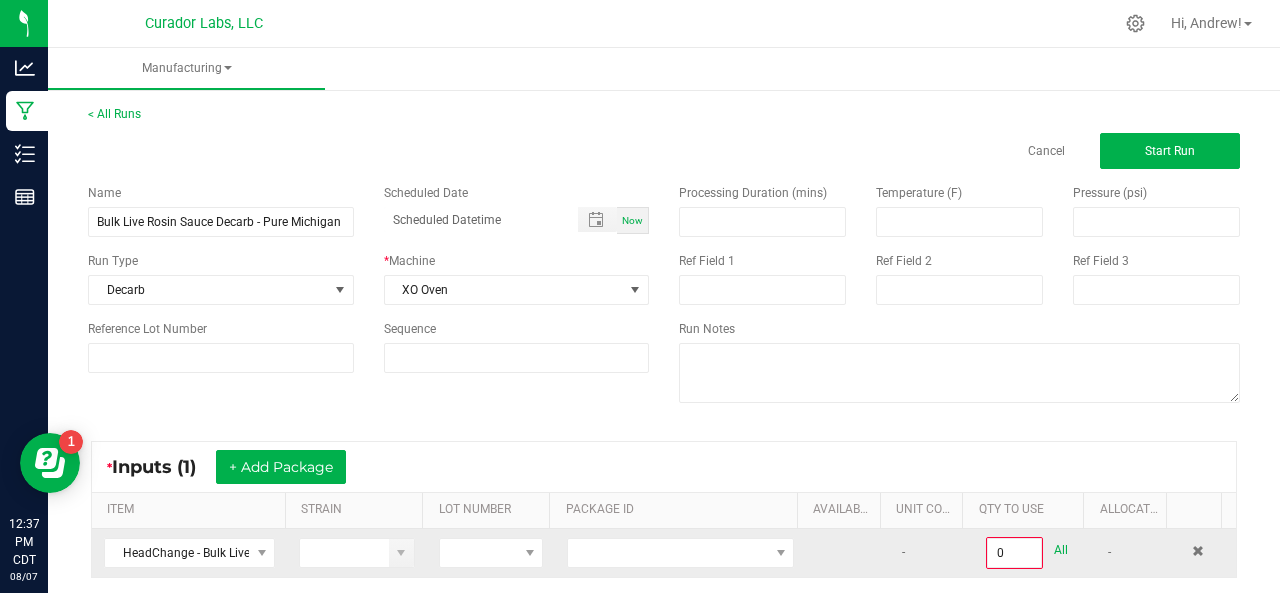 click at bounding box center (680, 553) 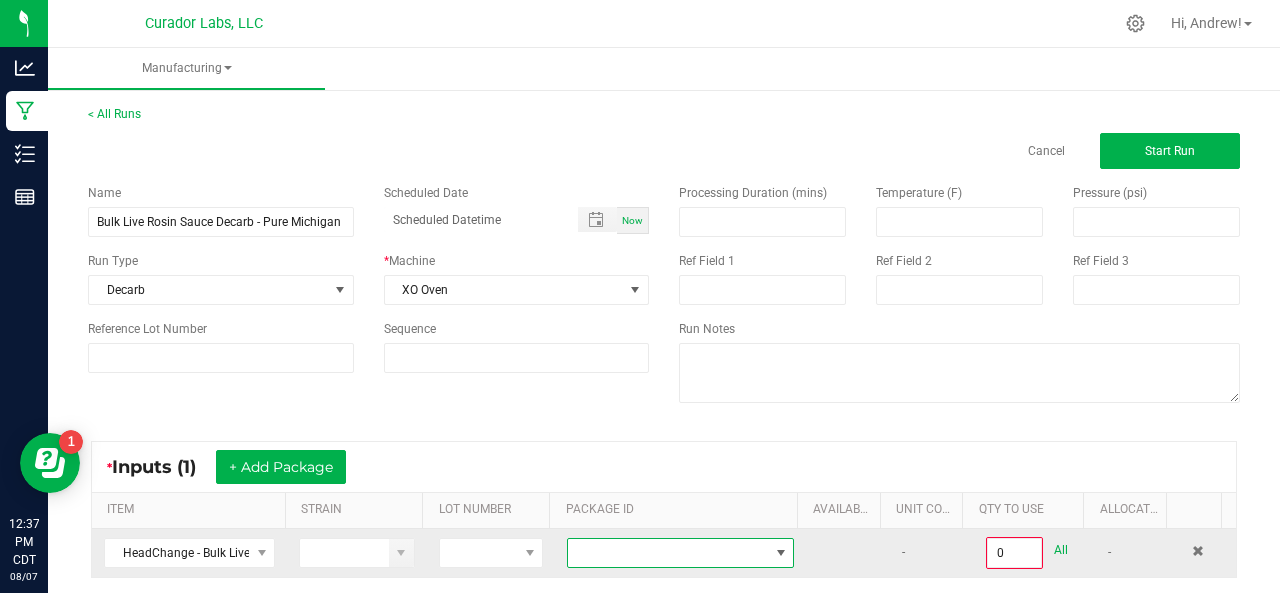 click at bounding box center [668, 553] 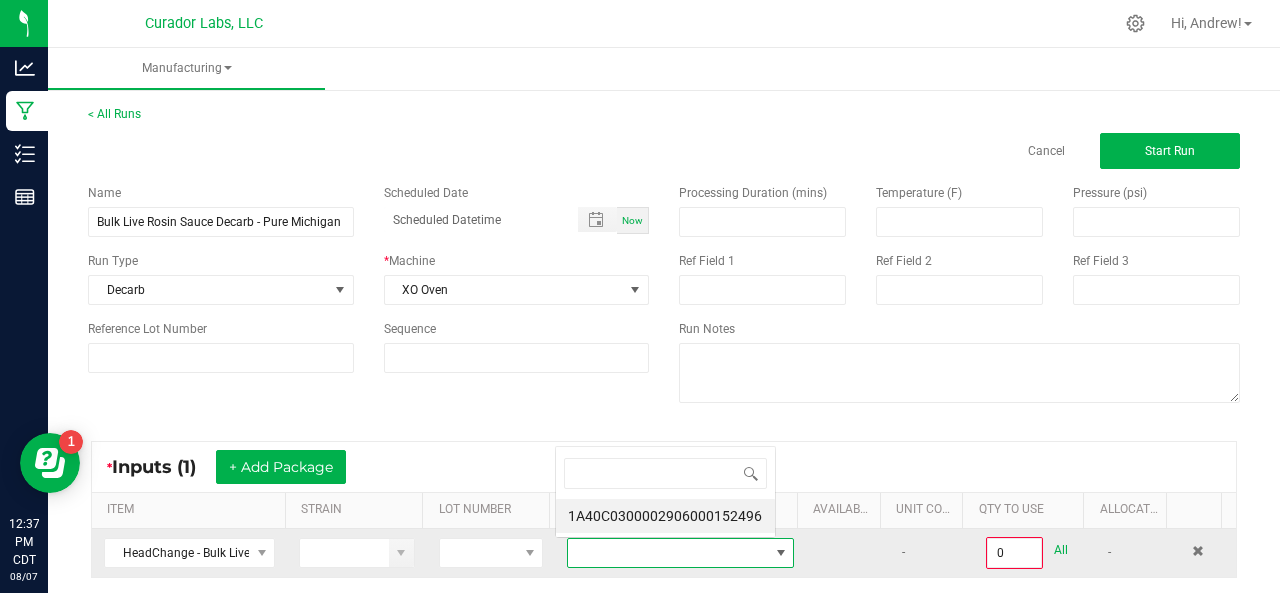 scroll, scrollTop: 0, scrollLeft: 0, axis: both 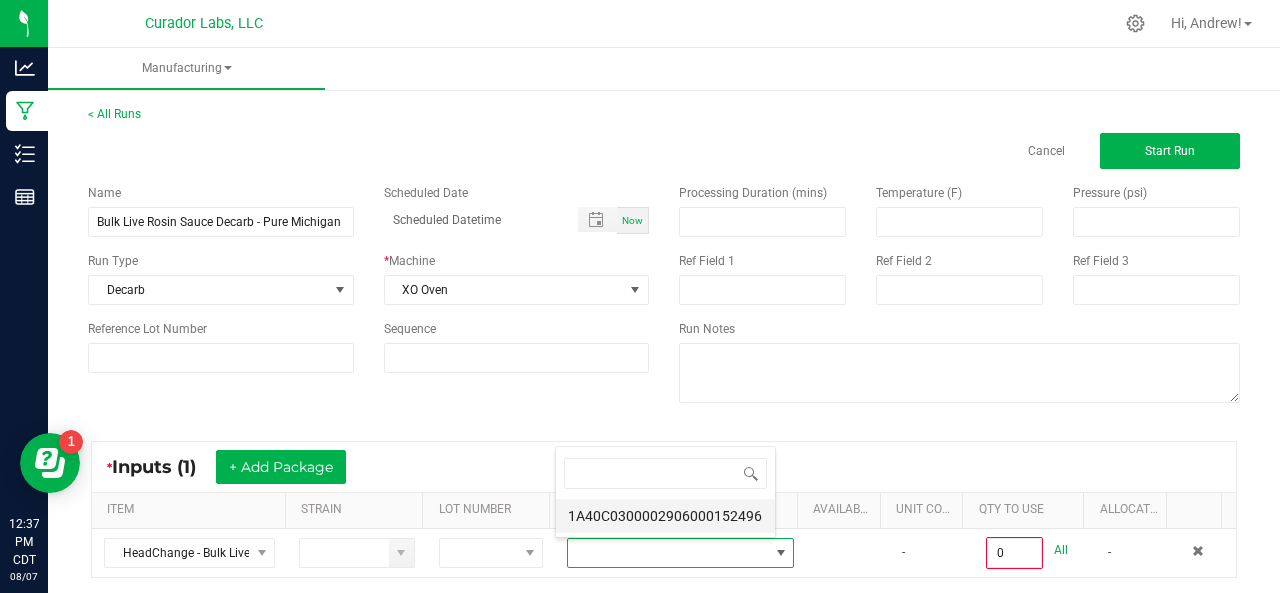 click on "1A40C0300002906000152496" at bounding box center [665, 516] 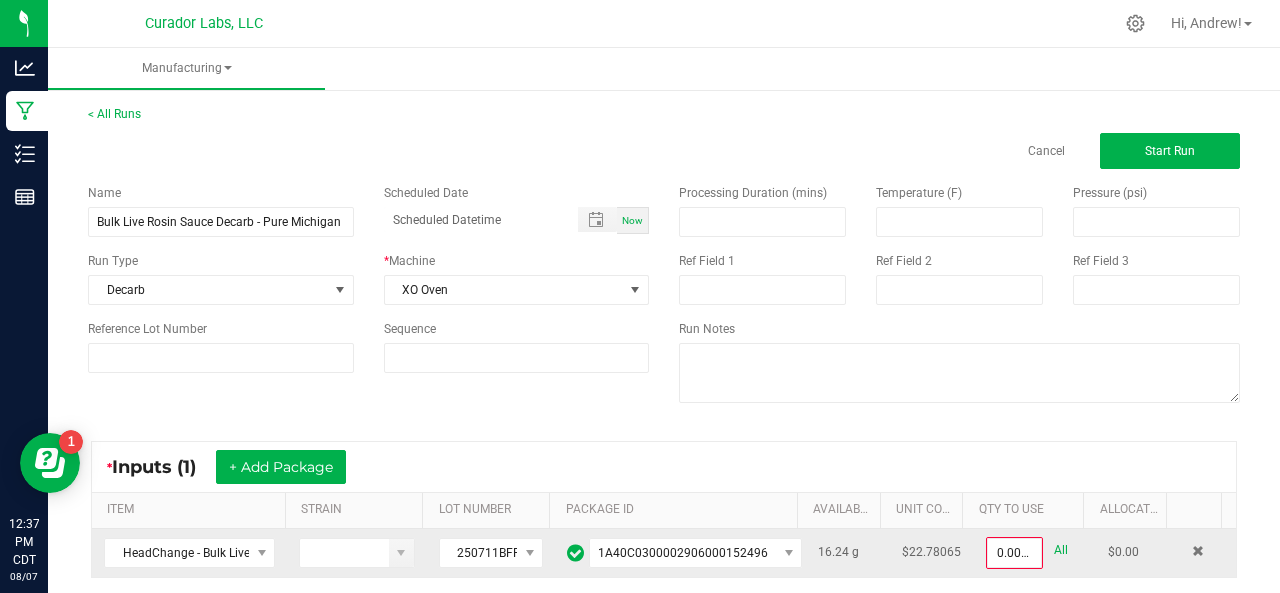 click on "All" at bounding box center [1061, 550] 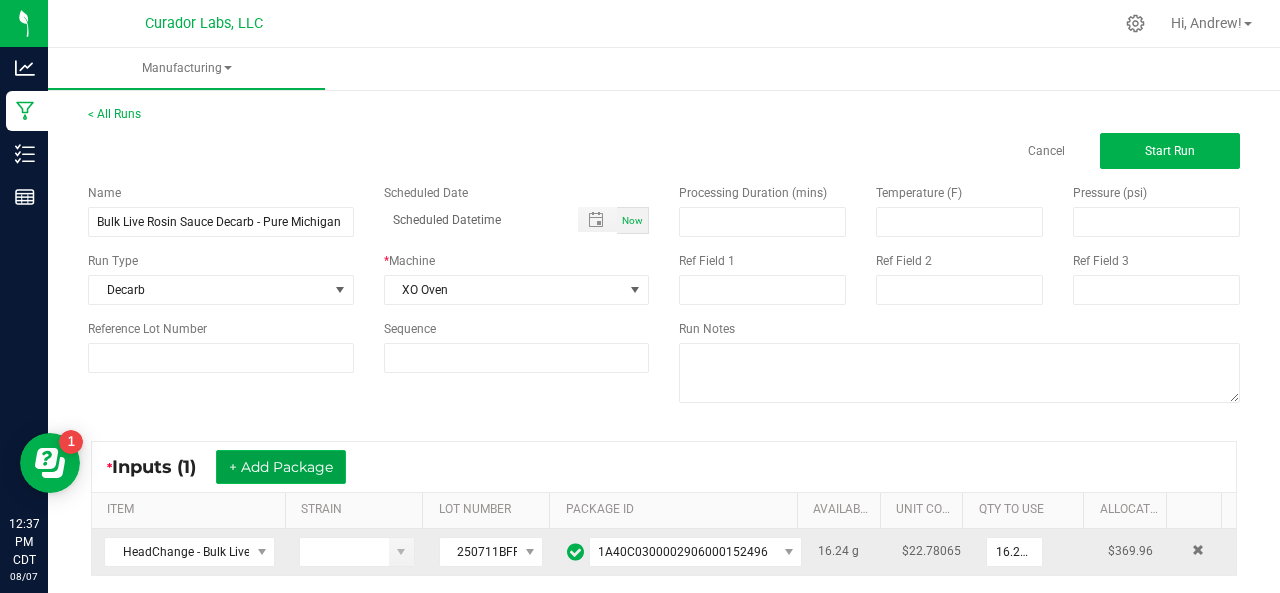 click on "+ Add Package" at bounding box center (281, 467) 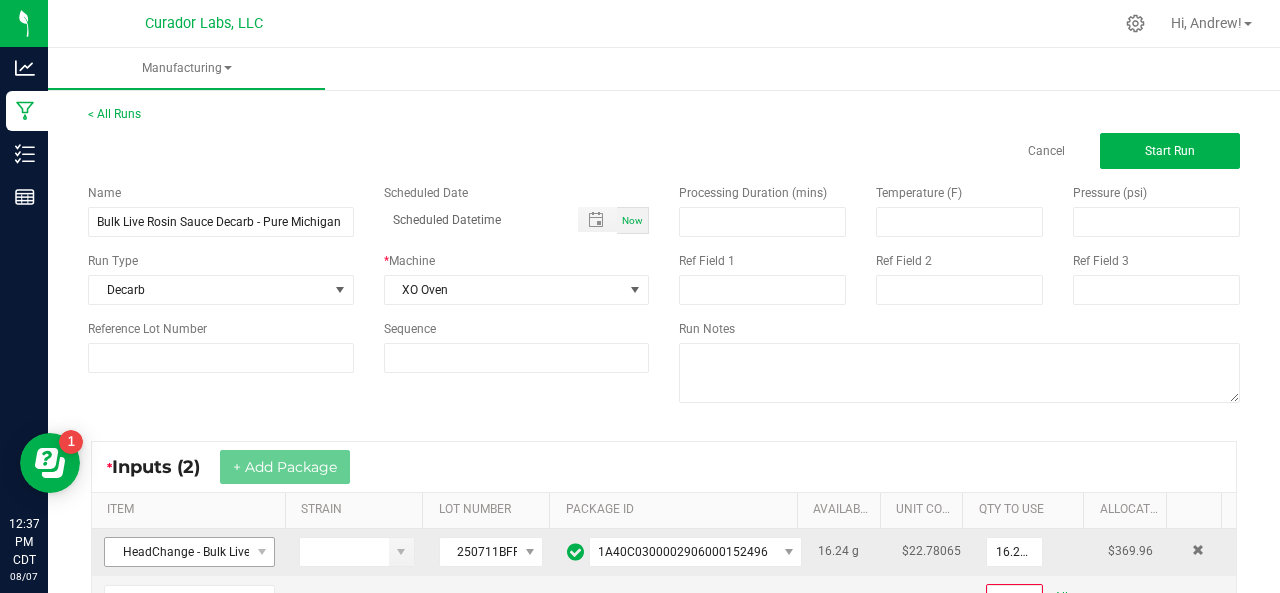 scroll, scrollTop: 111, scrollLeft: 0, axis: vertical 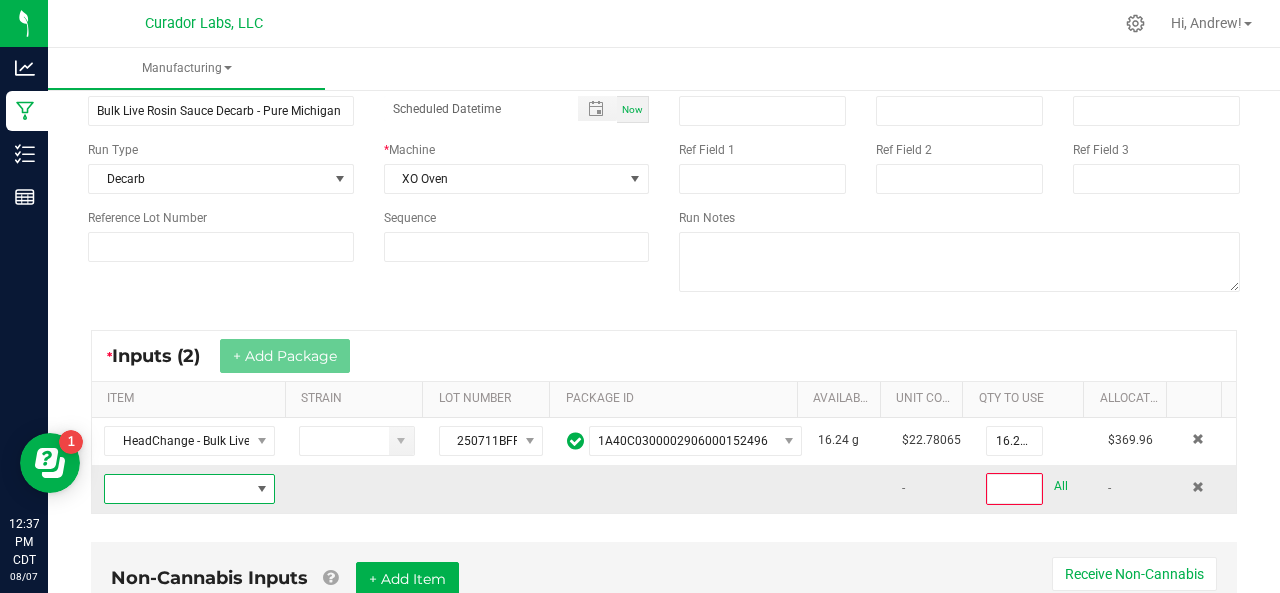 click at bounding box center [177, 489] 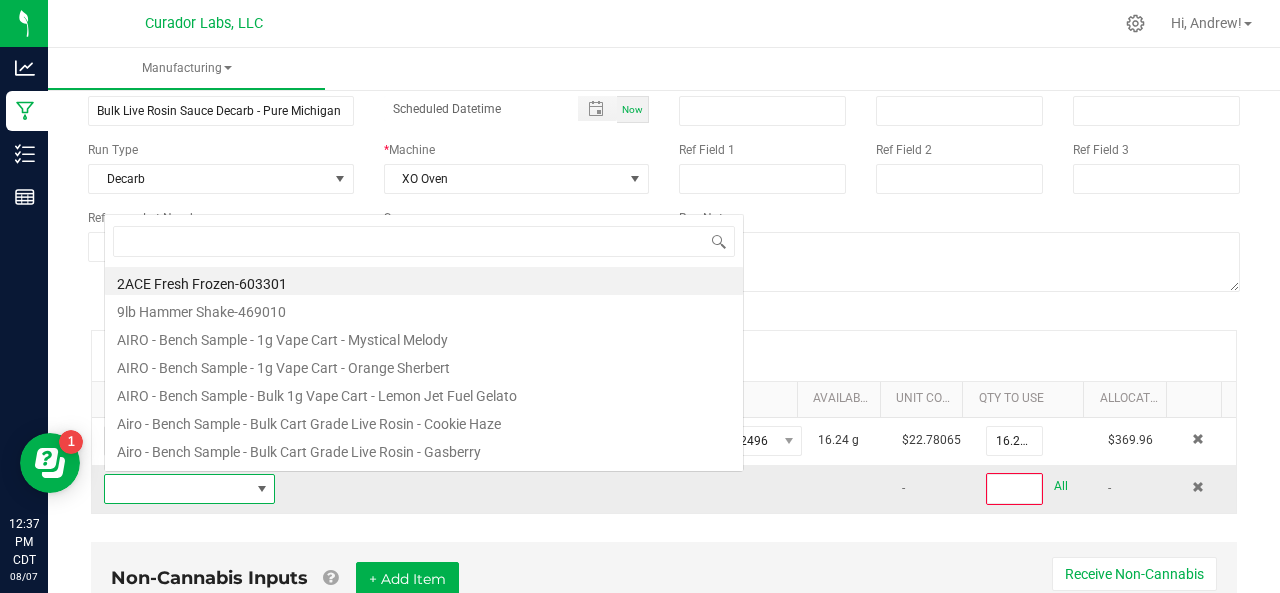 scroll, scrollTop: 0, scrollLeft: 0, axis: both 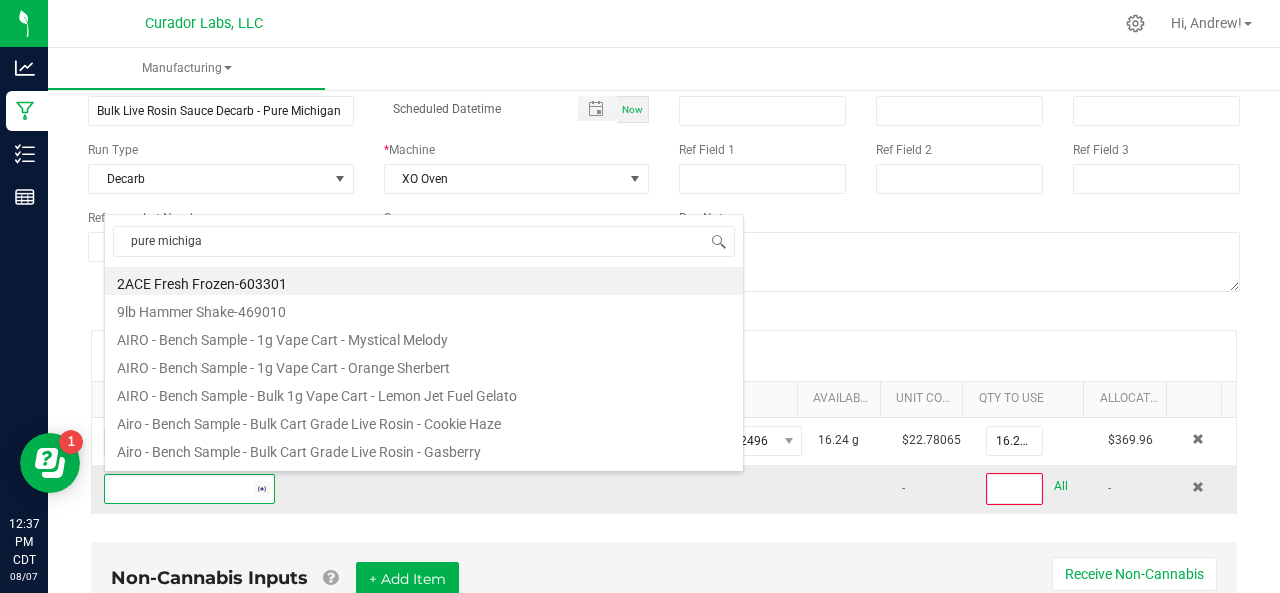 type on "pure michigan" 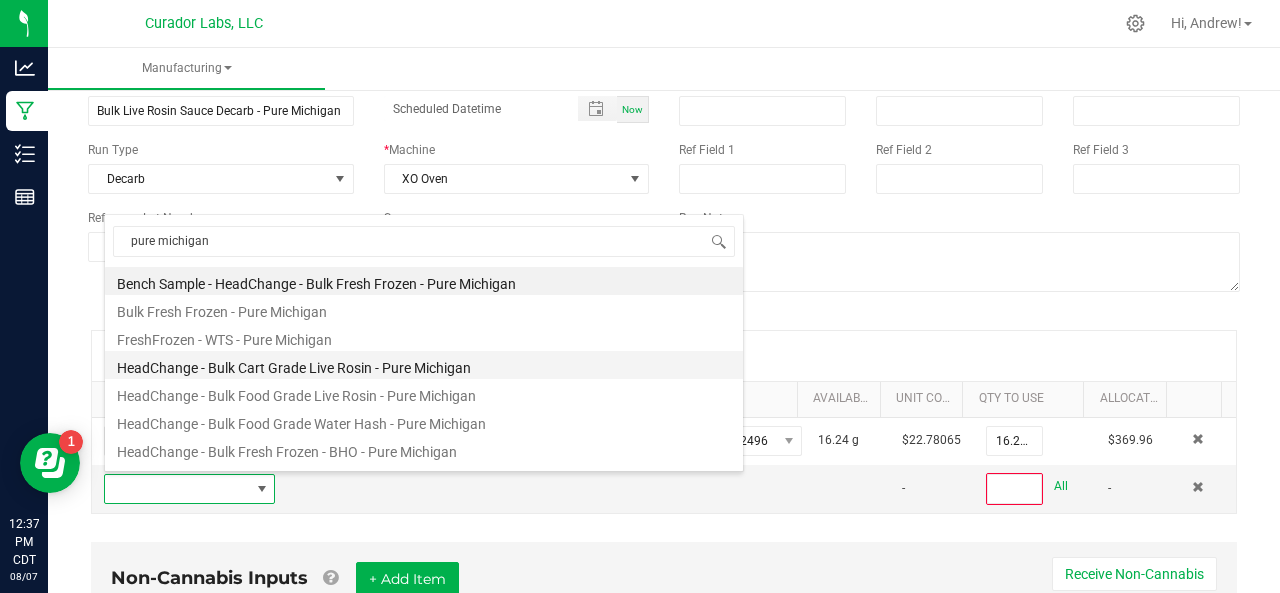 click on "HeadChange - Bulk Cart Grade Live Rosin - Pure Michigan" at bounding box center [424, 365] 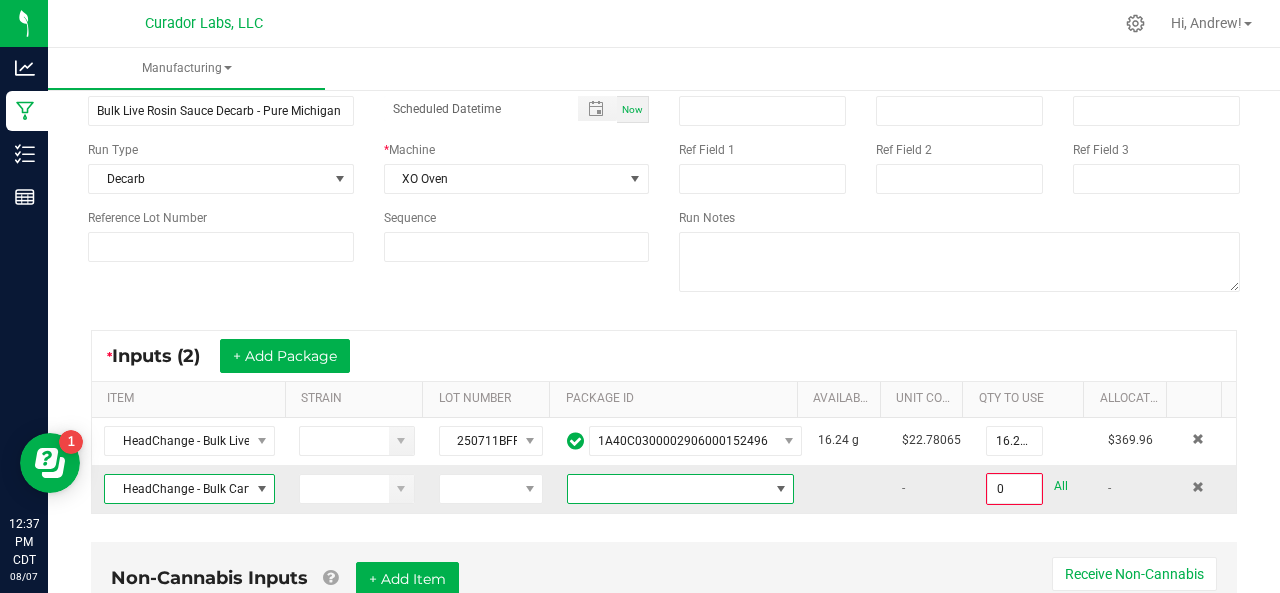 click at bounding box center (668, 489) 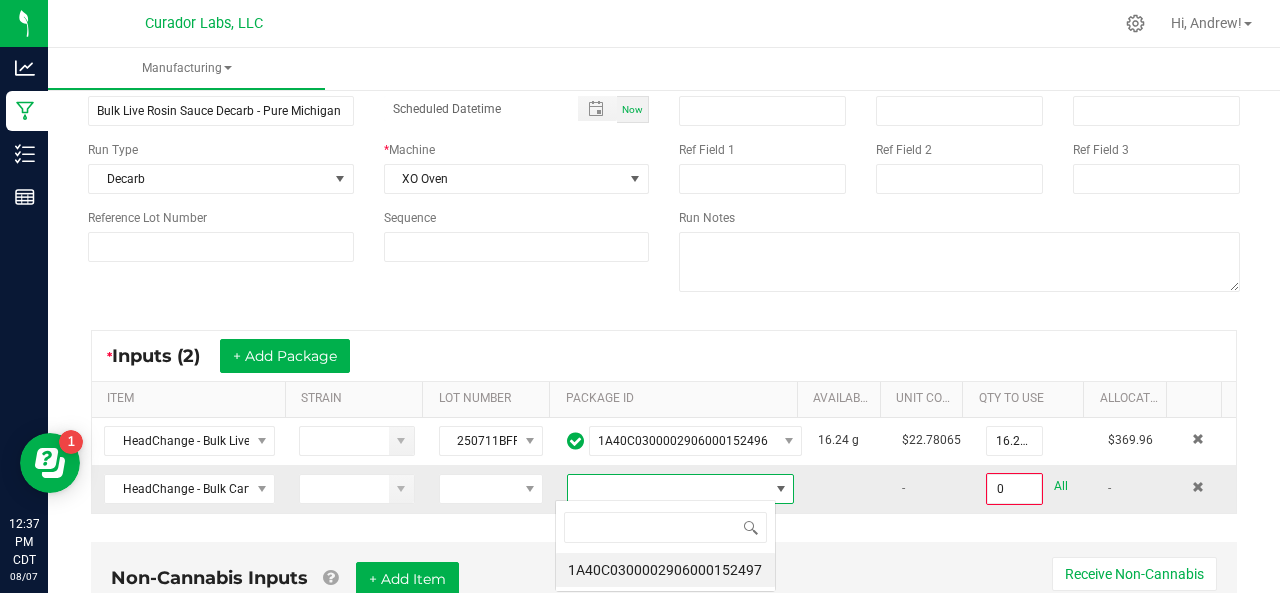 scroll, scrollTop: 99970, scrollLeft: 99779, axis: both 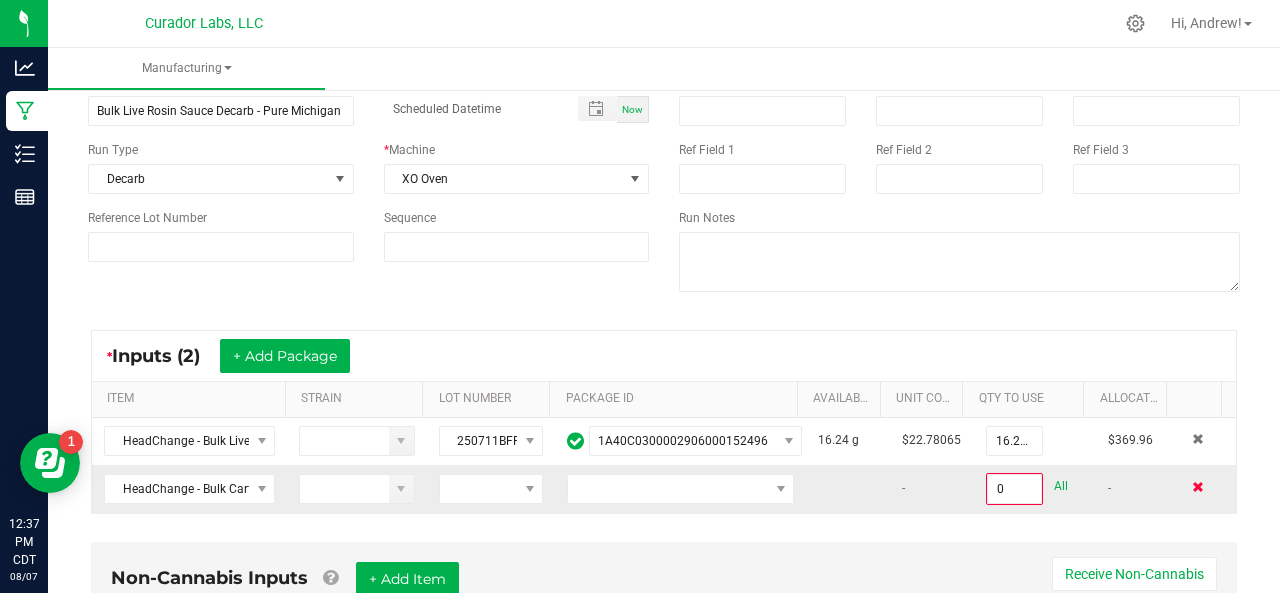 click at bounding box center [1198, 487] 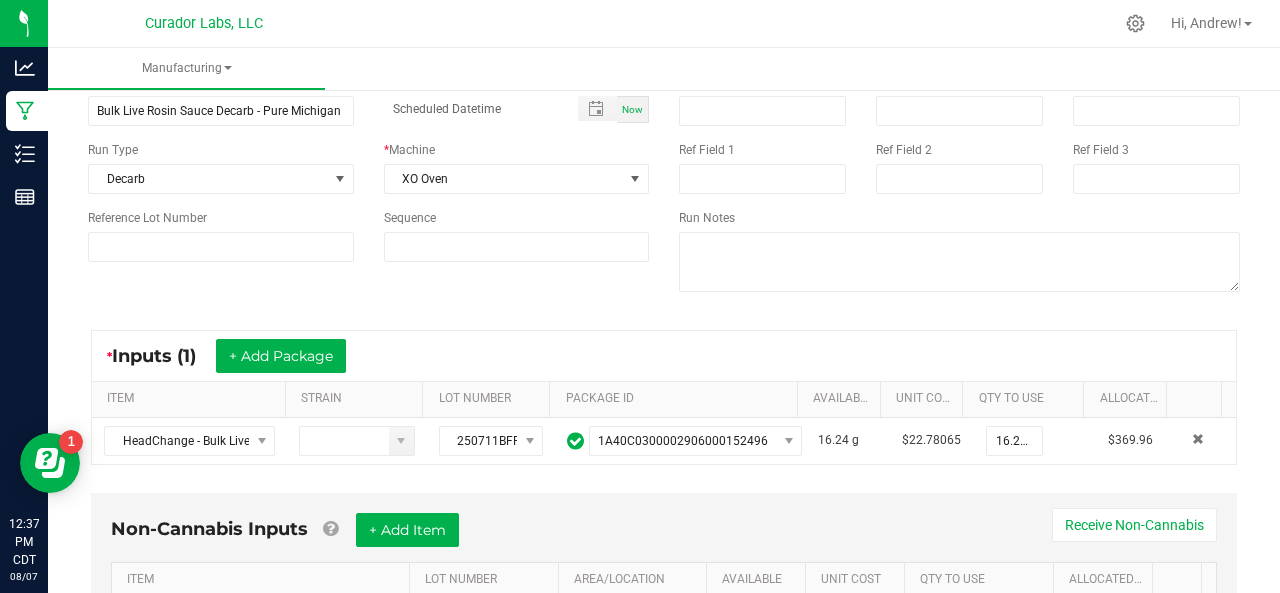 scroll, scrollTop: 0, scrollLeft: 0, axis: both 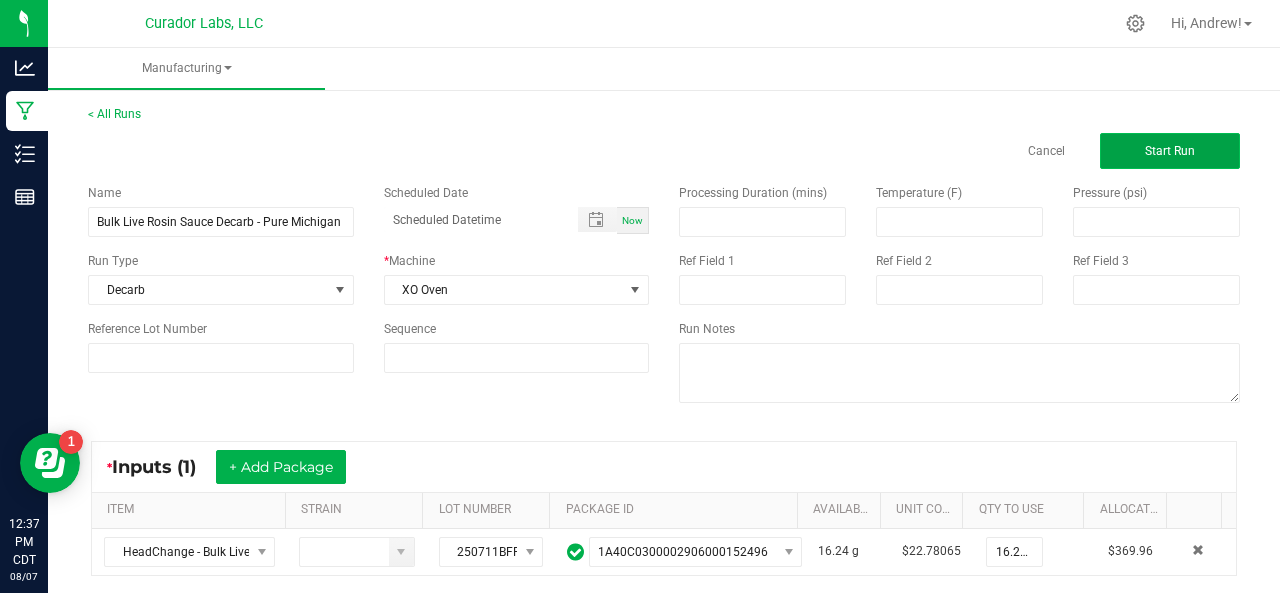 click on "Start Run" 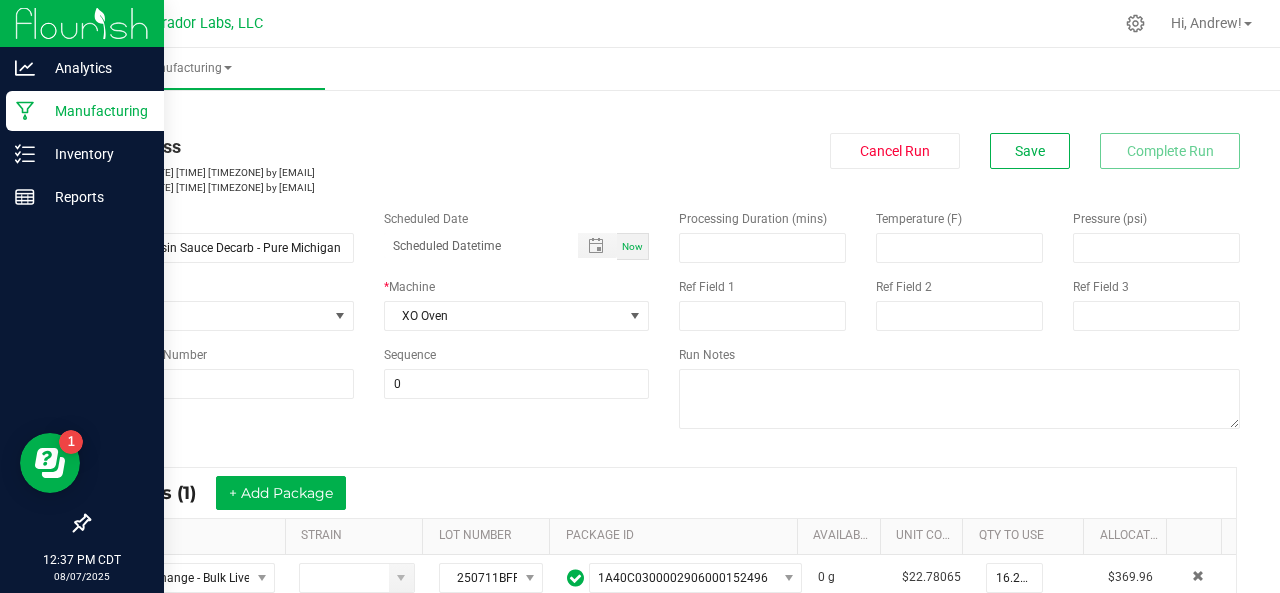click on "Manufacturing" at bounding box center (95, 111) 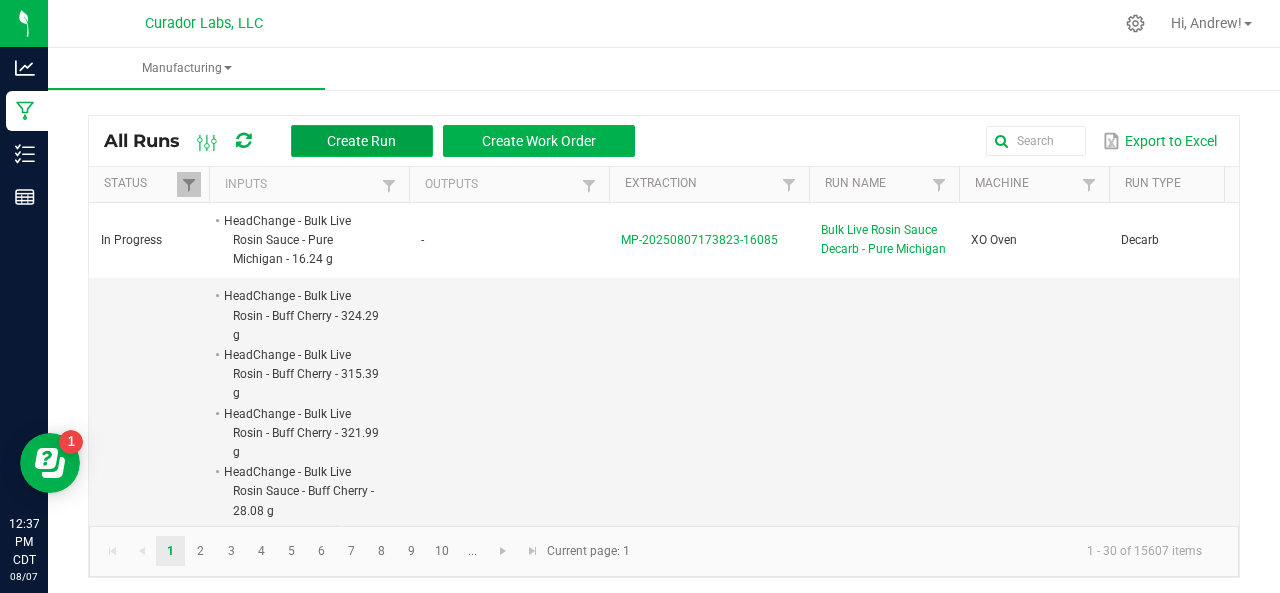 click on "Create Run" at bounding box center (362, 141) 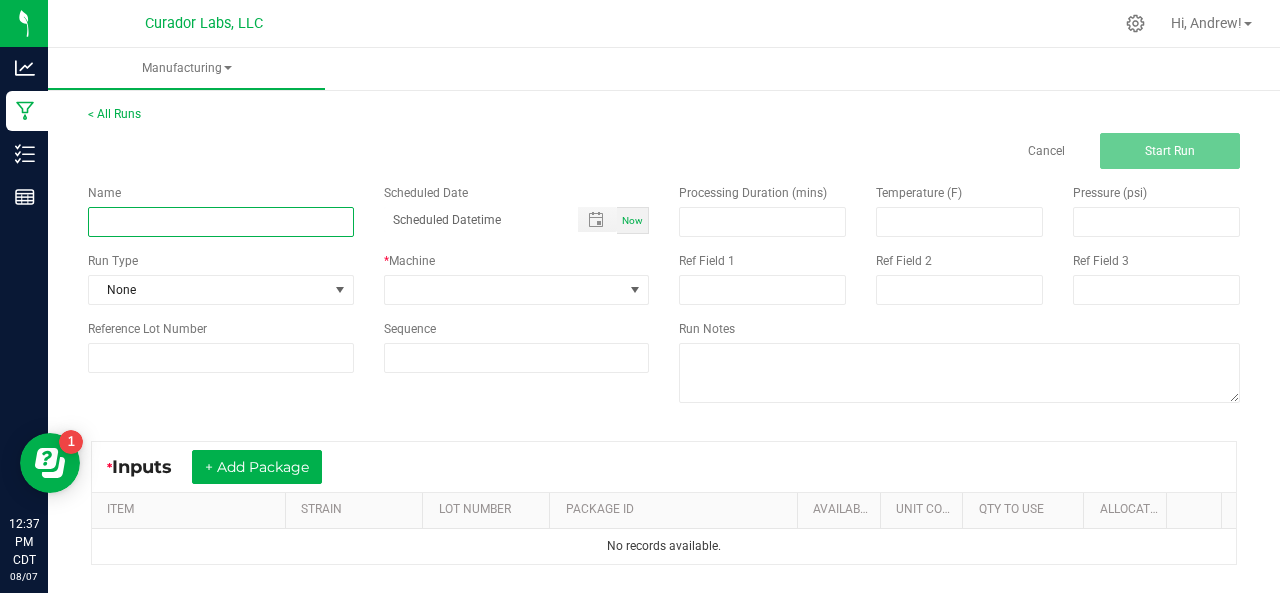 click at bounding box center (221, 222) 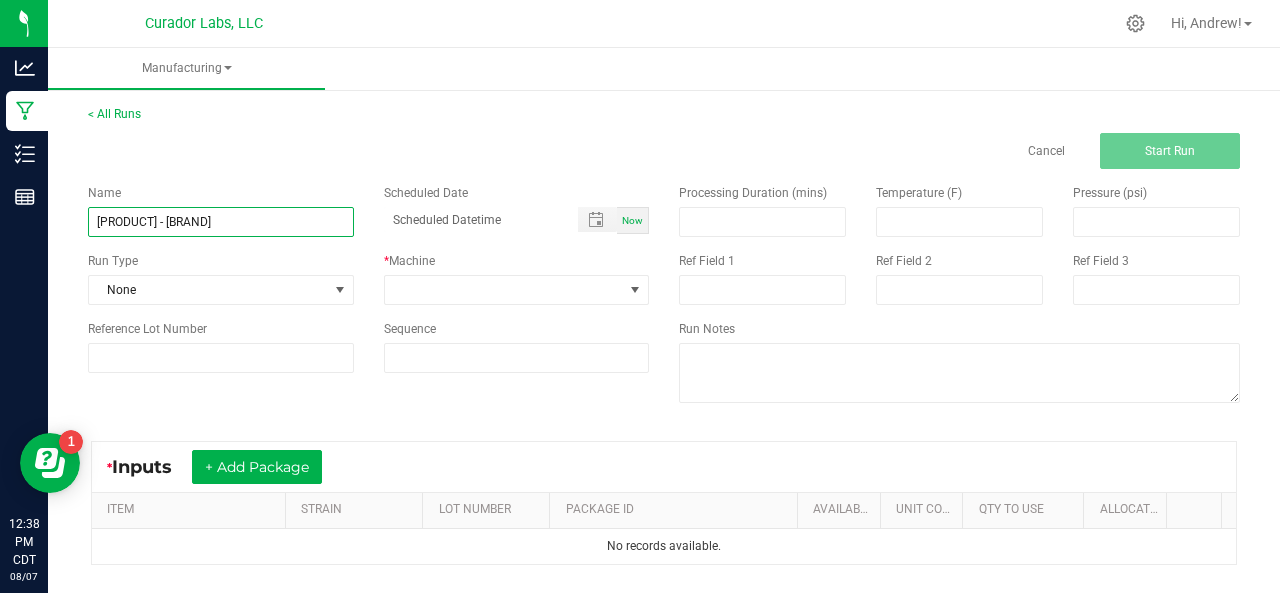 scroll, scrollTop: 0, scrollLeft: 27, axis: horizontal 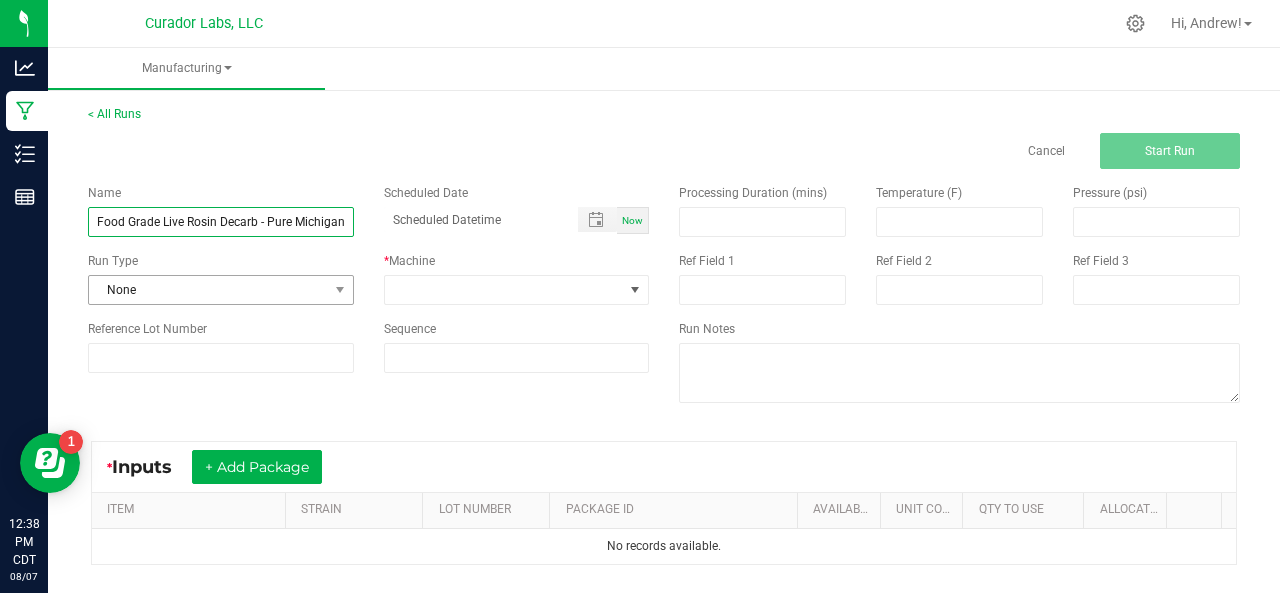 type on "Bulk Food Grade Live Rosin Decarb - Pure Michigan" 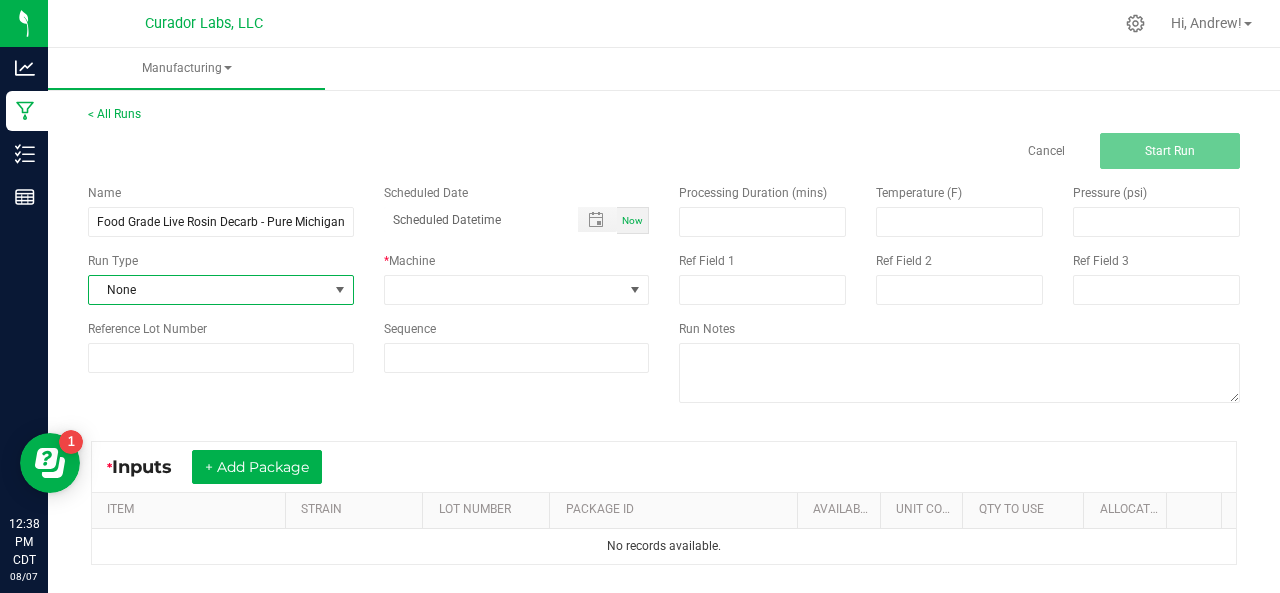 click on "None" at bounding box center [208, 290] 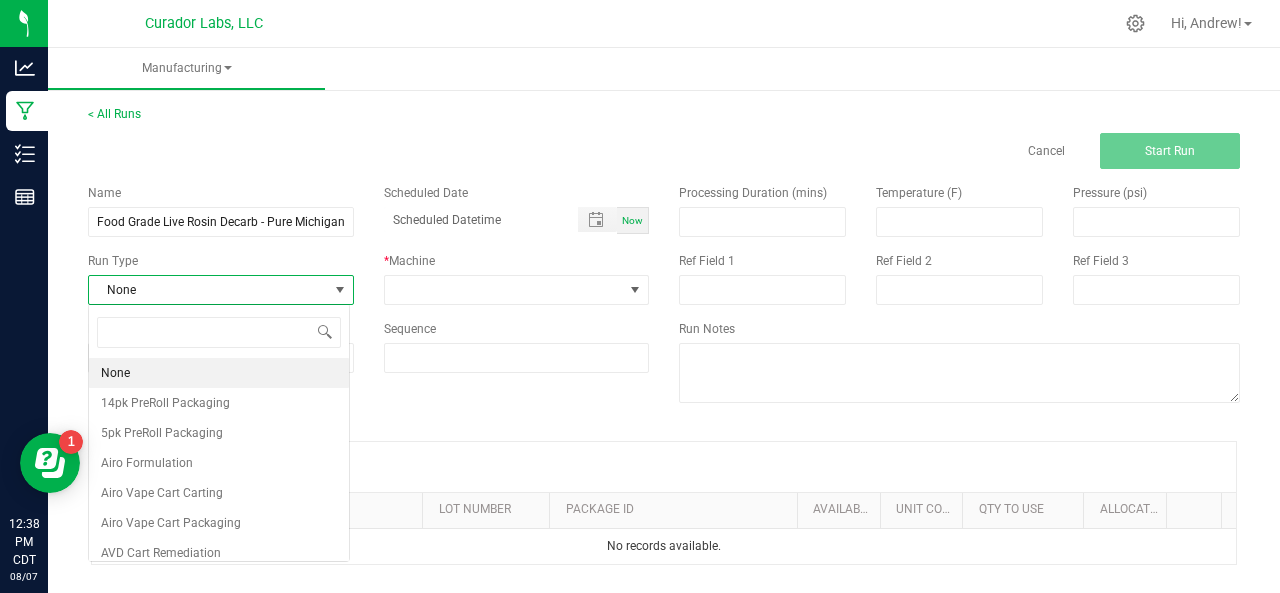 scroll, scrollTop: 0, scrollLeft: 0, axis: both 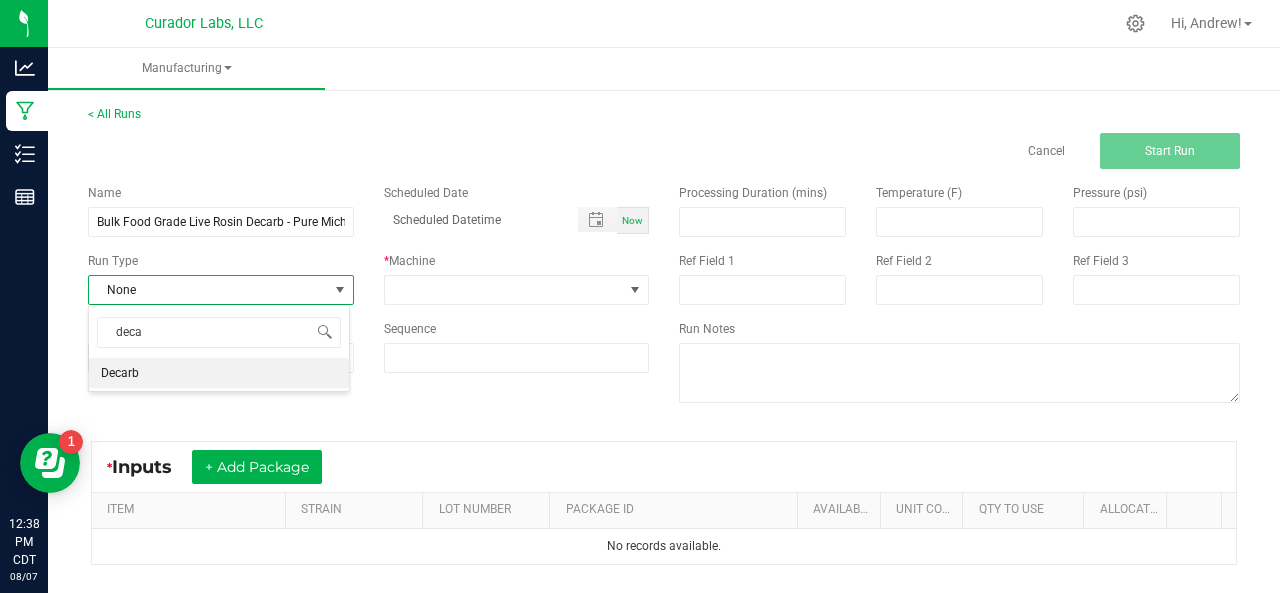 type on "decar" 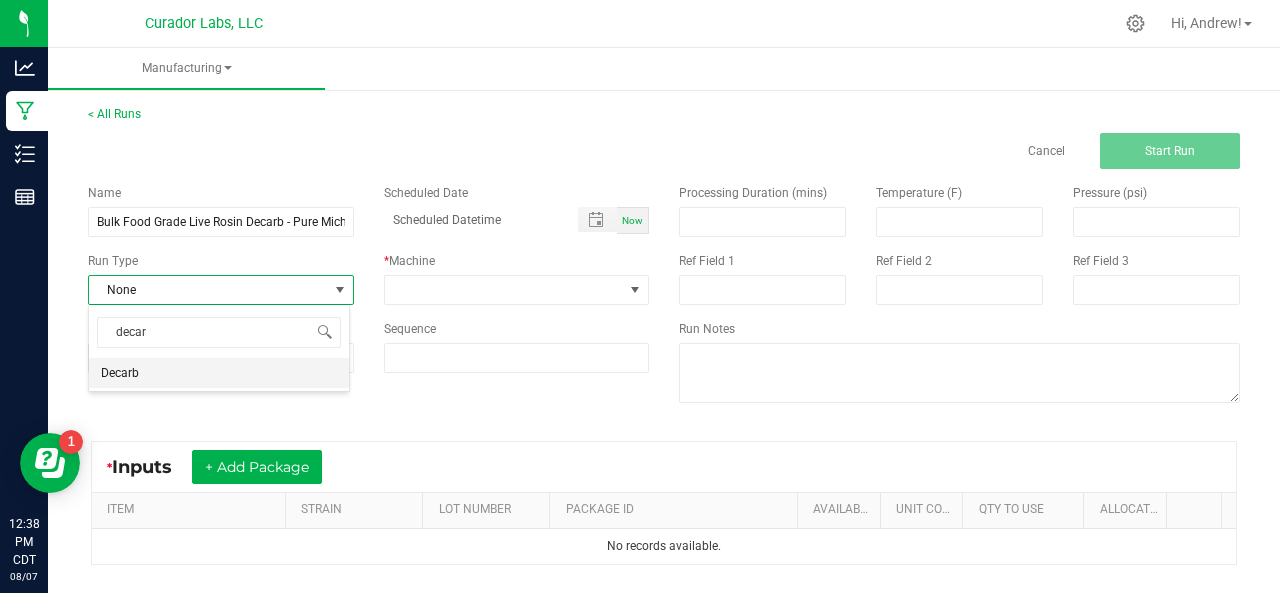 click on "Decarb" at bounding box center [219, 373] 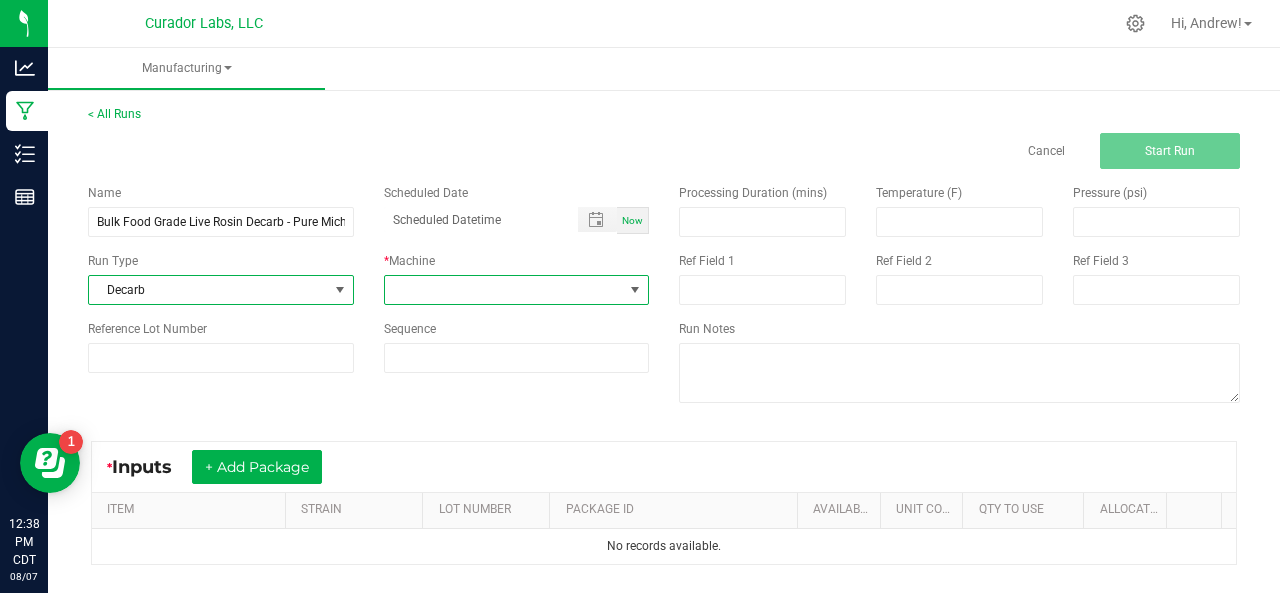 click at bounding box center [504, 290] 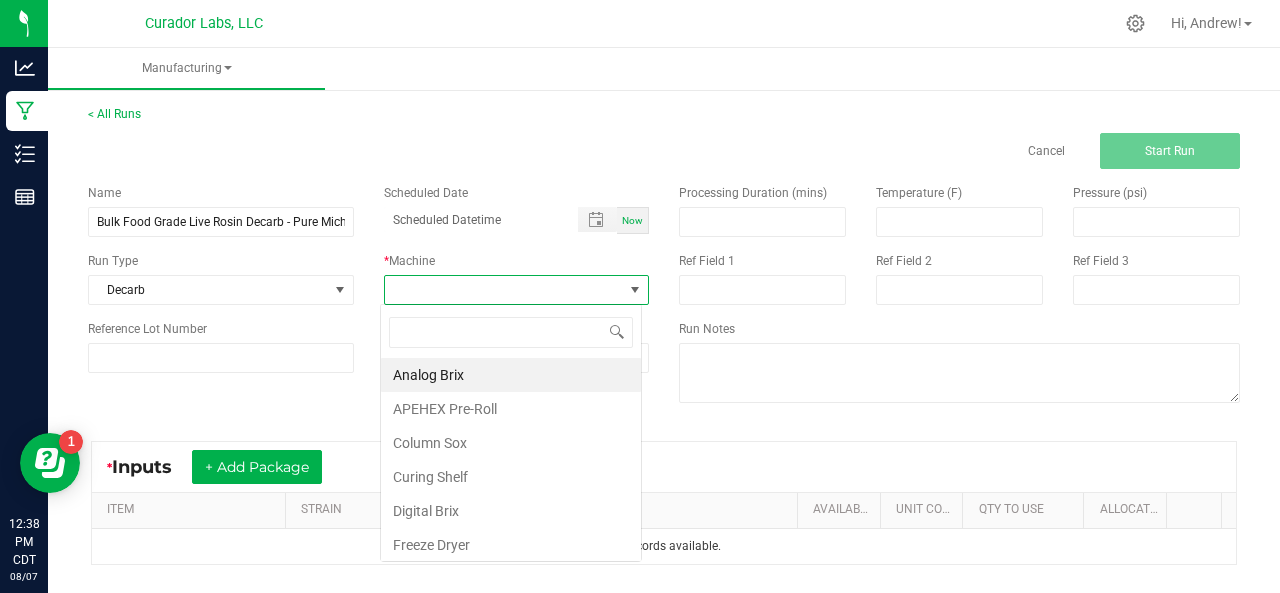 scroll, scrollTop: 99970, scrollLeft: 99738, axis: both 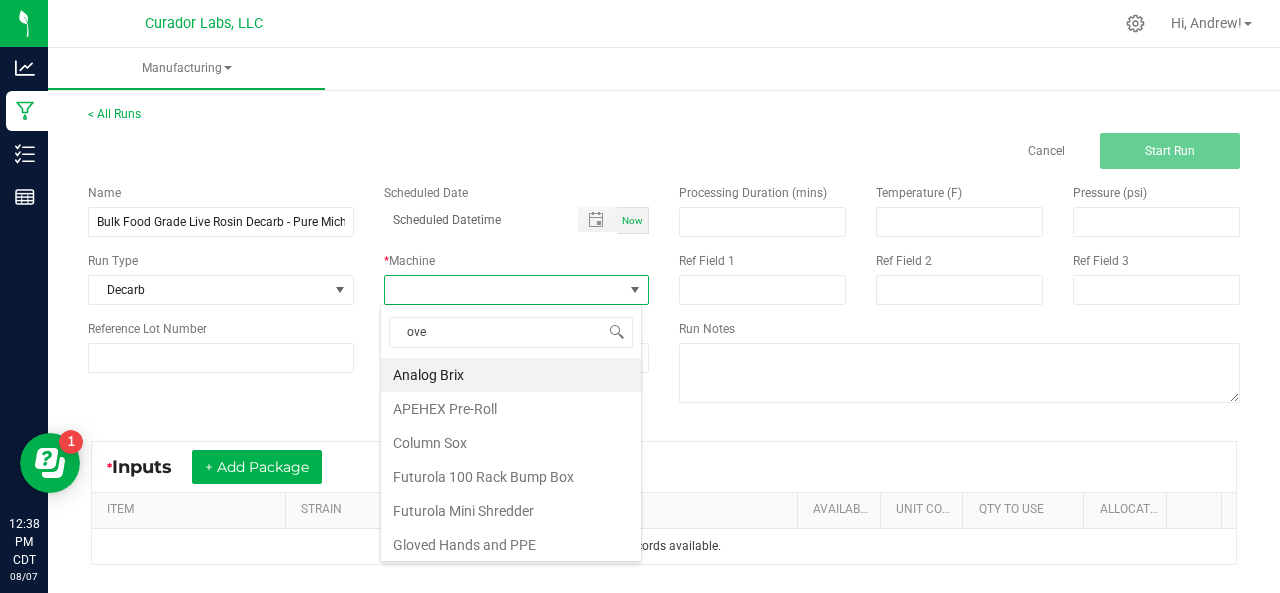 type on "oven" 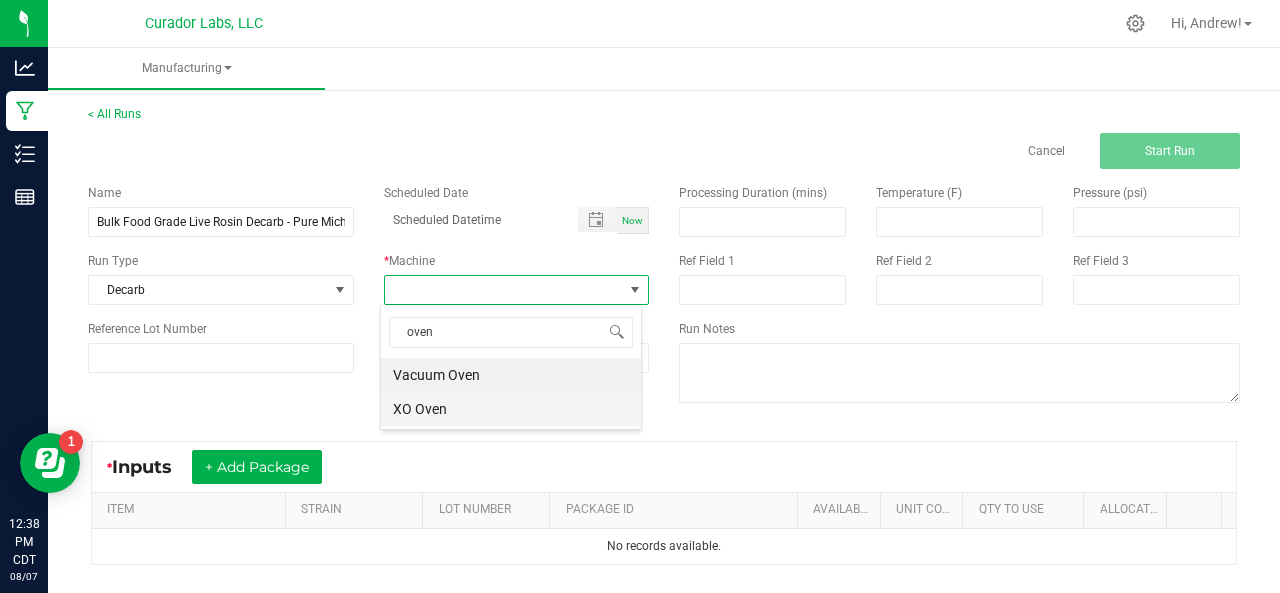 click on "XO Oven" at bounding box center (511, 409) 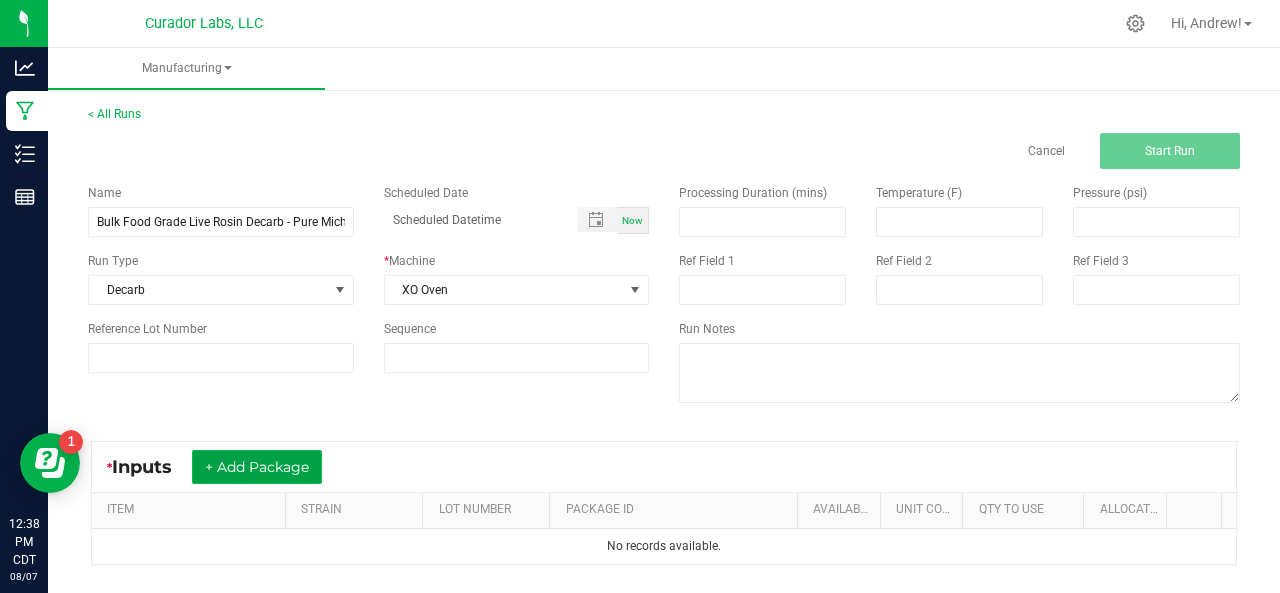 click on "+ Add Package" at bounding box center [257, 467] 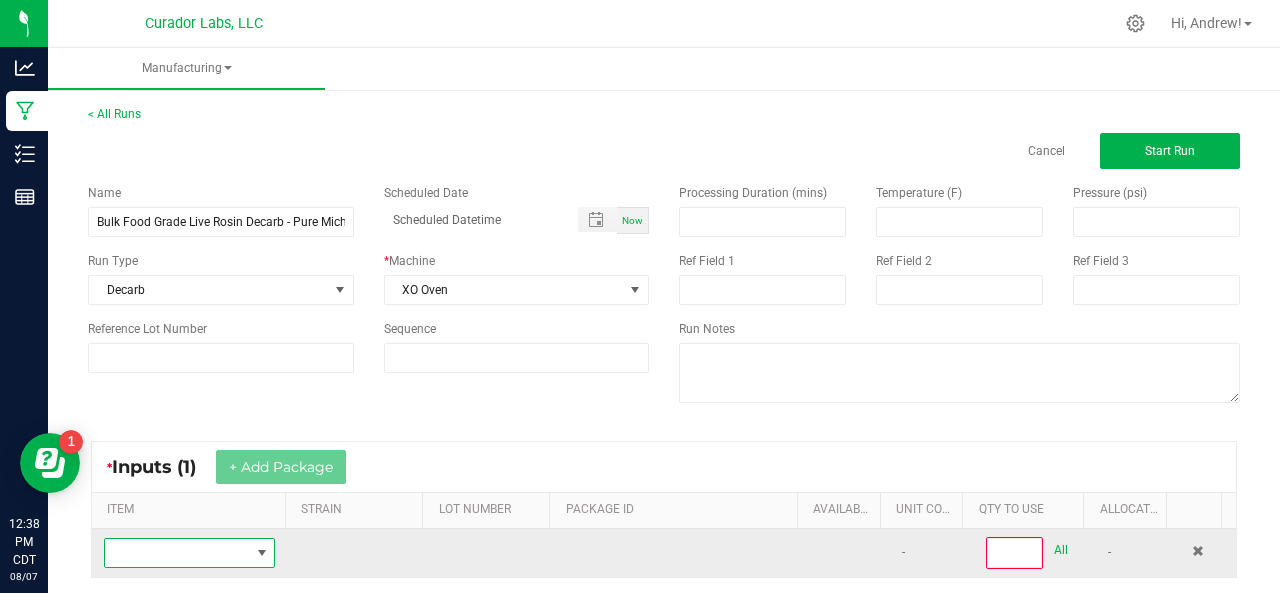 click at bounding box center (177, 553) 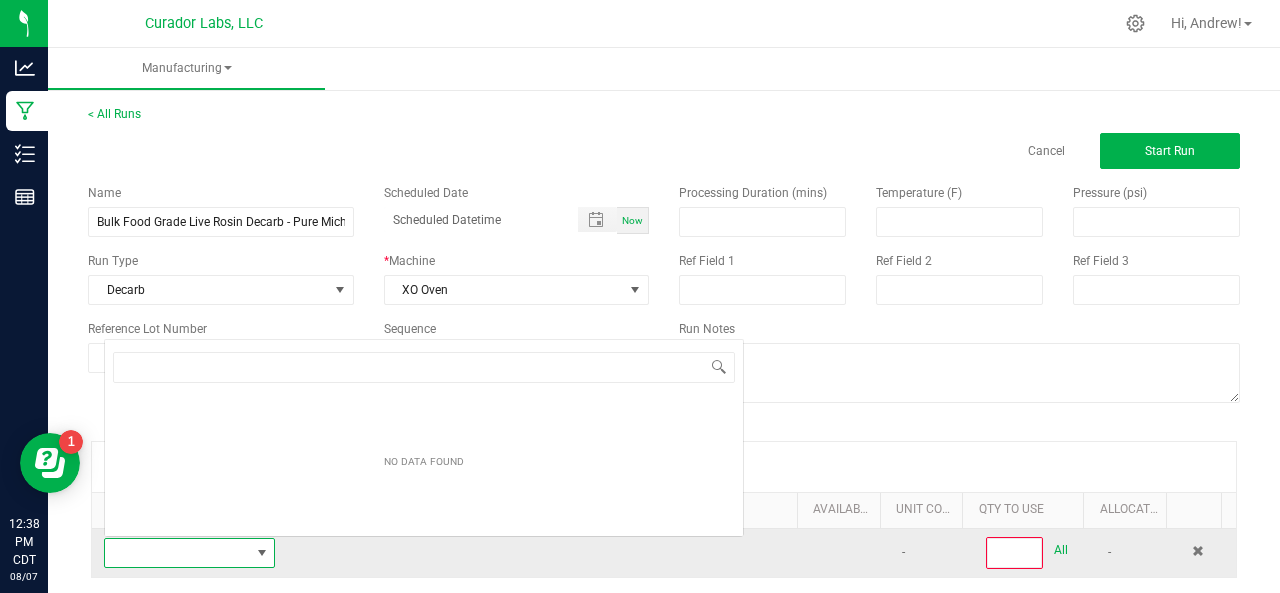 scroll, scrollTop: 0, scrollLeft: 0, axis: both 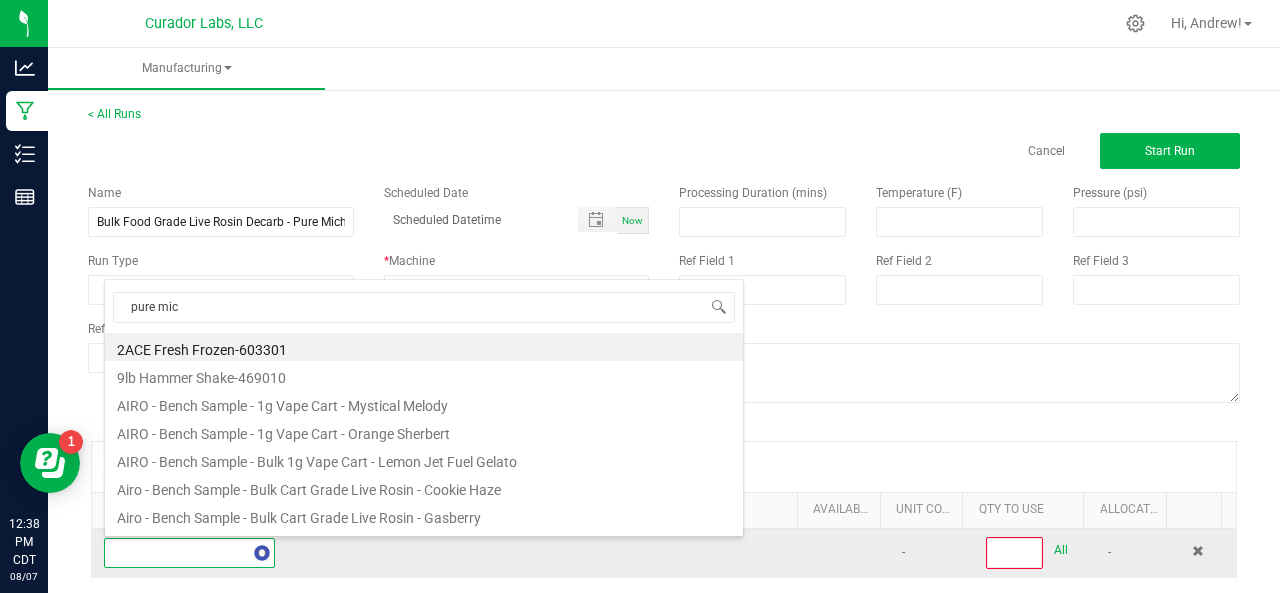 type on "pure mich" 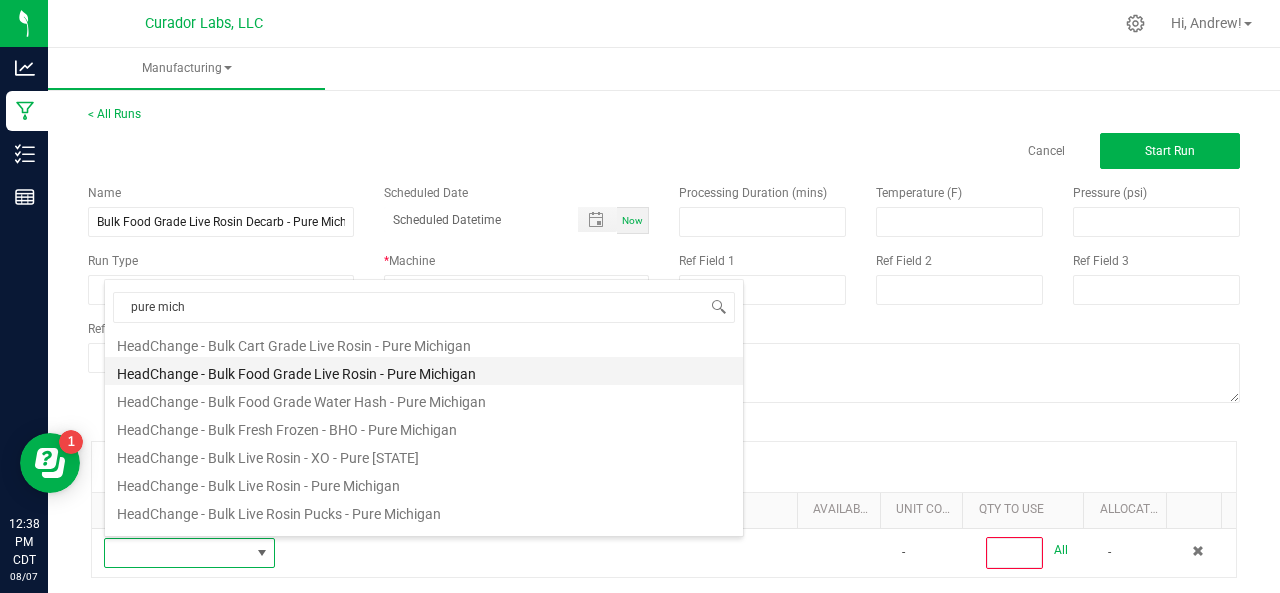 scroll, scrollTop: 91, scrollLeft: 0, axis: vertical 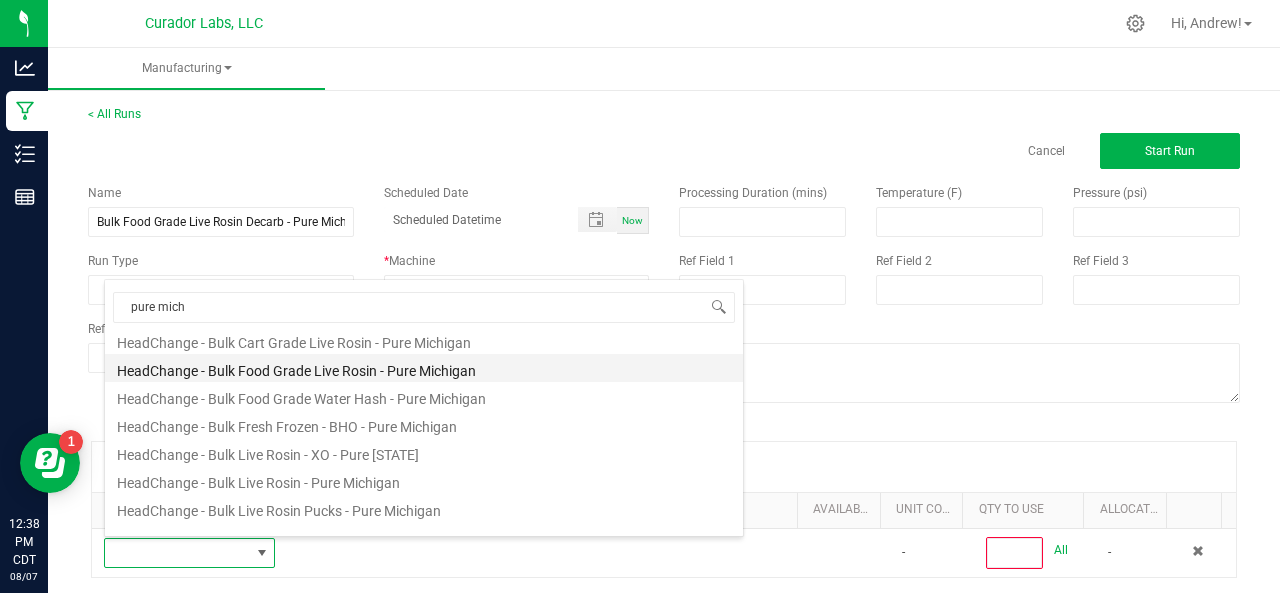 click on "HeadChange - Bulk Food Grade Live Rosin - Pure Michigan" at bounding box center [424, 368] 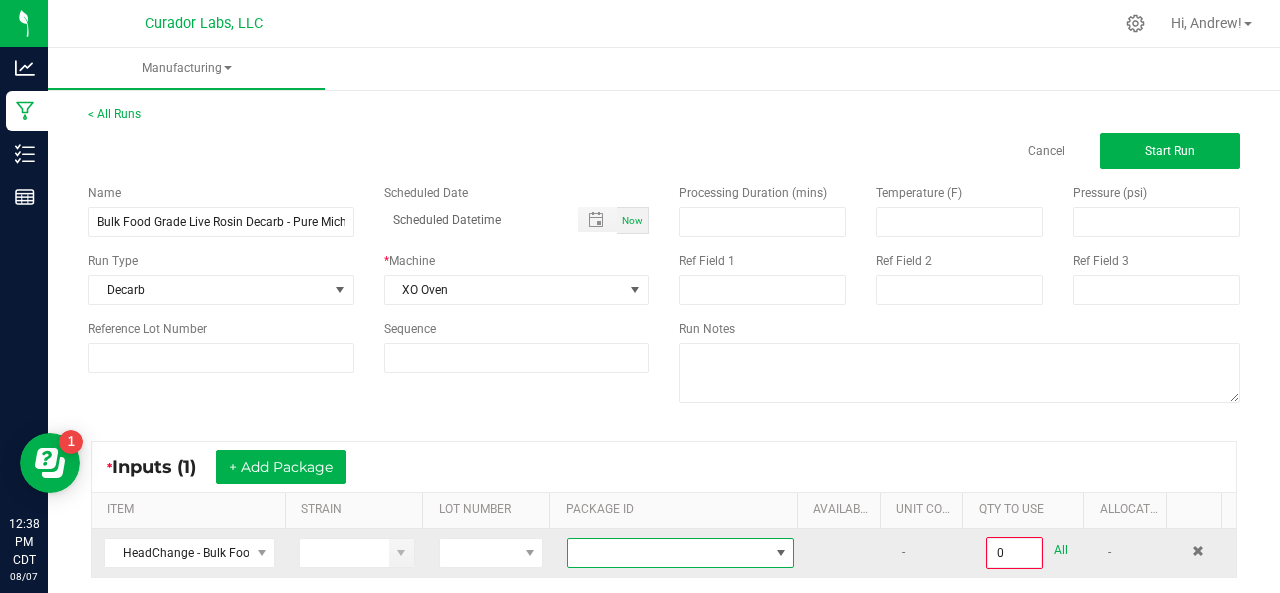 click at bounding box center [668, 553] 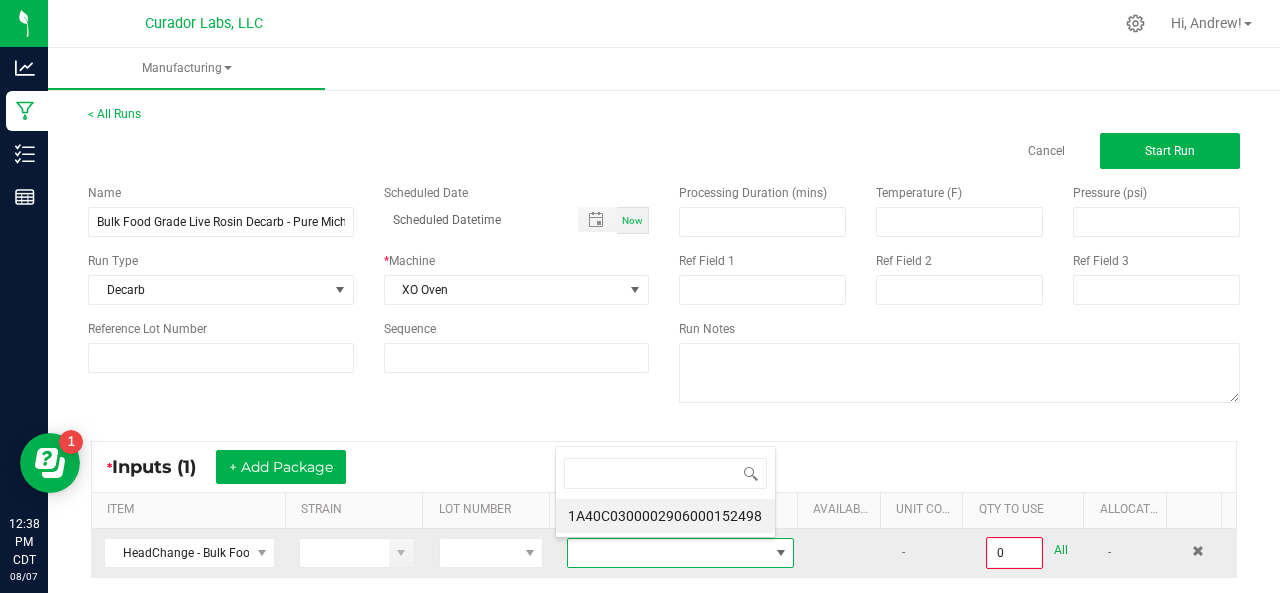 scroll, scrollTop: 99970, scrollLeft: 99779, axis: both 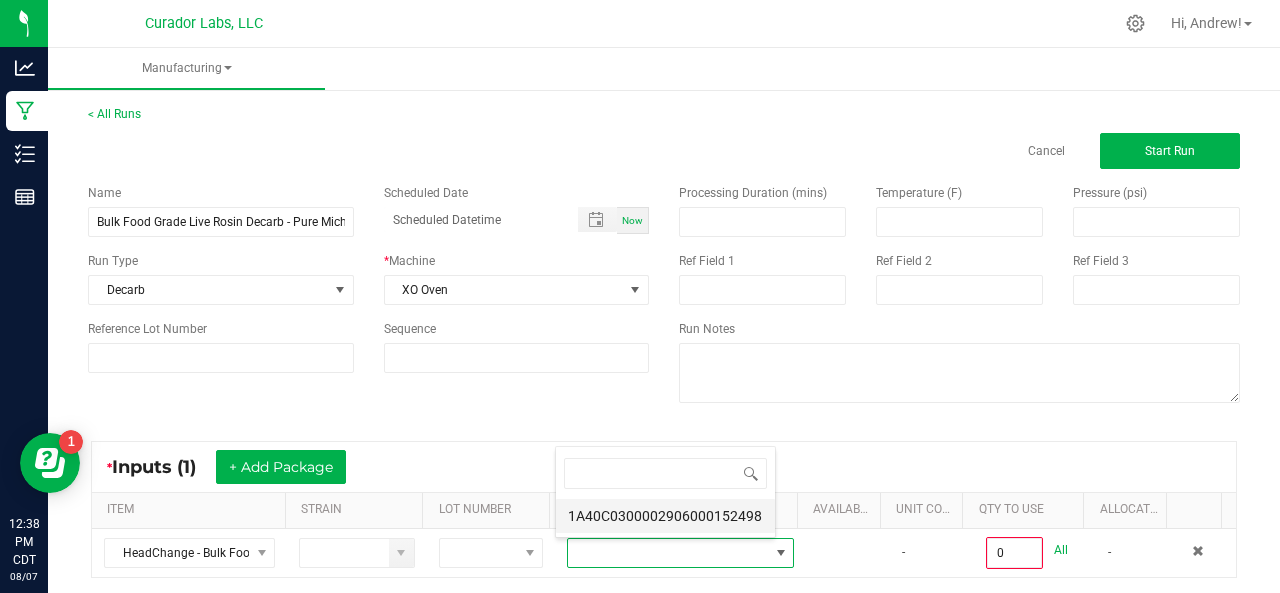 click on "1A40C0300002906000152498" at bounding box center [665, 516] 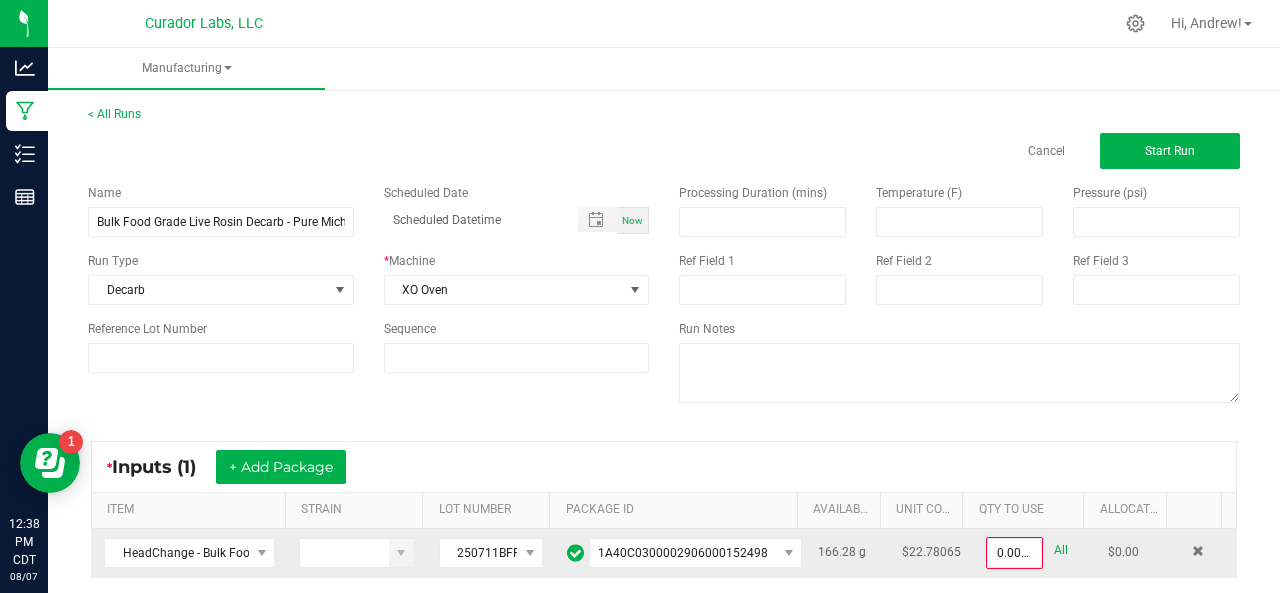 click on "All" at bounding box center (1061, 550) 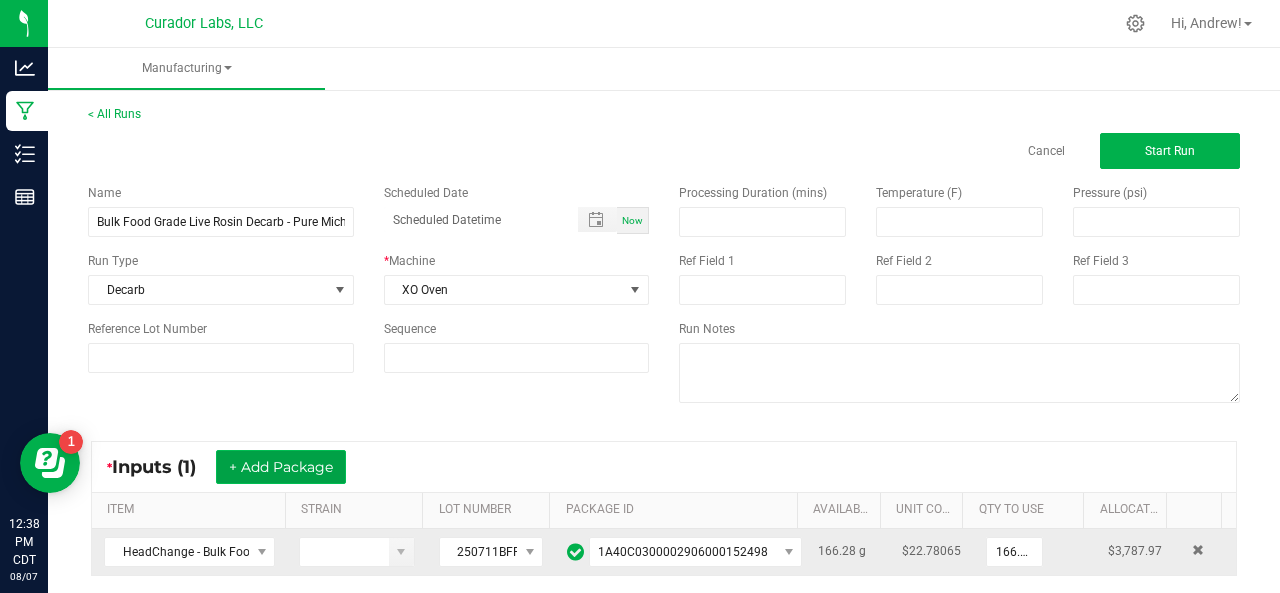 click on "+ Add Package" at bounding box center [281, 467] 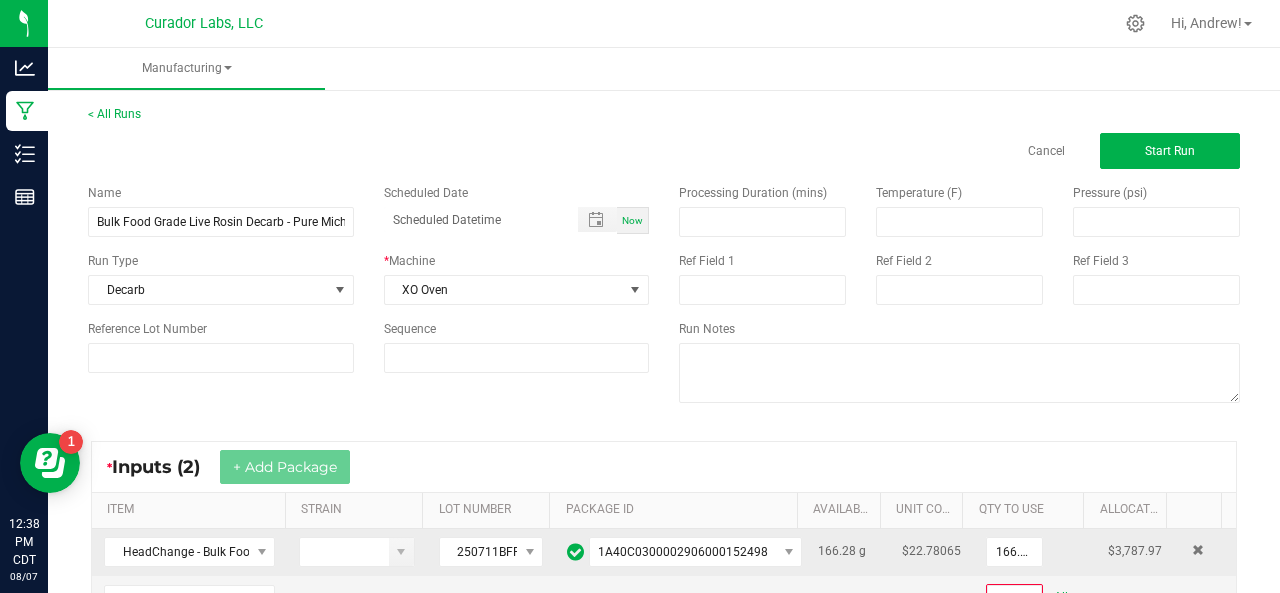 scroll, scrollTop: 114, scrollLeft: 0, axis: vertical 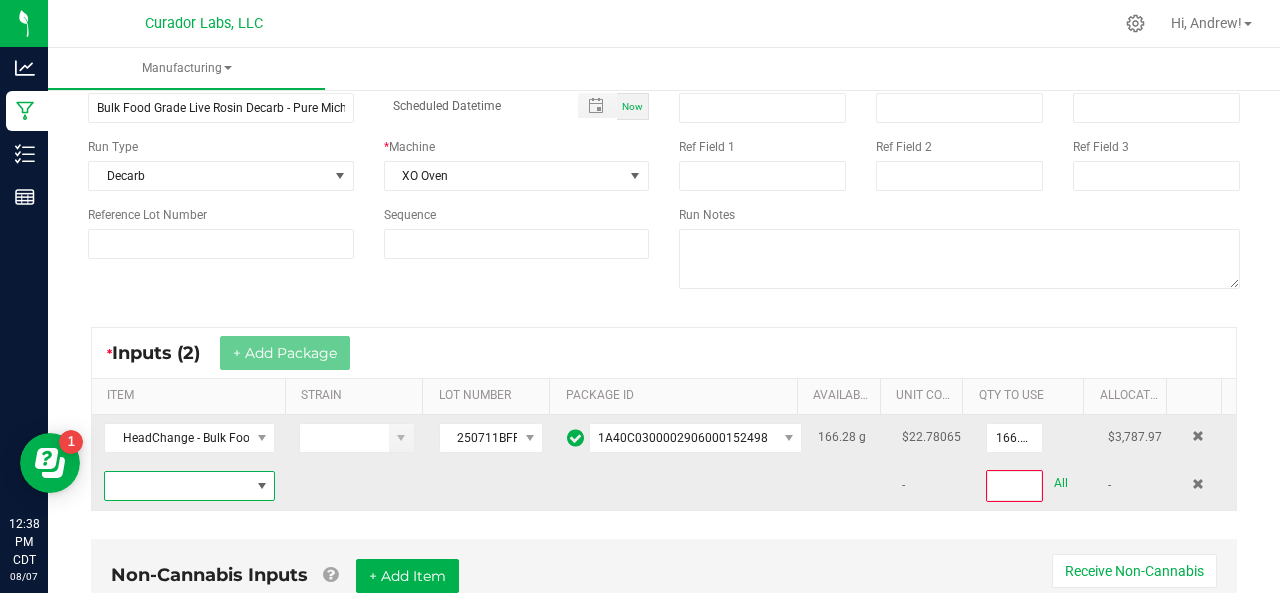 click at bounding box center [177, 486] 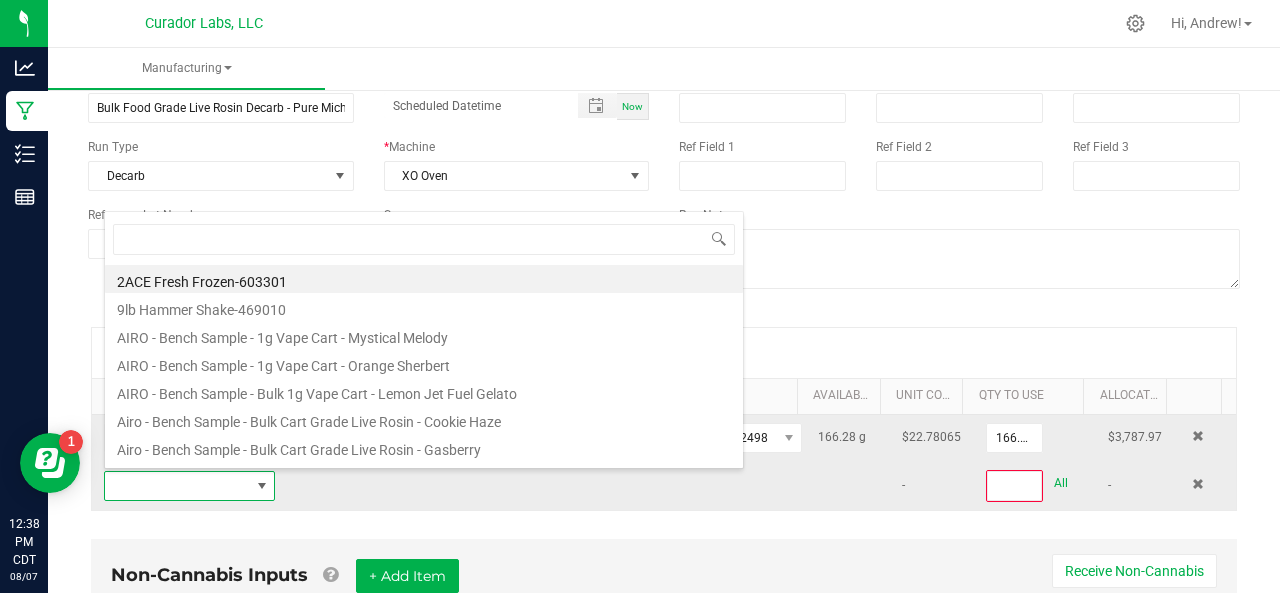 scroll, scrollTop: 99970, scrollLeft: 99834, axis: both 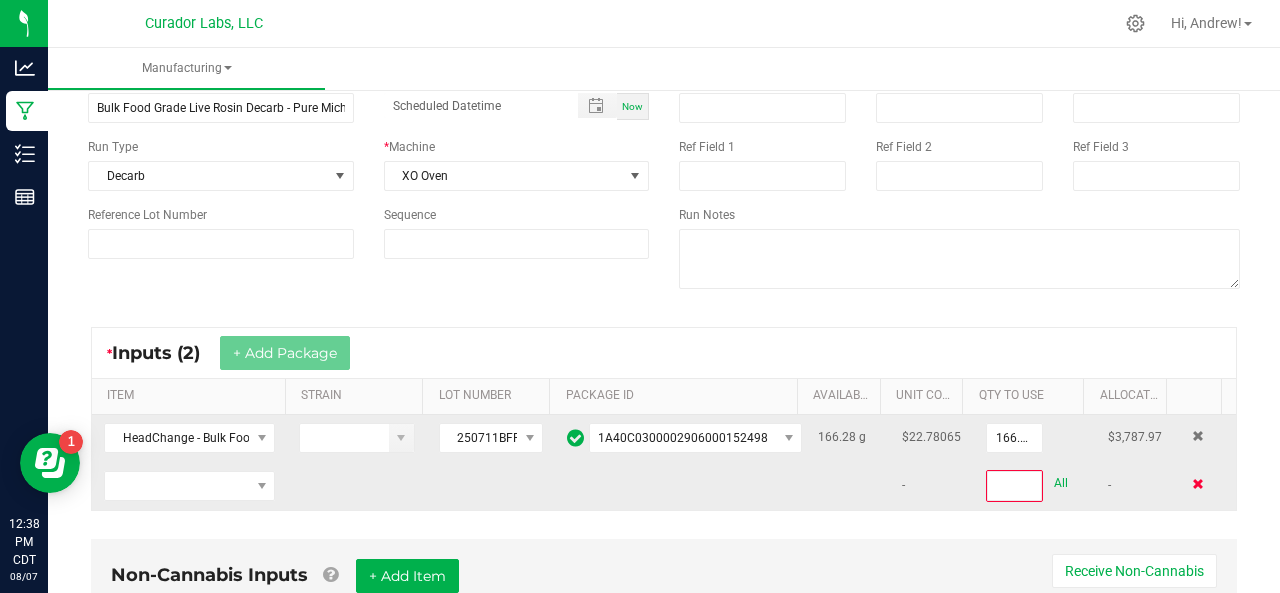 click at bounding box center (1198, 484) 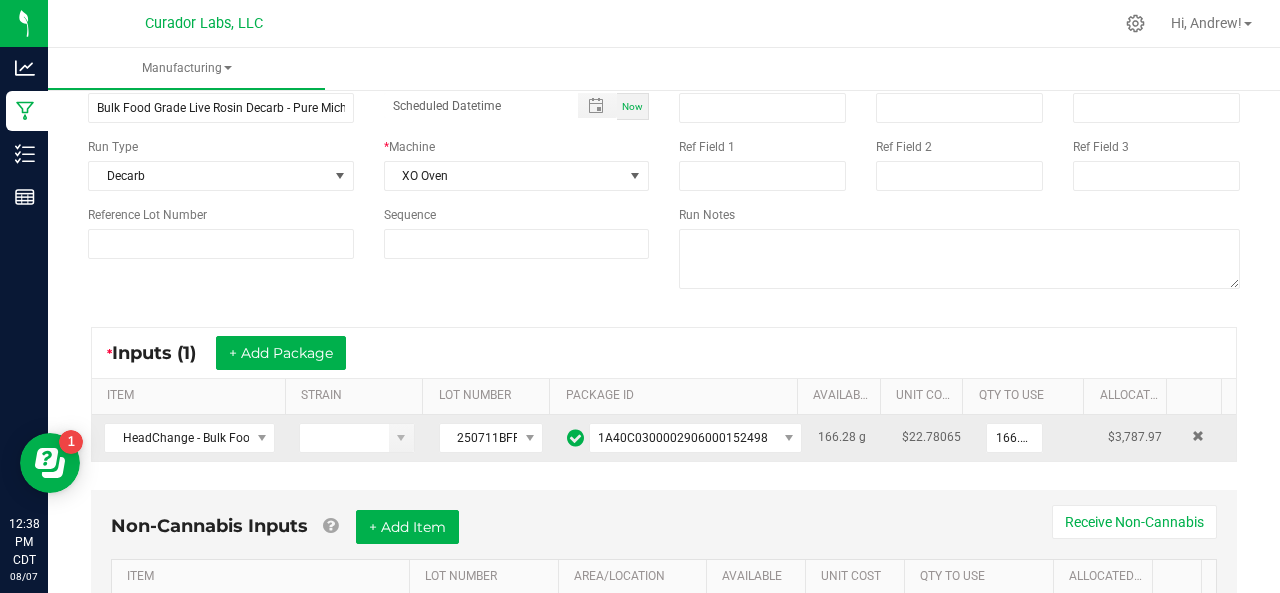 scroll, scrollTop: 0, scrollLeft: 0, axis: both 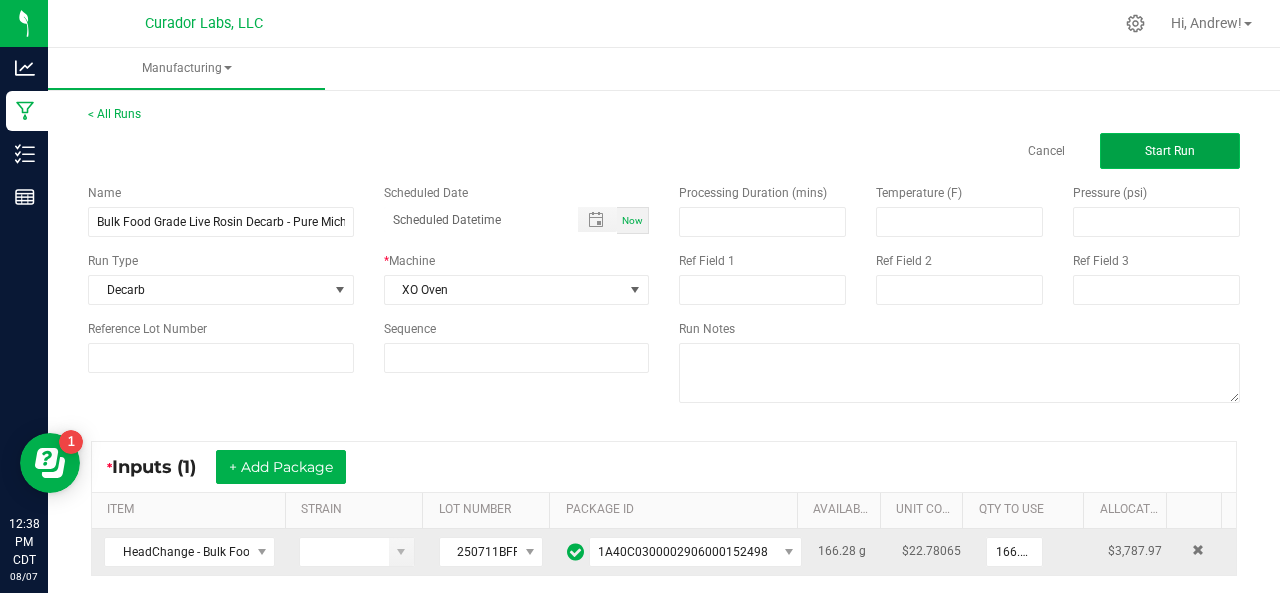 click on "Start Run" 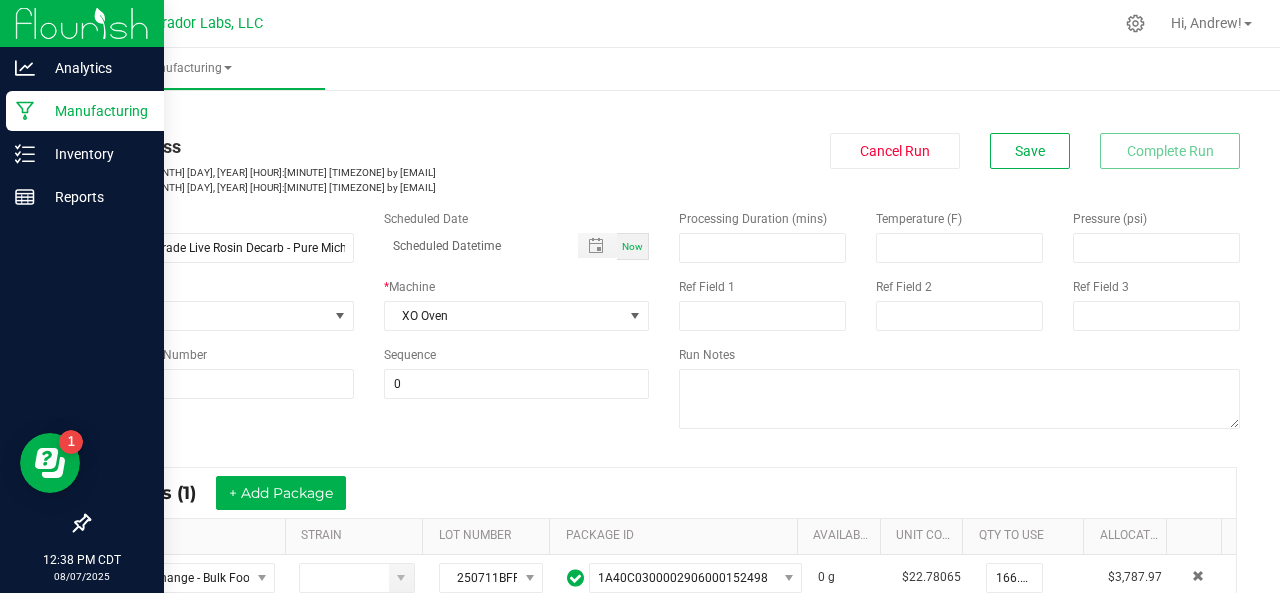 click 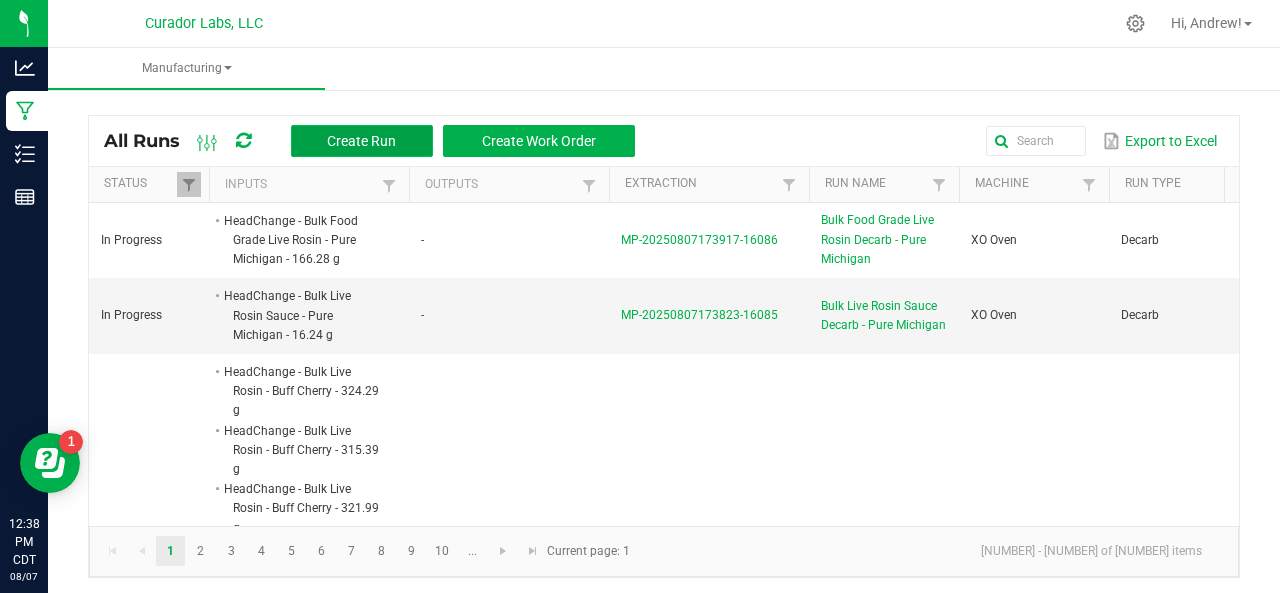 click on "Create Run" at bounding box center (361, 141) 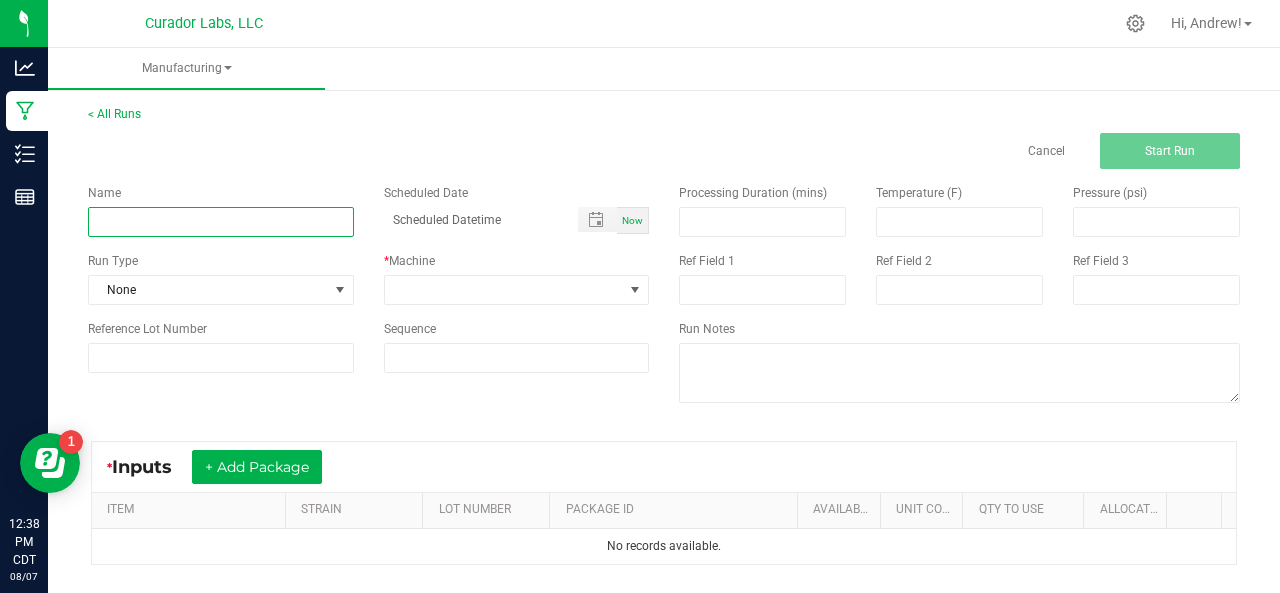 click at bounding box center [221, 222] 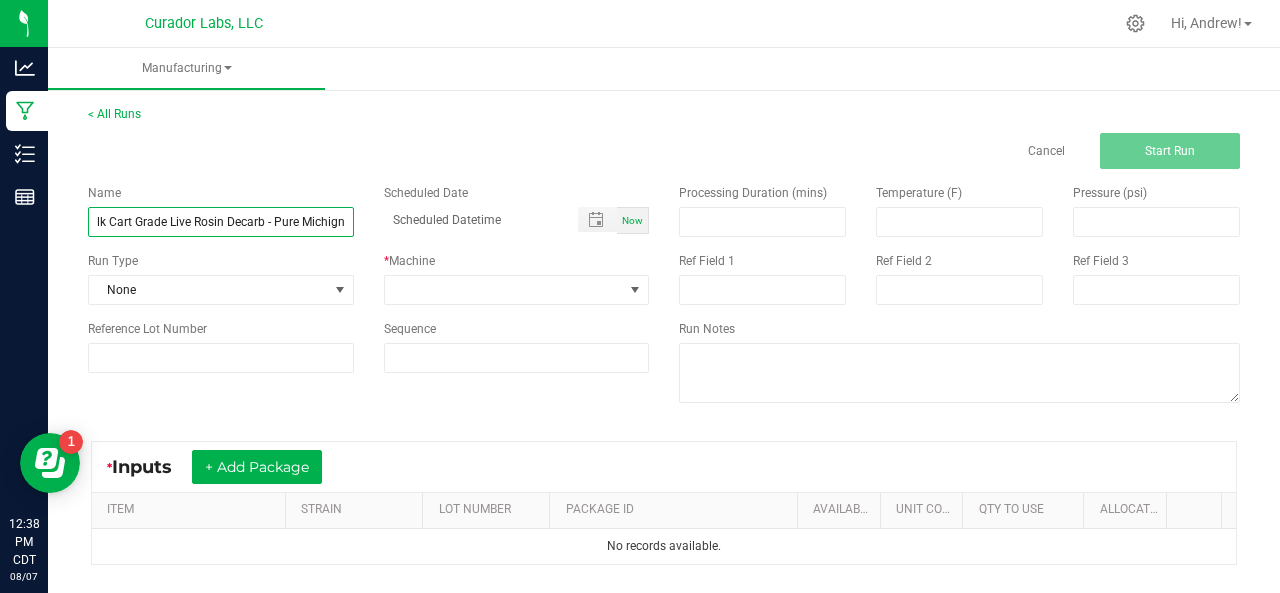 scroll, scrollTop: 0, scrollLeft: 16, axis: horizontal 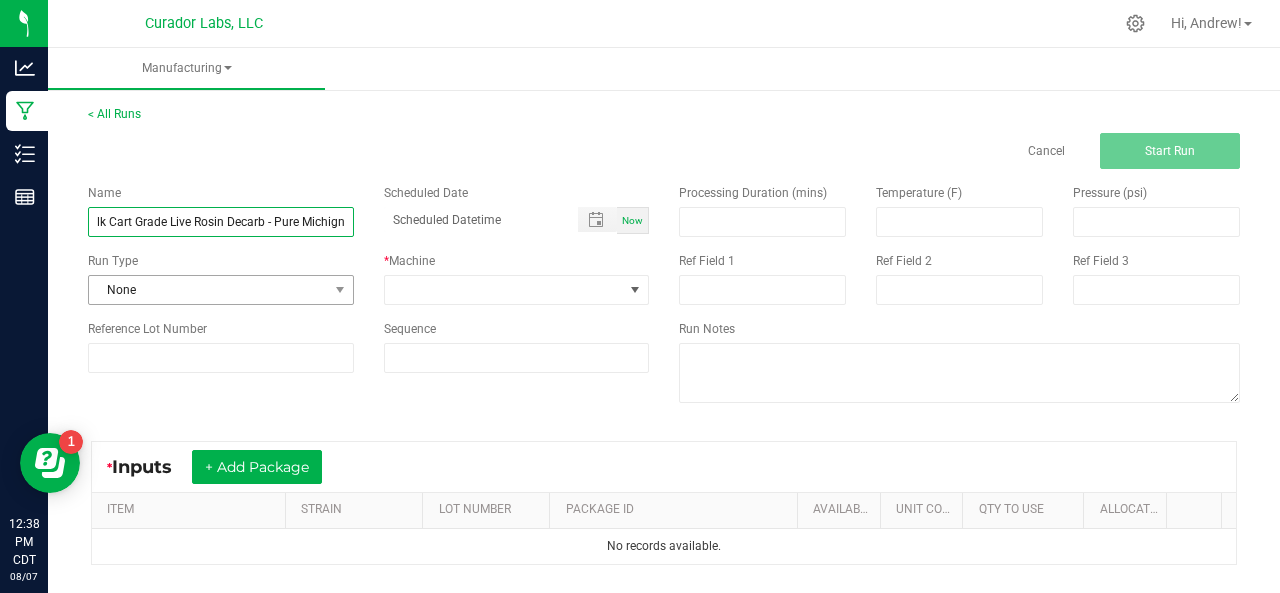 type on "Bulk Cart Grade Live Rosin Decarb - Pure Michign" 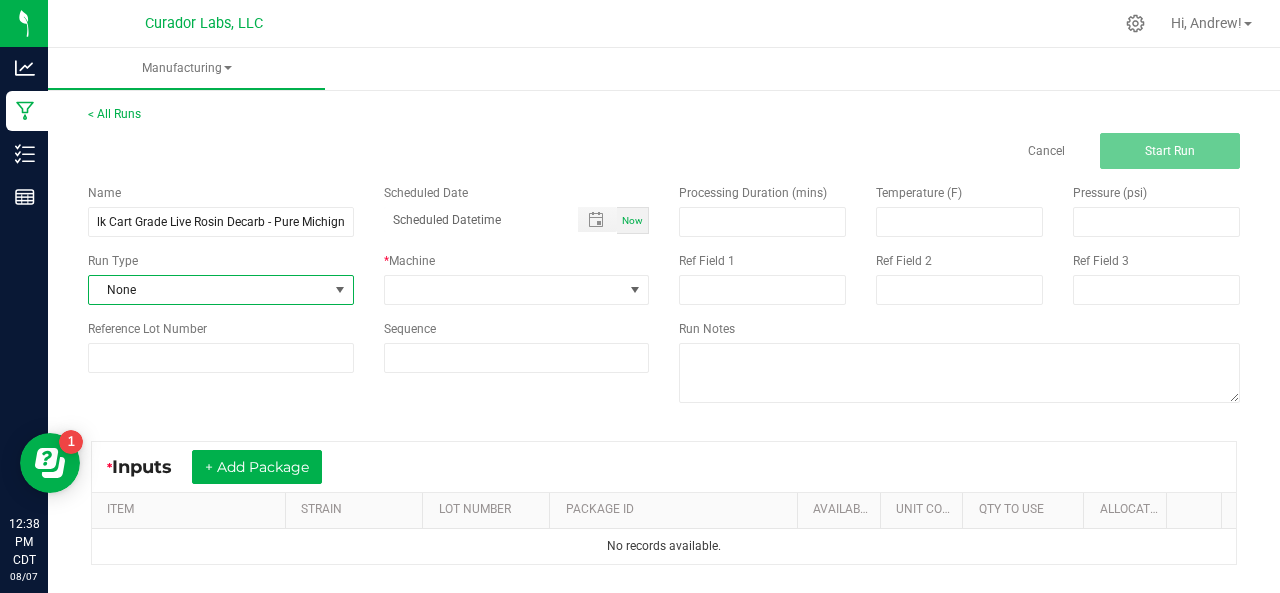 scroll, scrollTop: 0, scrollLeft: 0, axis: both 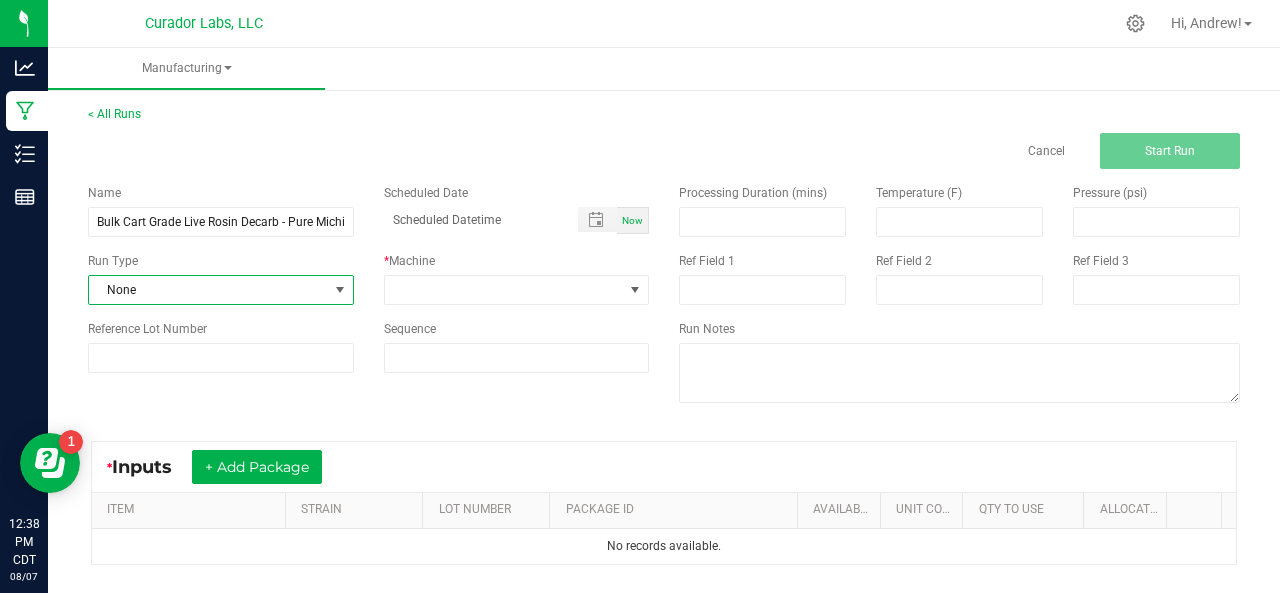 click on "None" at bounding box center [208, 290] 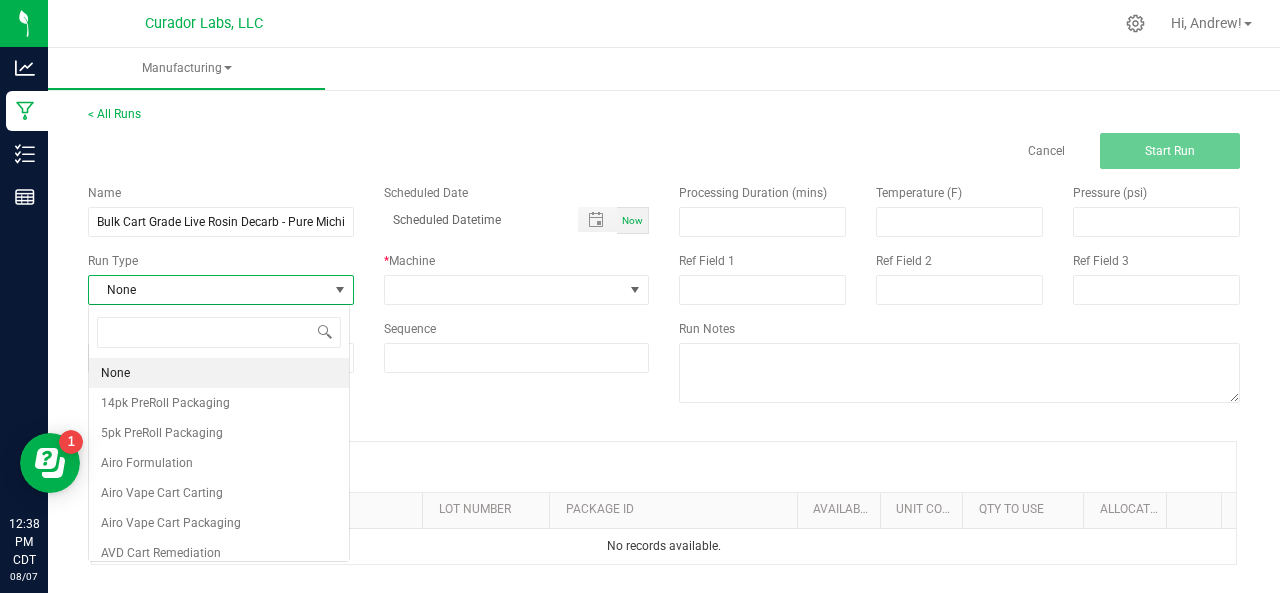 scroll, scrollTop: 99970, scrollLeft: 99738, axis: both 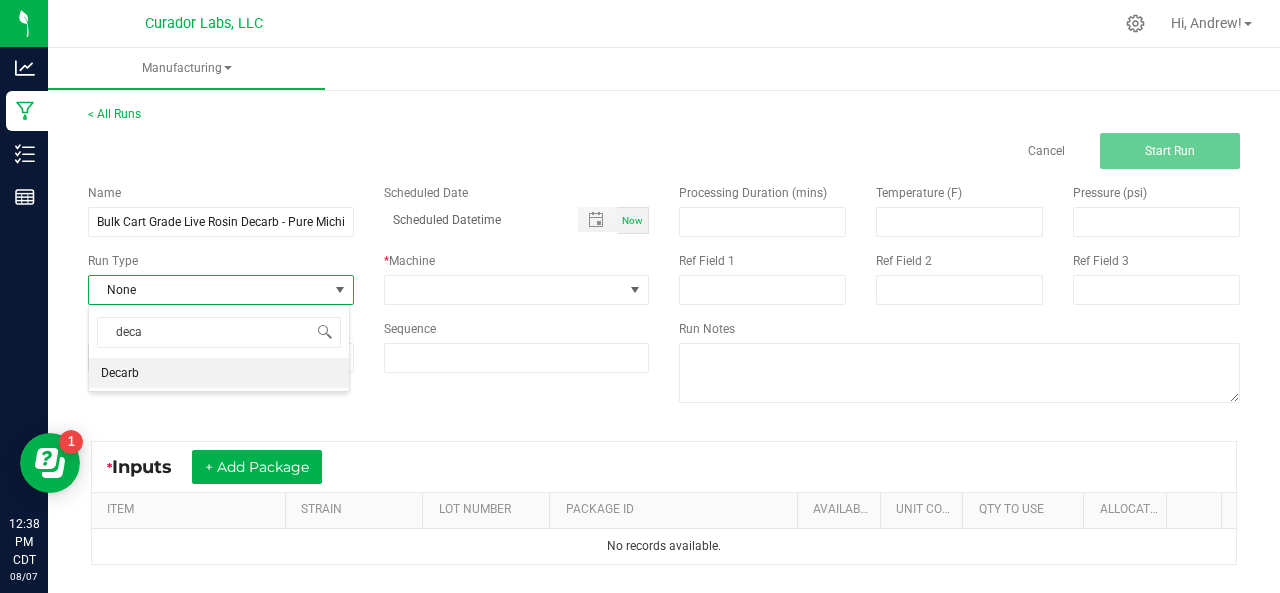 type on "decar" 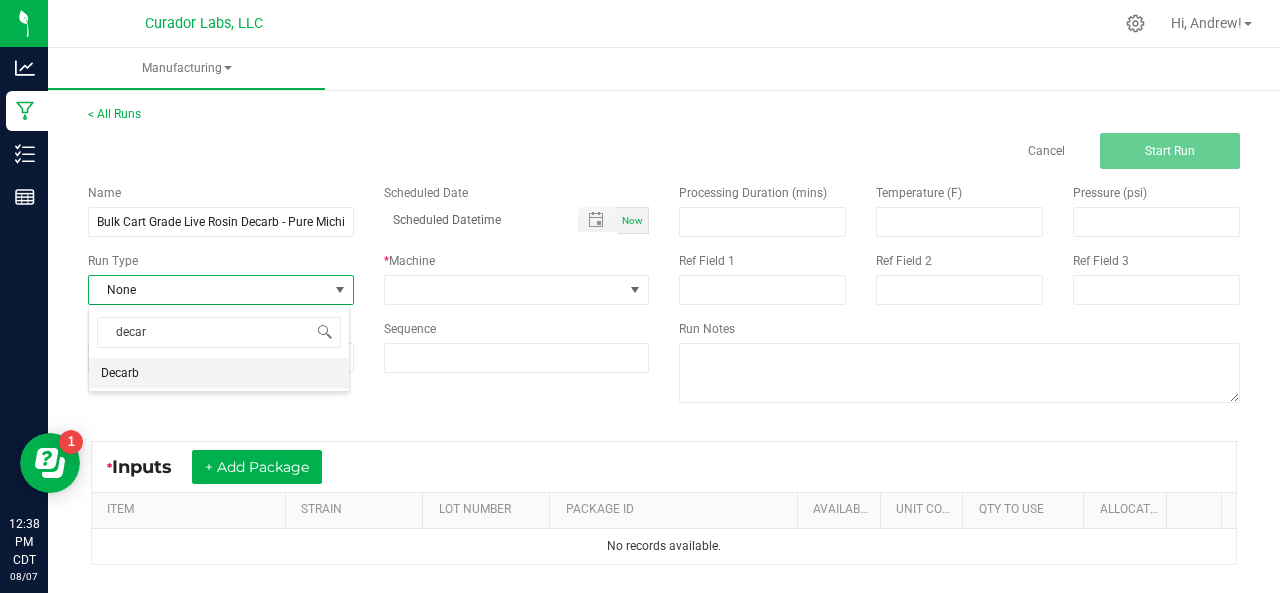 click on "Decarb" at bounding box center (219, 373) 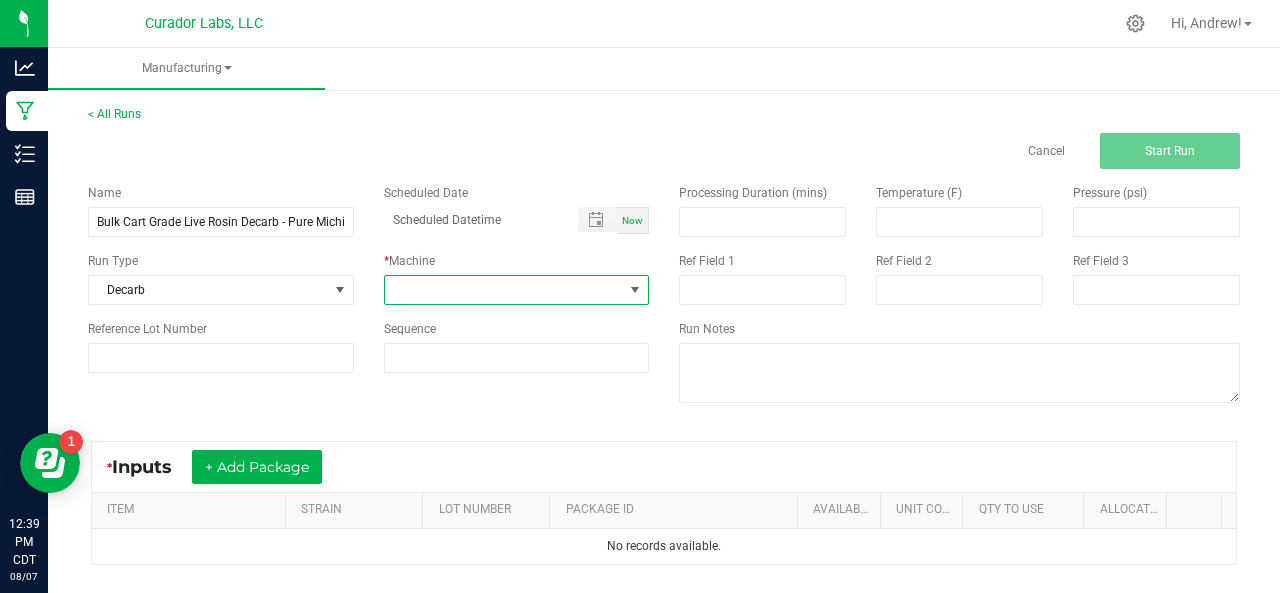 click at bounding box center [504, 290] 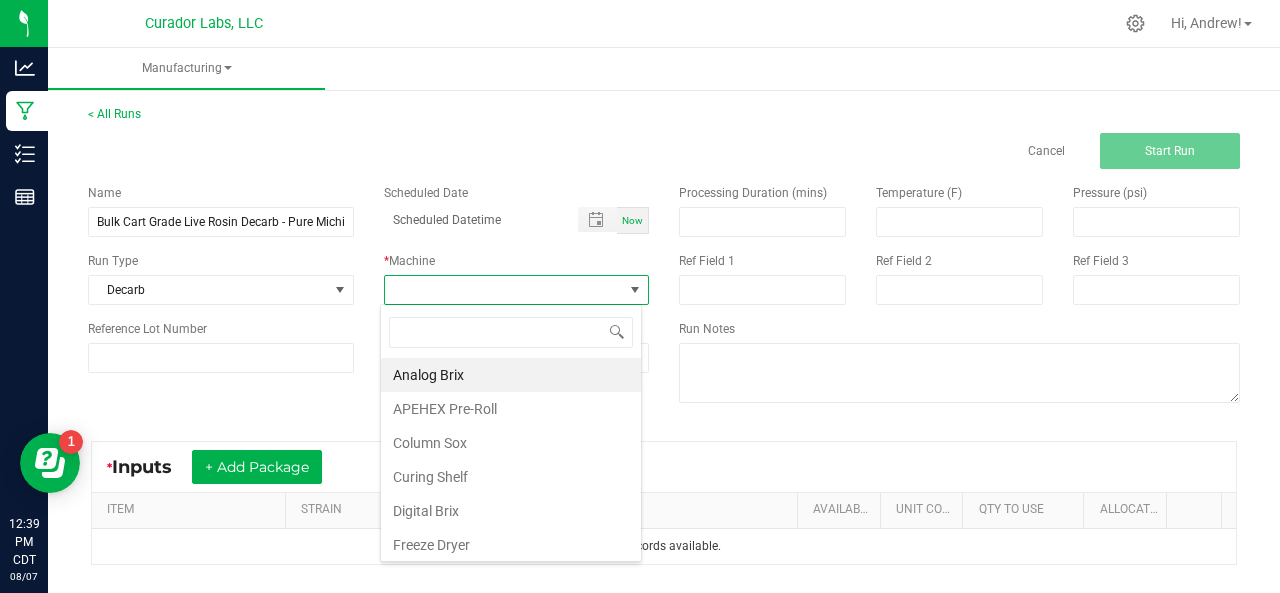 scroll, scrollTop: 99970, scrollLeft: 99738, axis: both 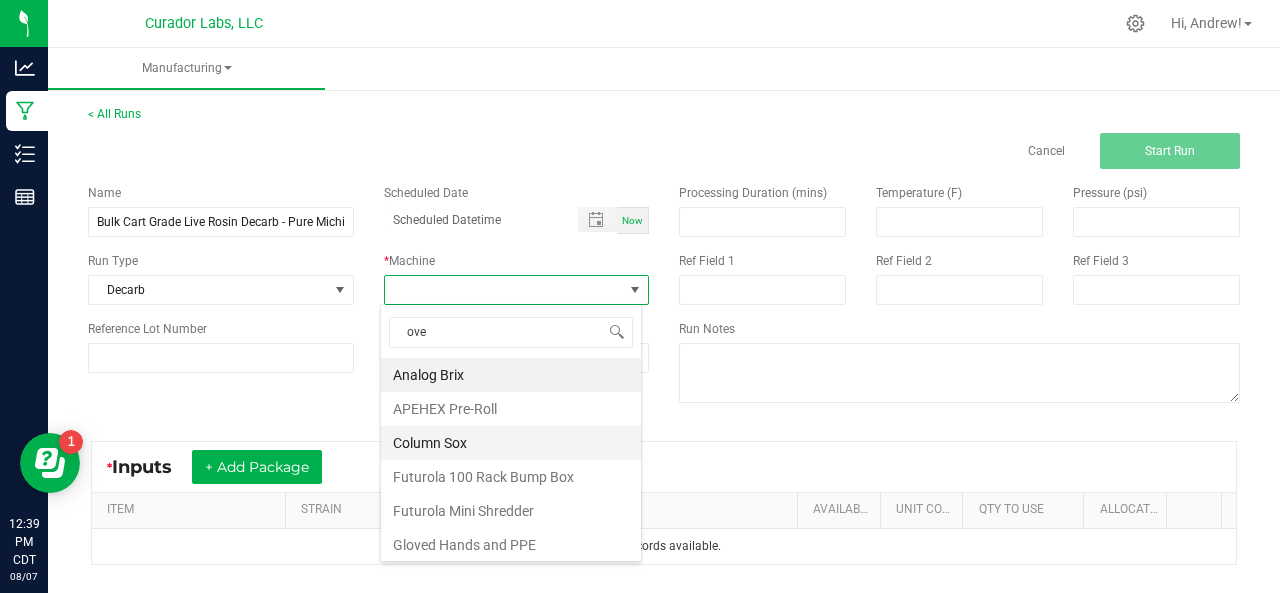 type on "oven" 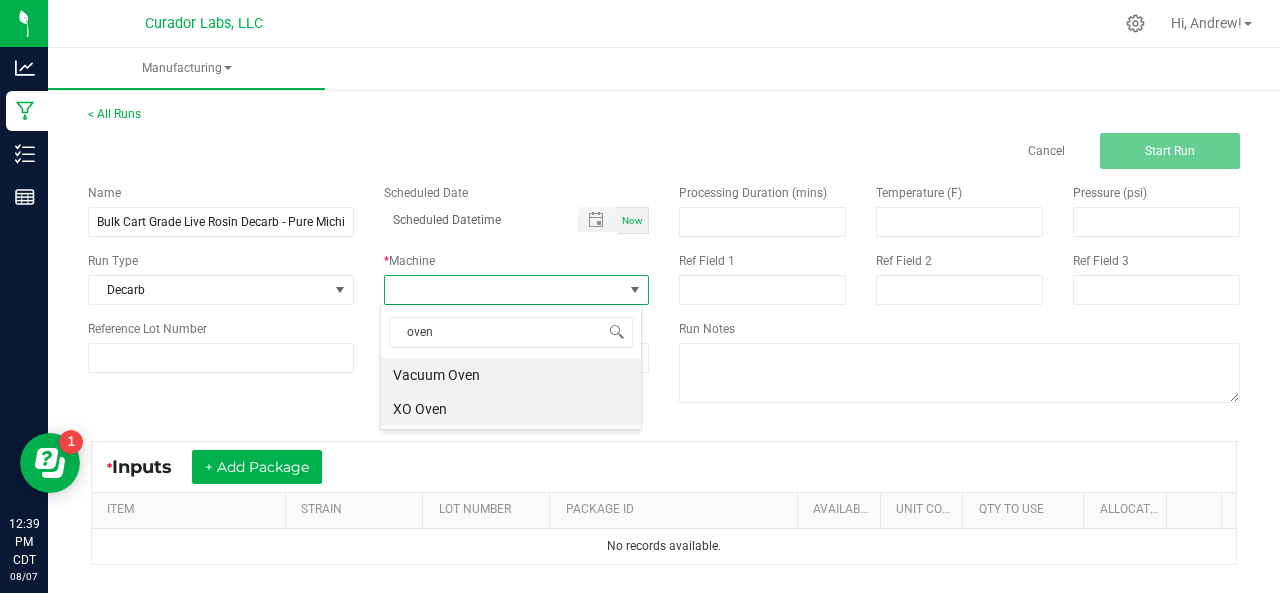 click on "XO Oven" at bounding box center (511, 409) 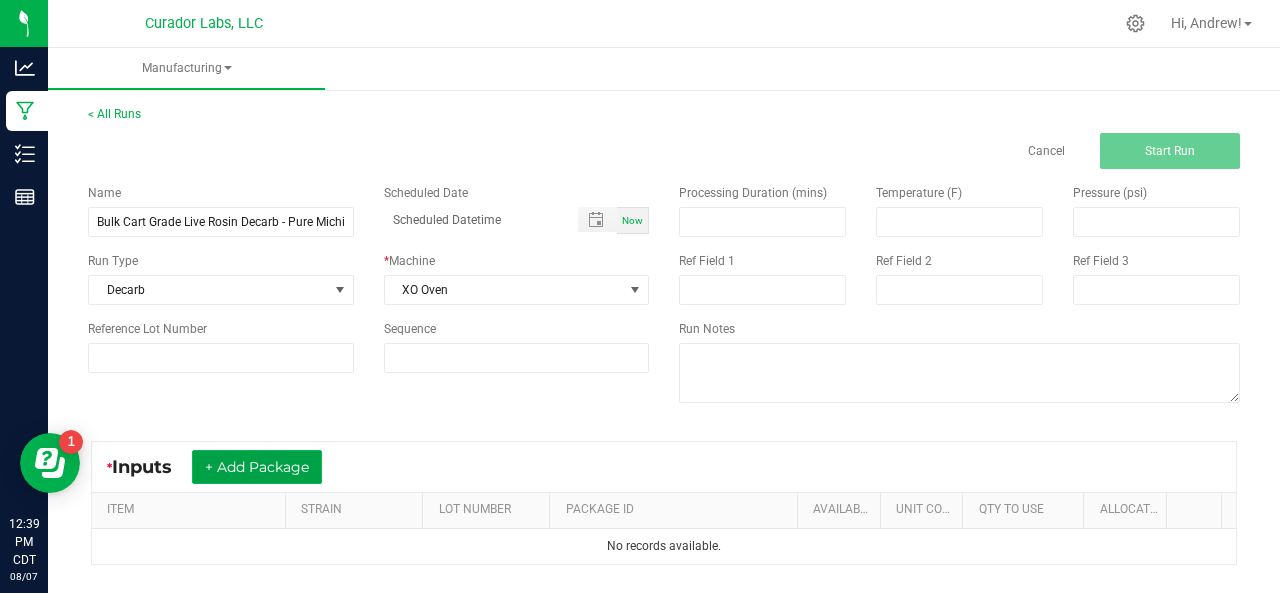 click on "+ Add Package" at bounding box center [257, 467] 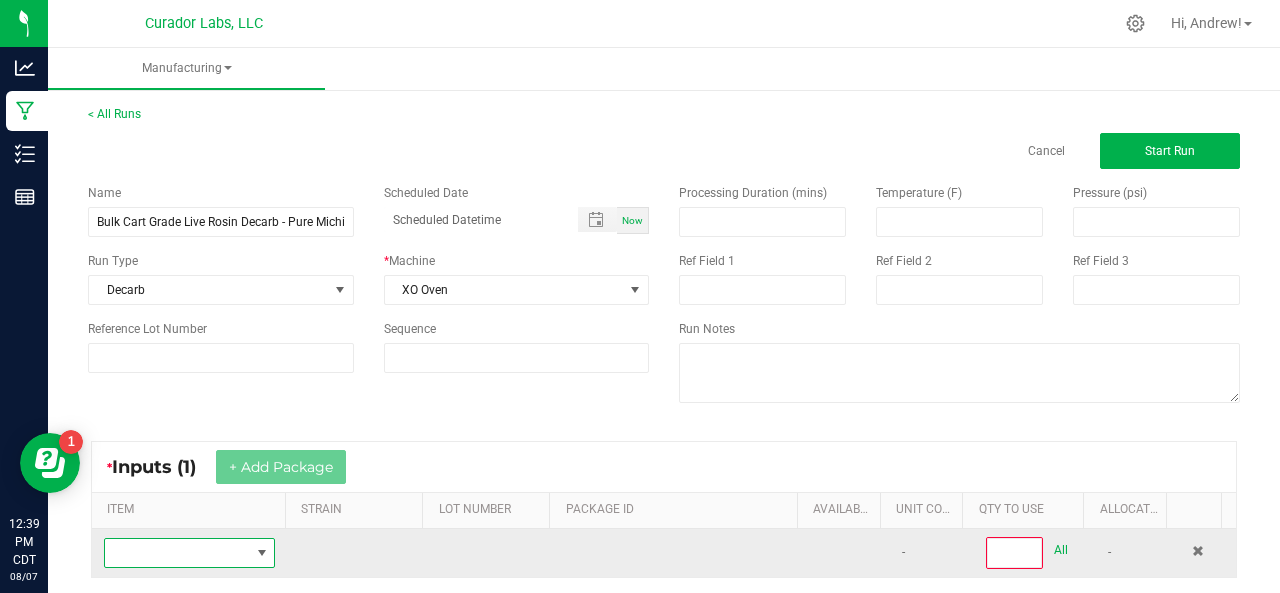click at bounding box center [177, 553] 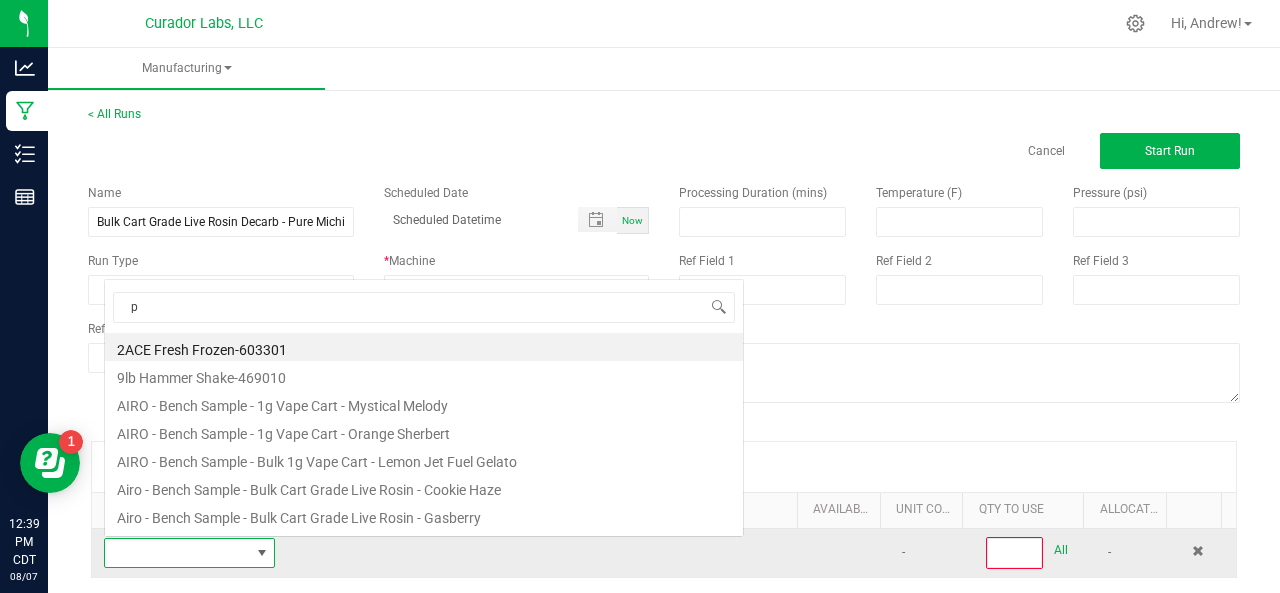 scroll, scrollTop: 0, scrollLeft: 0, axis: both 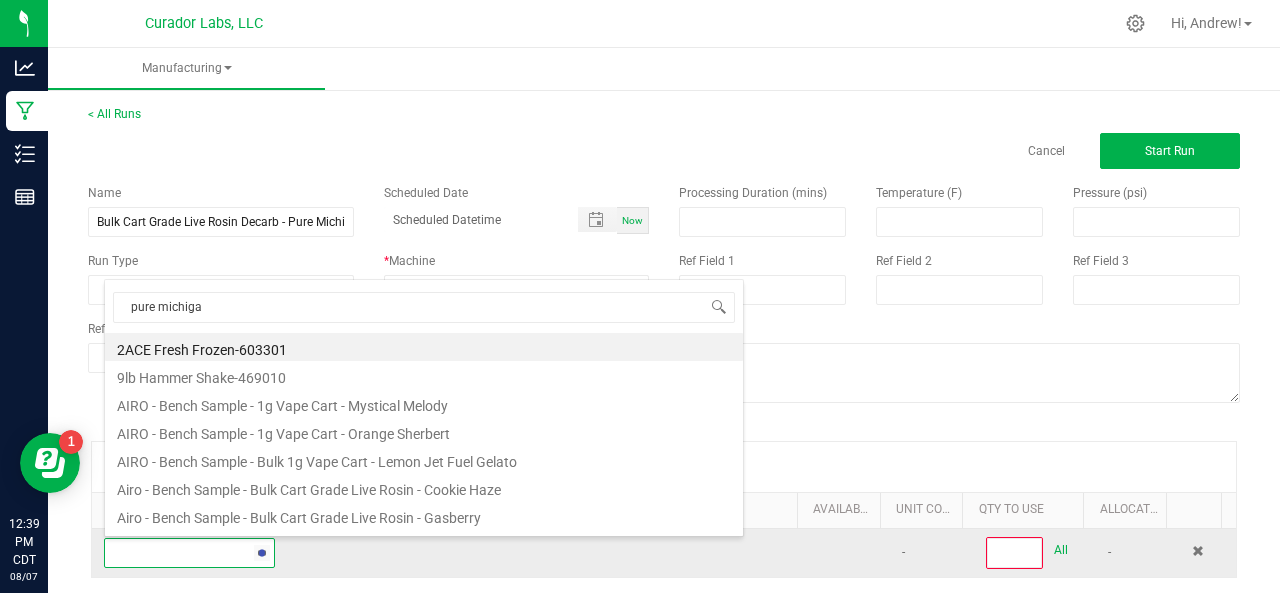 type on "pure michigan" 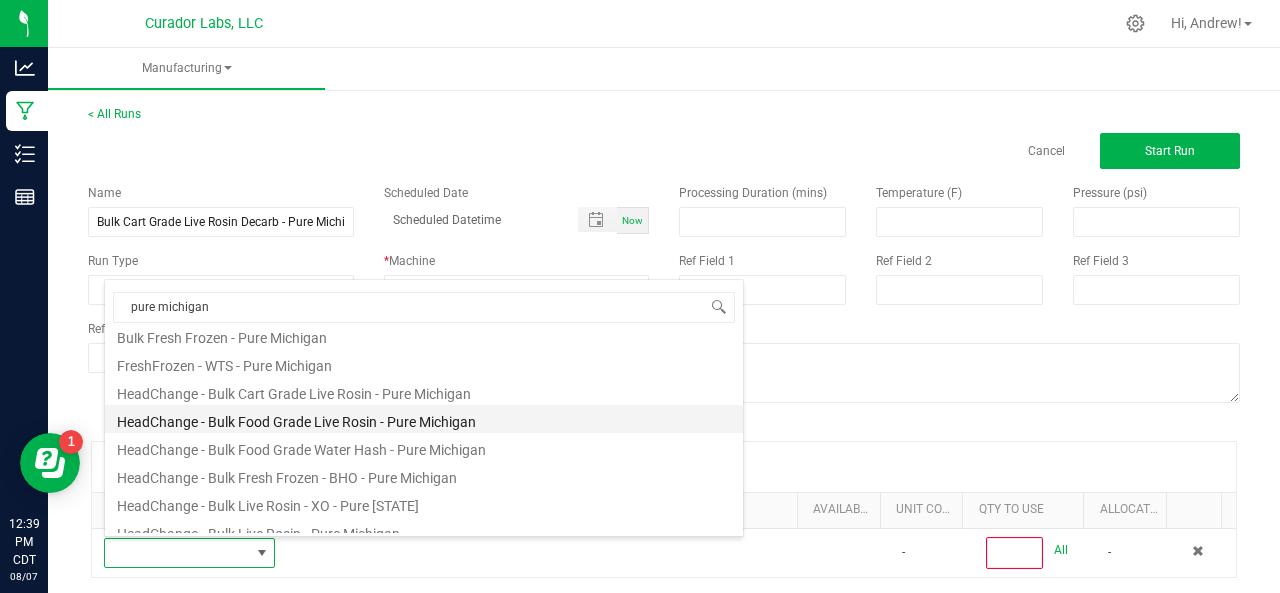 scroll, scrollTop: 30, scrollLeft: 0, axis: vertical 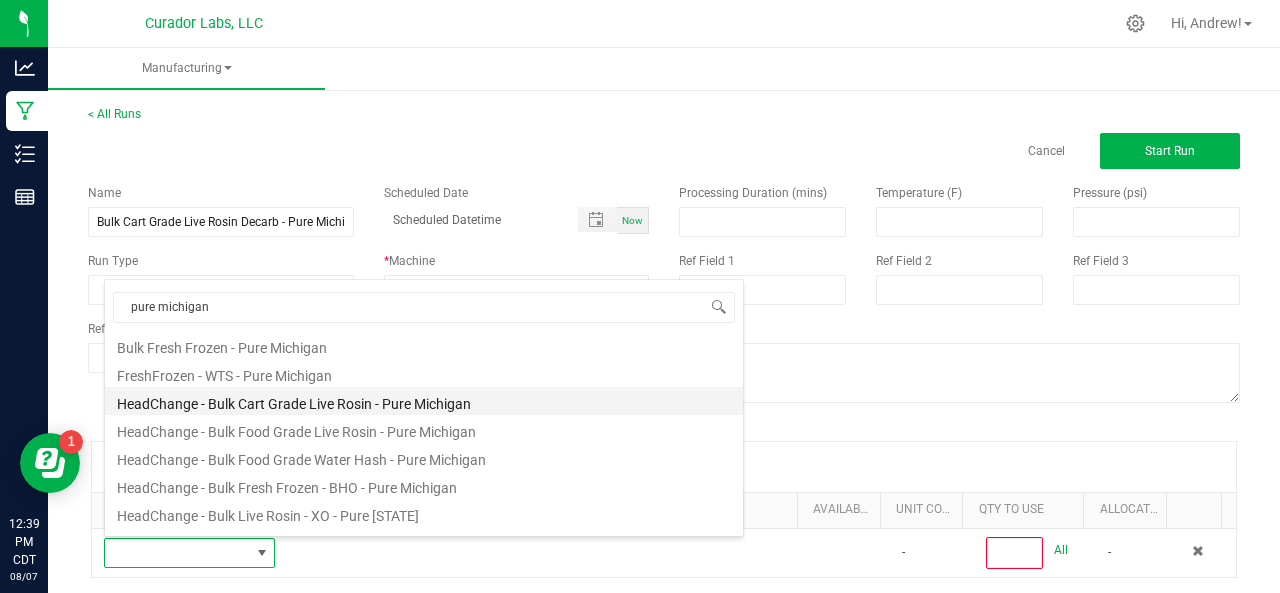 click on "HeadChange - Bulk Cart Grade Live Rosin - Pure Michigan" at bounding box center [424, 401] 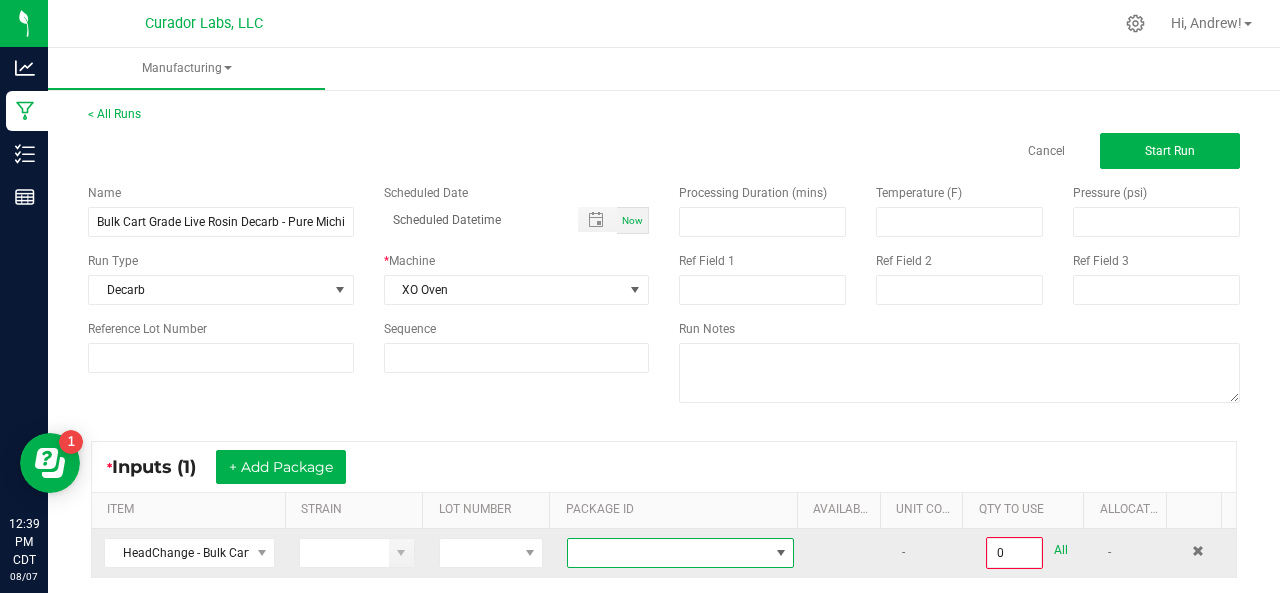 click at bounding box center [668, 553] 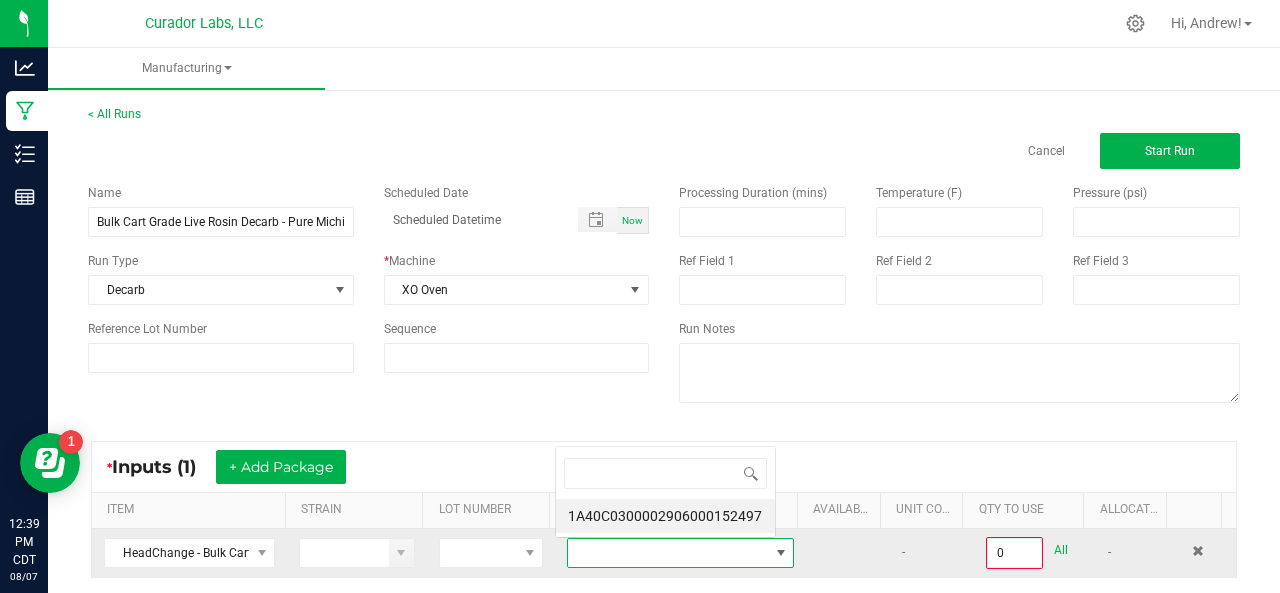 scroll, scrollTop: 0, scrollLeft: 0, axis: both 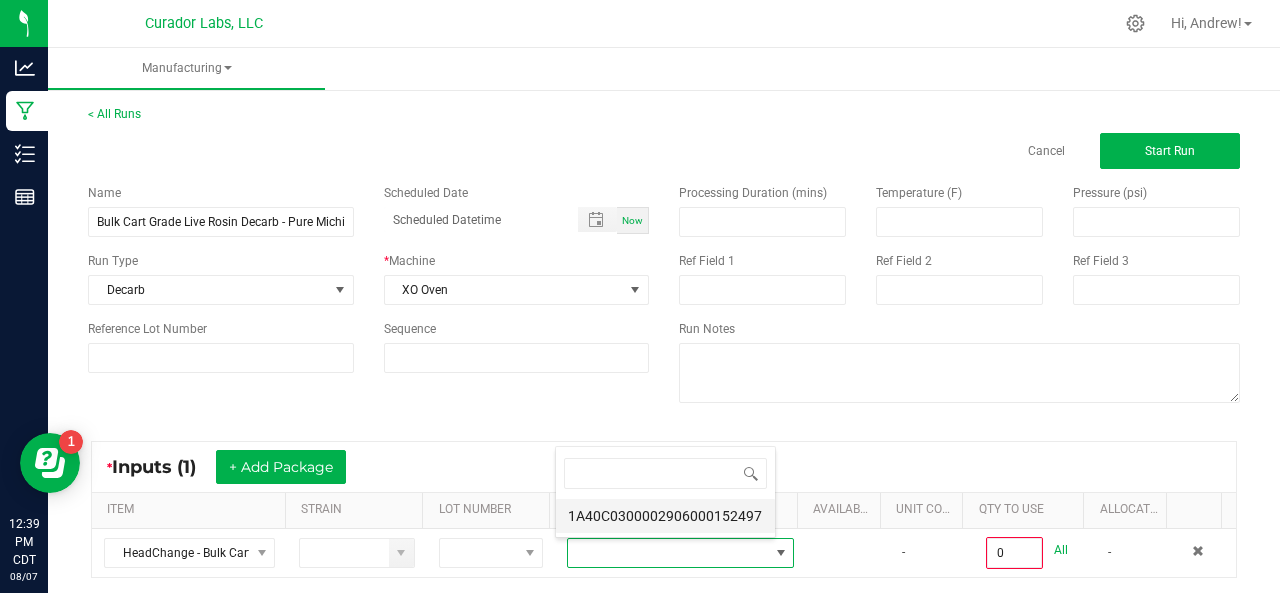 click on "1A40C0300002906000152497" at bounding box center (665, 516) 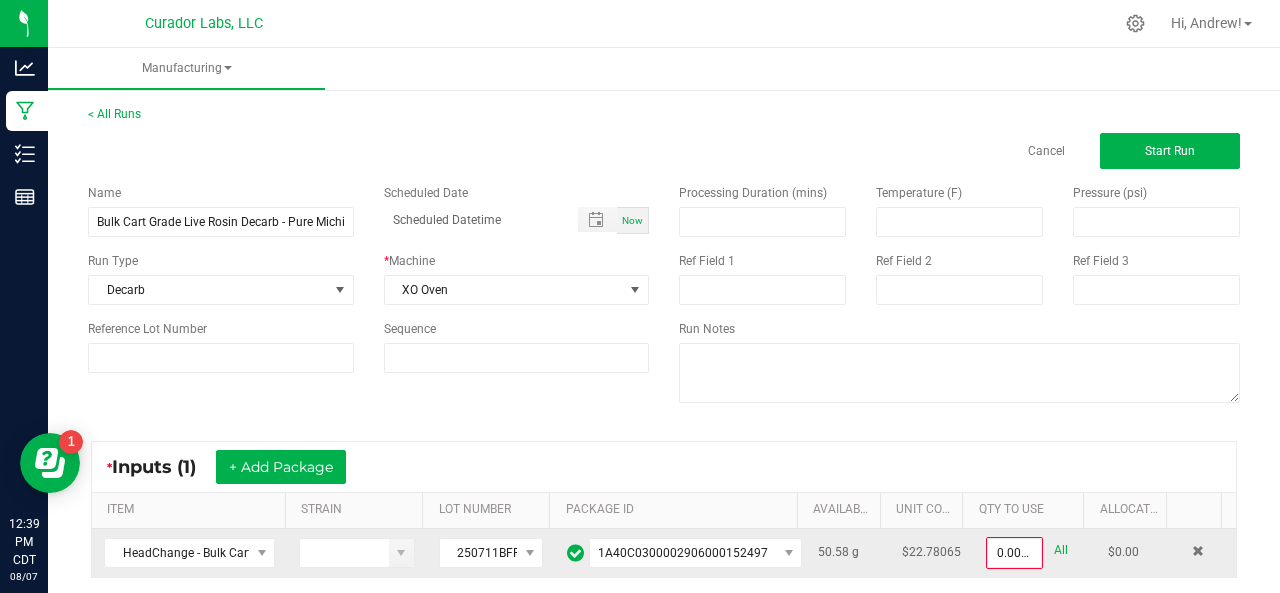 click on "All" at bounding box center (1061, 550) 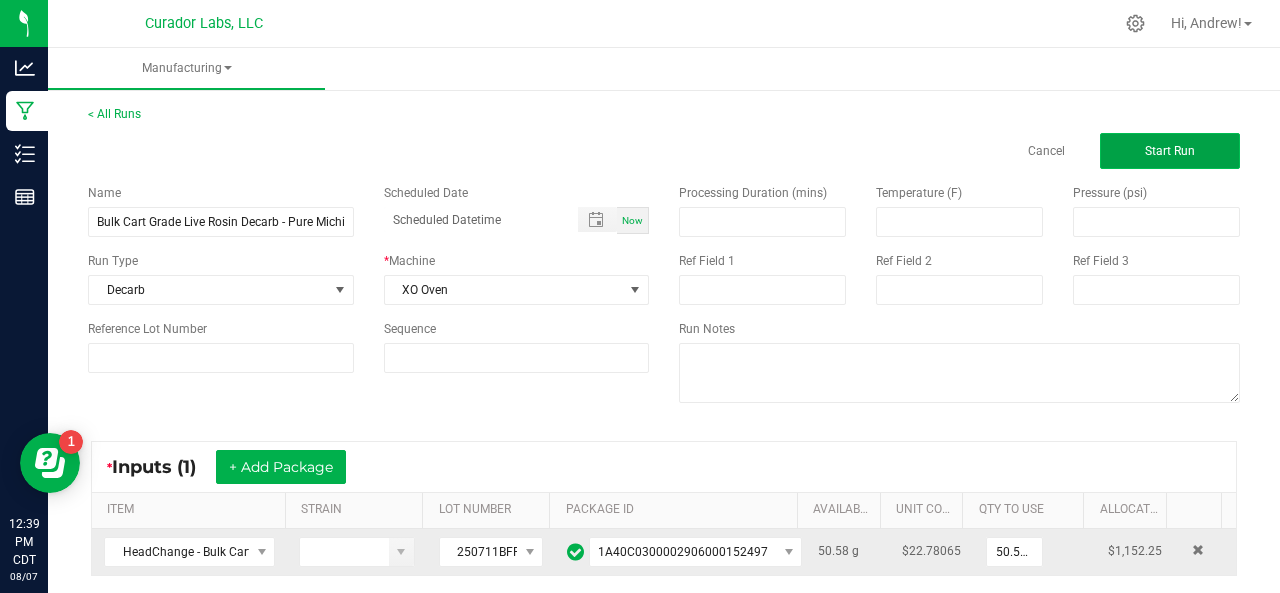 click on "Start Run" 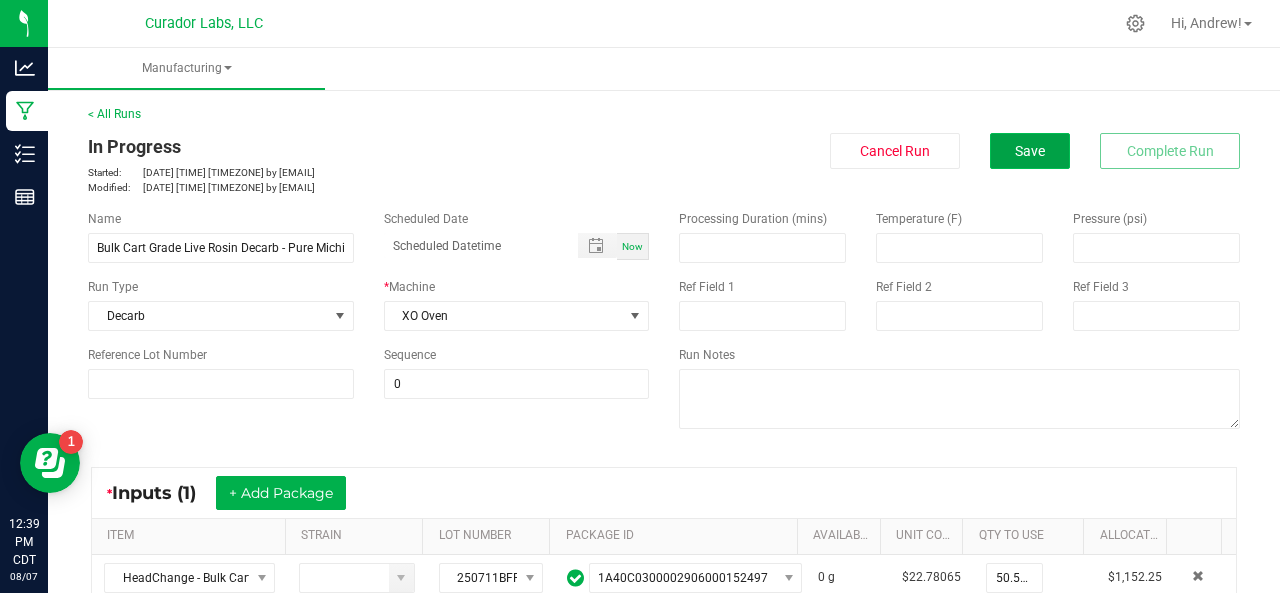 click on "Save" at bounding box center (1030, 151) 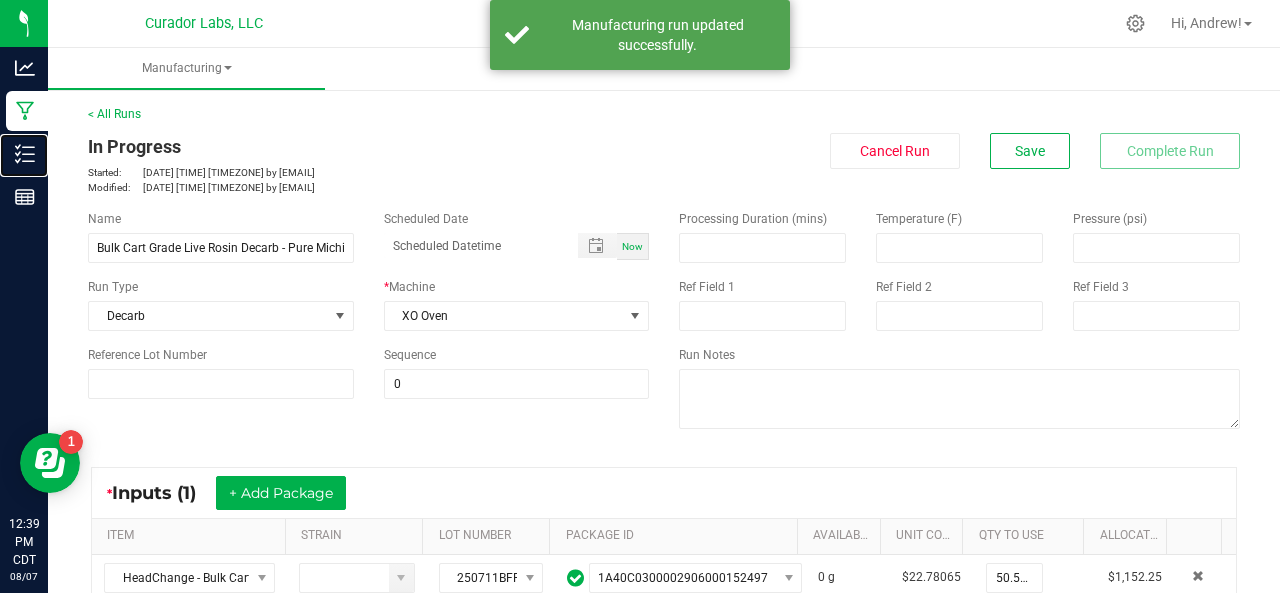 click 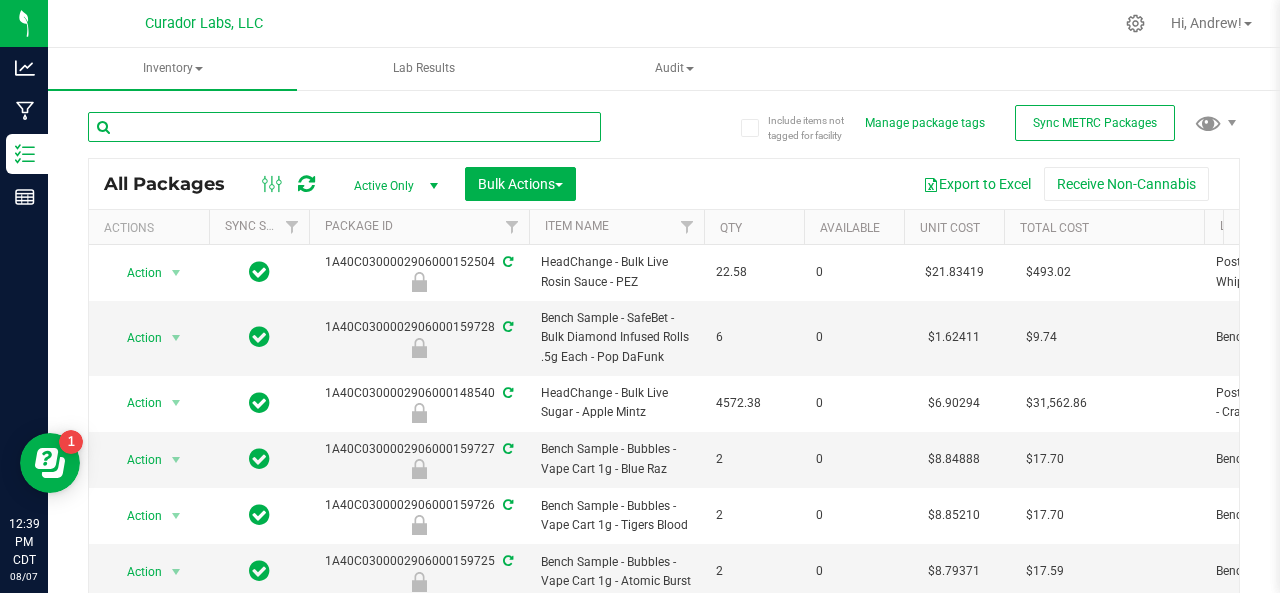 click at bounding box center [344, 127] 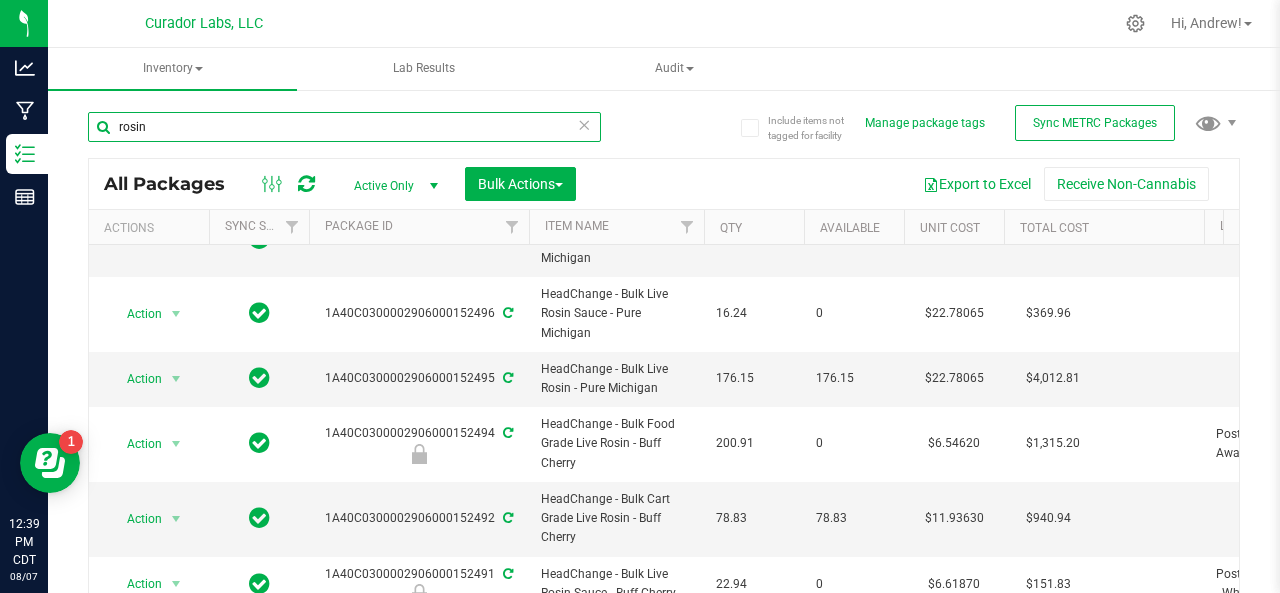 scroll, scrollTop: 404, scrollLeft: 0, axis: vertical 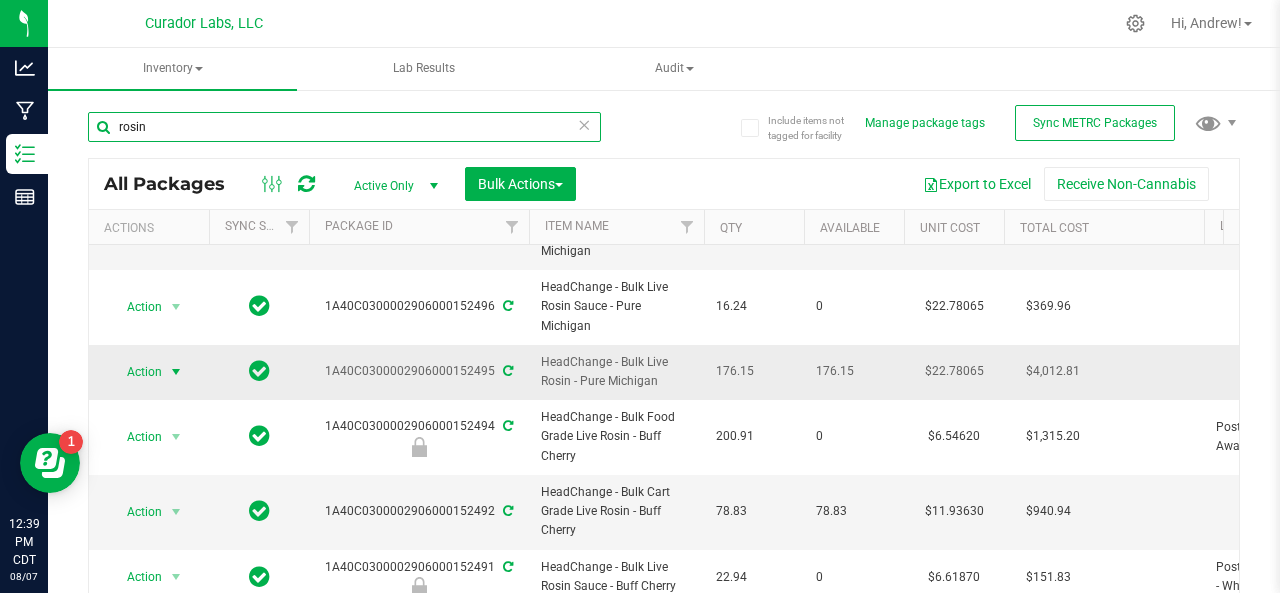 type on "rosin" 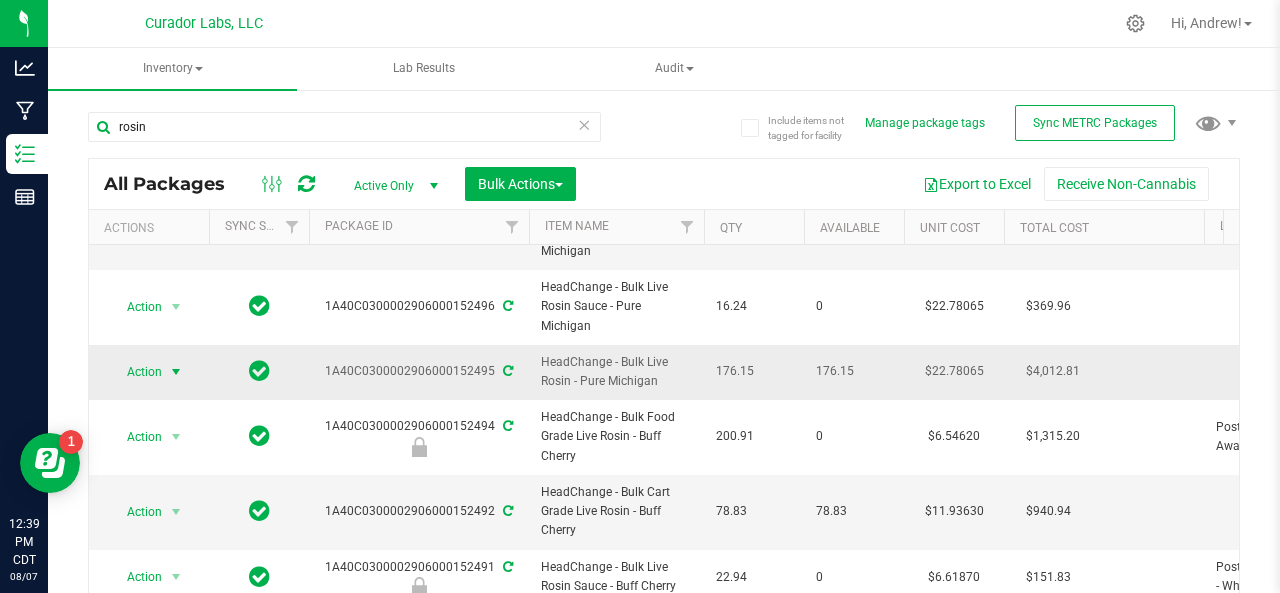 click on "Action" at bounding box center [136, 372] 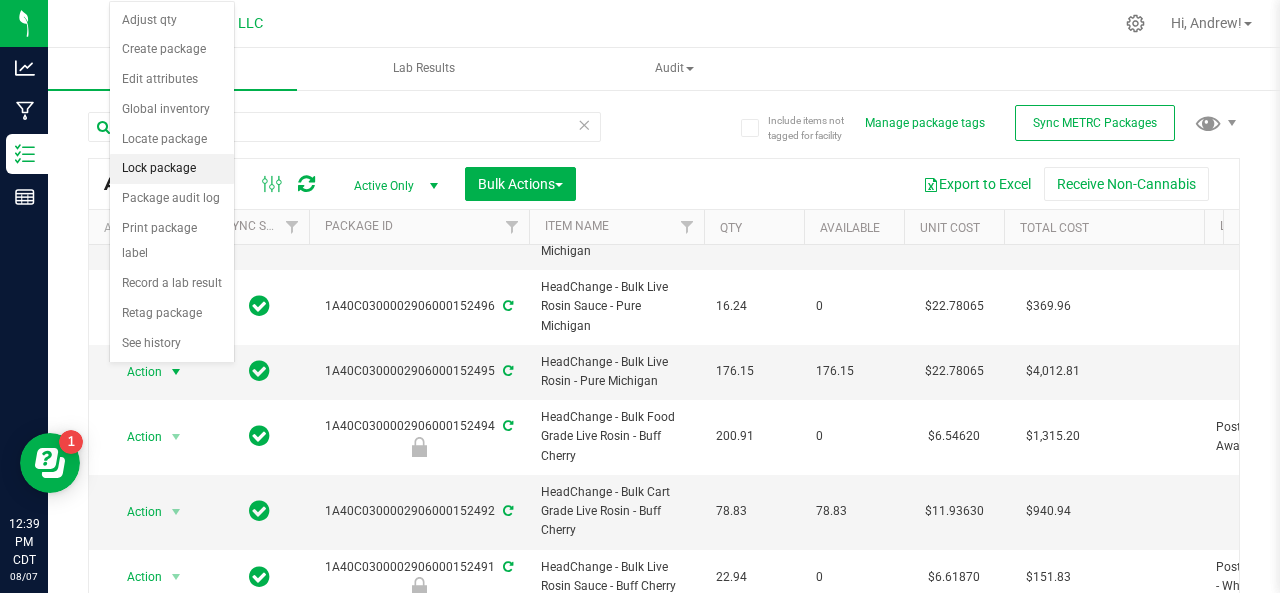 click on "Lock package" at bounding box center [172, 169] 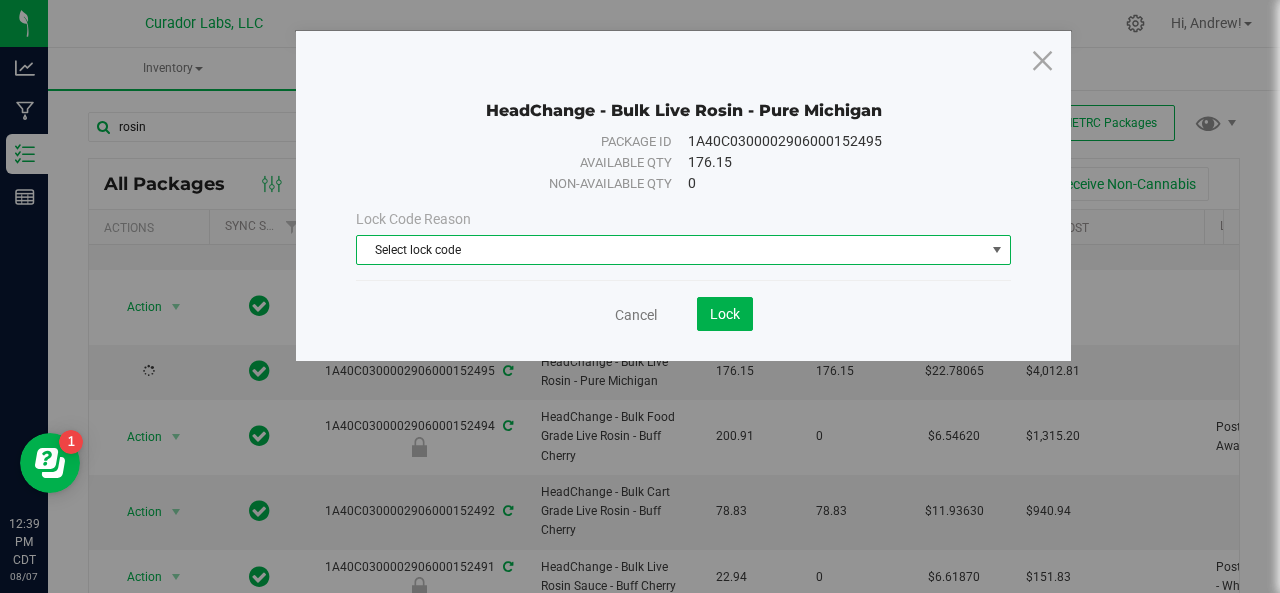 click on "Select lock code" at bounding box center [671, 250] 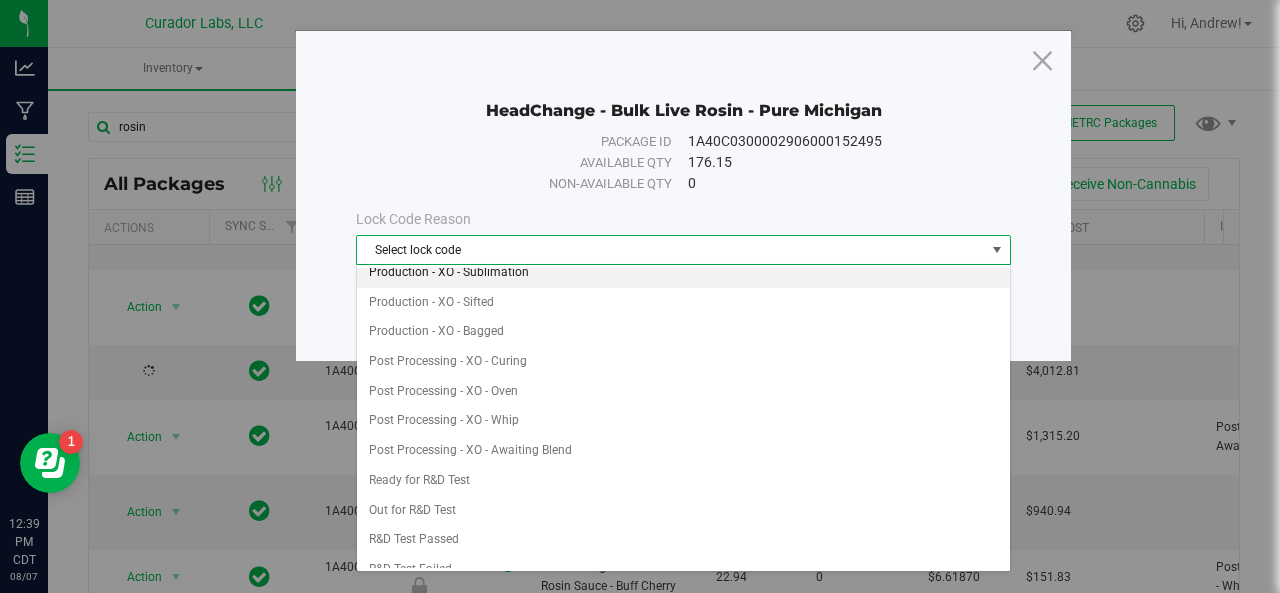 scroll, scrollTop: 433, scrollLeft: 0, axis: vertical 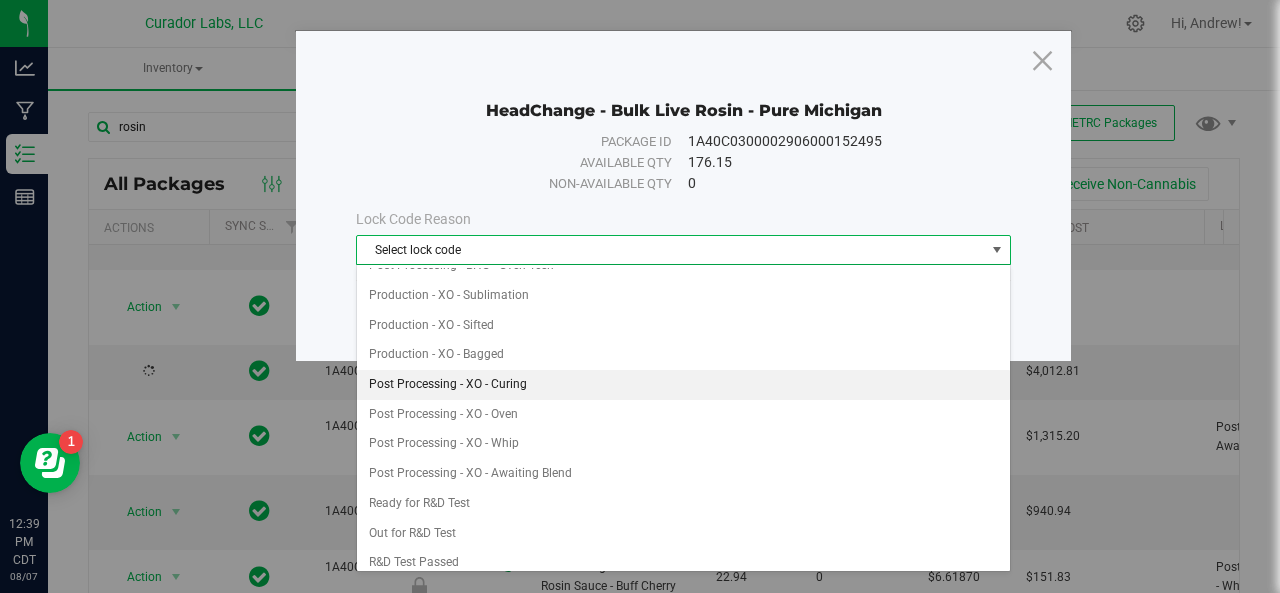 click on "Post Processing - XO - Curing" at bounding box center (684, 385) 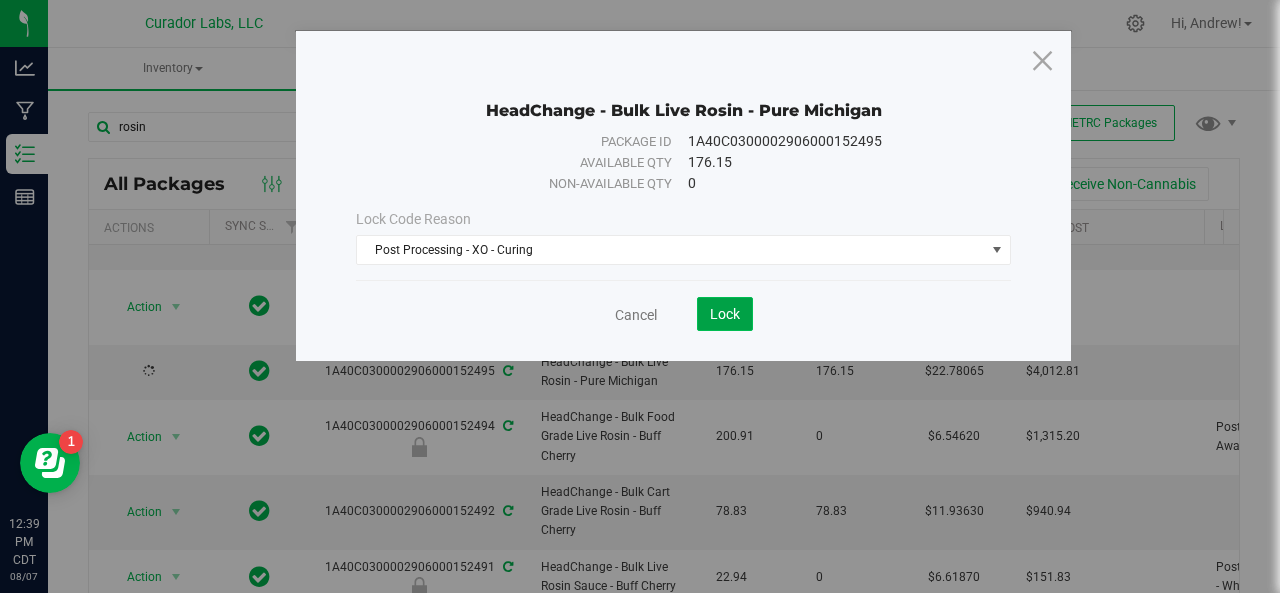click on "Lock" 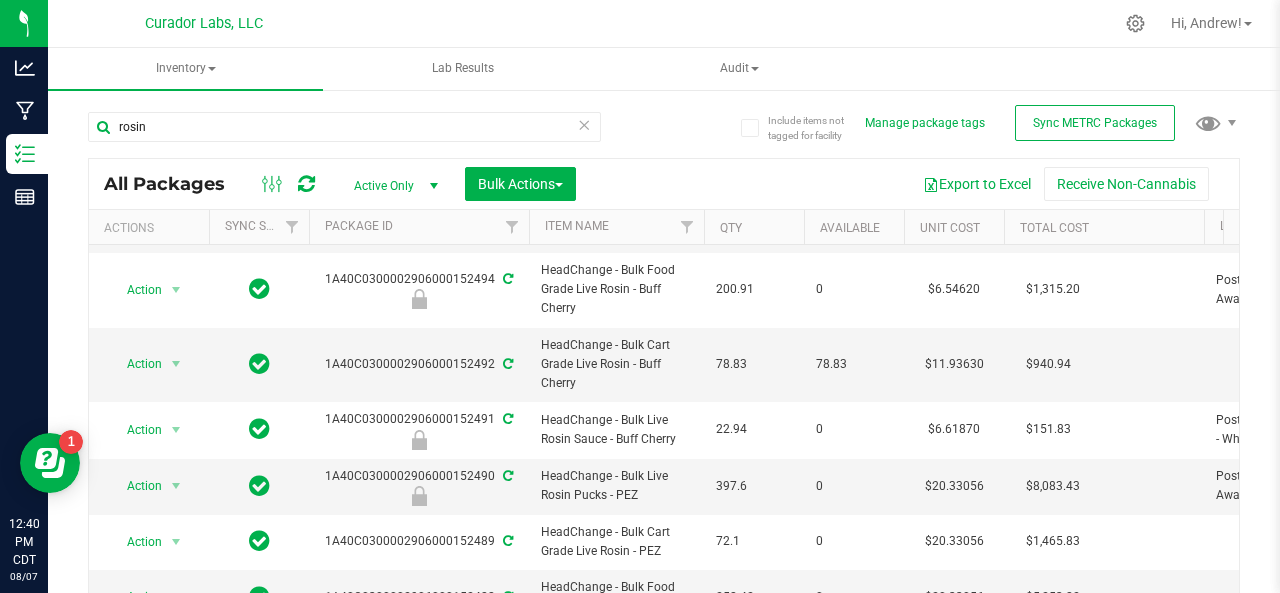 scroll, scrollTop: 553, scrollLeft: 0, axis: vertical 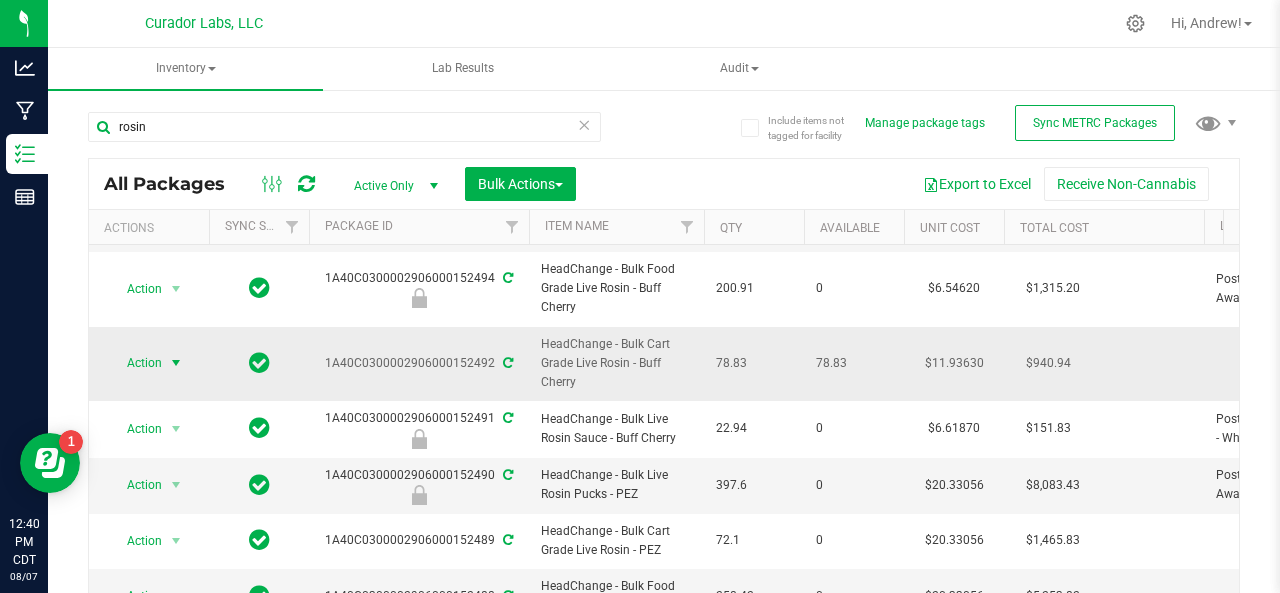 click on "Action" at bounding box center (136, 363) 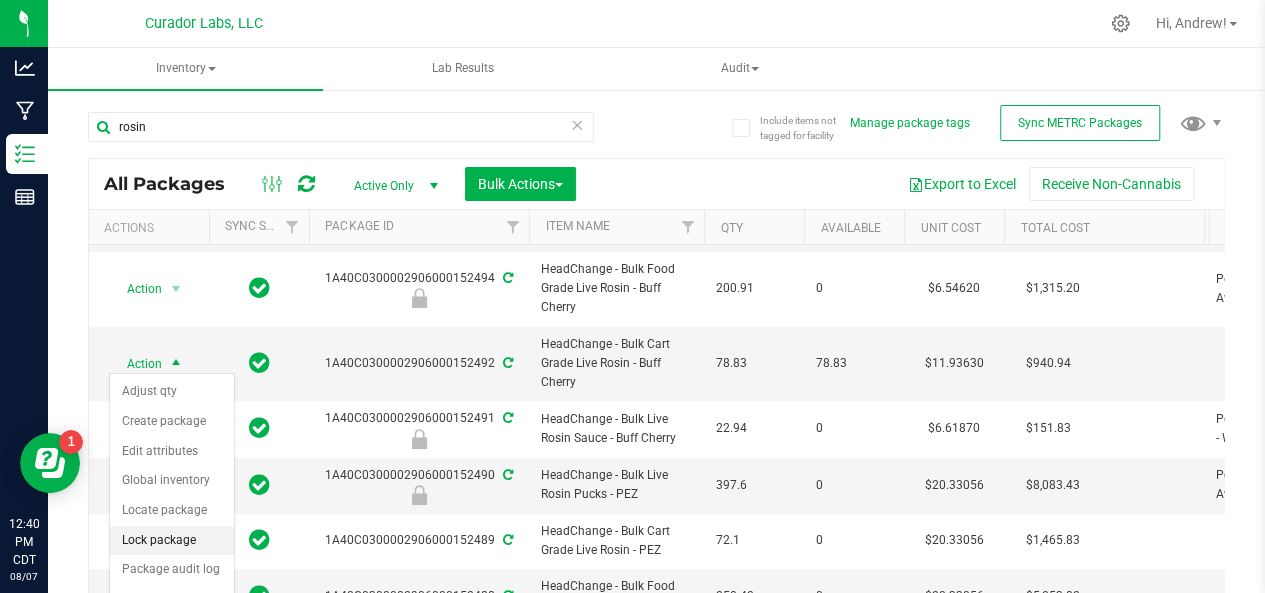 click on "Lock package" at bounding box center [172, 541] 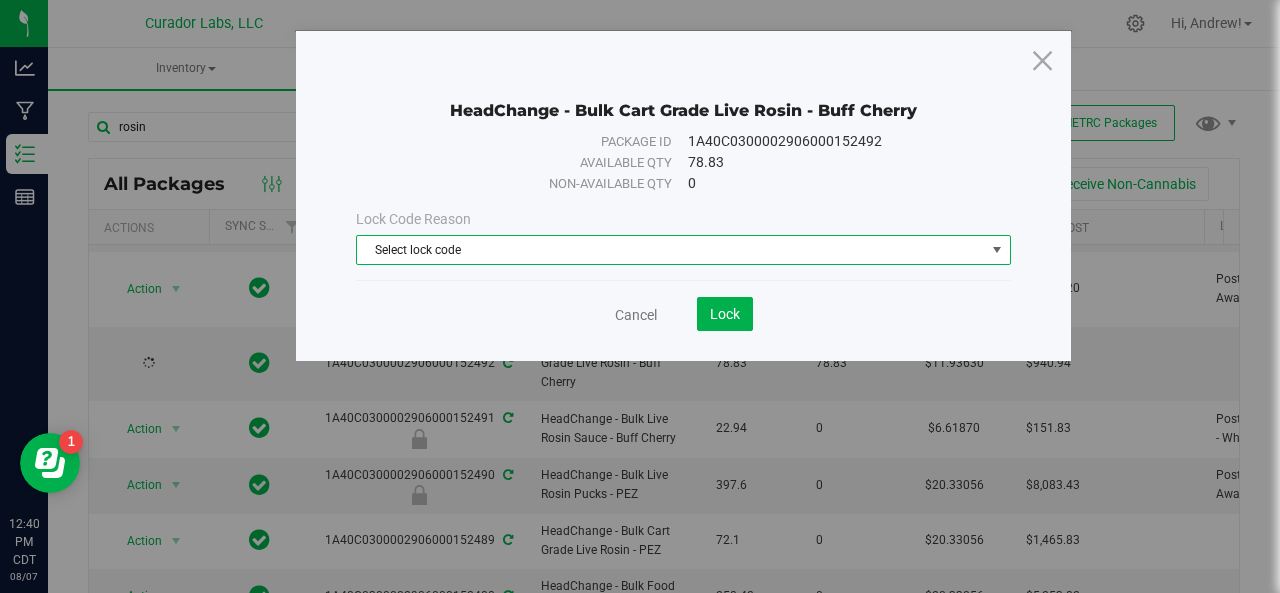 click on "Select lock code" at bounding box center (671, 250) 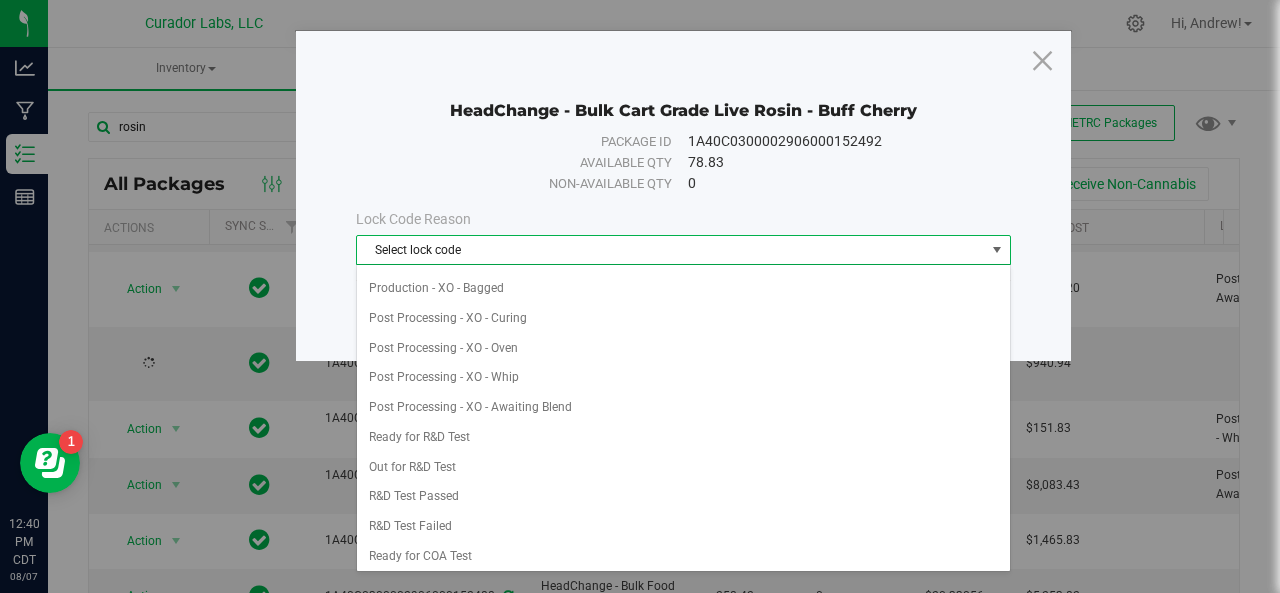 scroll, scrollTop: 528, scrollLeft: 0, axis: vertical 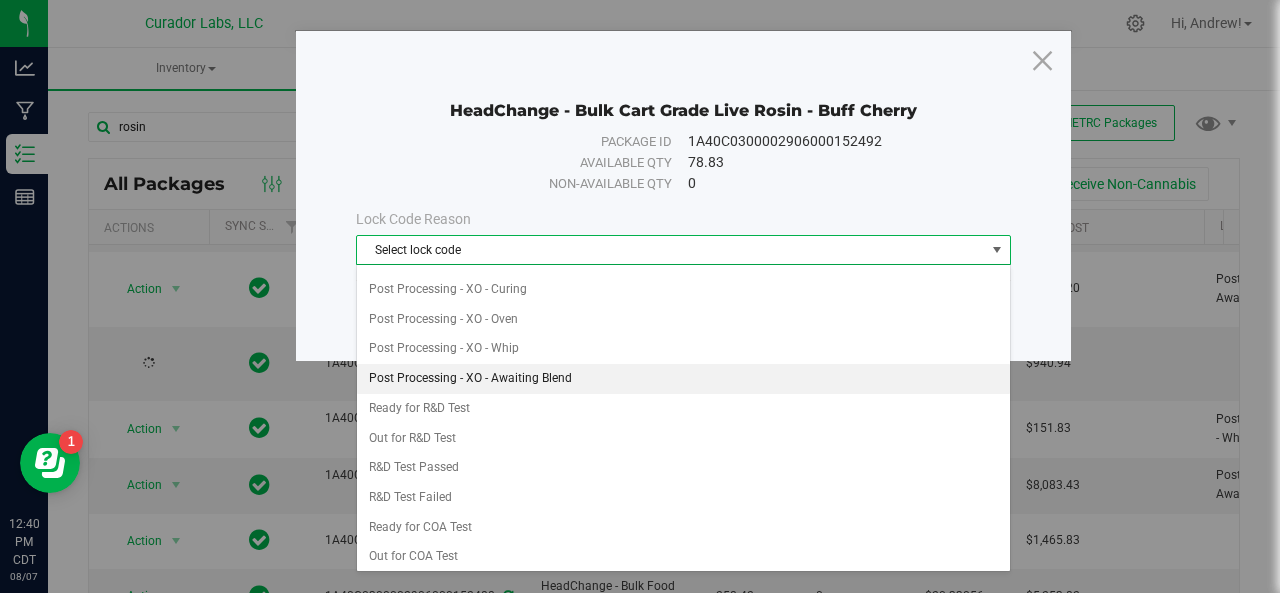 click on "Post Processing - XO - Awaiting Blend" at bounding box center [684, 379] 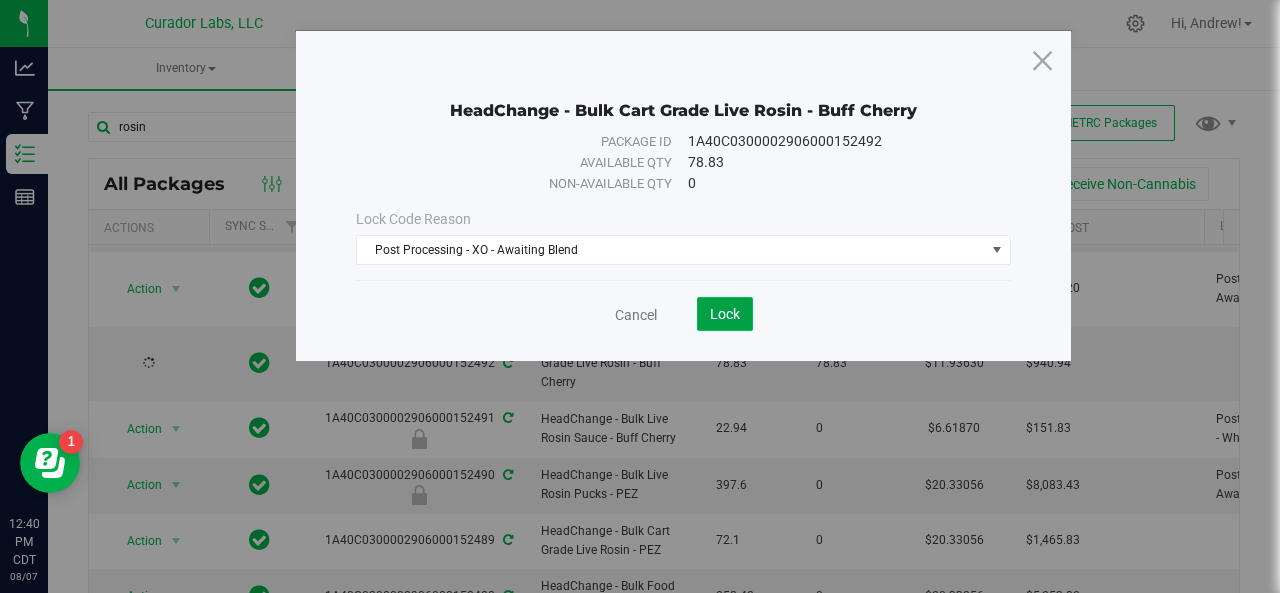 click on "Lock" 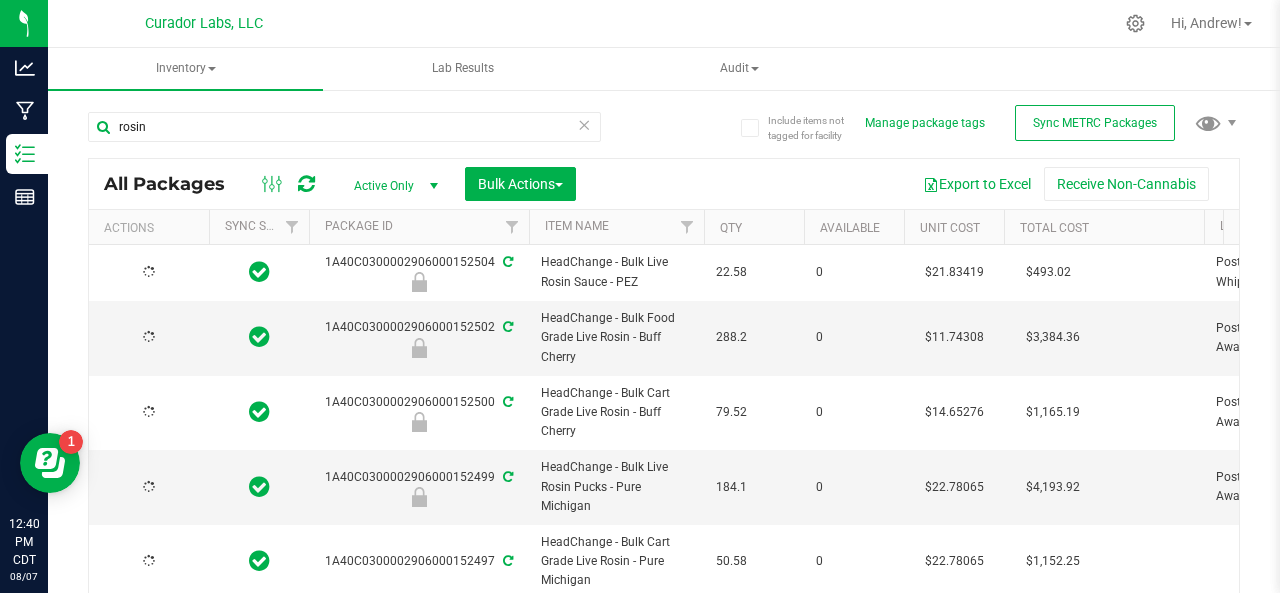 type on "2026-08-07" 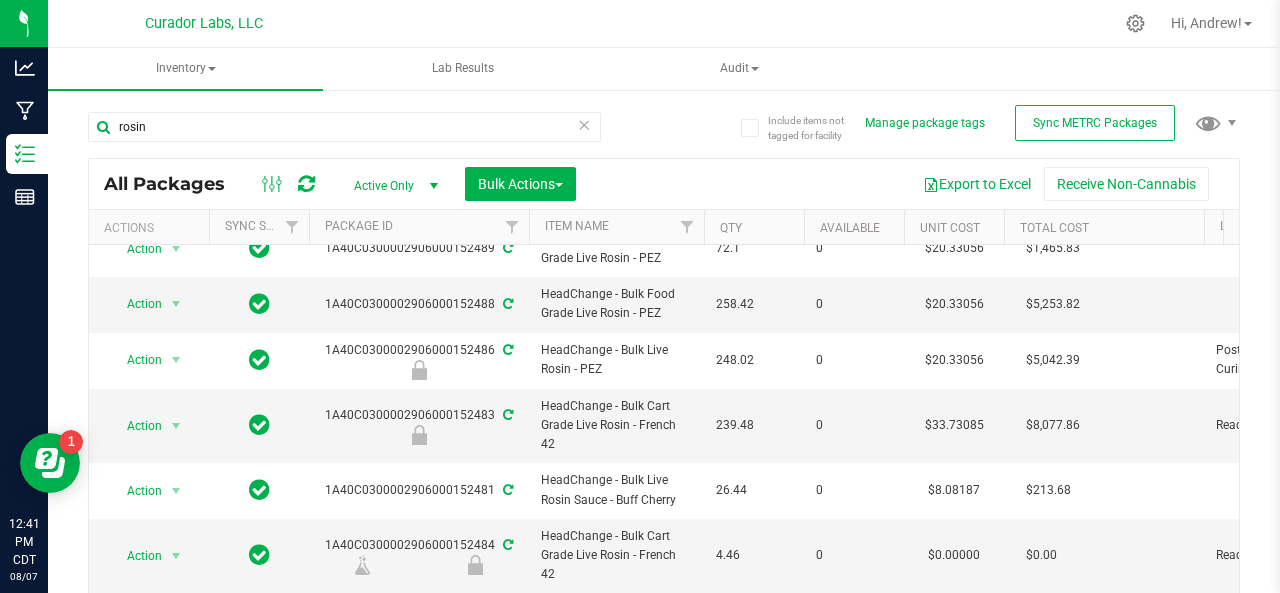 scroll, scrollTop: 958, scrollLeft: 0, axis: vertical 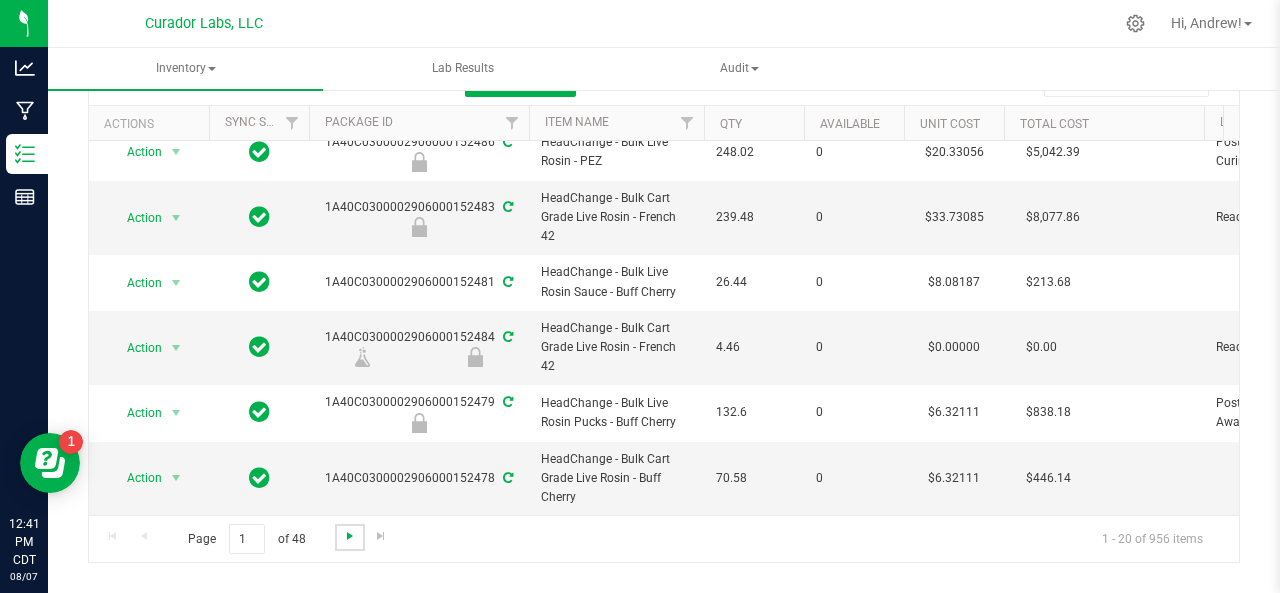 click at bounding box center [350, 536] 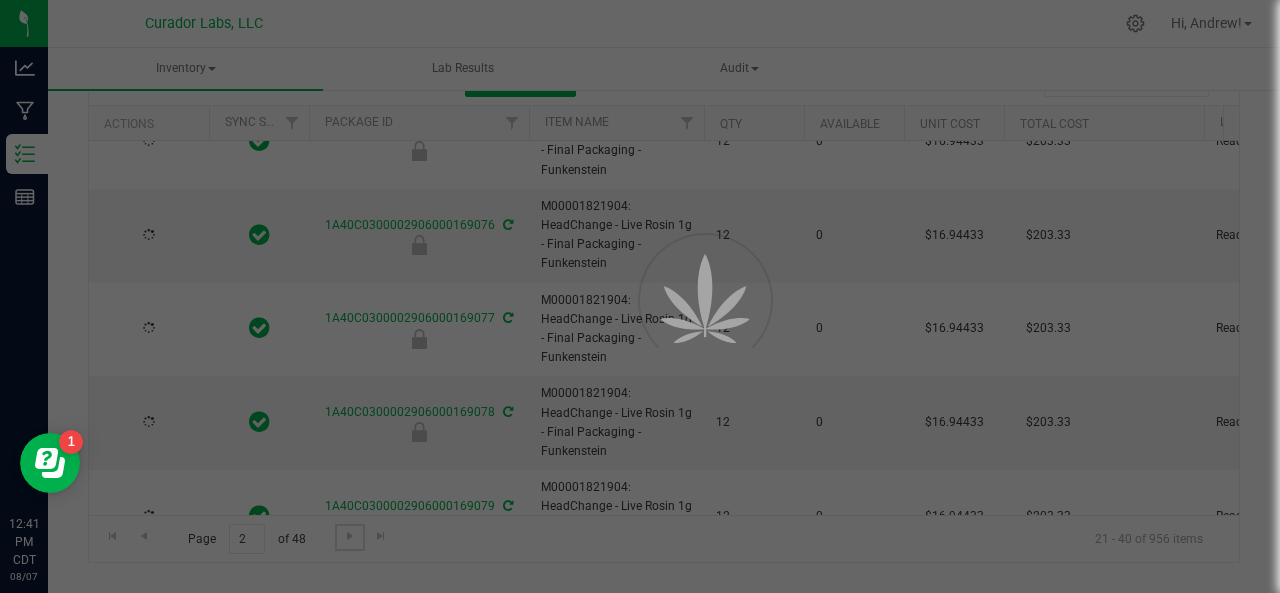 type on "2026-08-04" 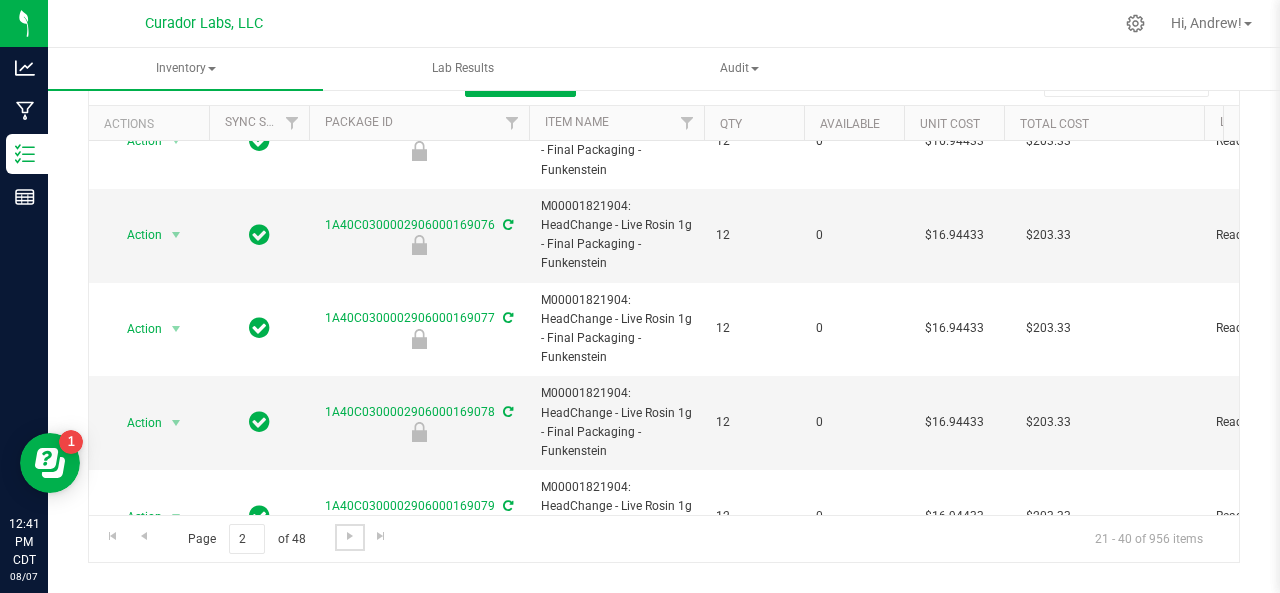 scroll, scrollTop: 0, scrollLeft: 0, axis: both 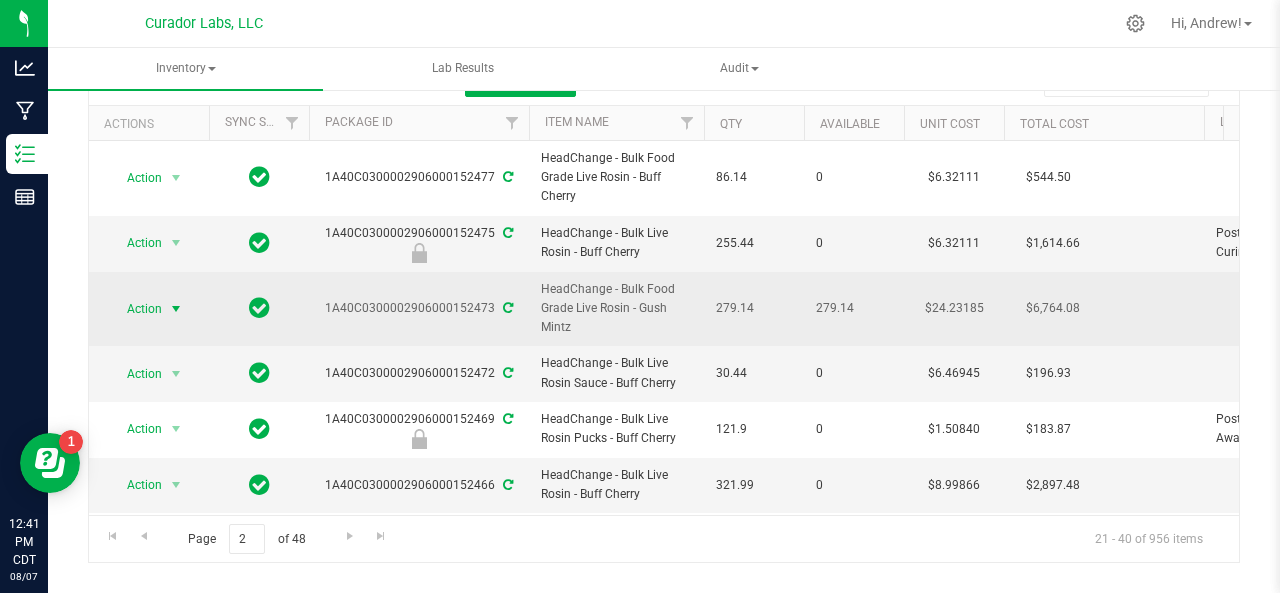 click on "Action" at bounding box center (136, 309) 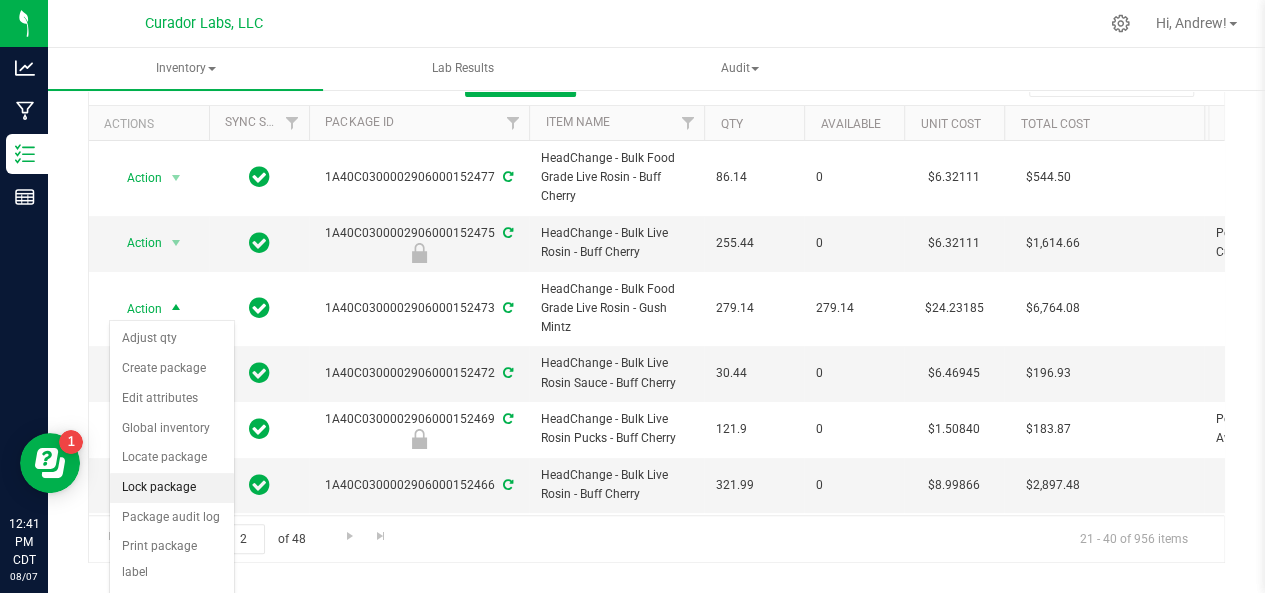 click on "Lock package" at bounding box center (172, 488) 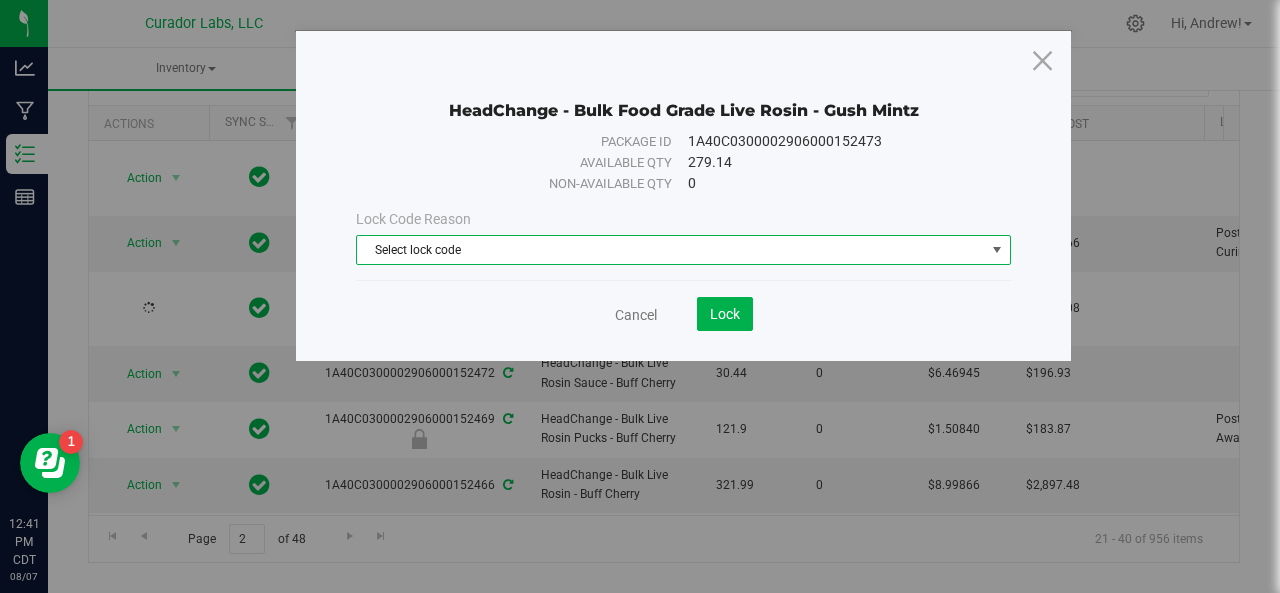 click on "Select lock code" at bounding box center (671, 250) 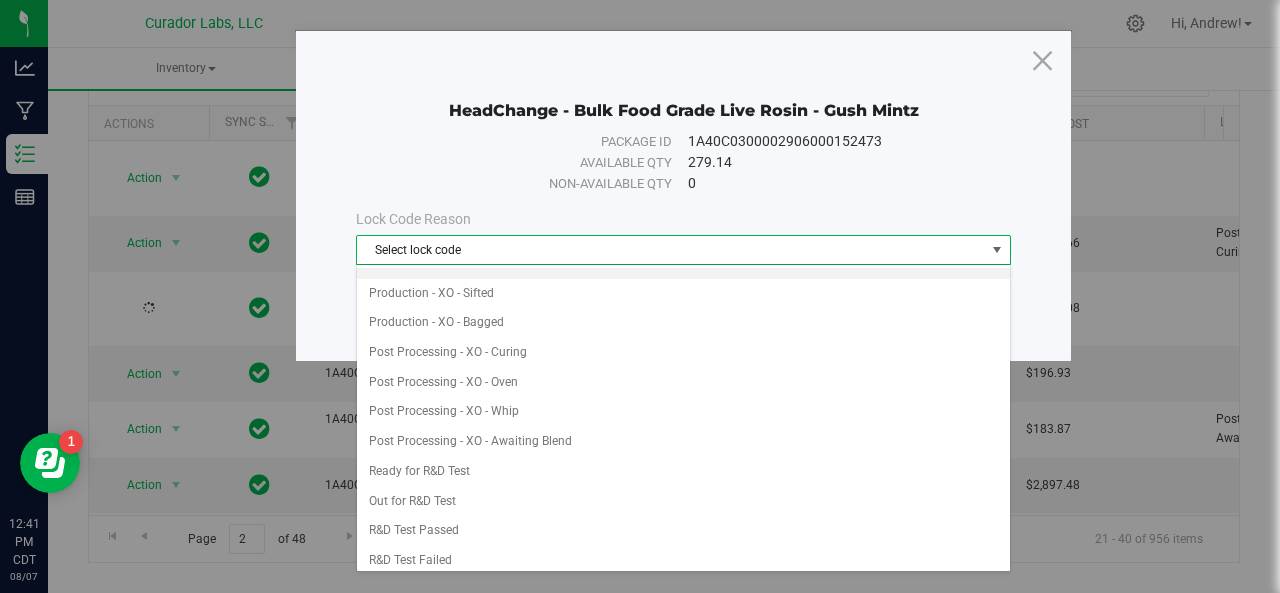 scroll, scrollTop: 459, scrollLeft: 0, axis: vertical 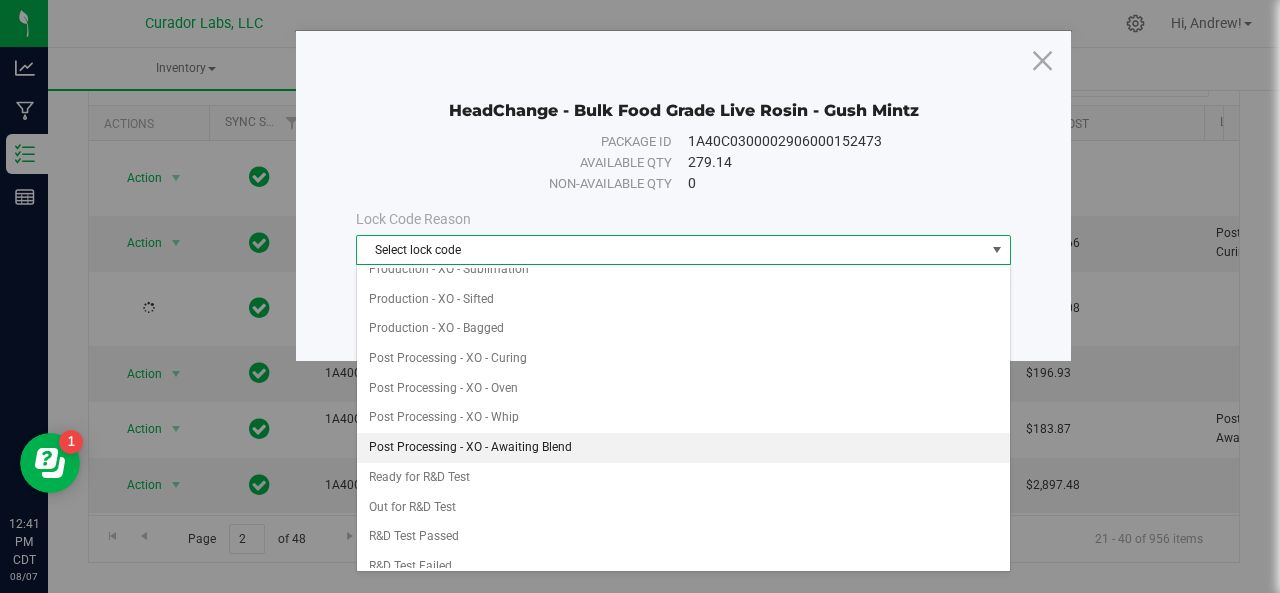 click on "Post Processing - XO - Awaiting Blend" at bounding box center [684, 448] 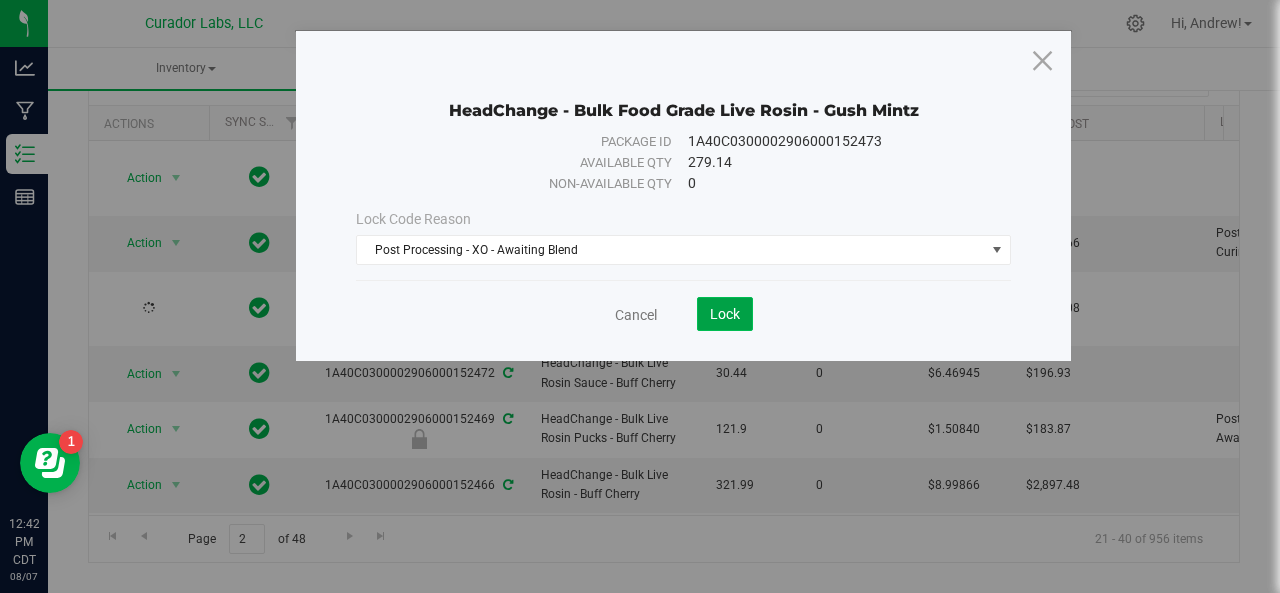 click on "Lock" 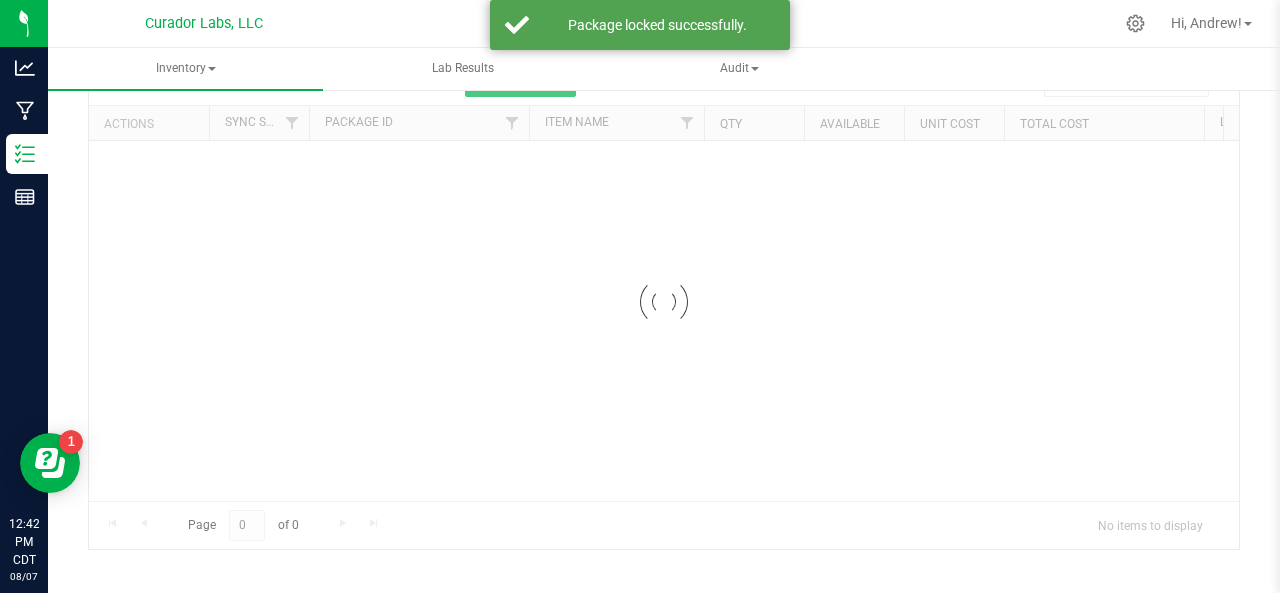 scroll, scrollTop: 0, scrollLeft: 0, axis: both 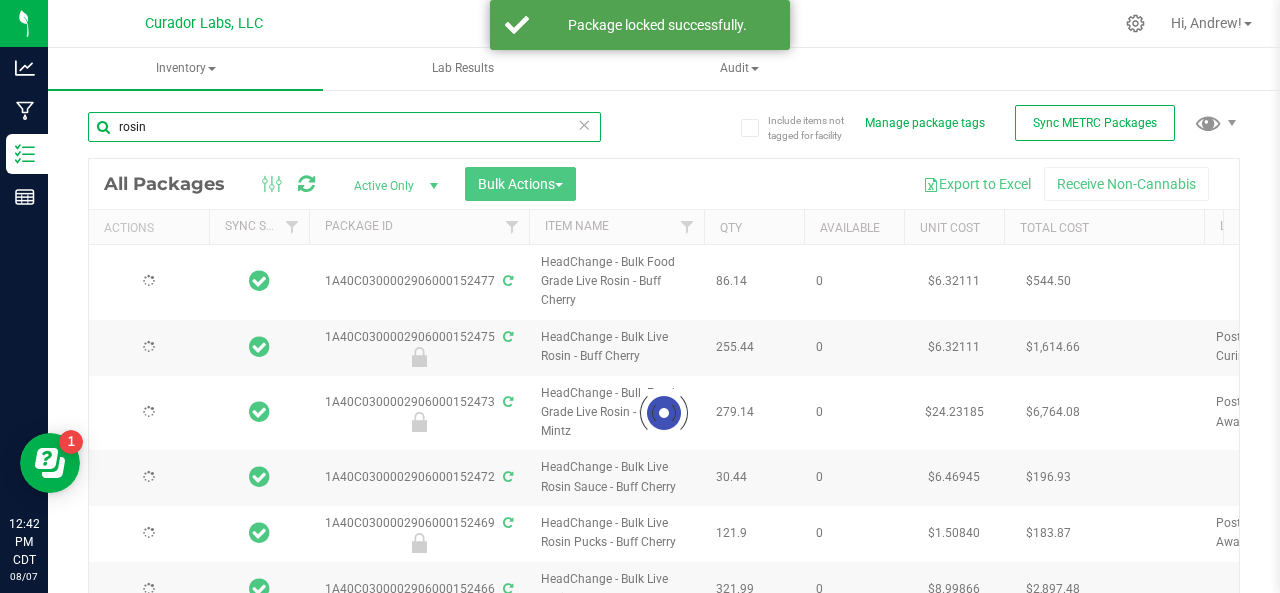 click on "rosin" at bounding box center [344, 127] 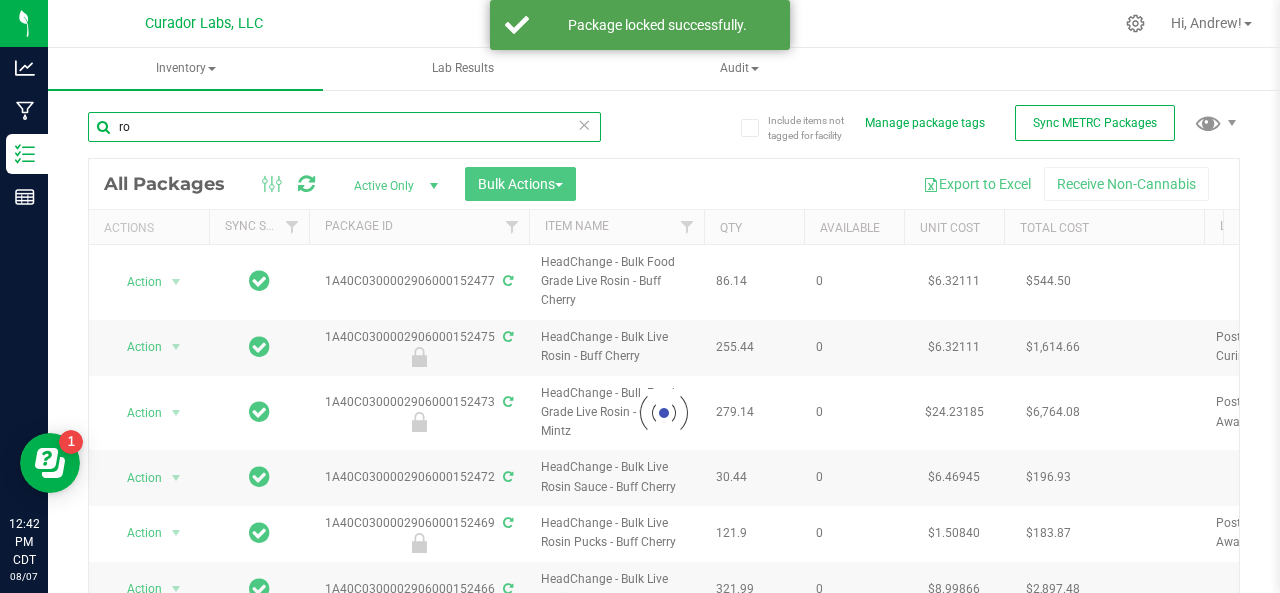type on "r" 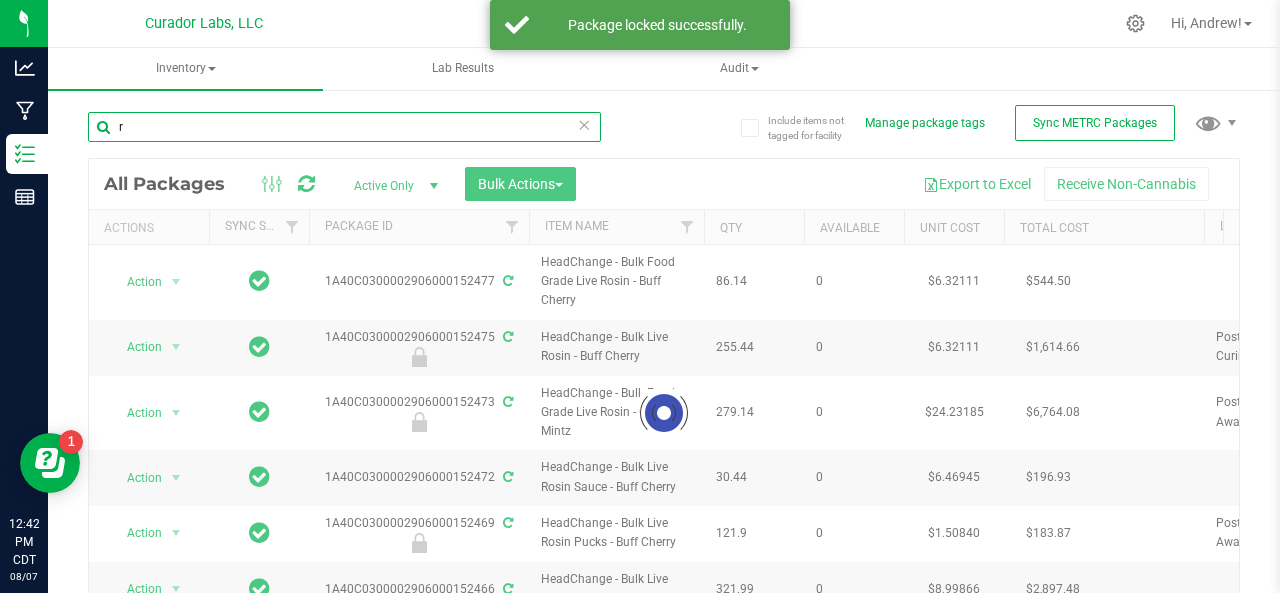 type 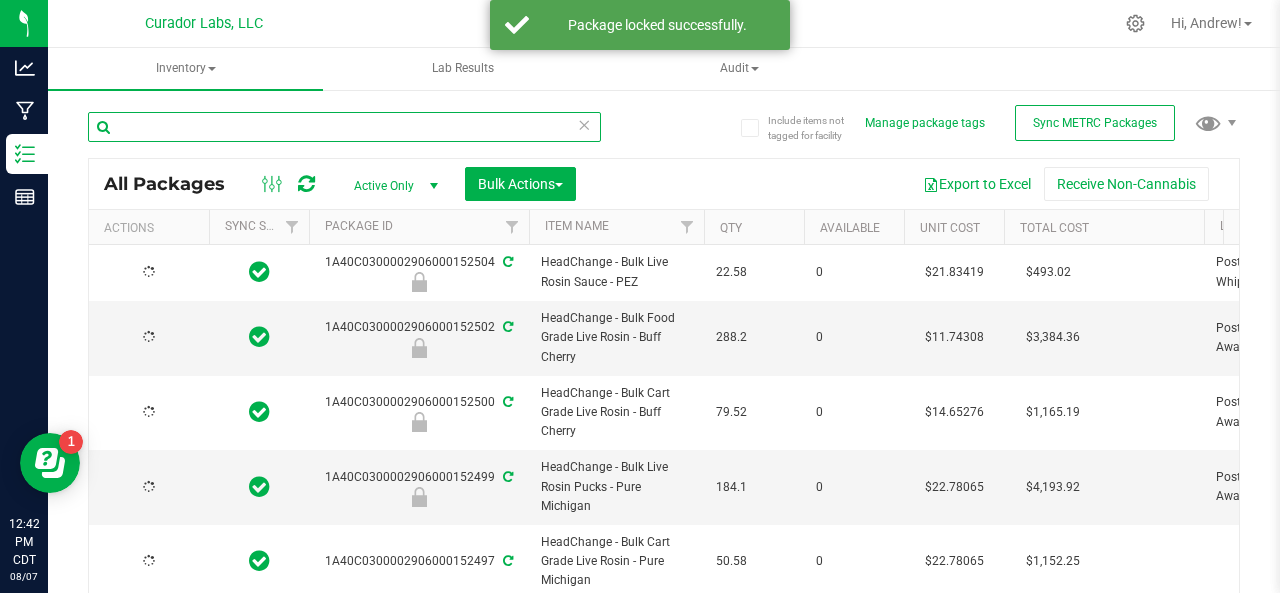 type on "2026-08-07" 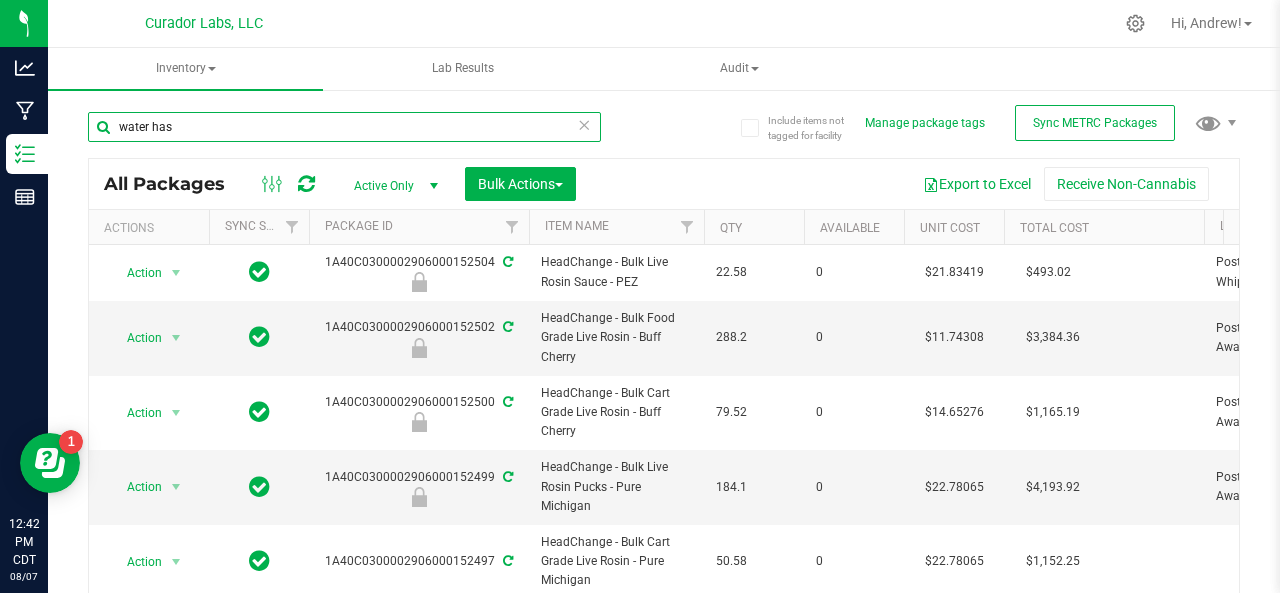type on "water hash" 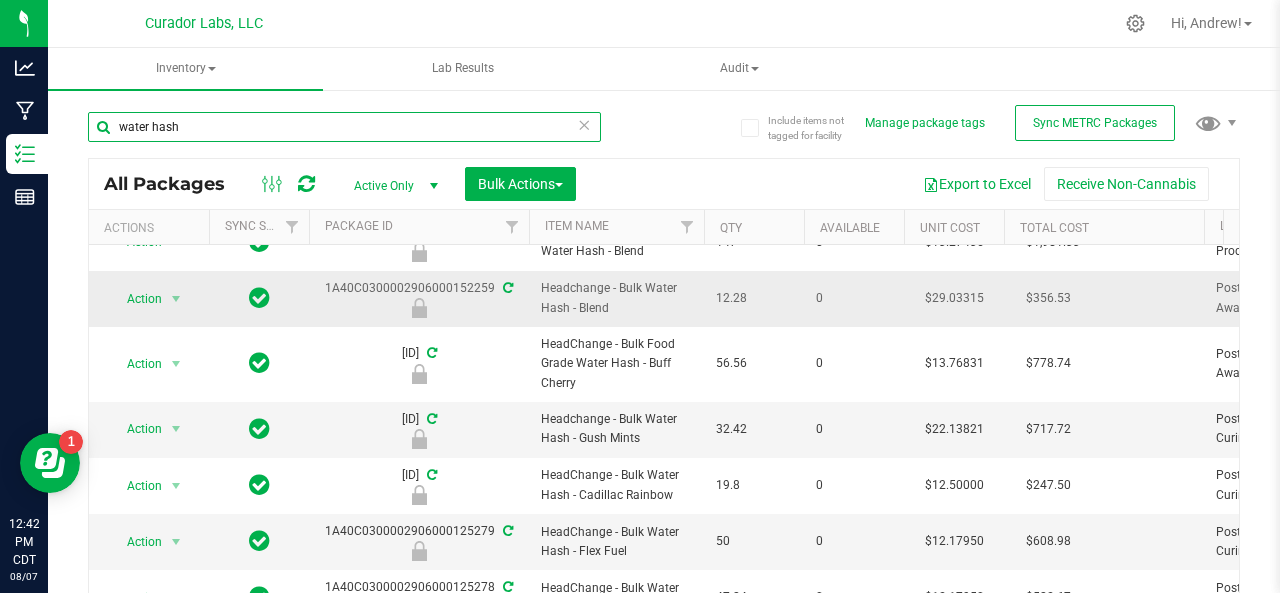 scroll, scrollTop: 160, scrollLeft: 0, axis: vertical 